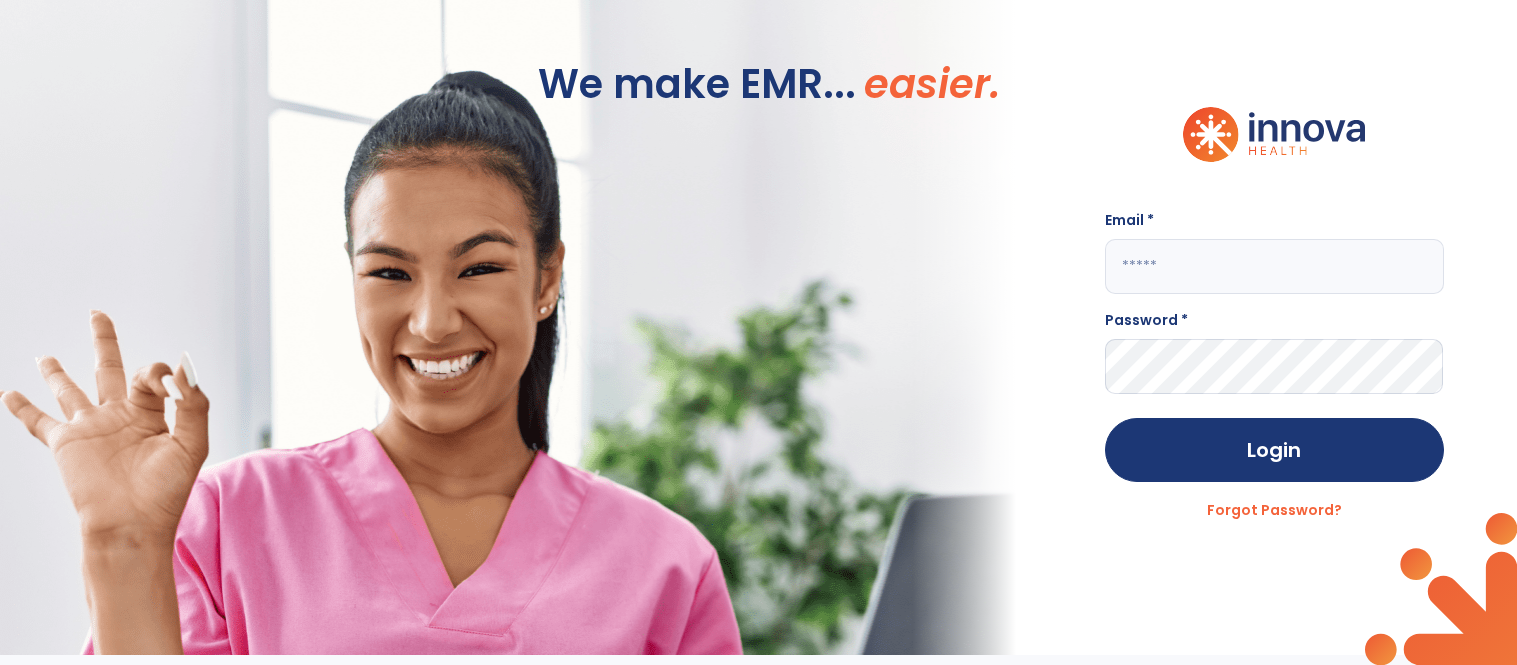 scroll, scrollTop: 0, scrollLeft: 0, axis: both 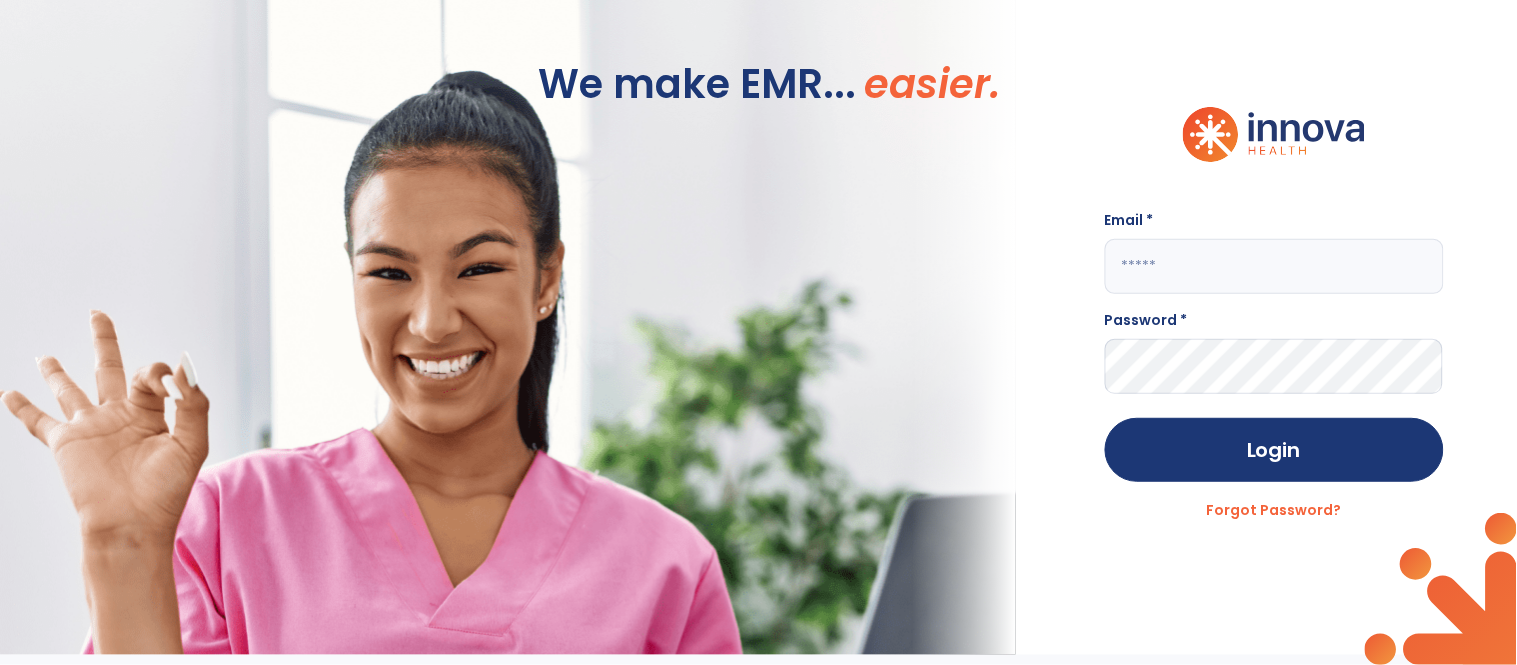 click 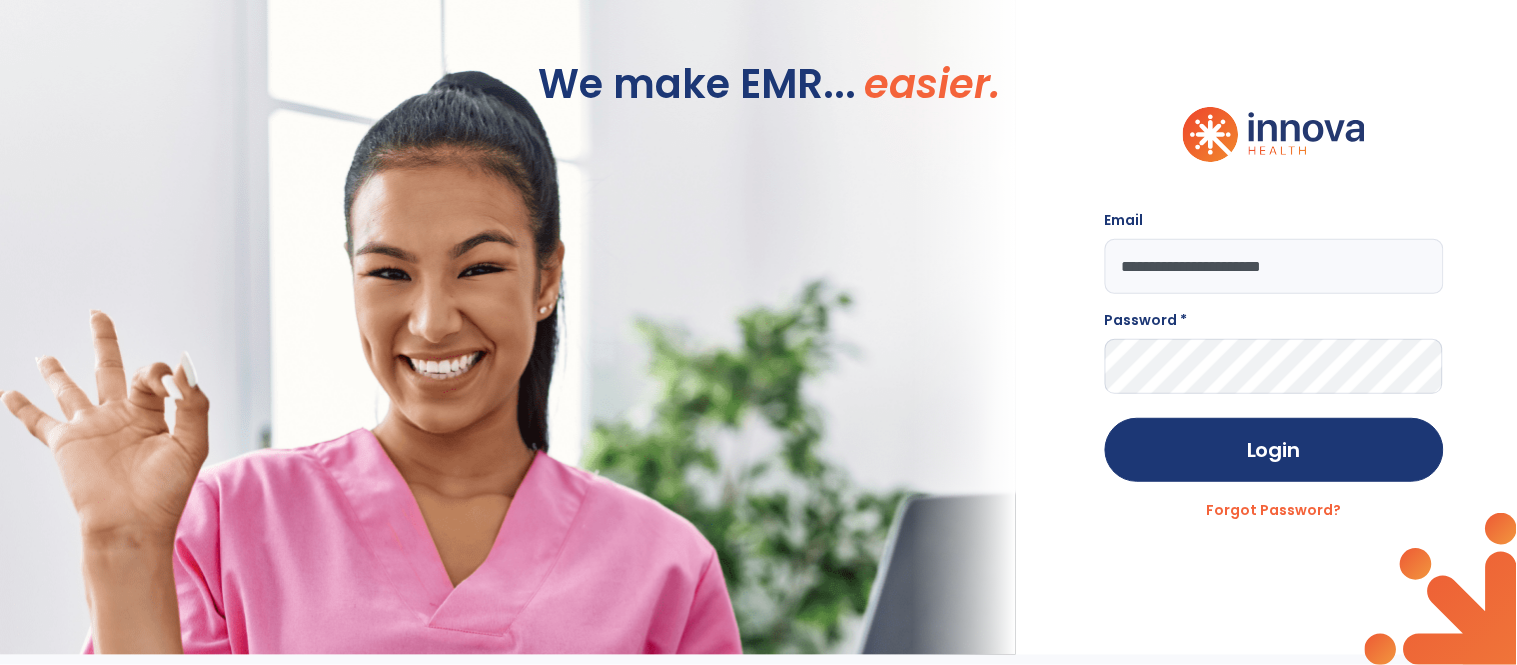 type on "**********" 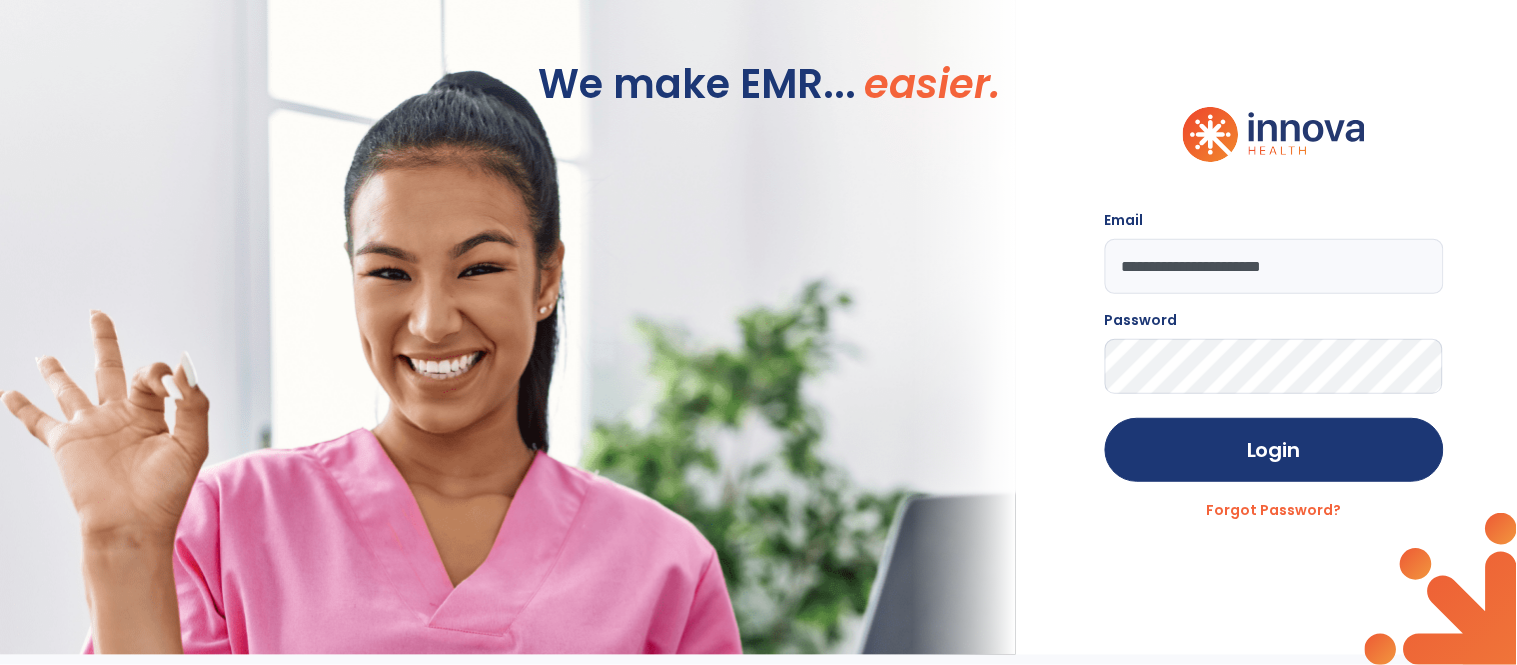 click on "Login" 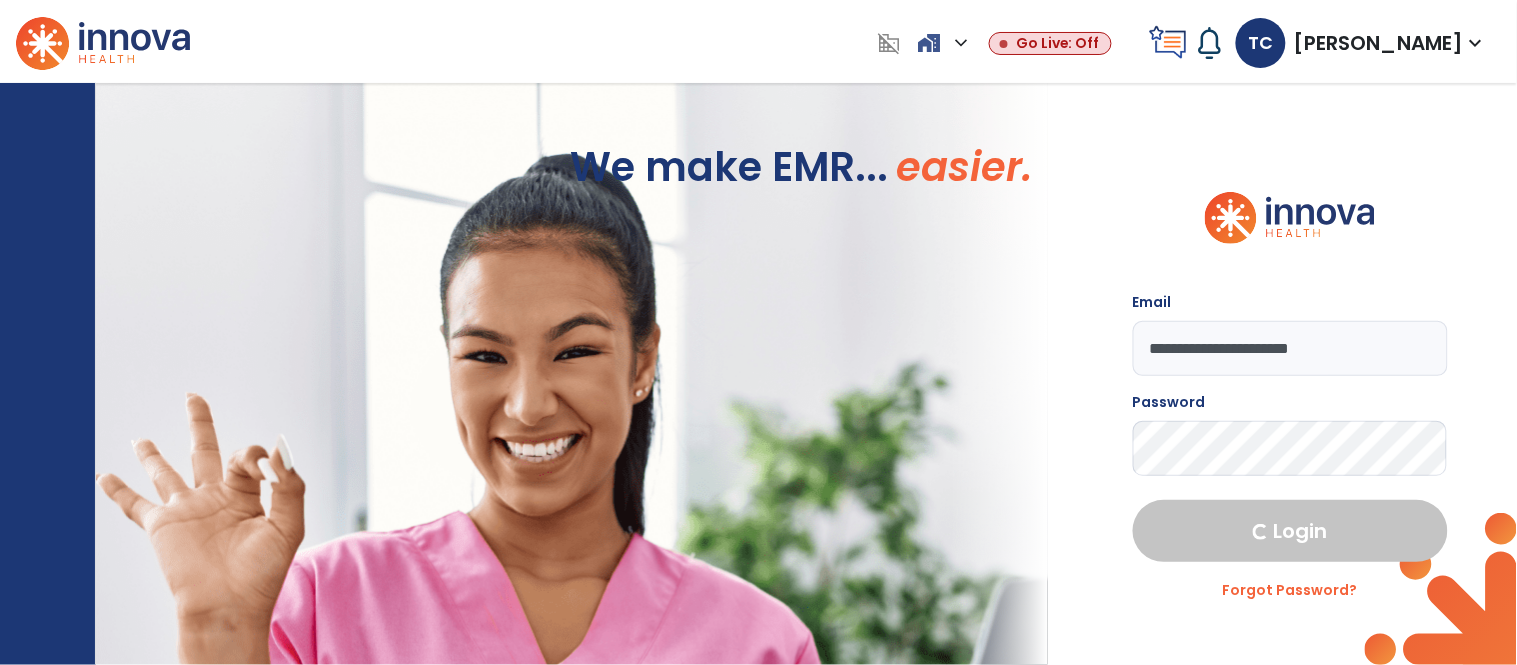 select on "****" 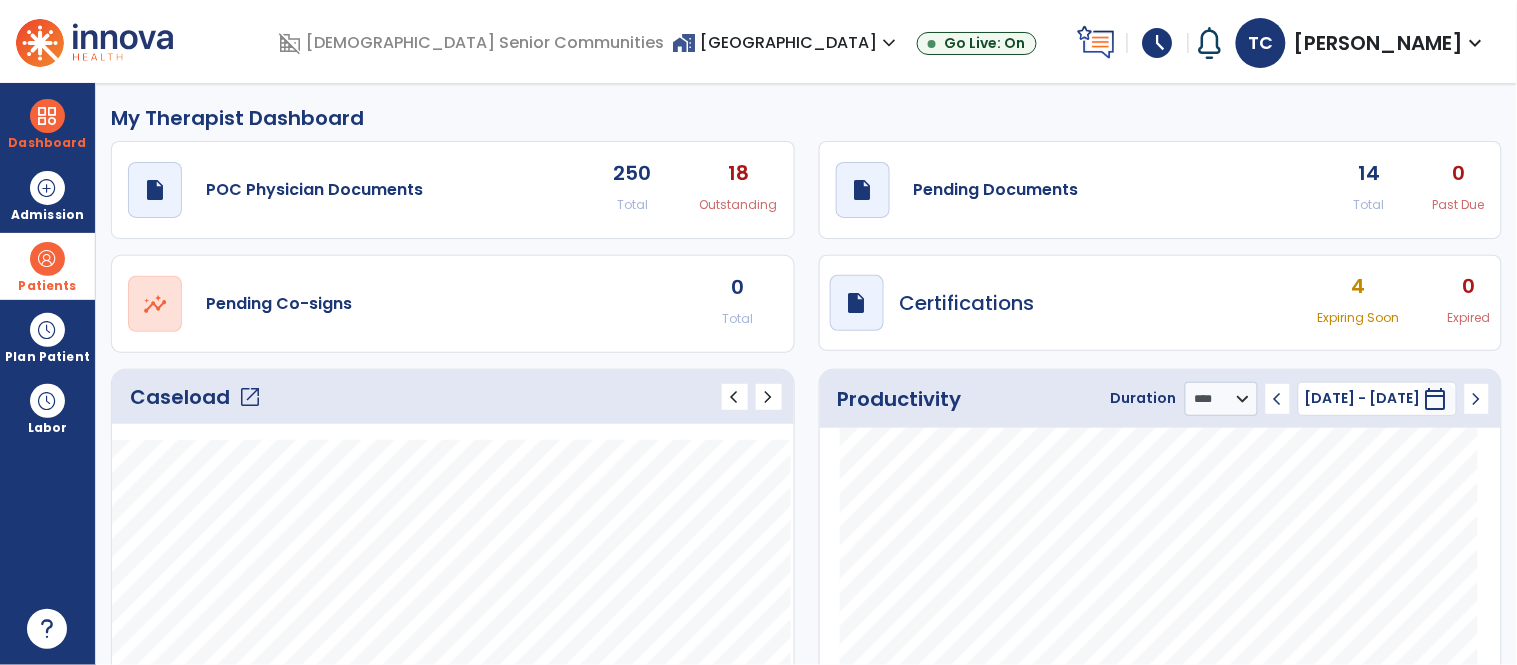 click on "Patients" at bounding box center [47, 266] 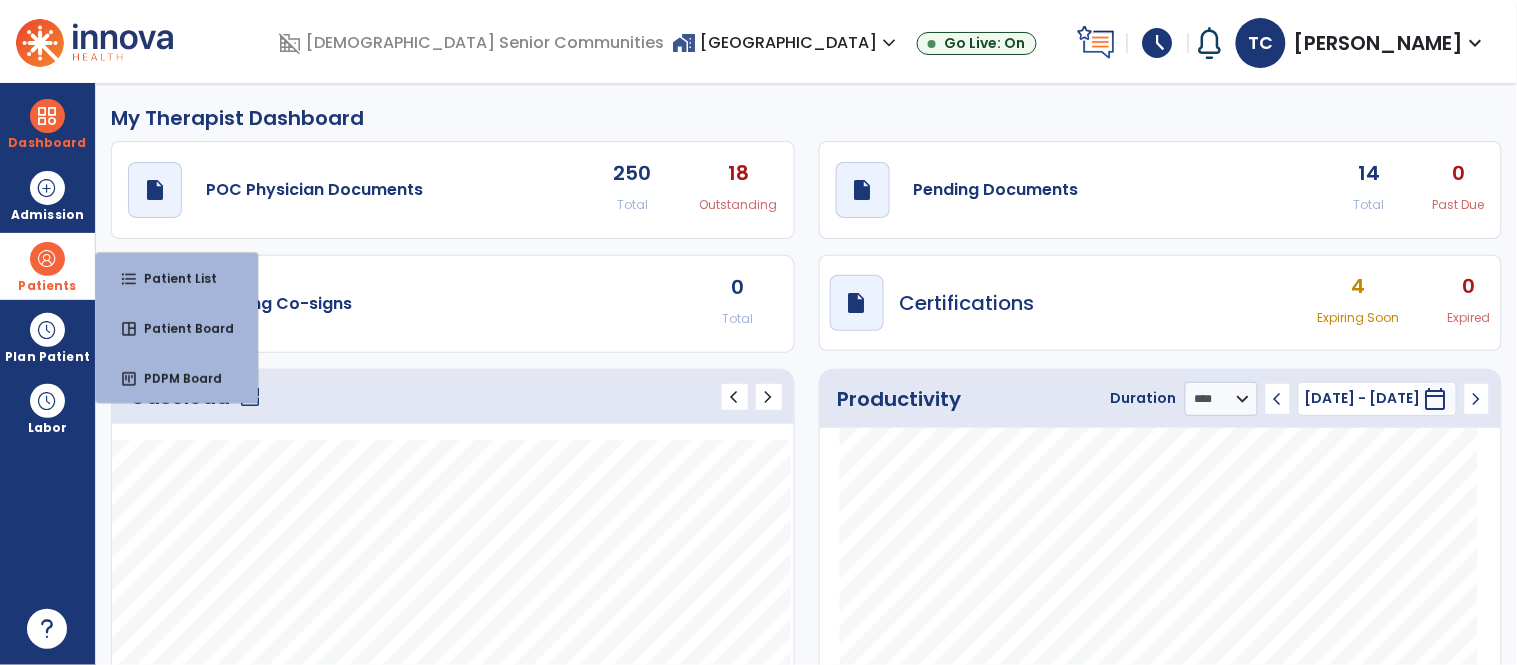 click on "Patients" at bounding box center [47, 266] 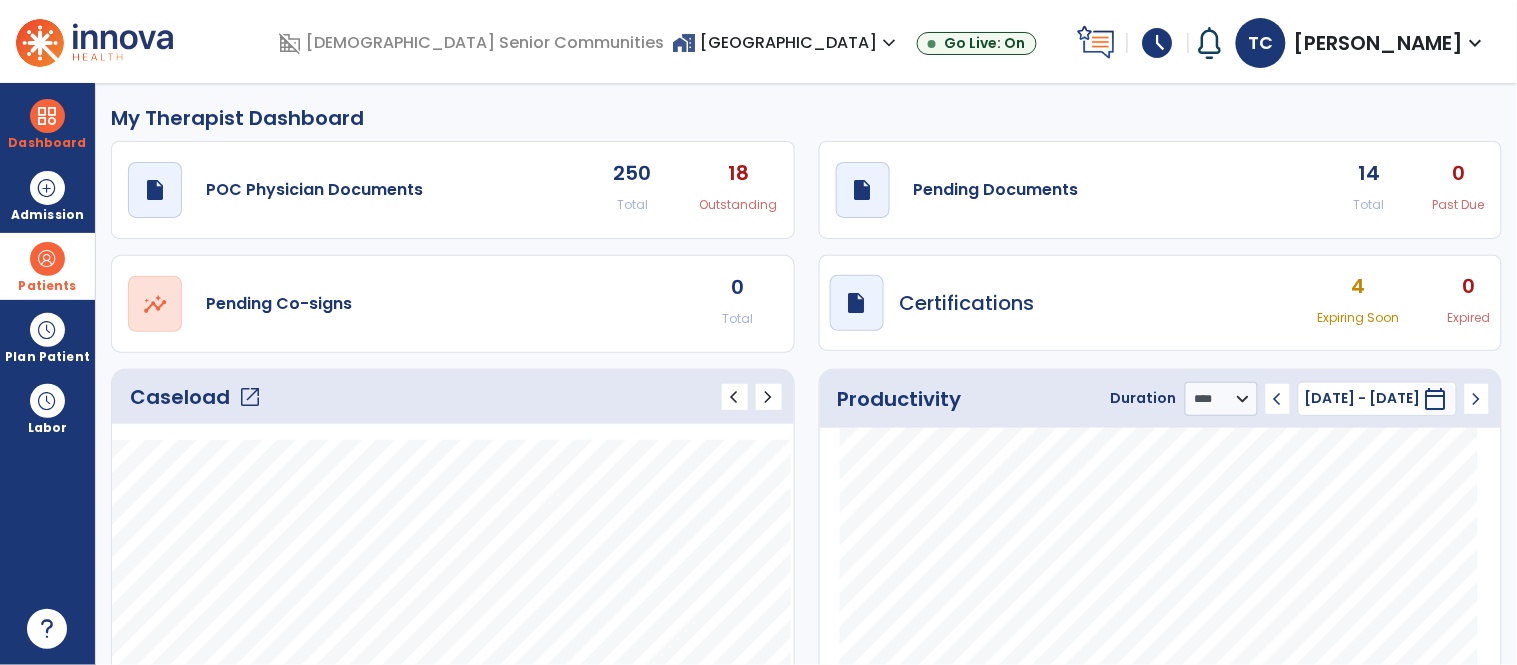 click at bounding box center (47, 259) 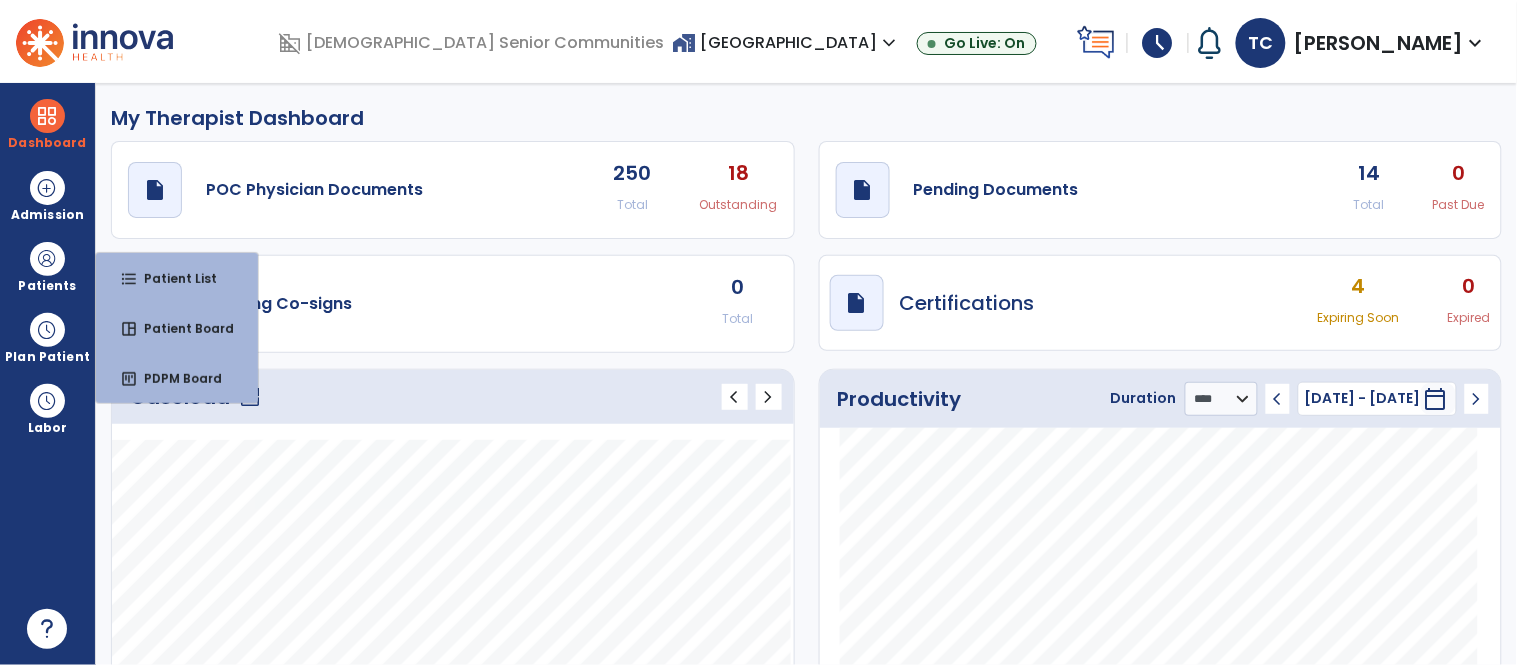 click on "My Therapist Dashboard   draft   open_in_new  POC Physician Documents 250 Total 18 Outstanding  draft   open_in_new  Pending Documents 14 Total 0 Past Due  open_in_new  Pending Co-signs 0 Total  draft   open_in_new  Certifications 4 Expiring Soon 0 Expired  Caseload   open_in_new   chevron_left   chevron_right
Notes
No. of notes
1" at bounding box center (806, 374) 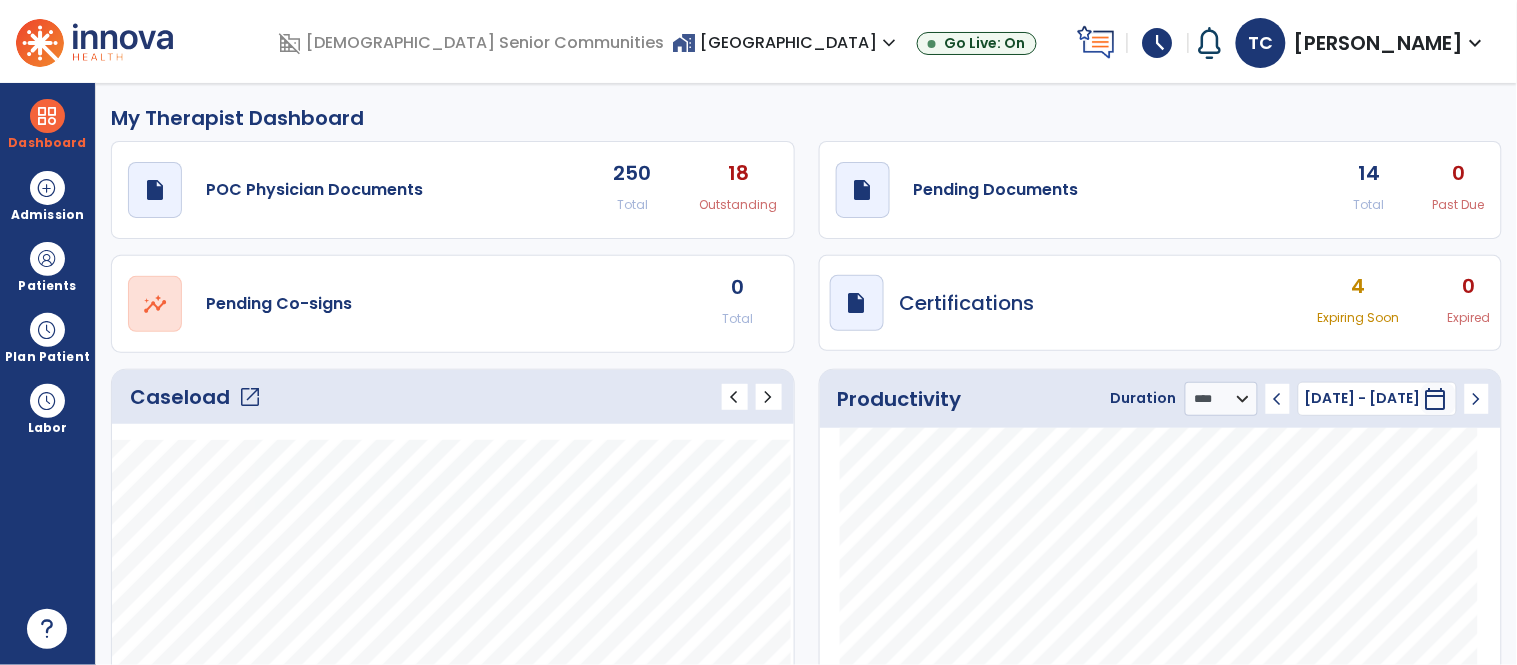 click on "domain_disabled   American Senior Communities   home_work   North Park Nursing Center   expand_more   Columbia Healthcare Center   Cypress Grove Rehabilitation   North Park Nursing Center  Go Live: On schedule My Time:   Thursday, Jul 10   Open your timecard  arrow_right Notifications Mark as read Plan of Care (RecertificationNote) Rejected: Keller, Linda by Lewis Merral Sun Feb 09 2025 at 6:46 AM | Columbia Healthcare Center Plan of Care (RecertificationNote) Rejected: Wolfe, Jacqueline by Lewis Merral Sun Feb 09 2025 at 6:46 AM | Columbia Healthcare Center Plan of Care (RecertificationNote) Rejected: Daniels, Robert by Lewis Merral Sat Feb 01 2025 at 4:43 PM | Columbia Healthcare Center Plan of Care (RecertificationNote) Rejected: Jilej, Aise by Lewis Merral Sat Feb 01 2025 at 4:42 PM | Columbia Healthcare Center Plan of Care (RecertificationNote) Rejected: Smith, Joann by Lewis Merral Sun Jan 26 2025 at 8:43 AM | Columbia Healthcare Center See all Notifications  TC   Cotter, Traci   expand_more   home" at bounding box center (758, 41) 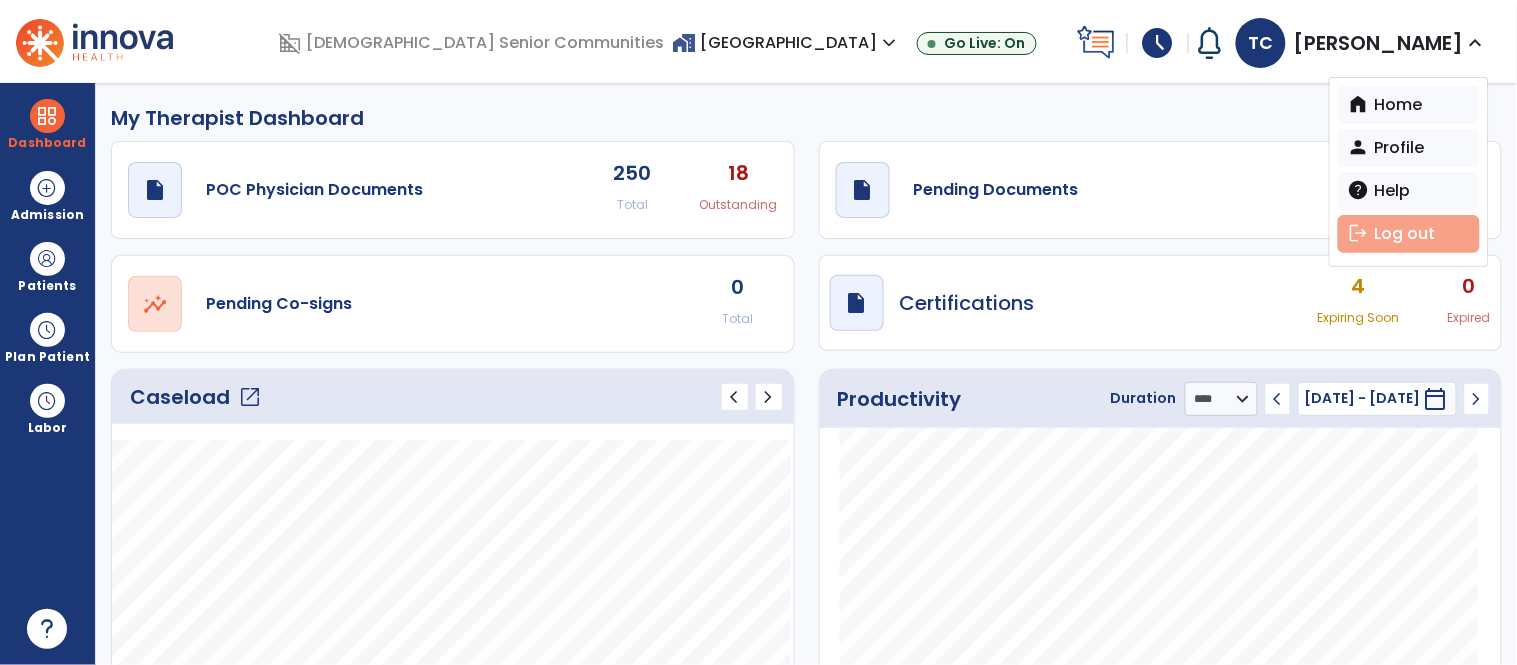 click on "logout   Log out" at bounding box center (1409, 234) 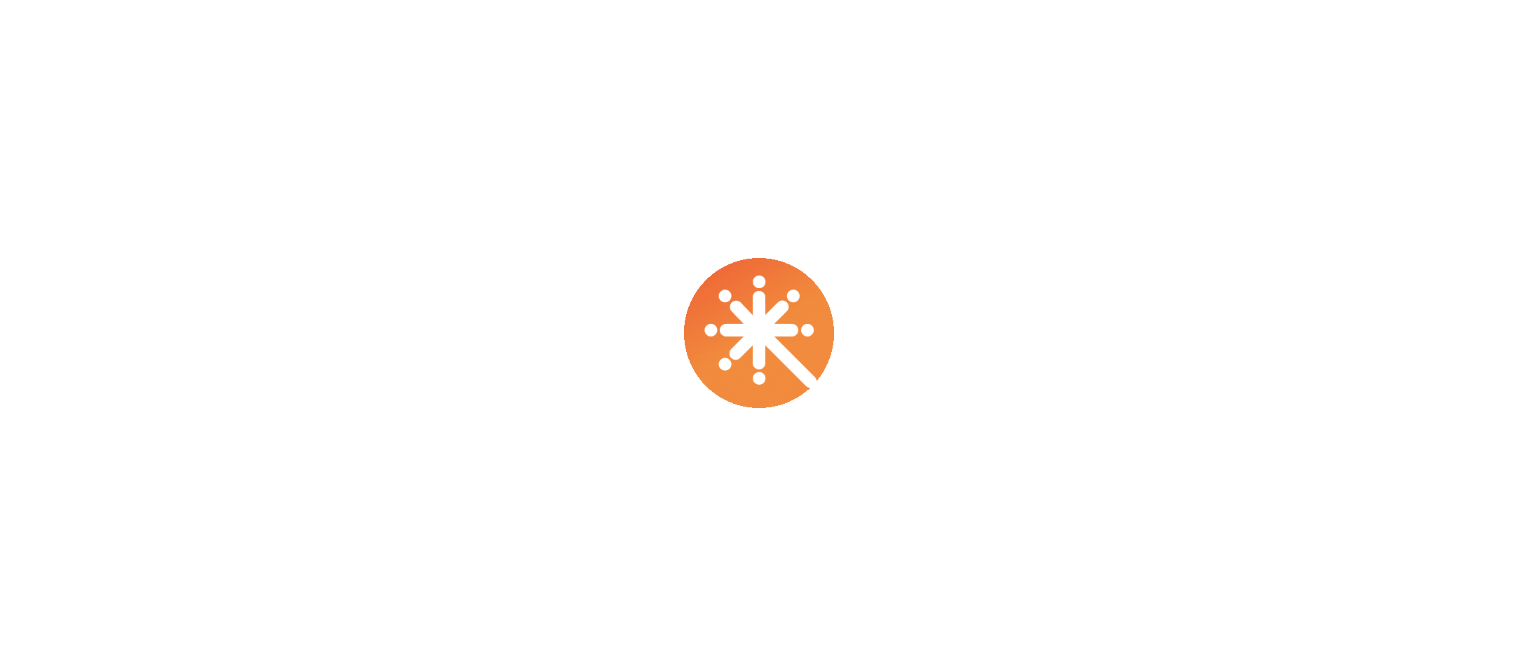 scroll, scrollTop: 0, scrollLeft: 0, axis: both 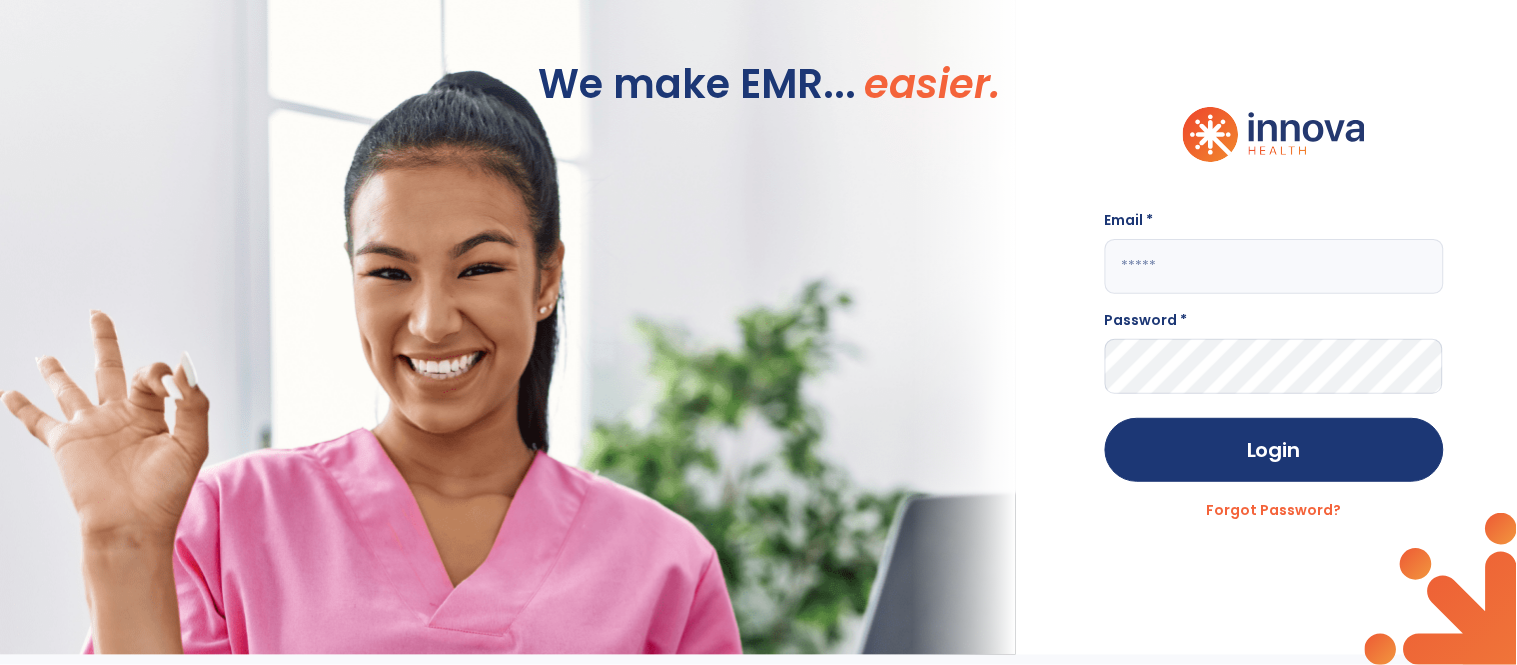 click 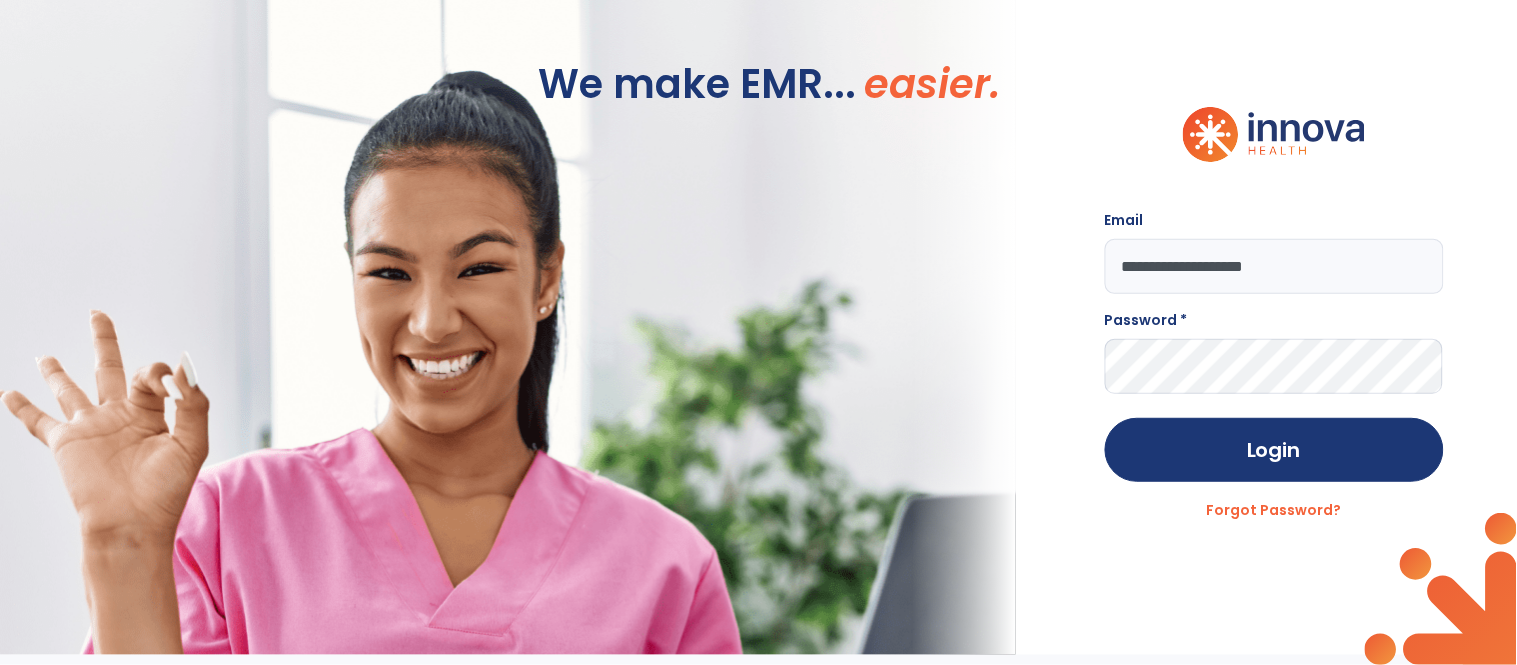 type on "**********" 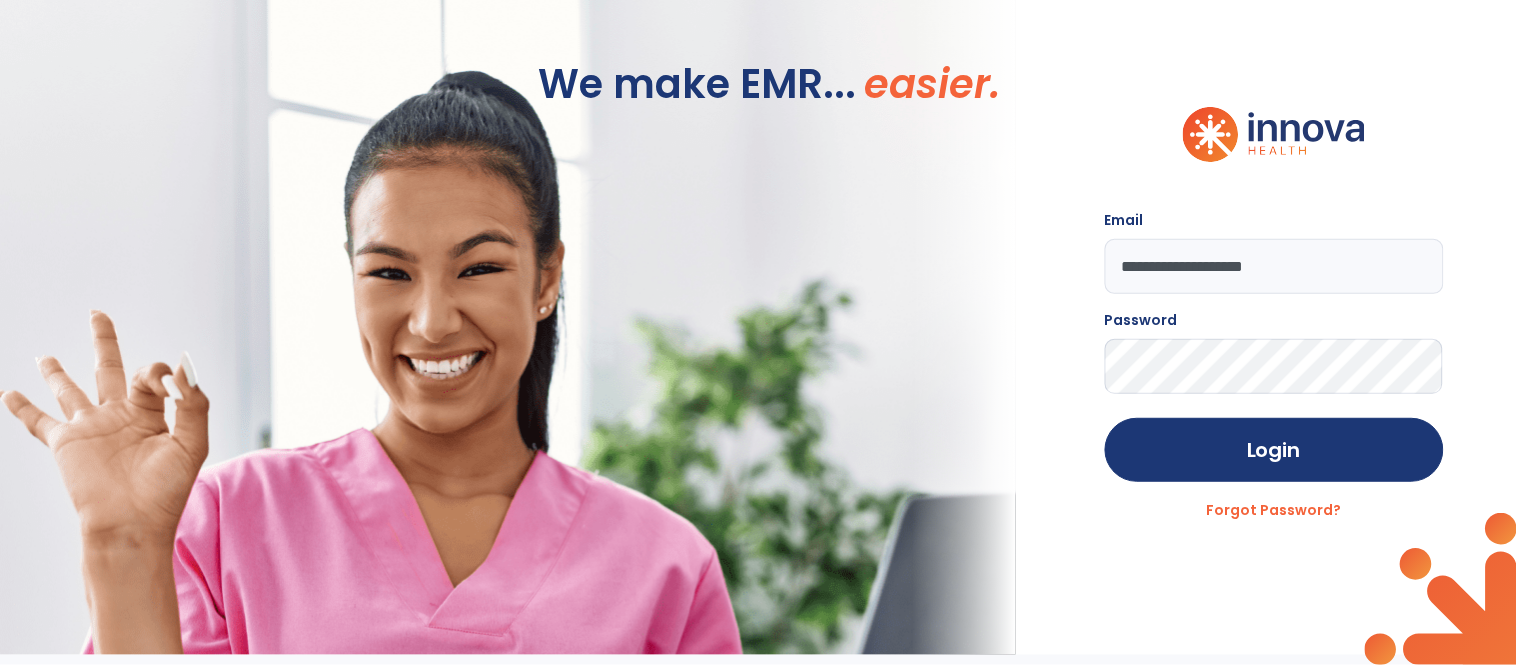click on "Login" 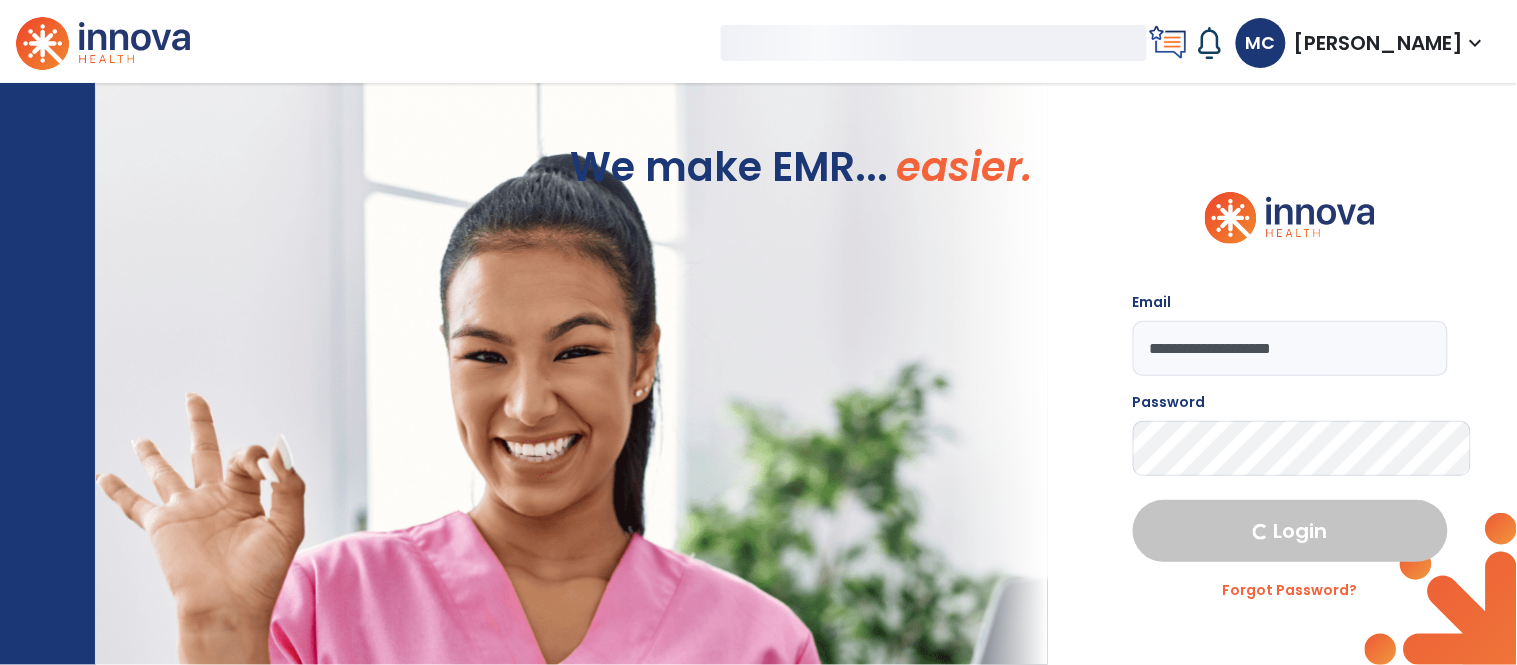 select on "****" 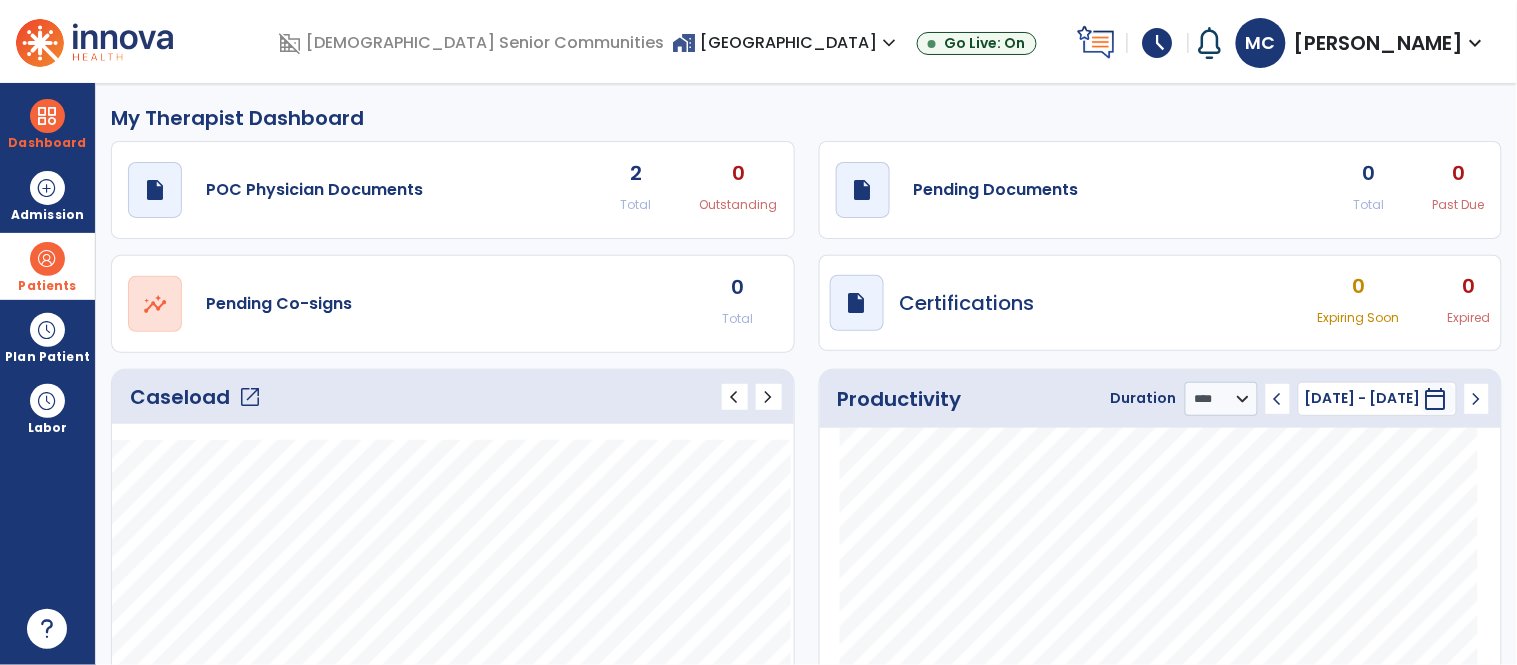 click at bounding box center [47, 259] 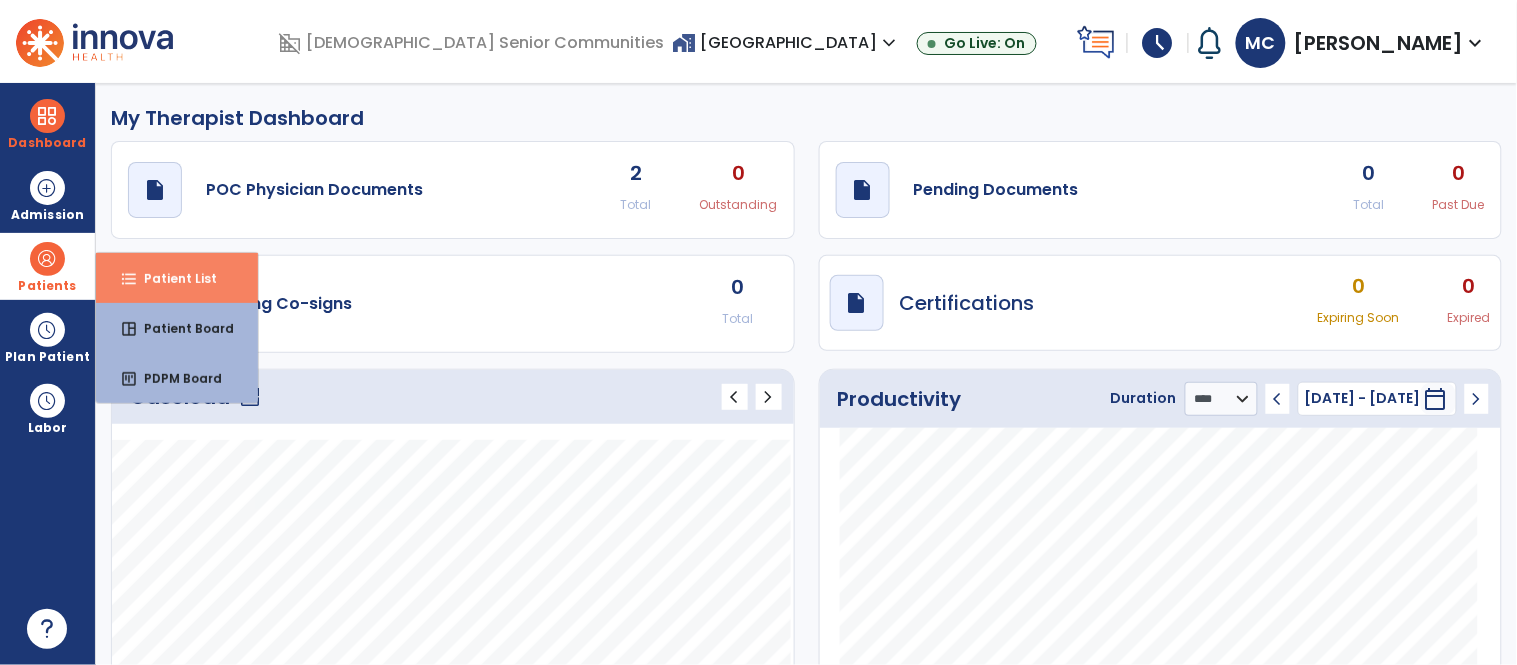 click on "format_list_bulleted  Patient List" at bounding box center (177, 278) 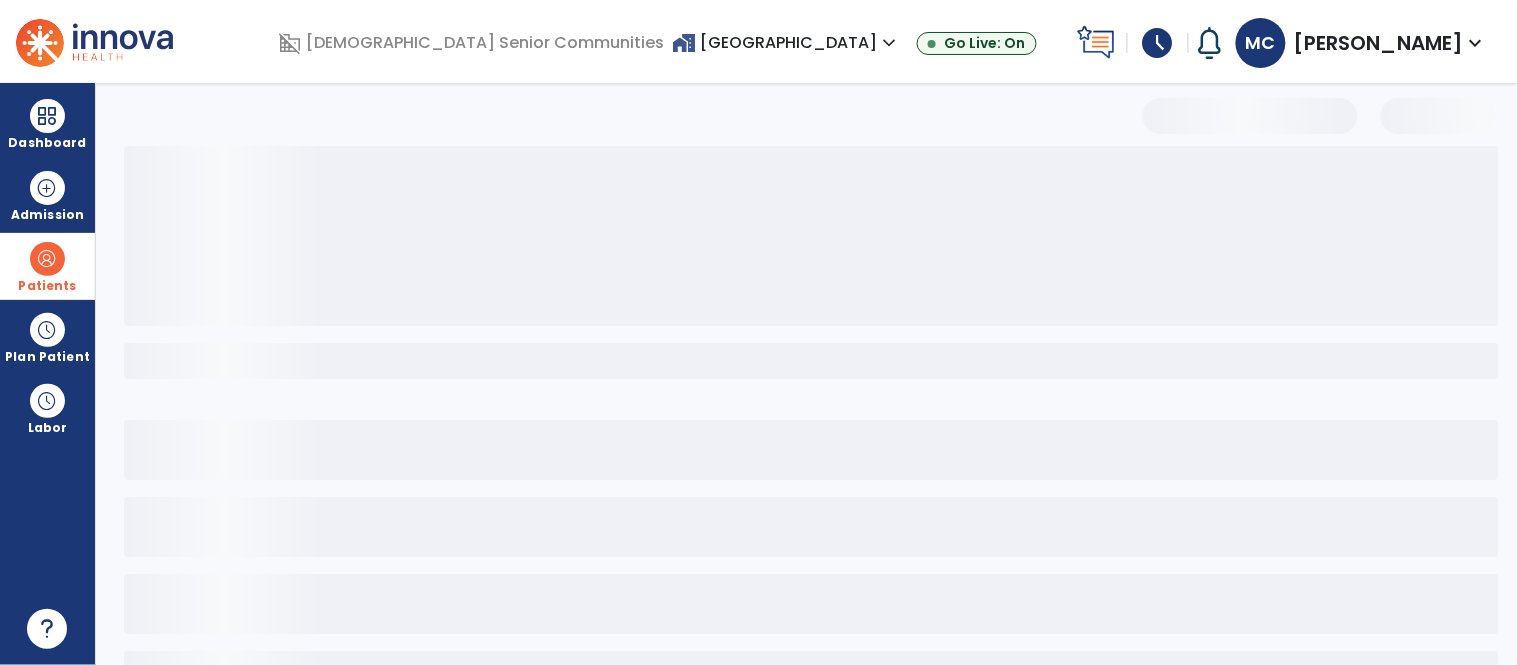 select on "***" 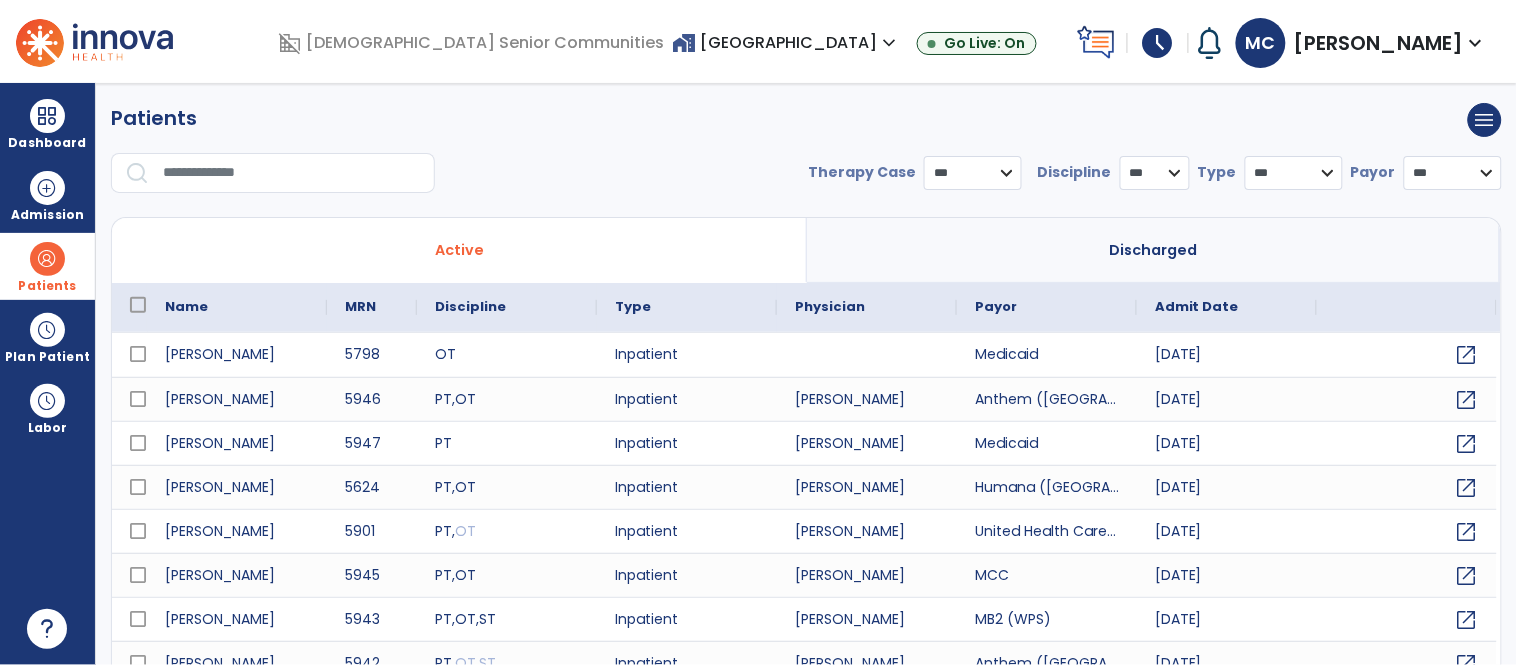 click at bounding box center (292, 173) 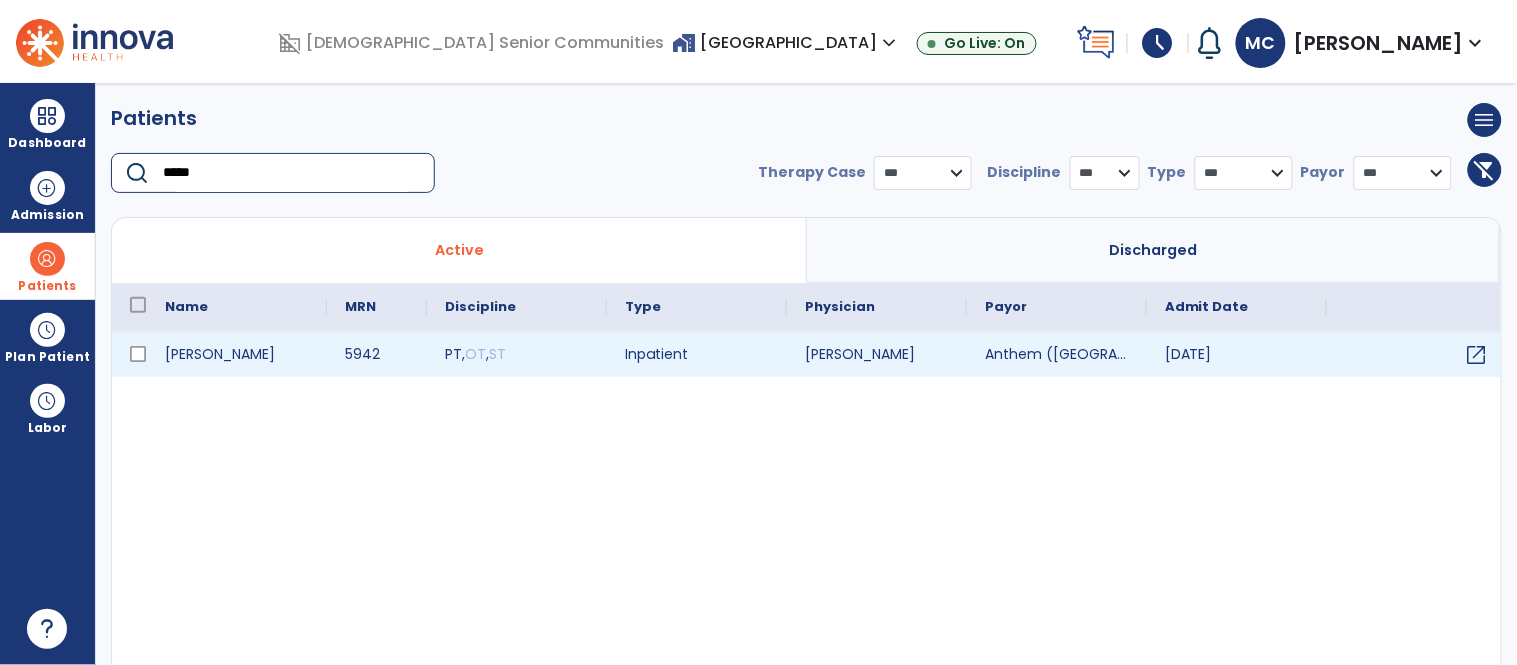 type on "*****" 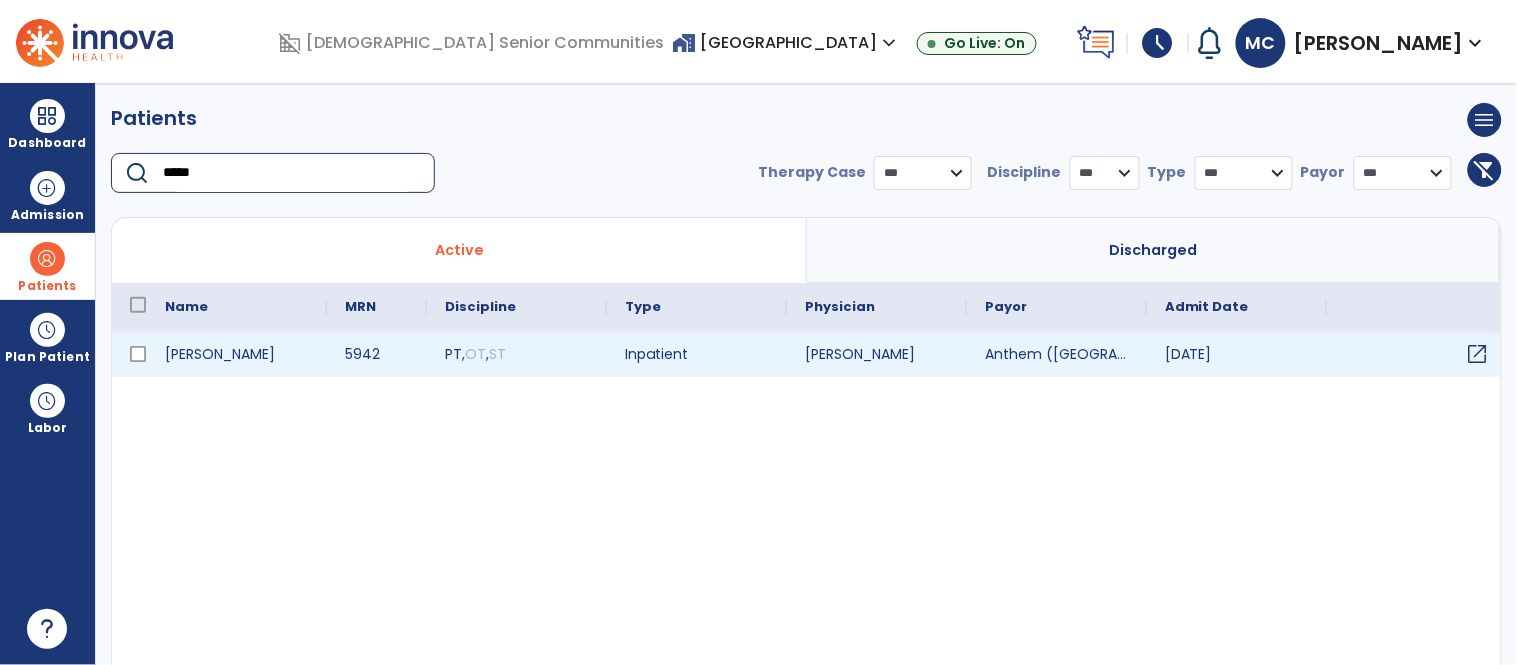 click on "open_in_new" at bounding box center [1478, 354] 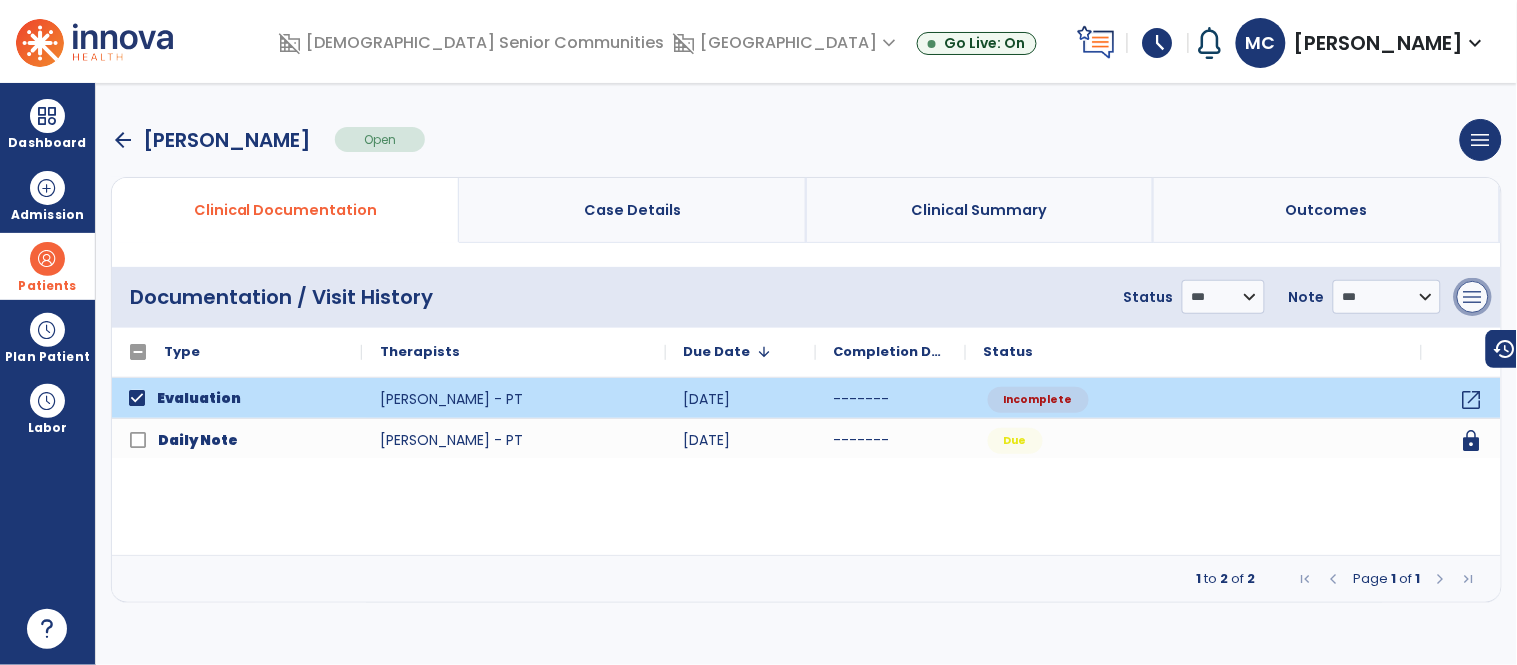 click on "menu" at bounding box center (1473, 297) 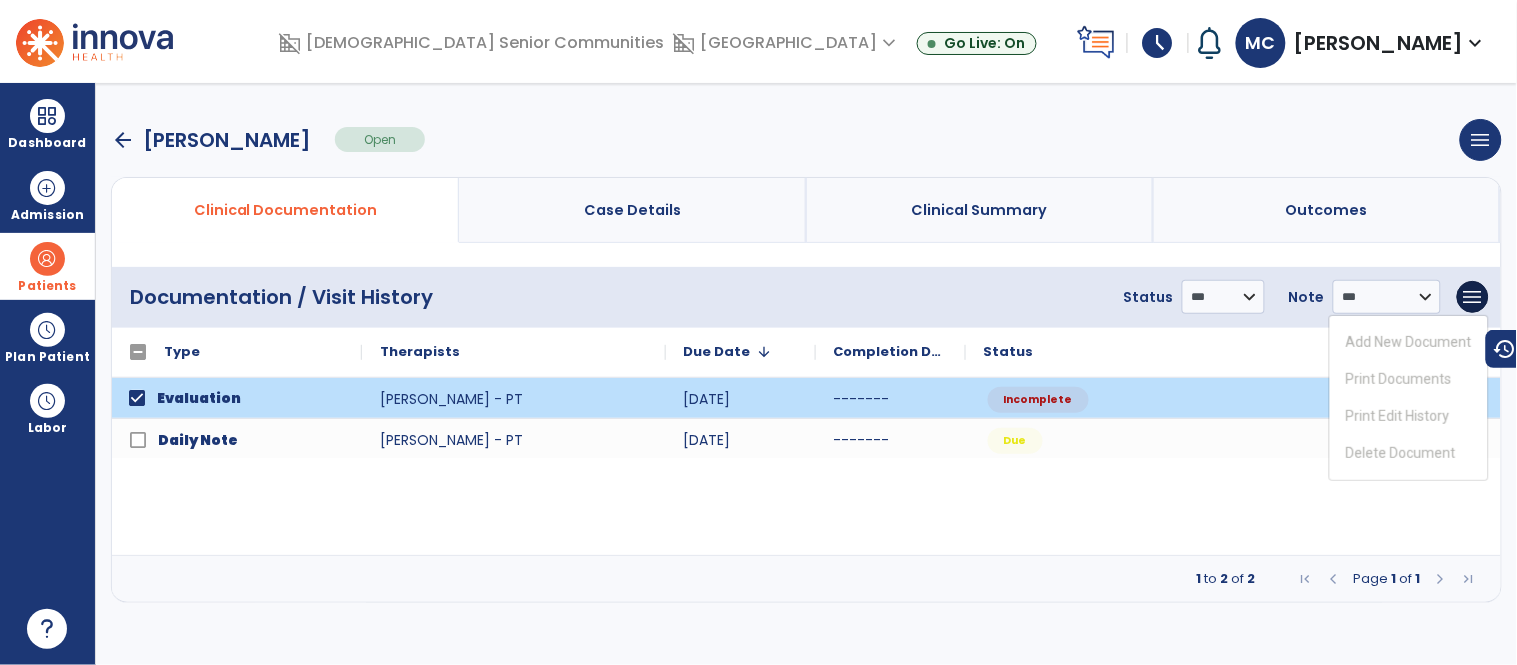 click on "Add New Document   Print Documents   Print Edit History   Delete Document" at bounding box center (1409, 398) 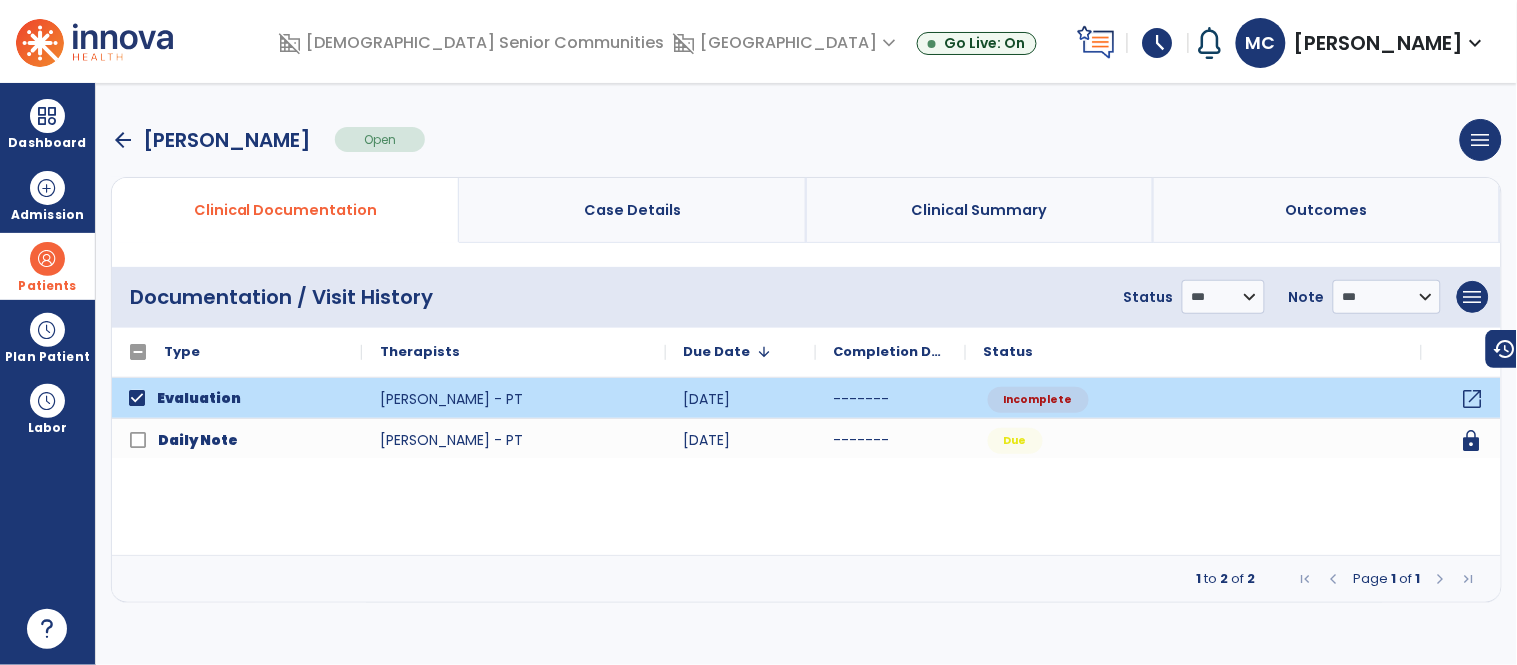 click on "open_in_new" 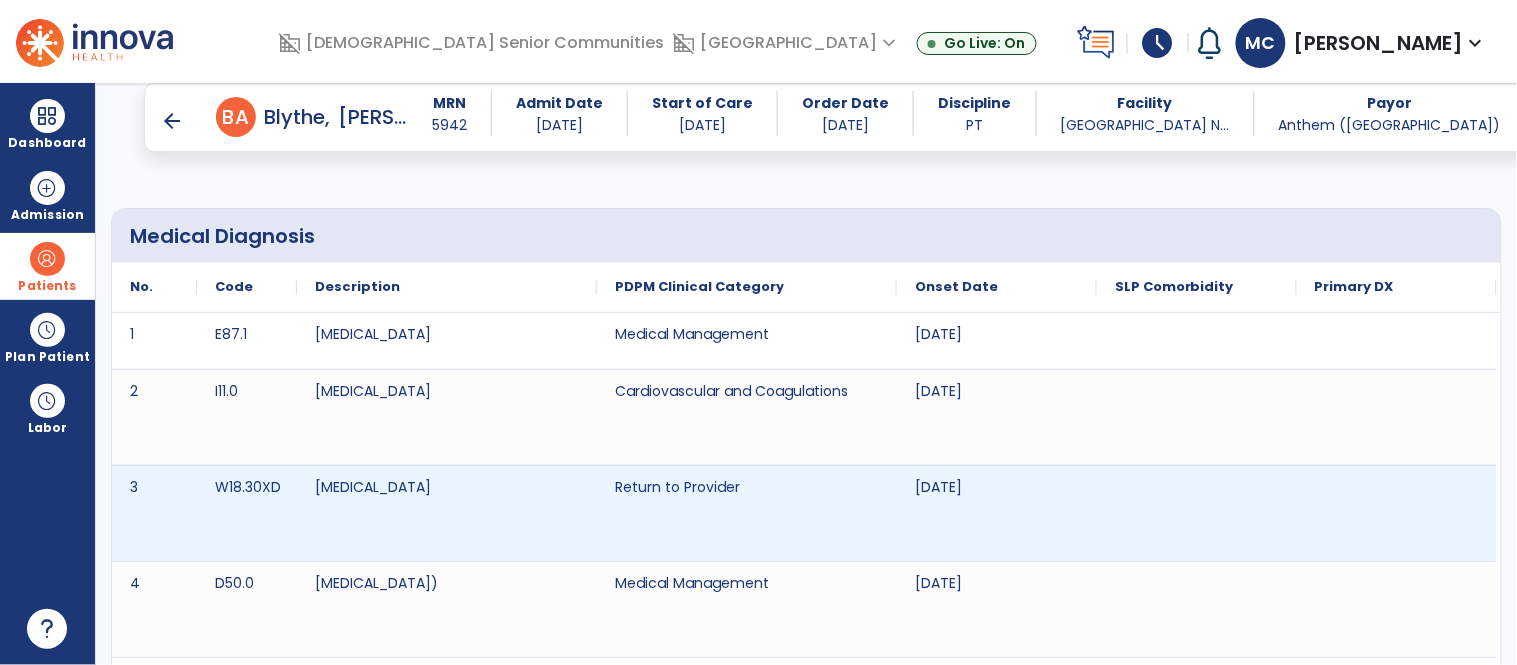 scroll, scrollTop: 62, scrollLeft: 0, axis: vertical 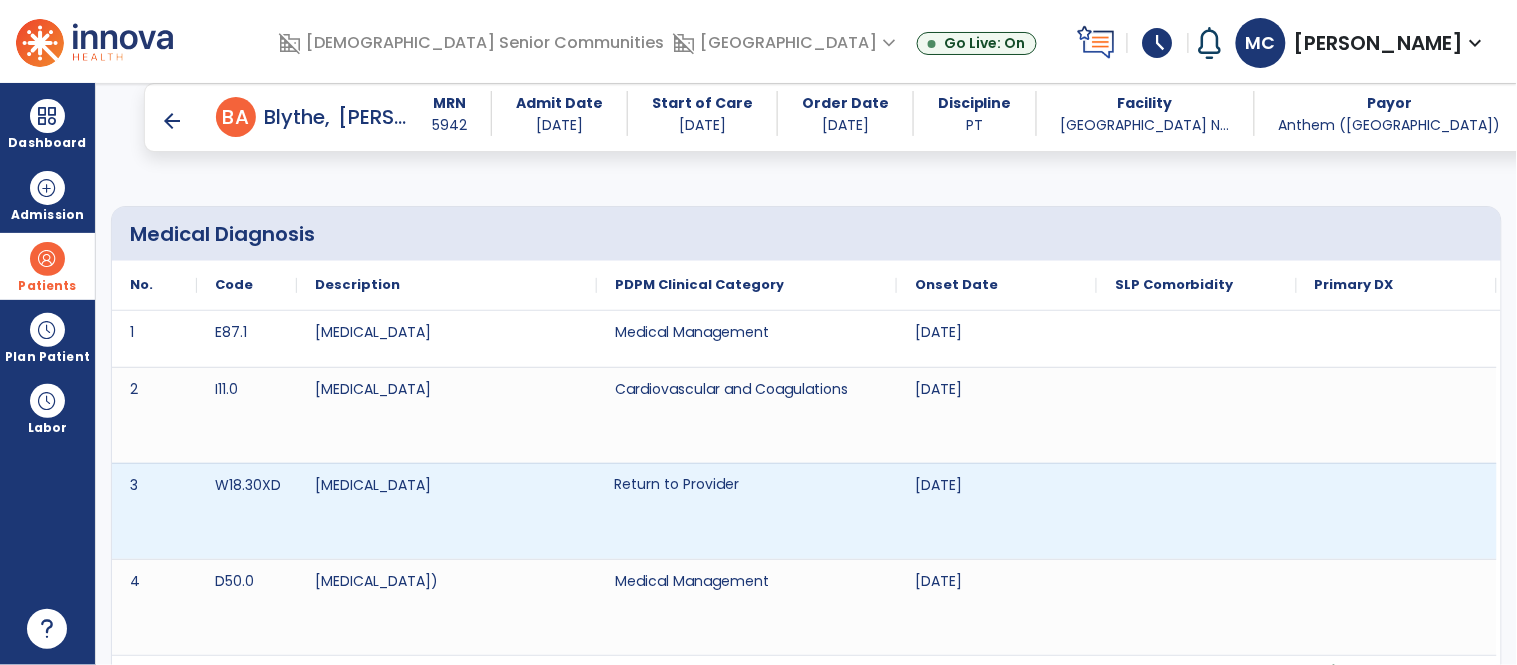 click on "Return to Provider" at bounding box center [747, 492] 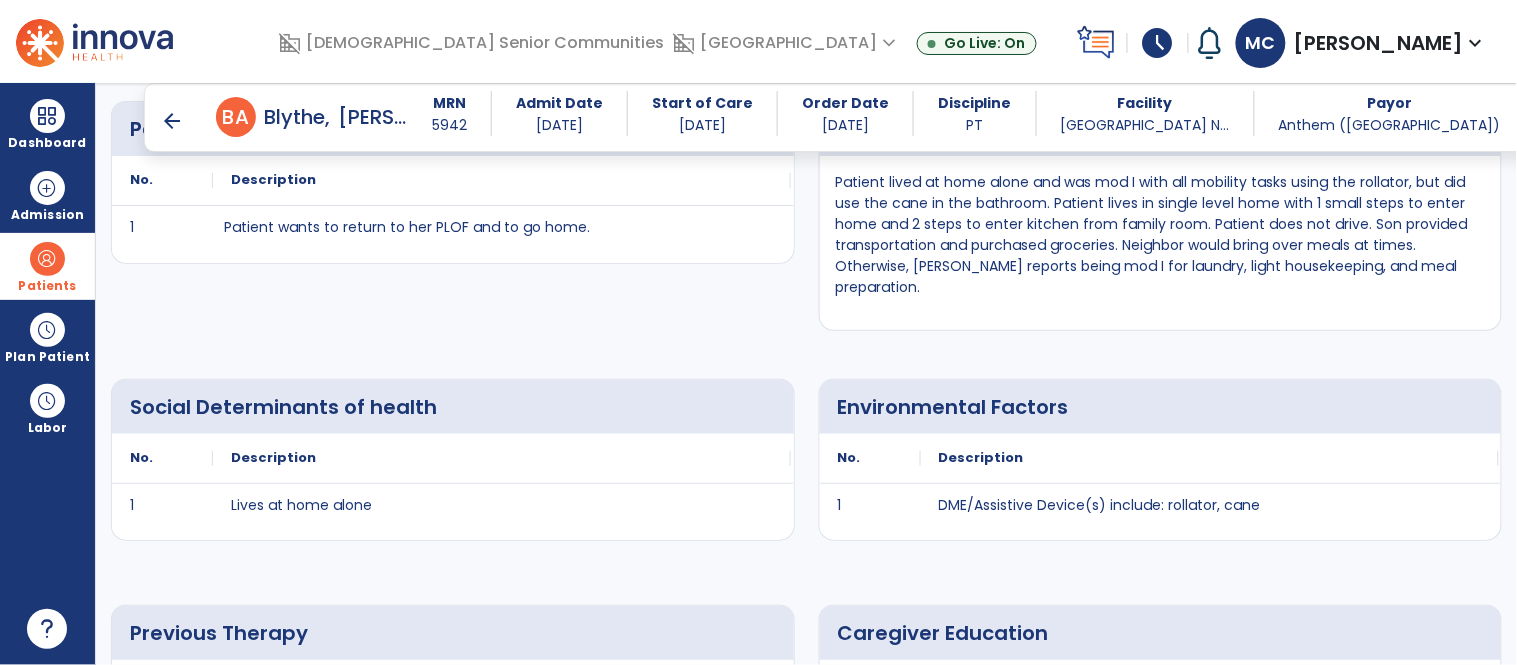 scroll, scrollTop: 1970, scrollLeft: 0, axis: vertical 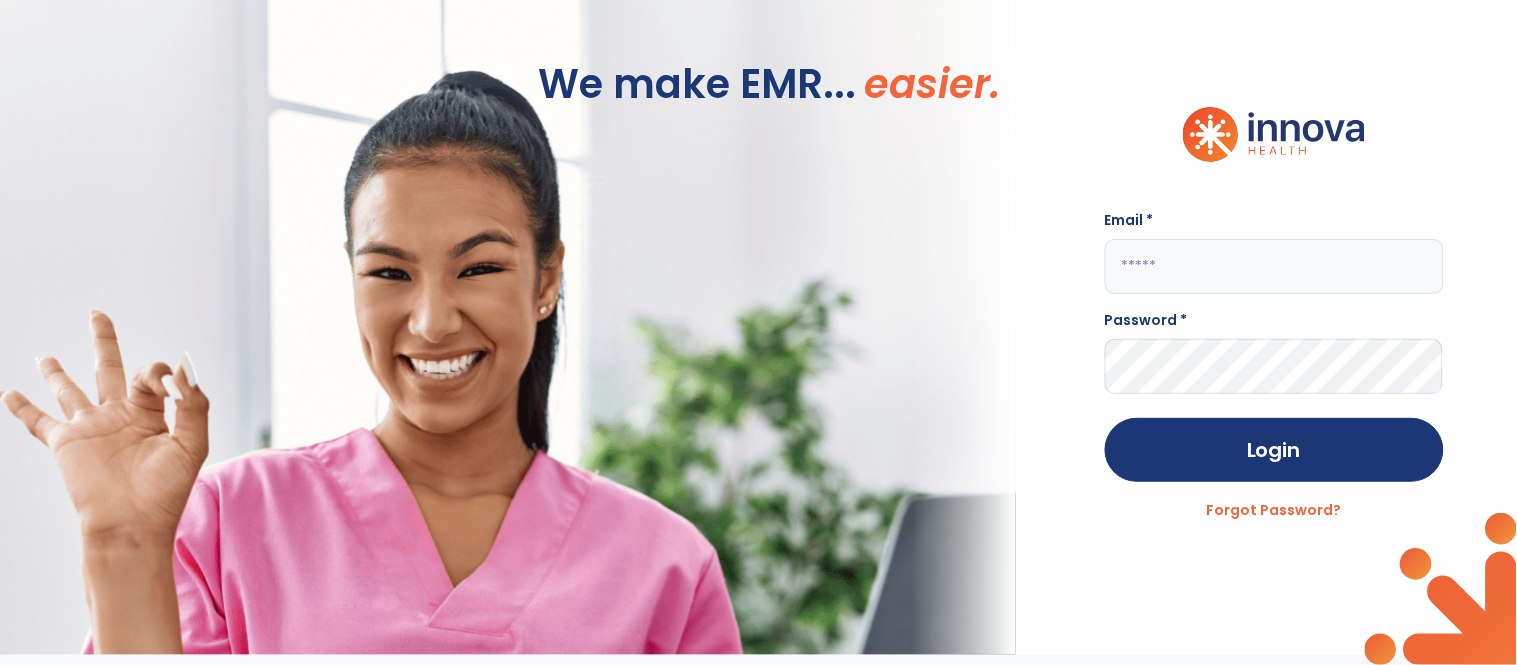 click 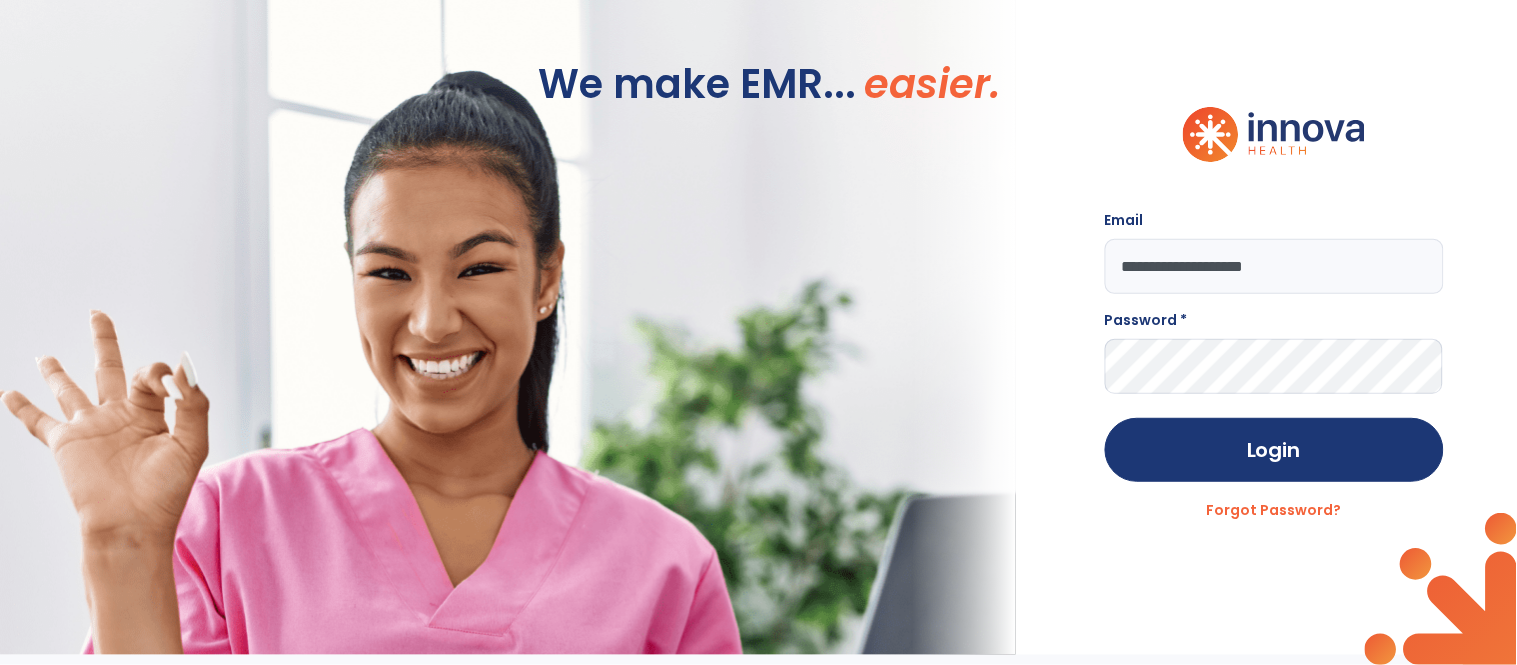 type on "**********" 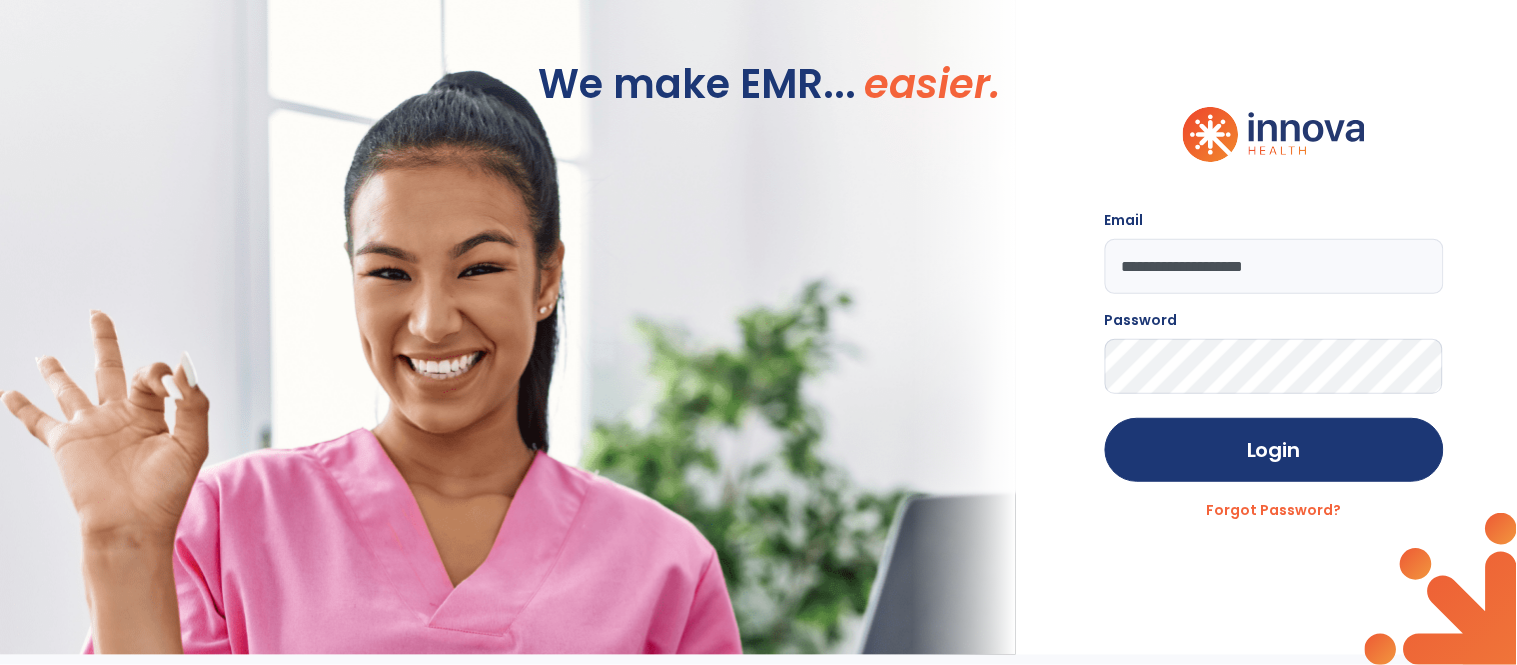 click on "Login" 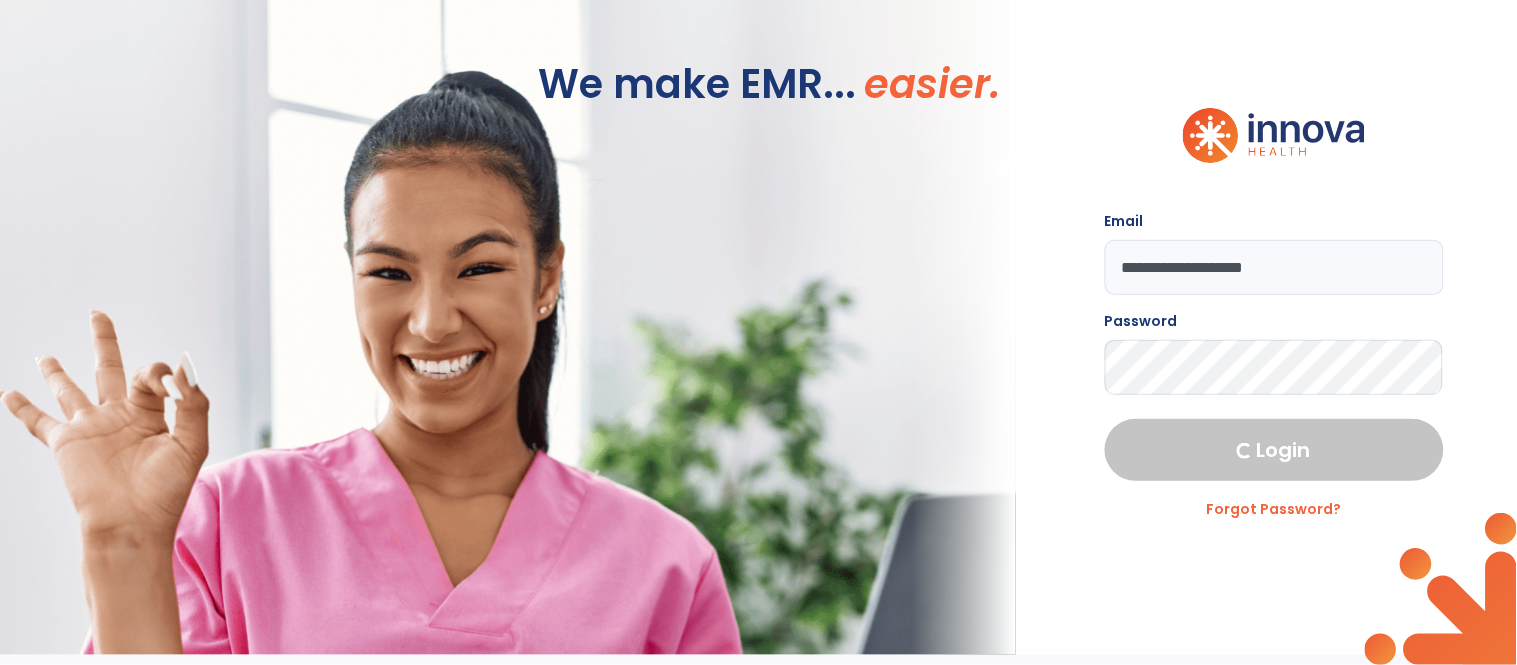 select on "****" 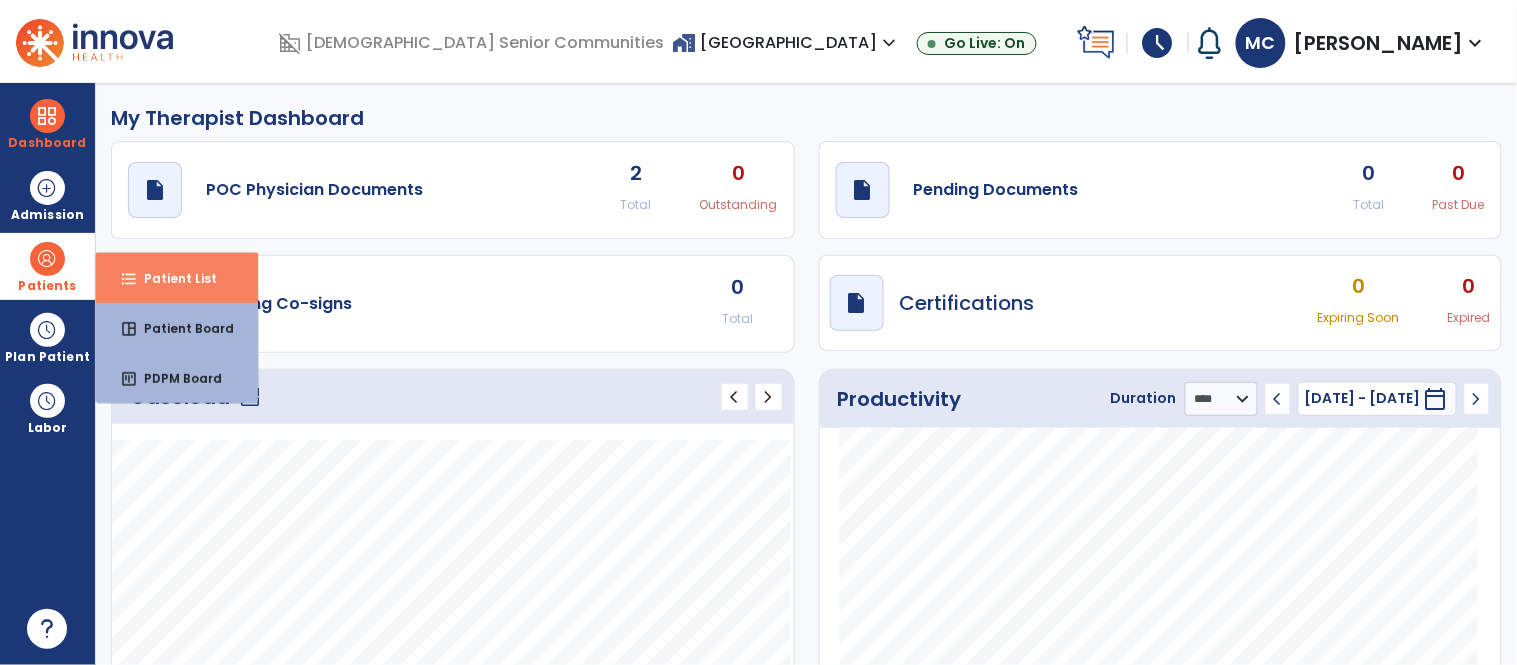 click on "Patient List" at bounding box center (172, 278) 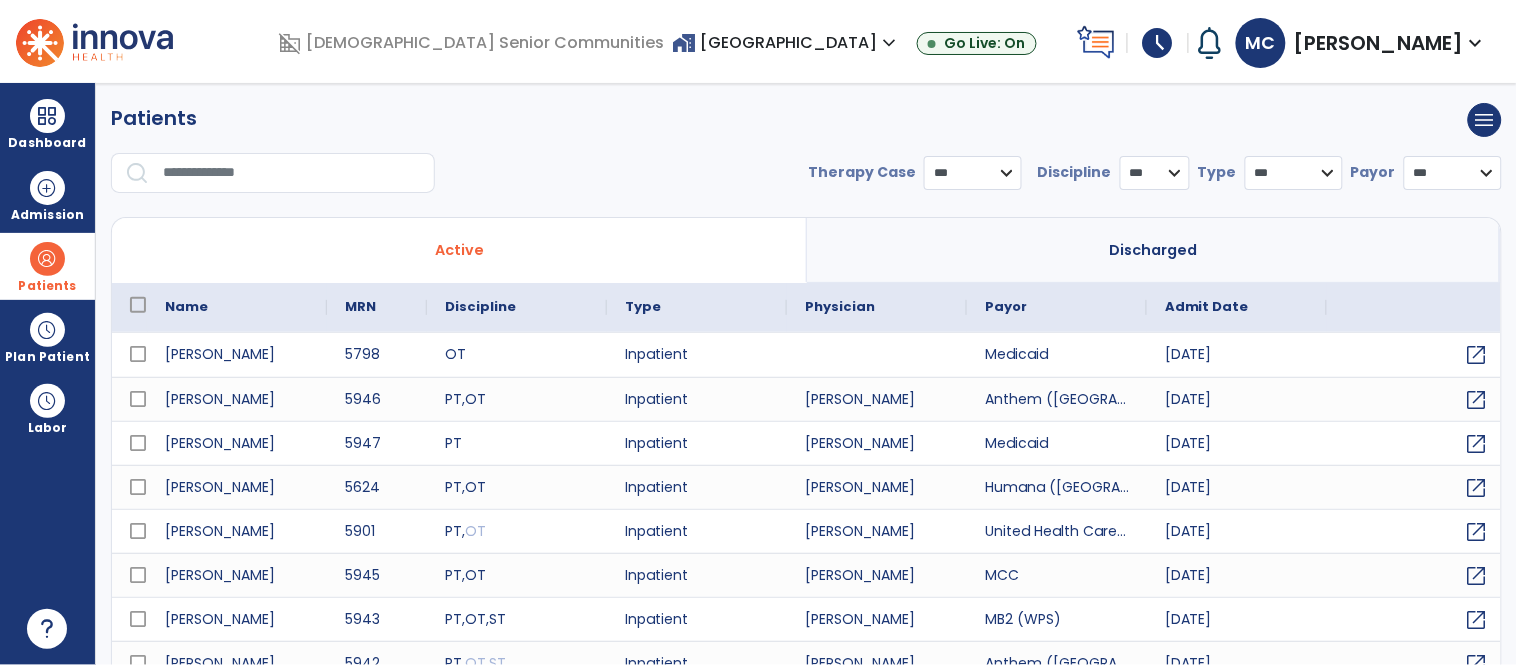 select on "***" 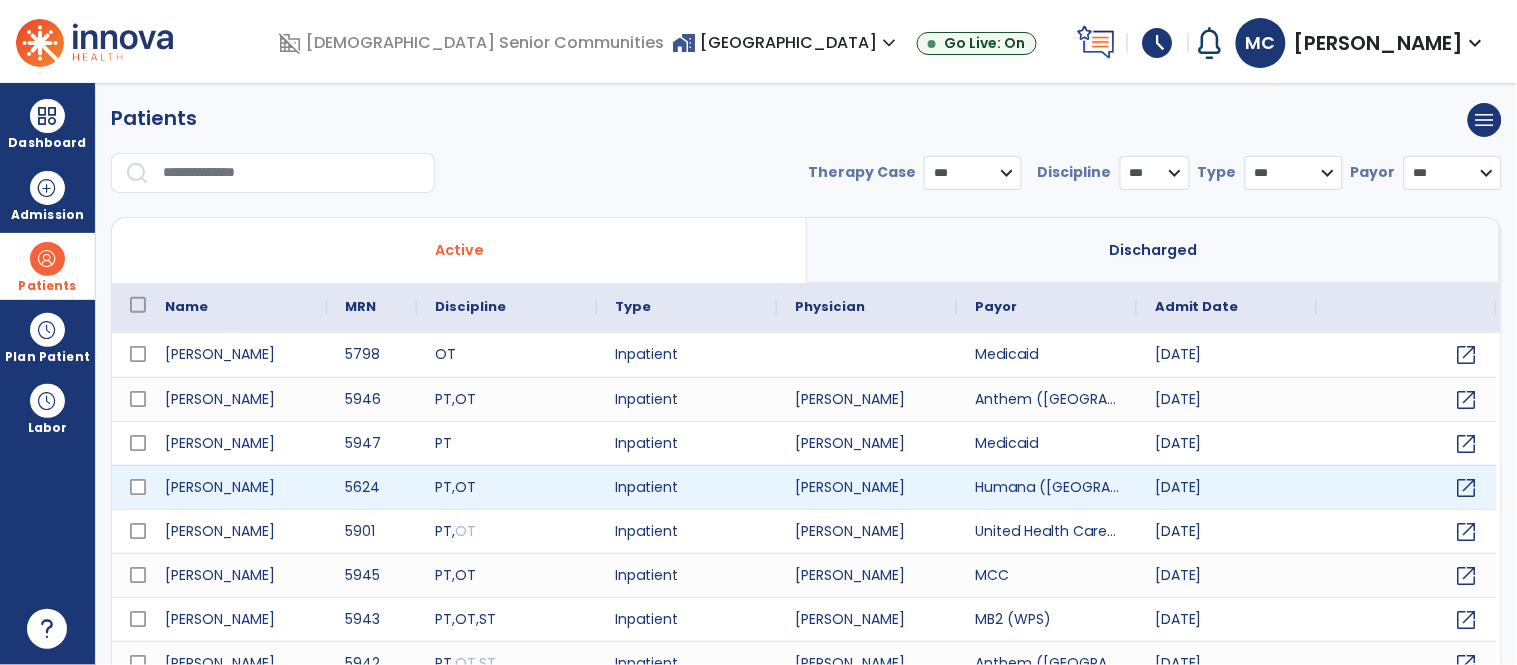 scroll, scrollTop: 77, scrollLeft: 0, axis: vertical 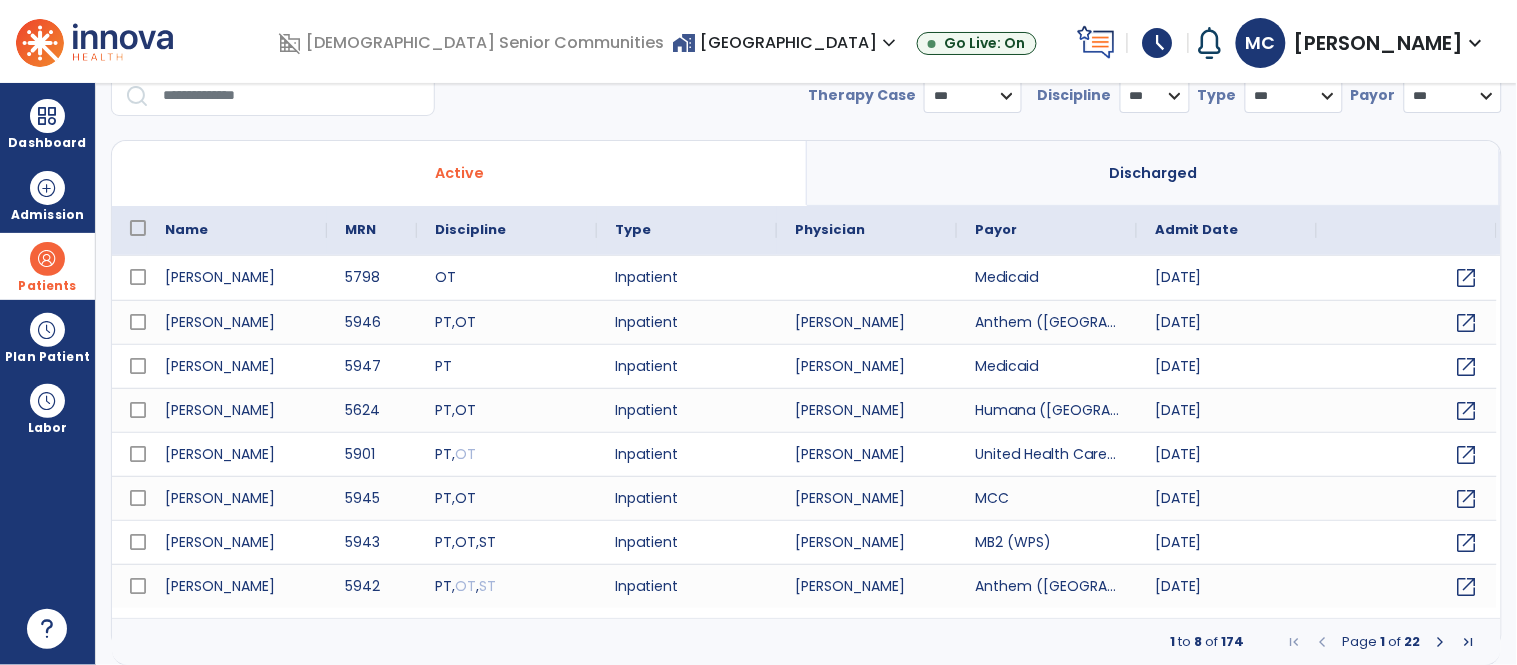 click at bounding box center (292, 96) 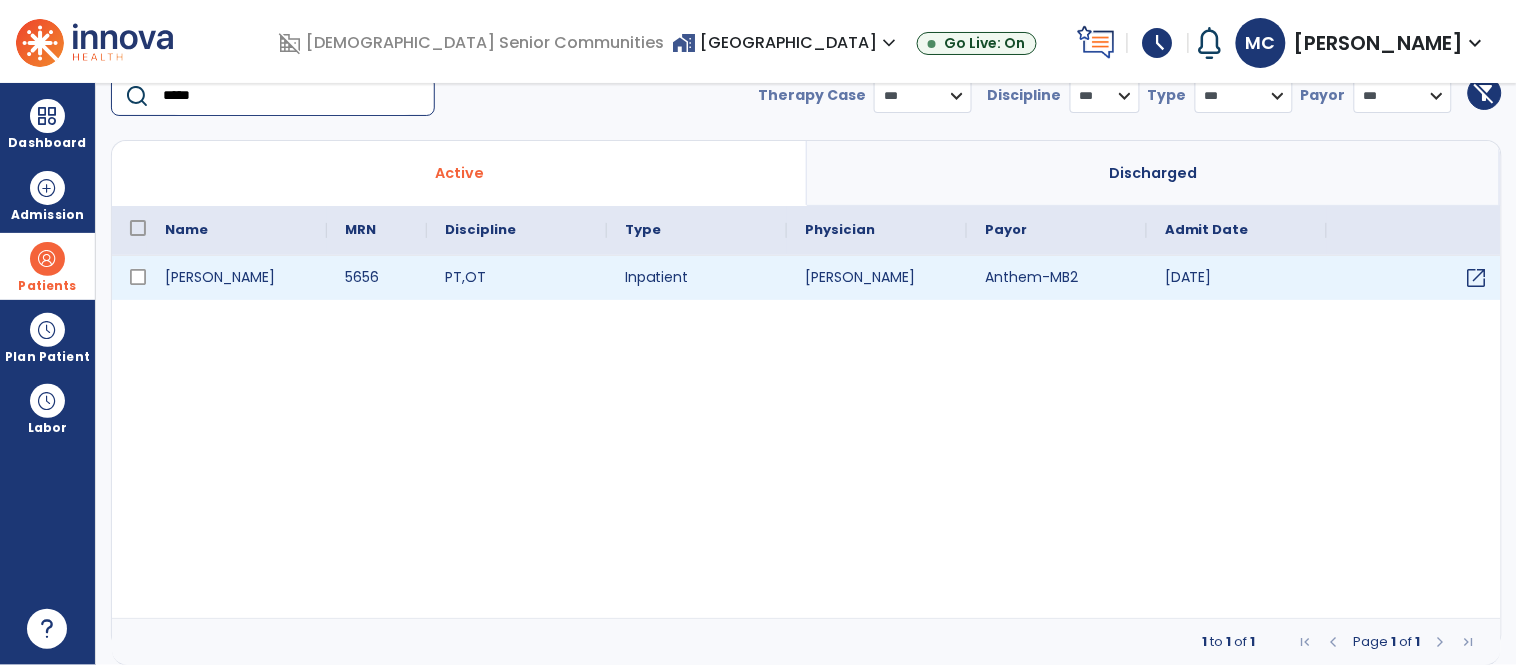 type on "*****" 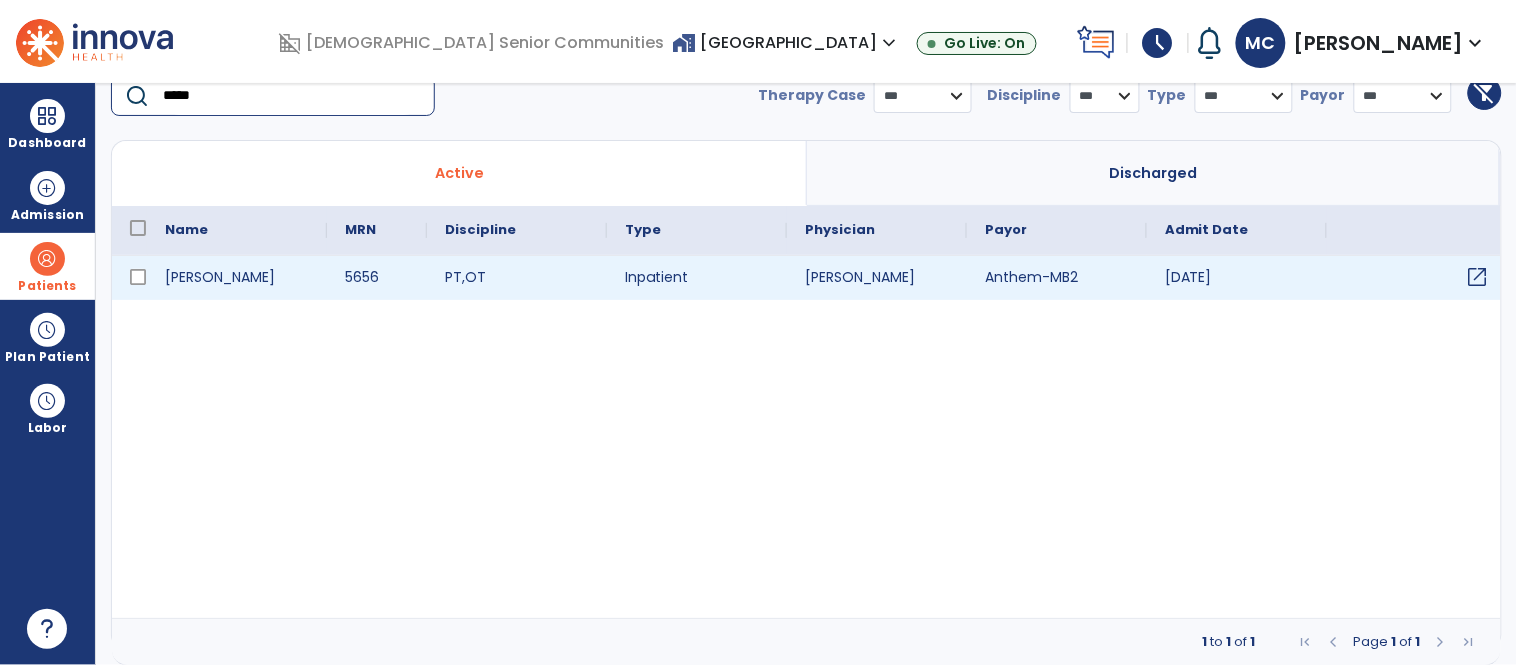 click on "open_in_new" at bounding box center (1478, 277) 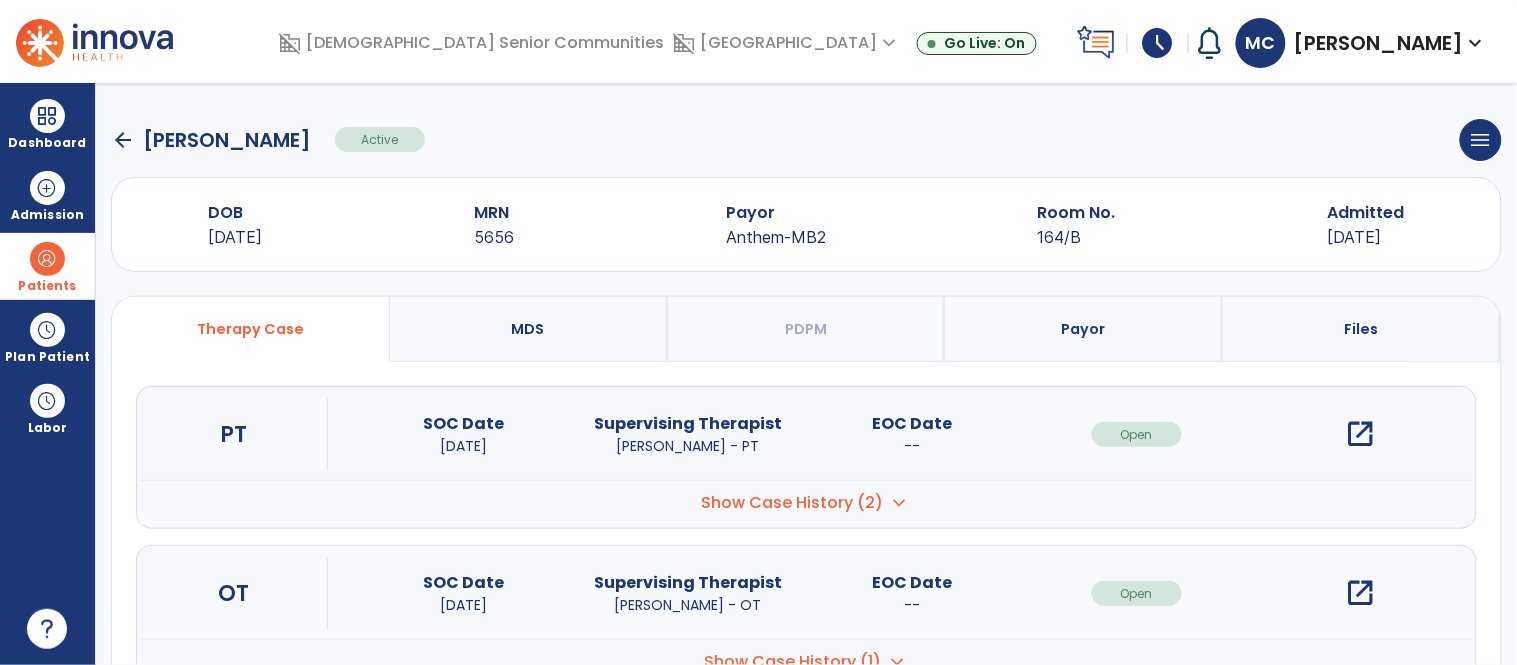scroll, scrollTop: 186, scrollLeft: 0, axis: vertical 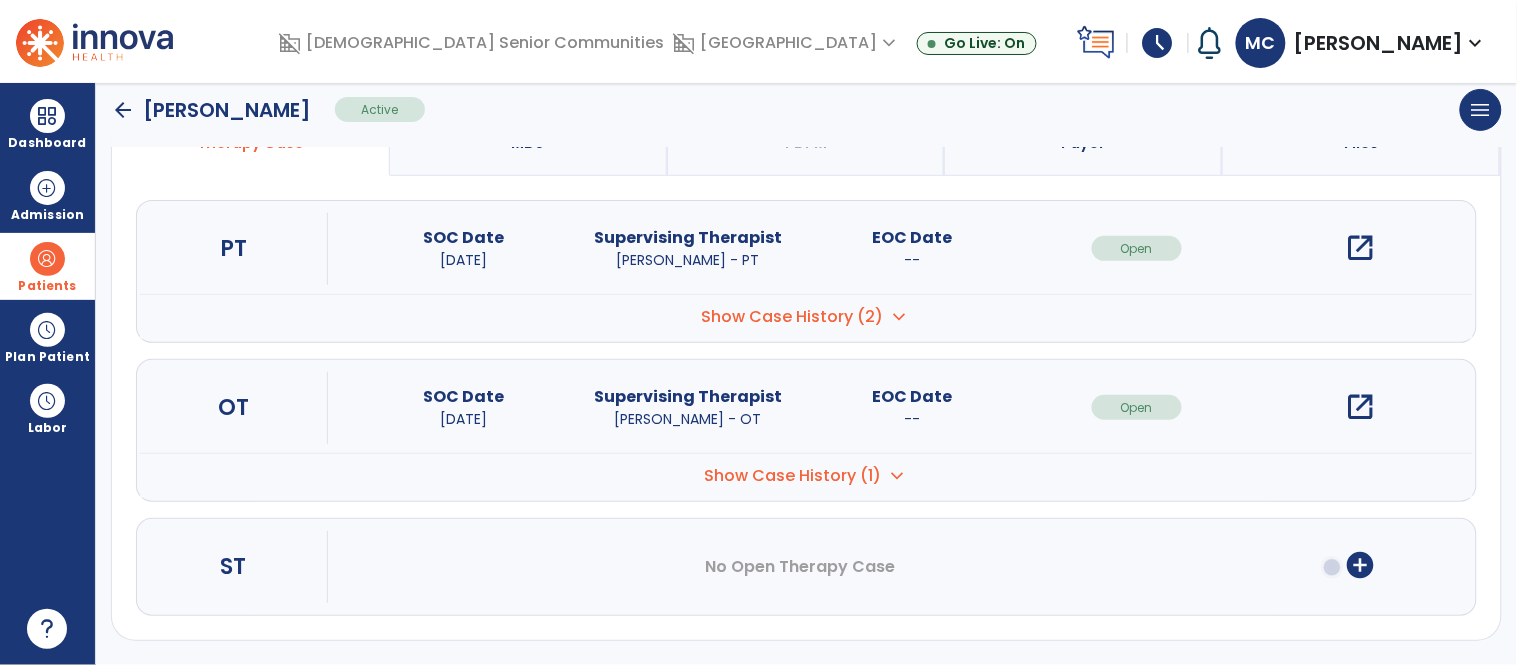 click on "open_in_new" at bounding box center (1361, 407) 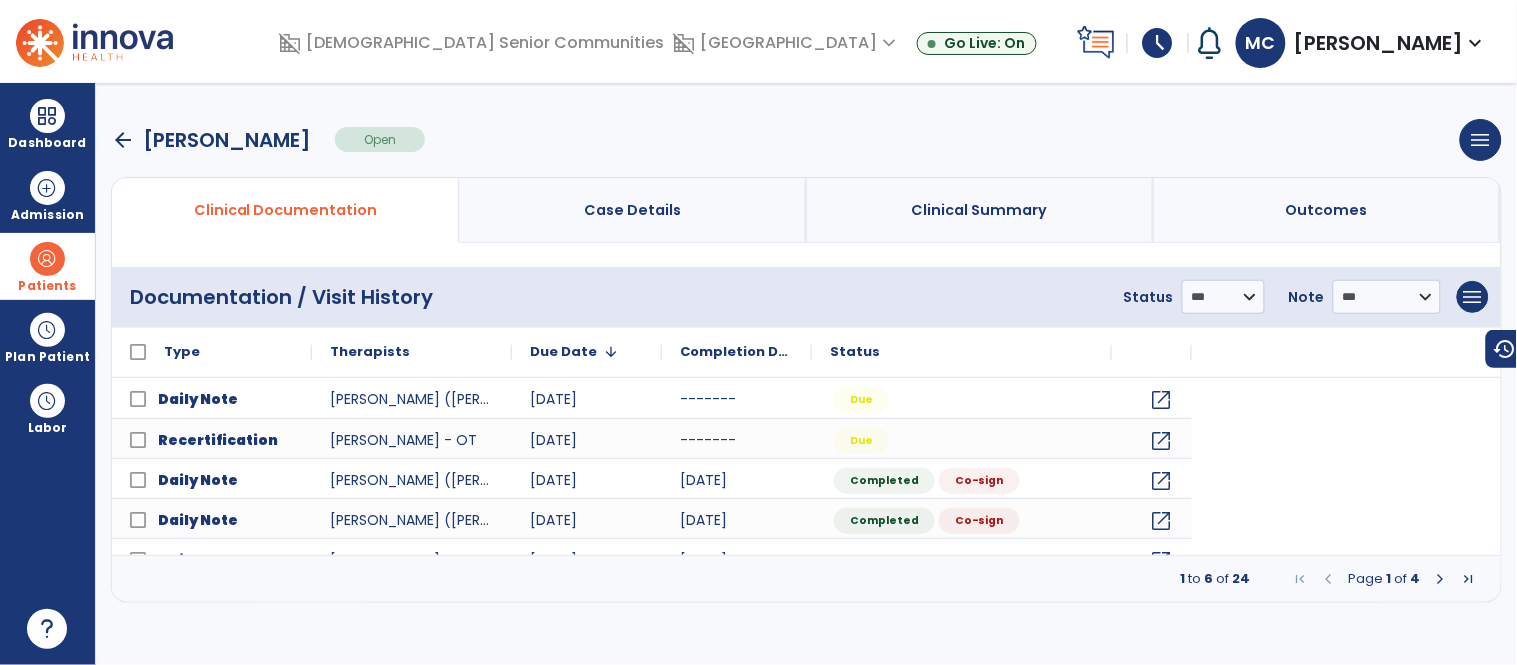 scroll, scrollTop: 0, scrollLeft: 0, axis: both 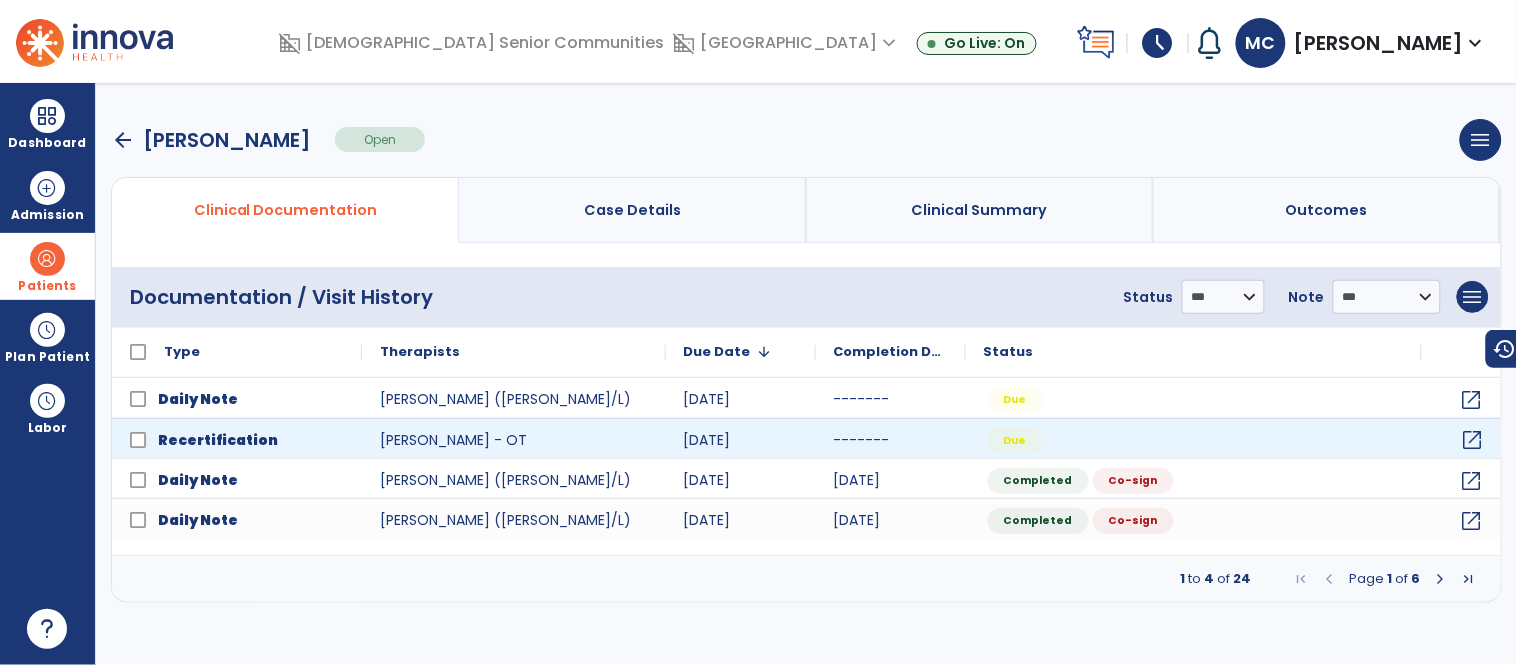 click on "open_in_new" 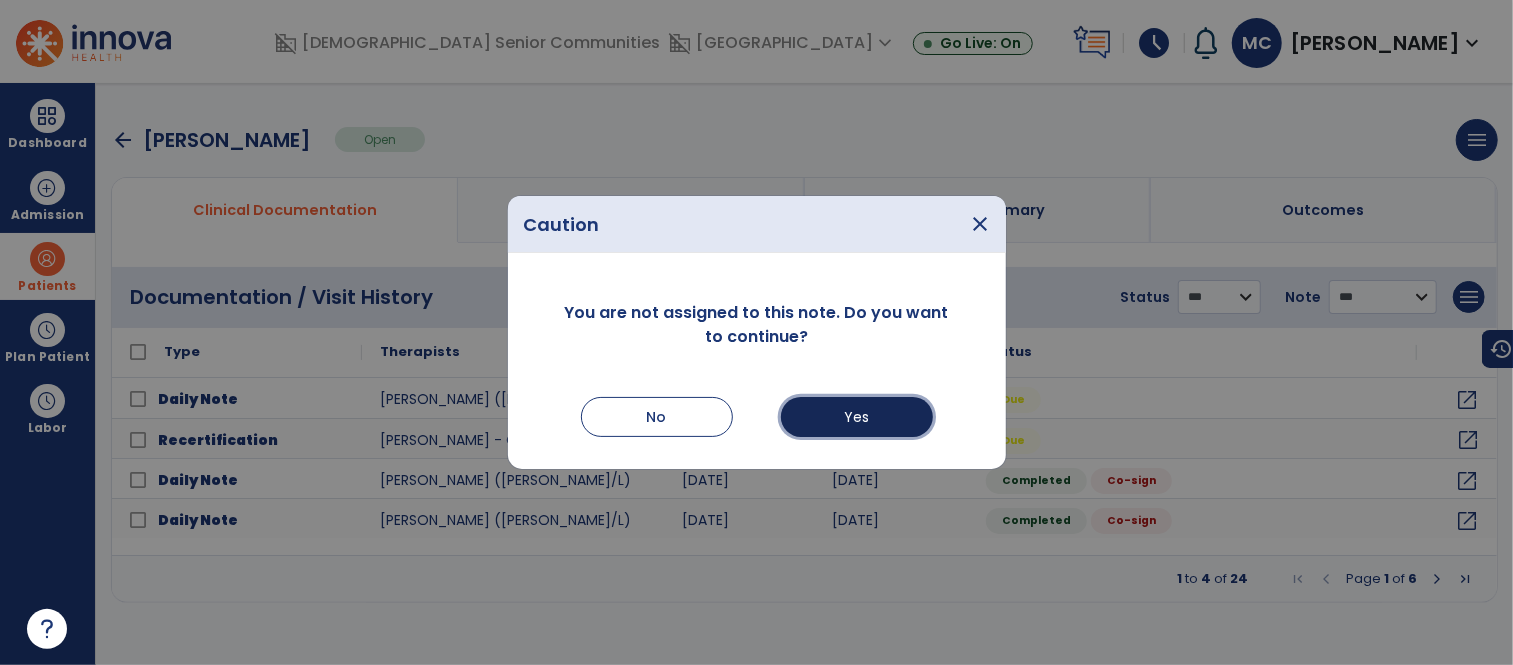 click on "Yes" at bounding box center (857, 417) 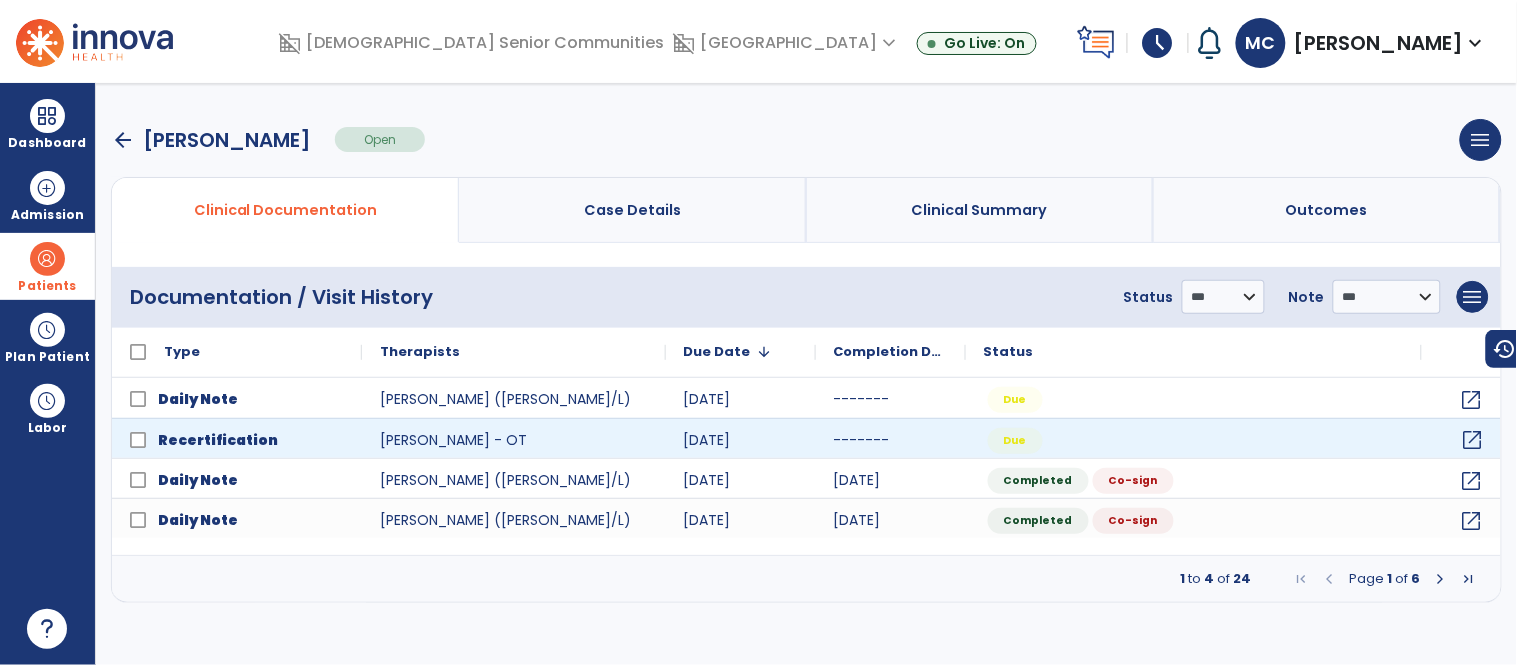 select on "**" 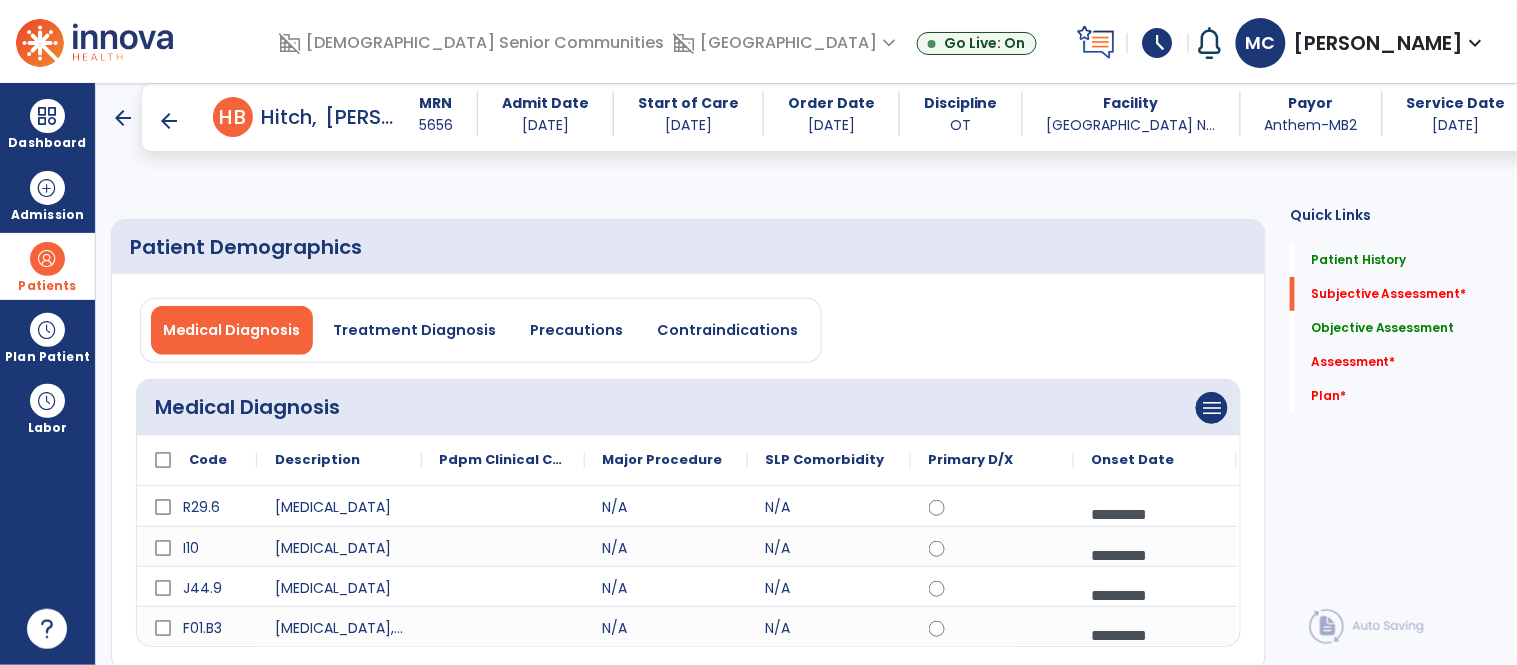 scroll, scrollTop: 416, scrollLeft: 0, axis: vertical 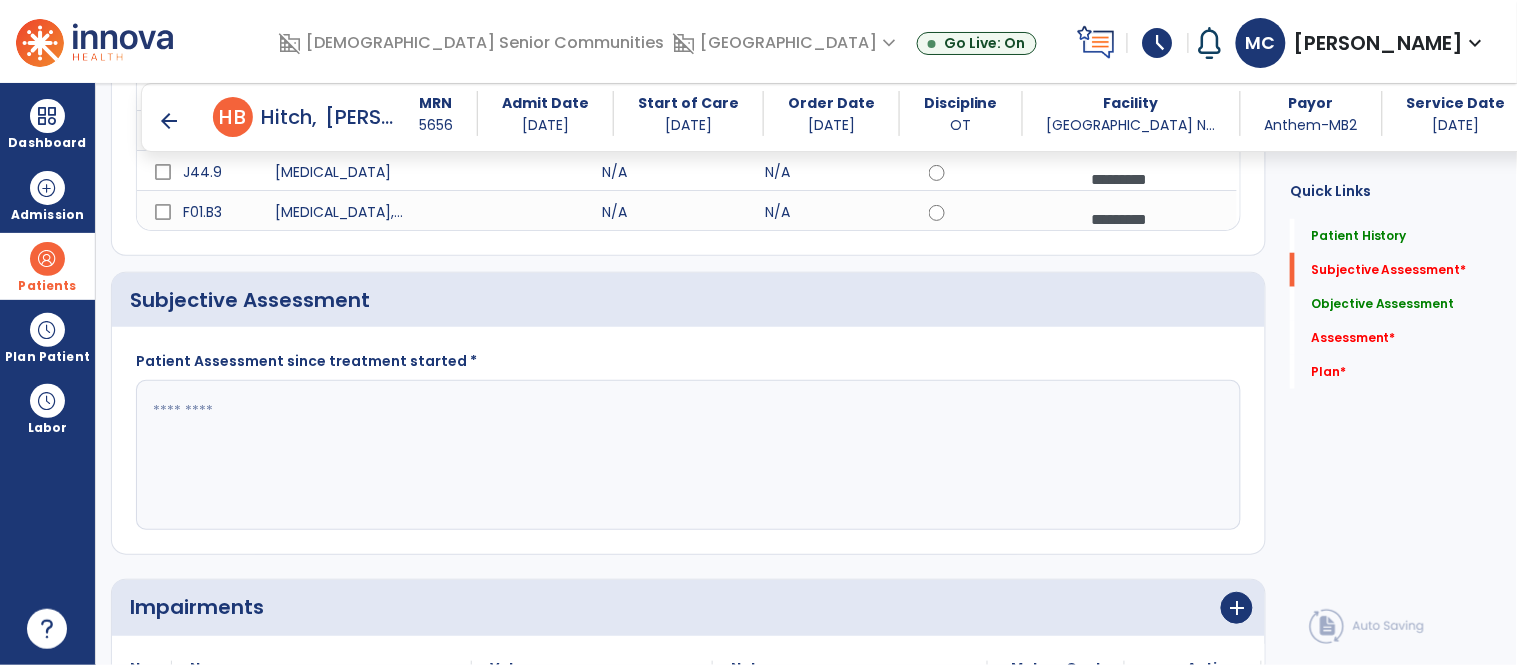 click 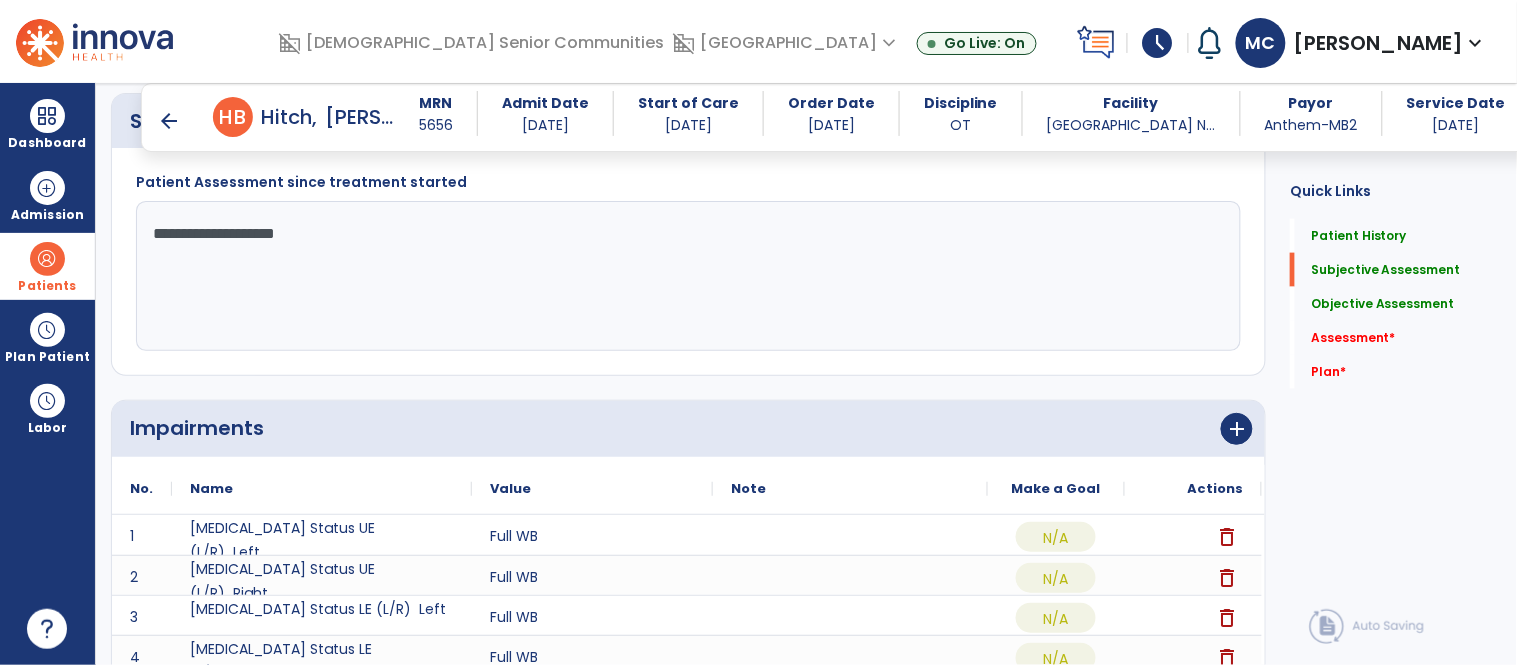 scroll, scrollTop: 596, scrollLeft: 0, axis: vertical 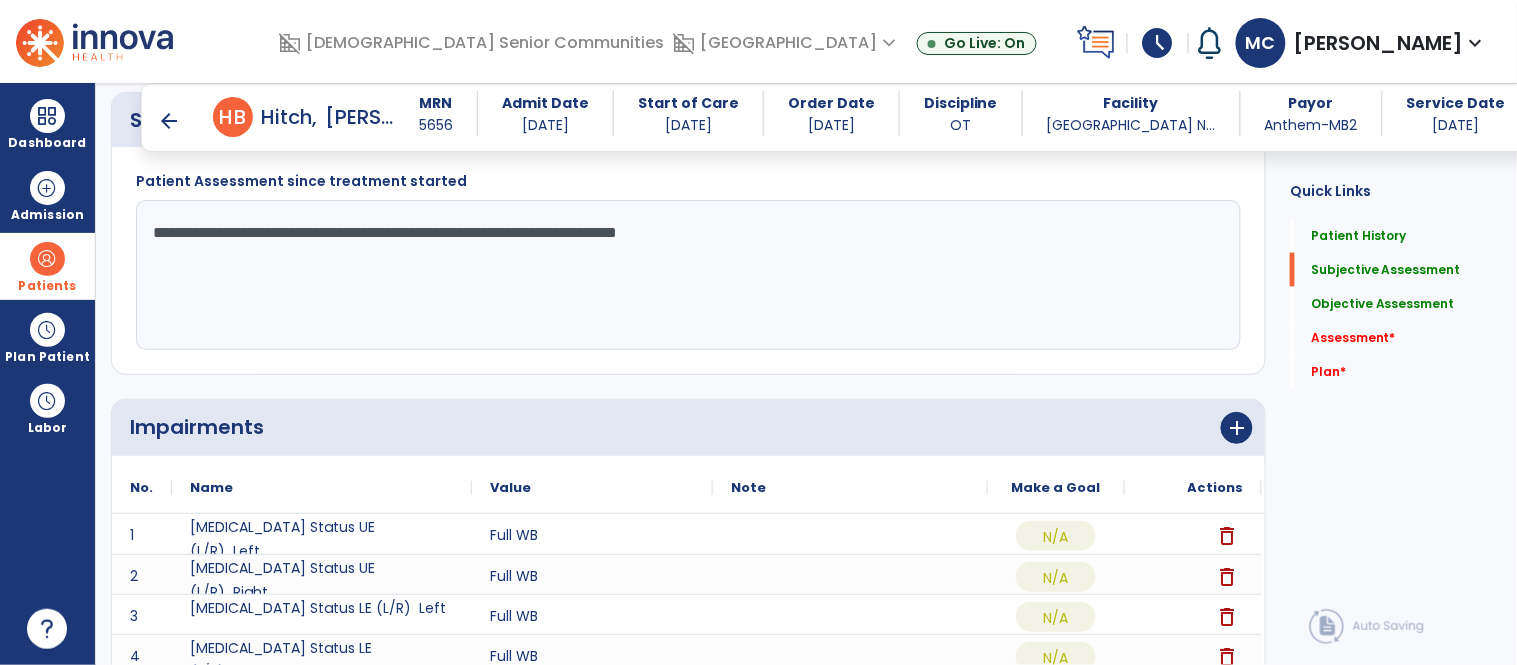 type on "**********" 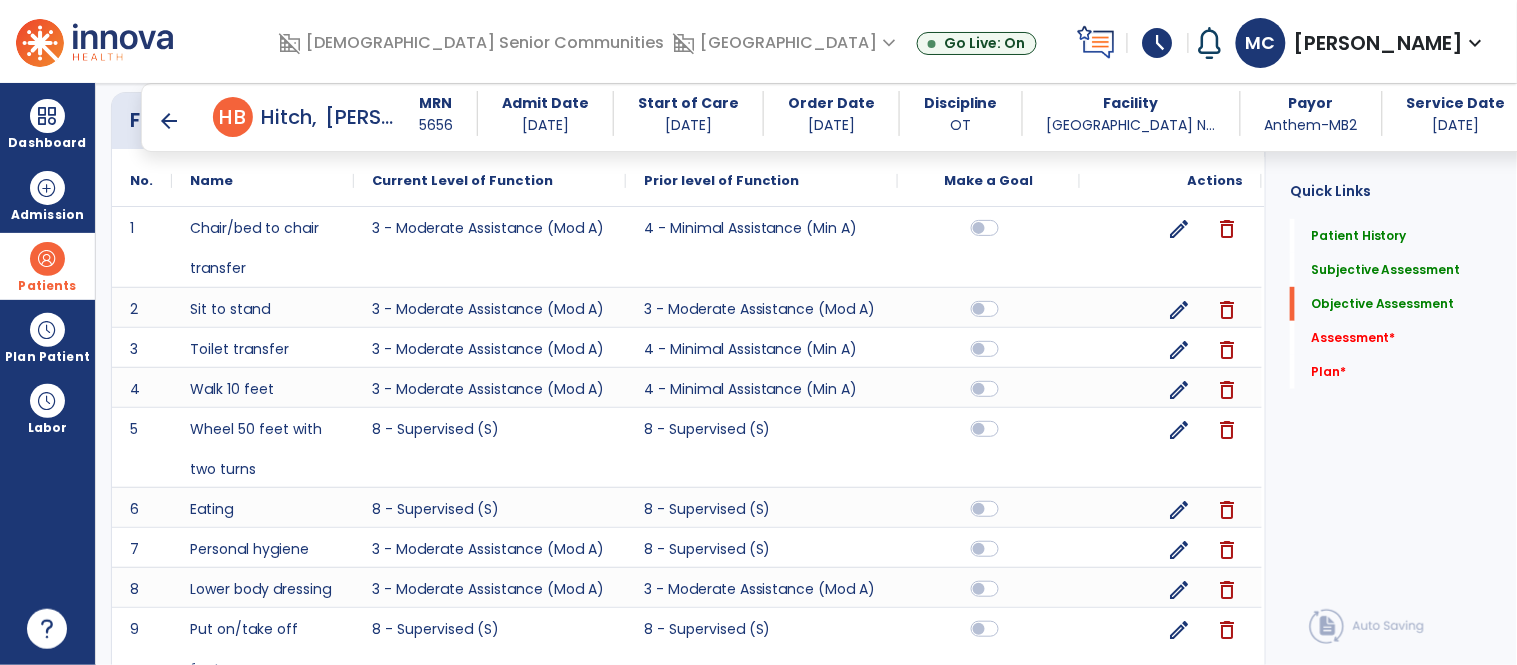 scroll, scrollTop: 2124, scrollLeft: 0, axis: vertical 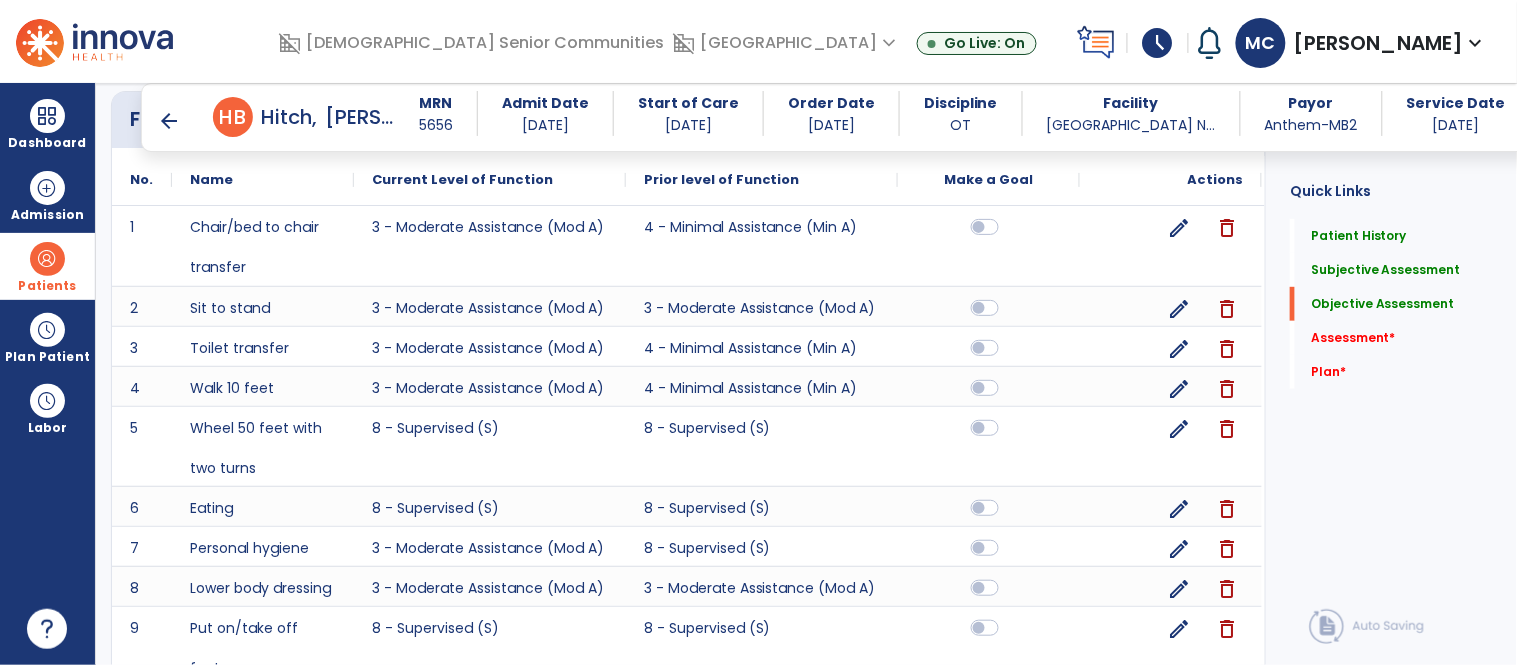 click on "arrow_back" at bounding box center [169, 121] 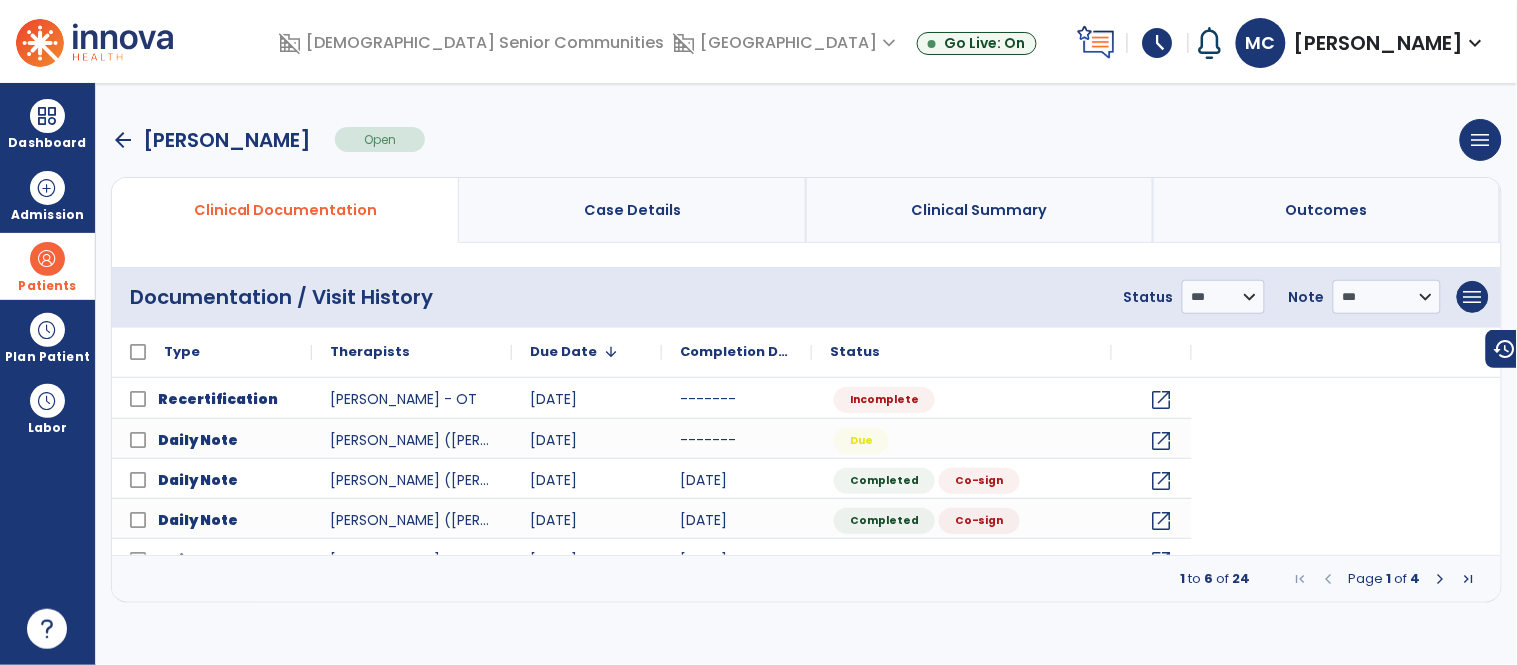 scroll, scrollTop: 0, scrollLeft: 0, axis: both 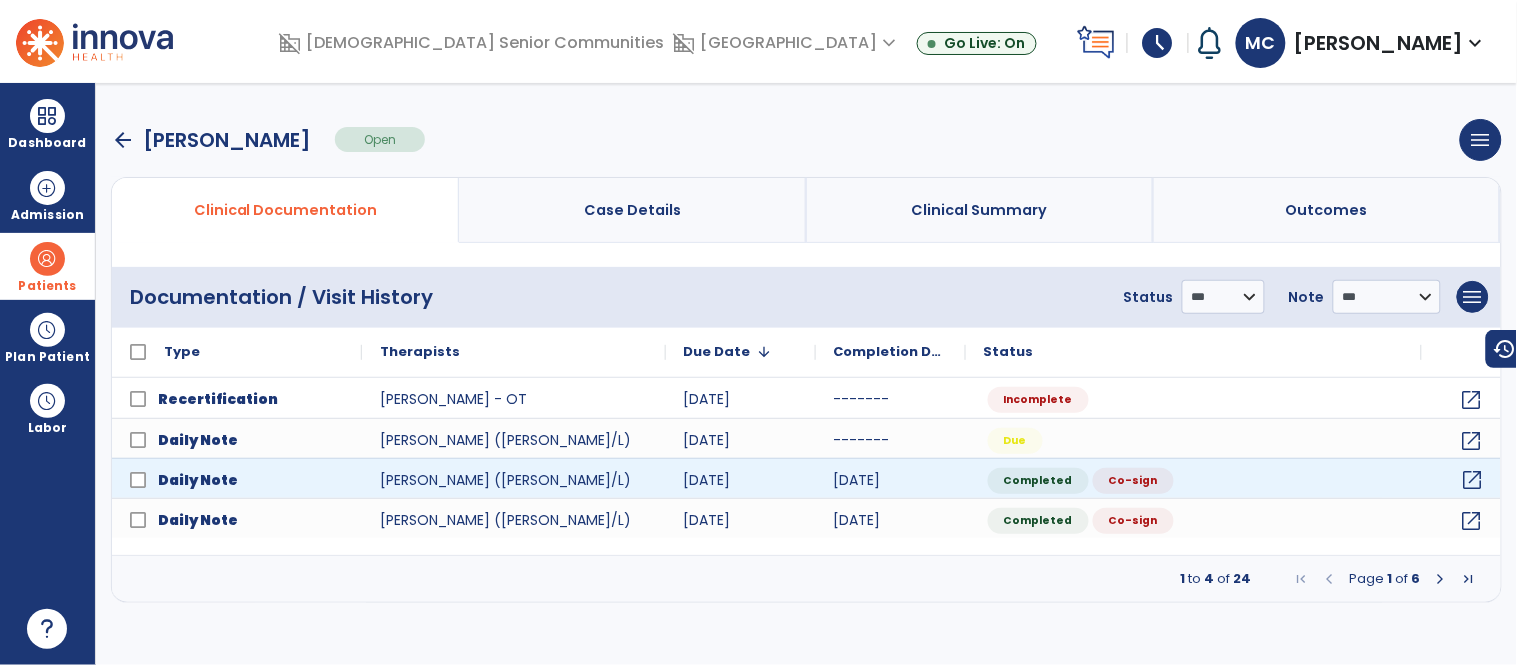 click on "open_in_new" 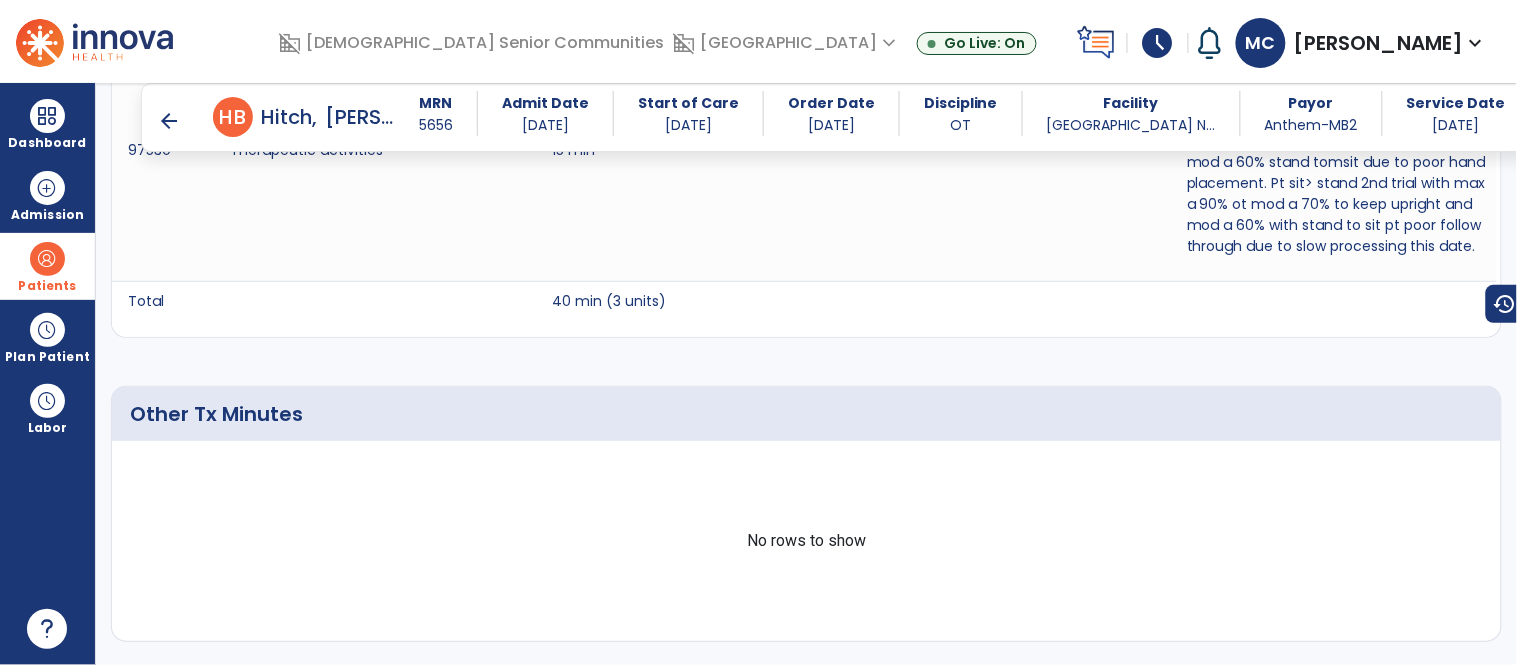 scroll, scrollTop: 1715, scrollLeft: 0, axis: vertical 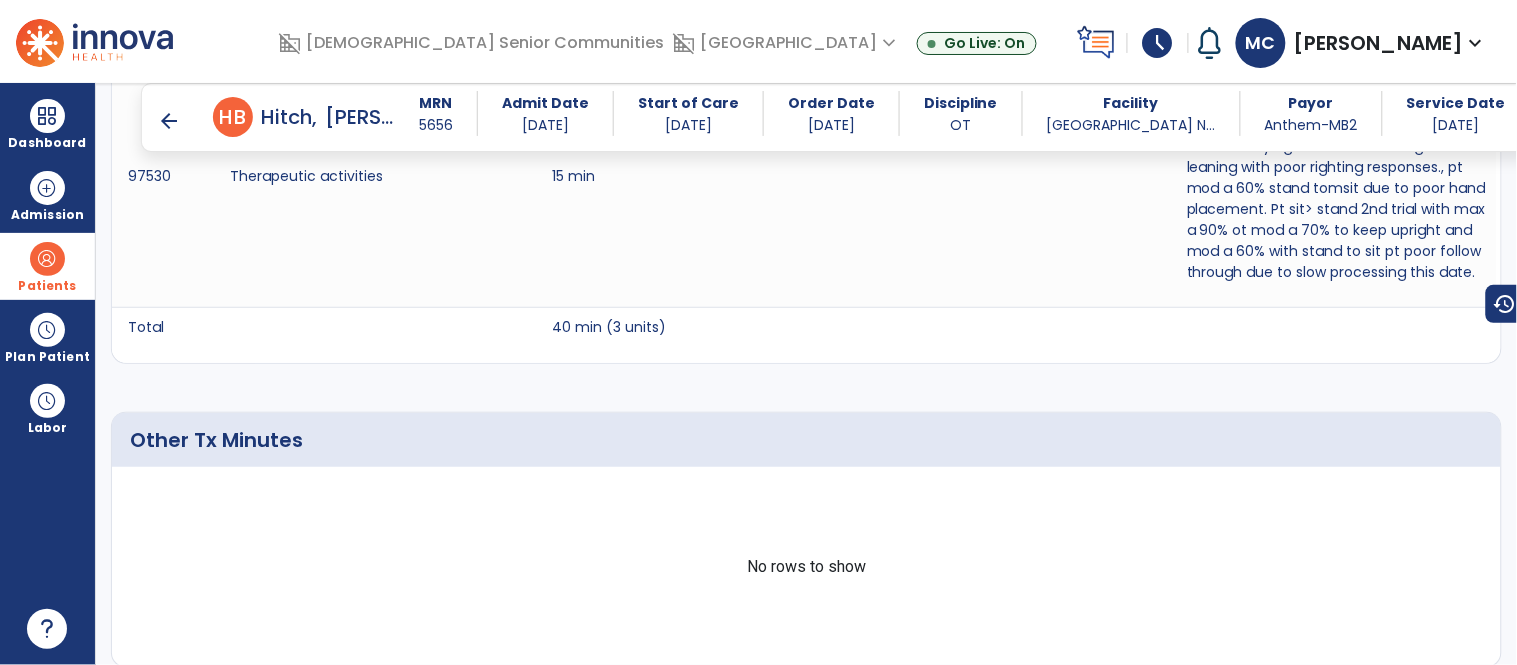 click on "arrow_back" at bounding box center [169, 121] 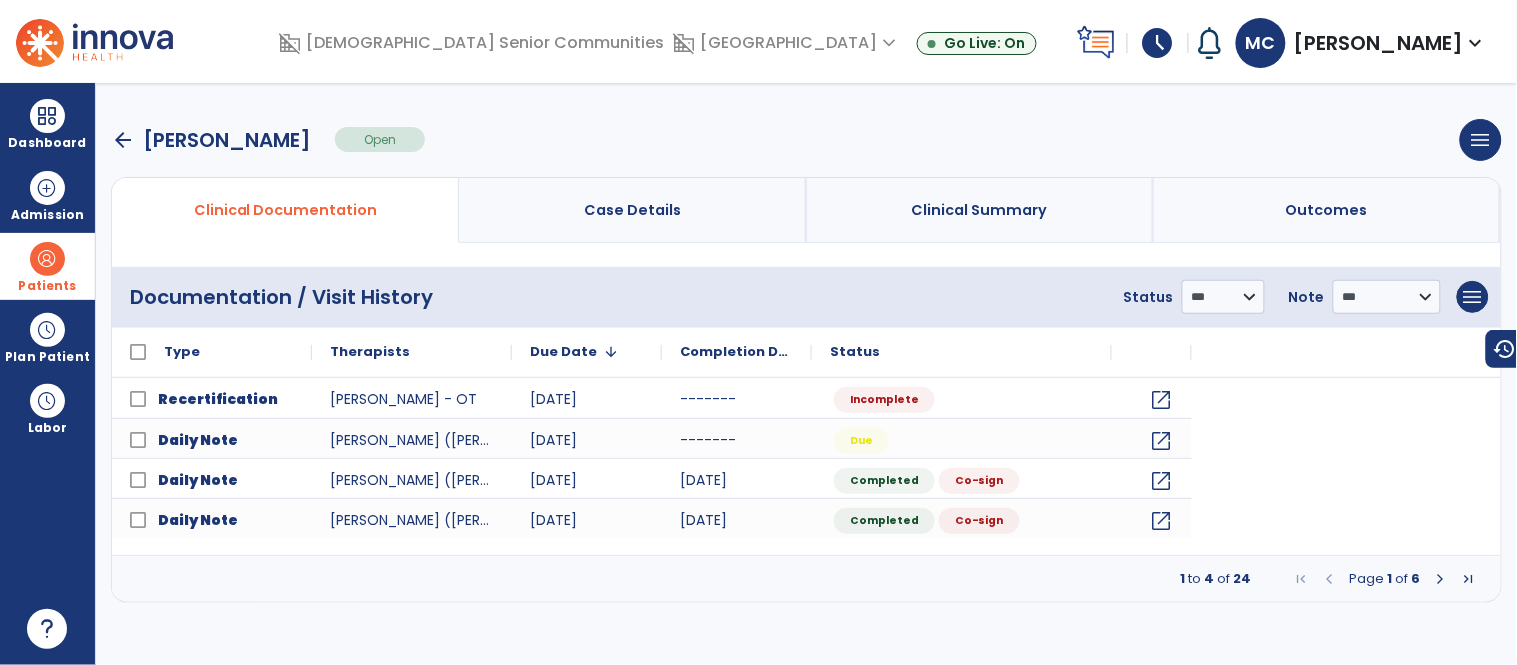 scroll, scrollTop: 0, scrollLeft: 0, axis: both 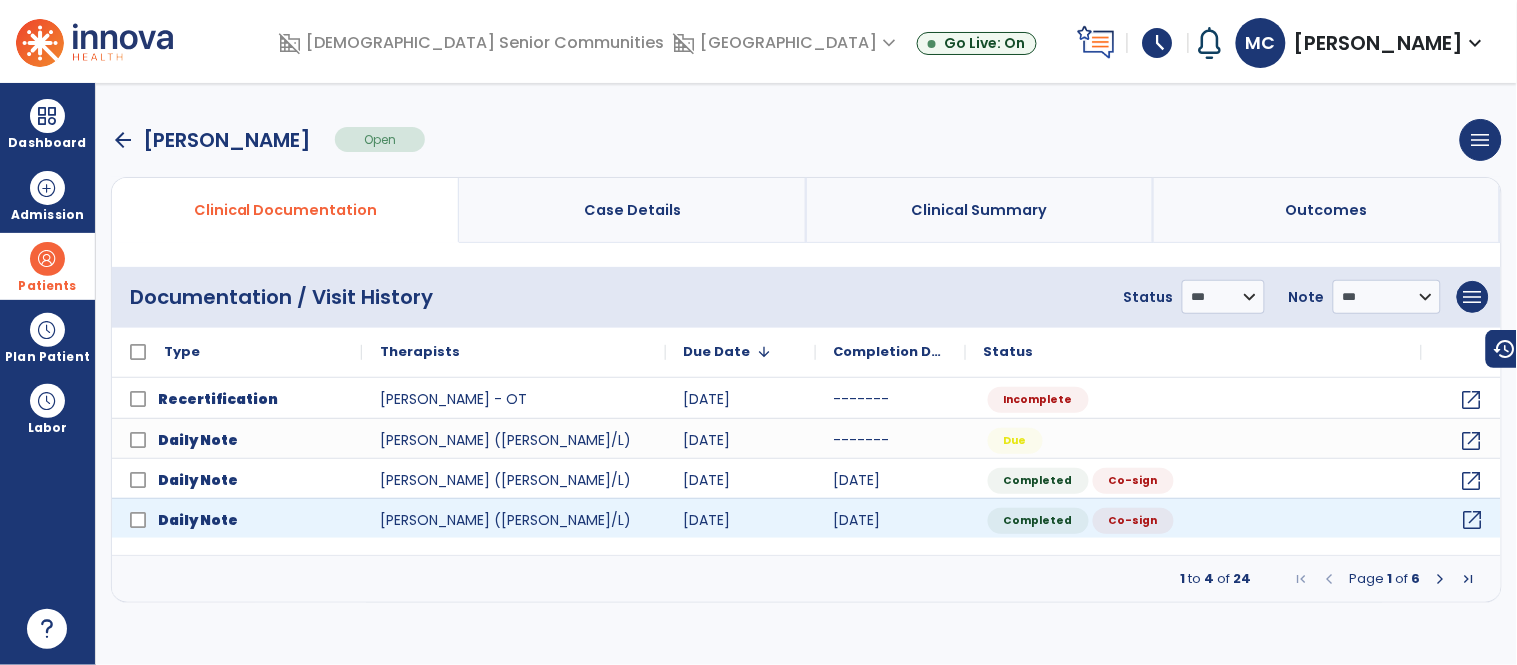 click on "open_in_new" 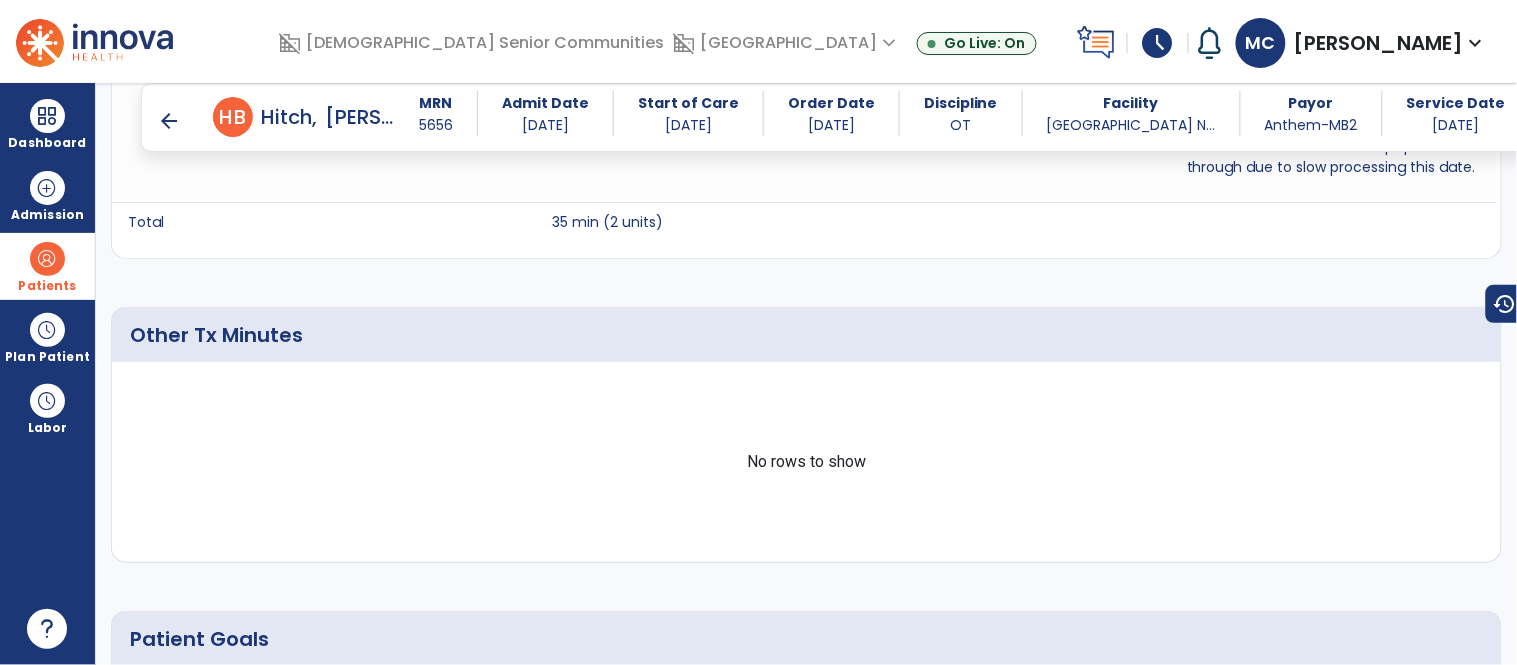scroll, scrollTop: 1870, scrollLeft: 0, axis: vertical 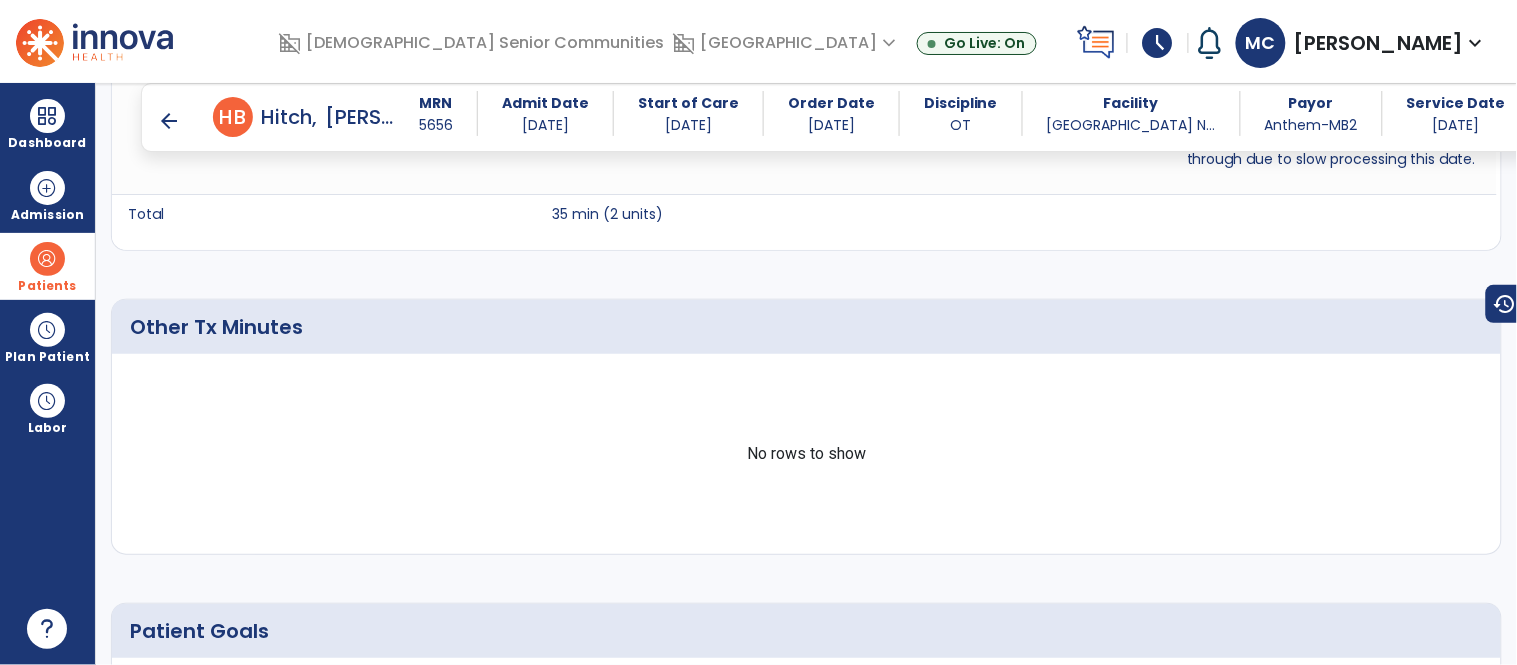 click on "arrow_back" at bounding box center (169, 121) 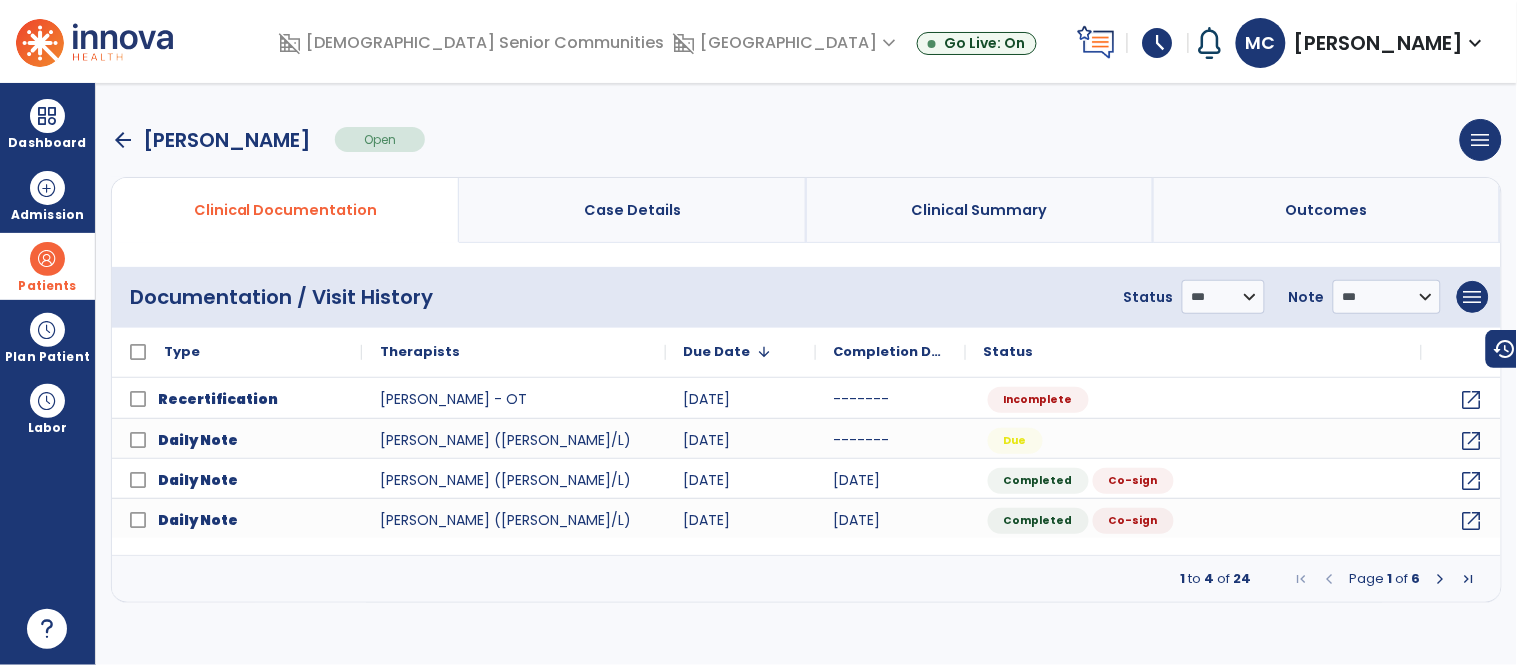 scroll, scrollTop: 0, scrollLeft: 0, axis: both 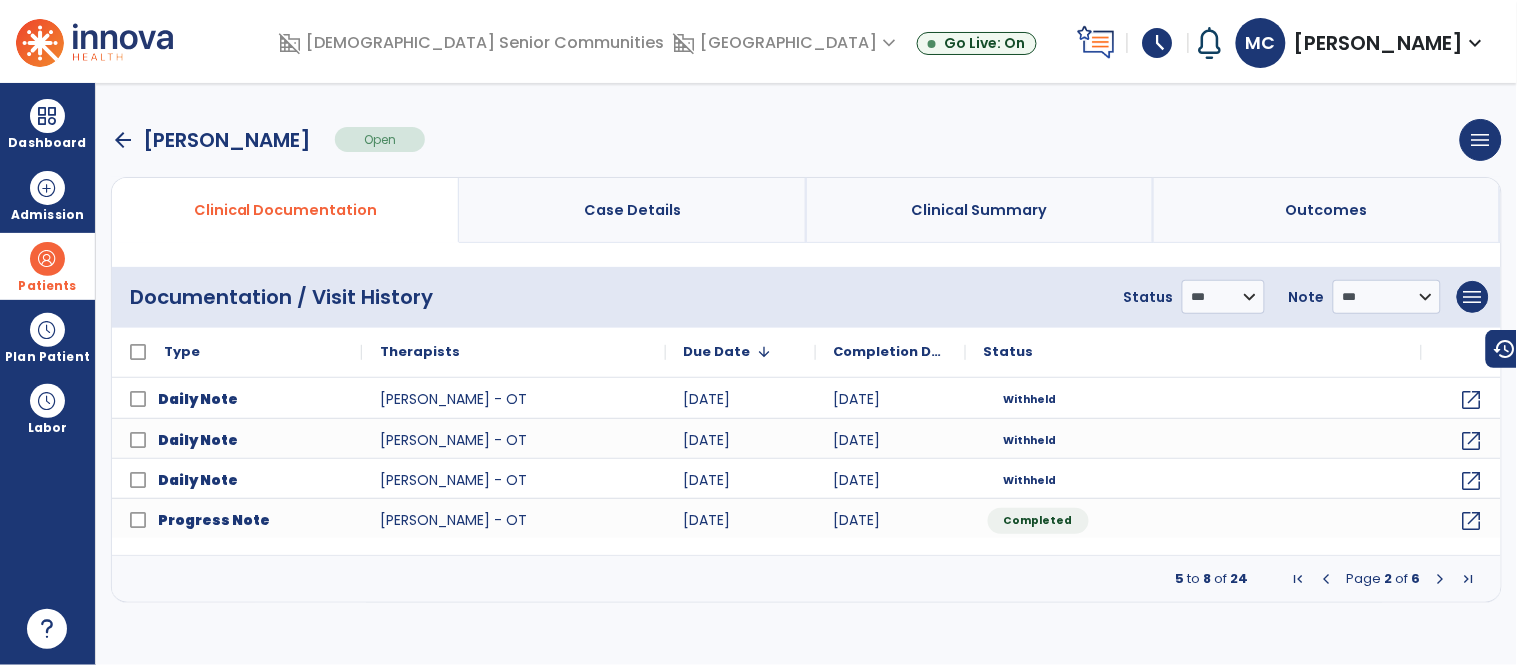 click at bounding box center [1327, 579] 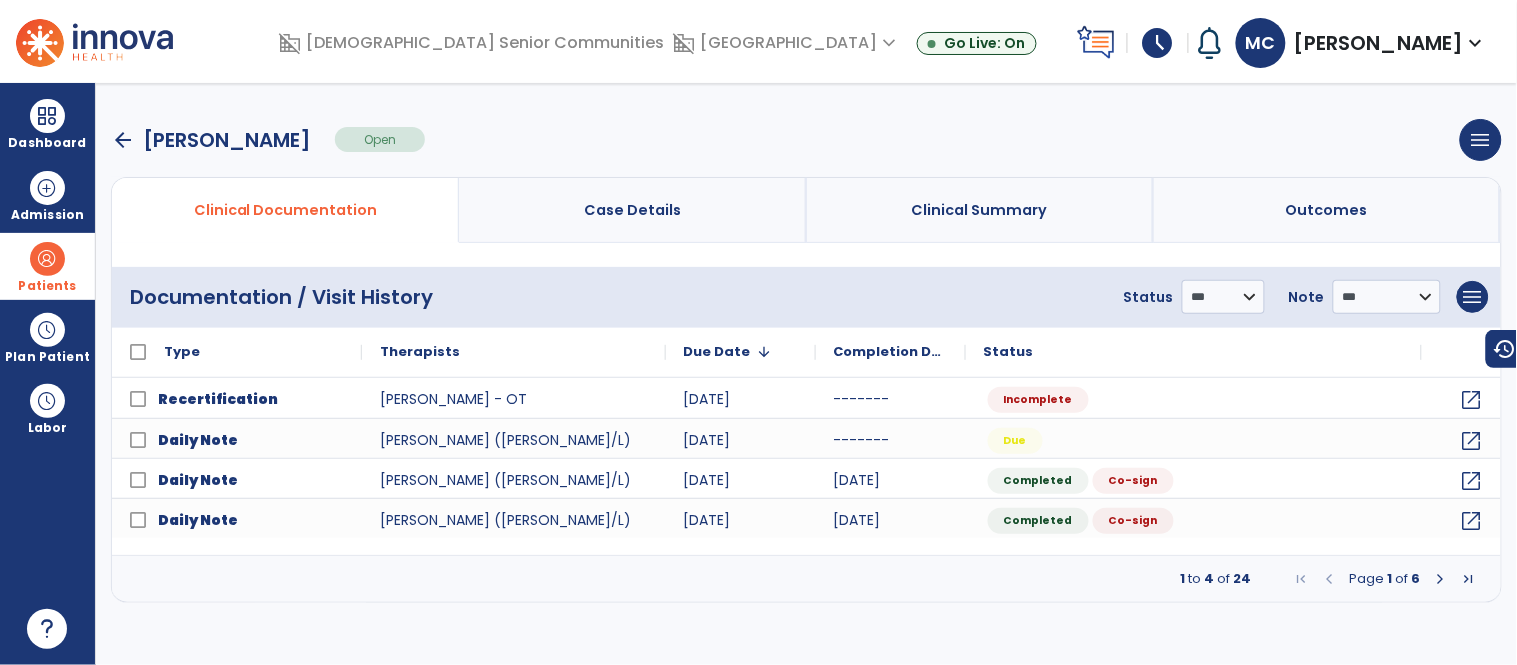 click on "arrow_back" at bounding box center [123, 140] 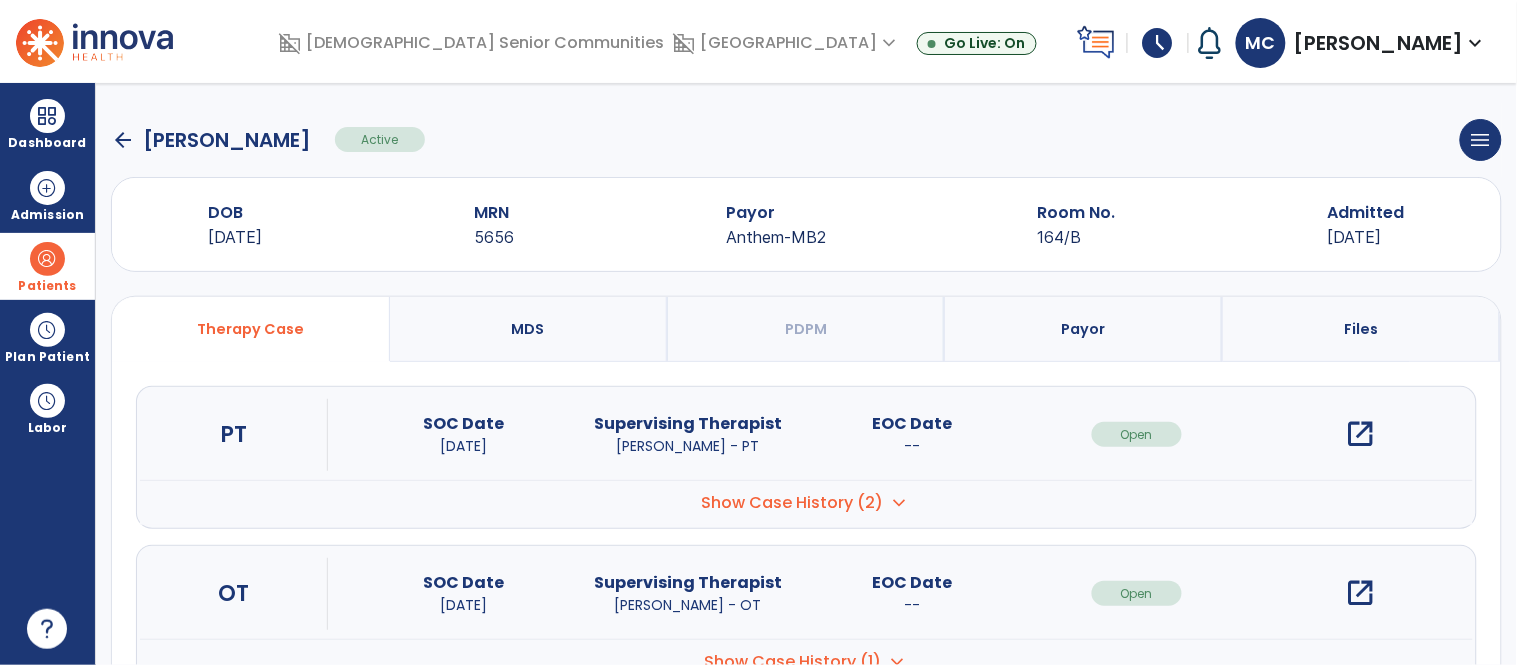 click on "open_in_new" at bounding box center (1361, 434) 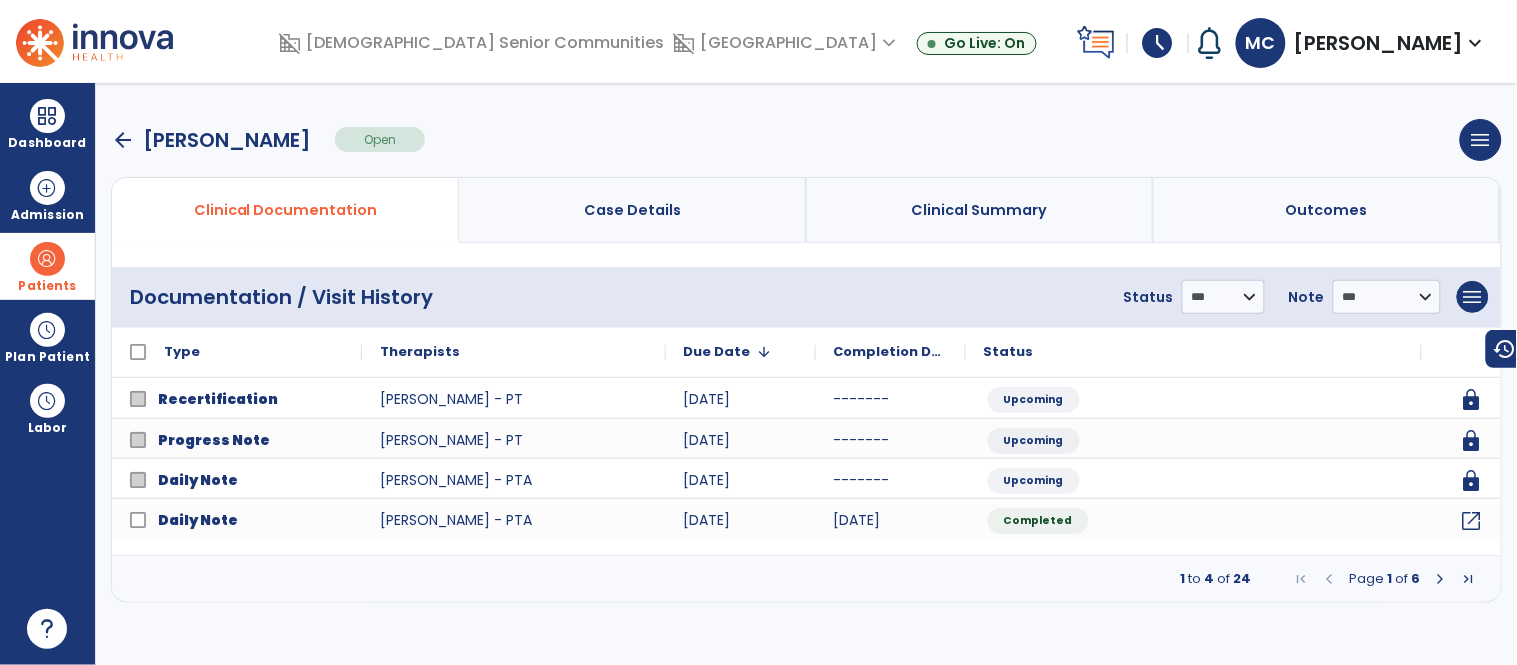 click on "arrow_back" at bounding box center [123, 140] 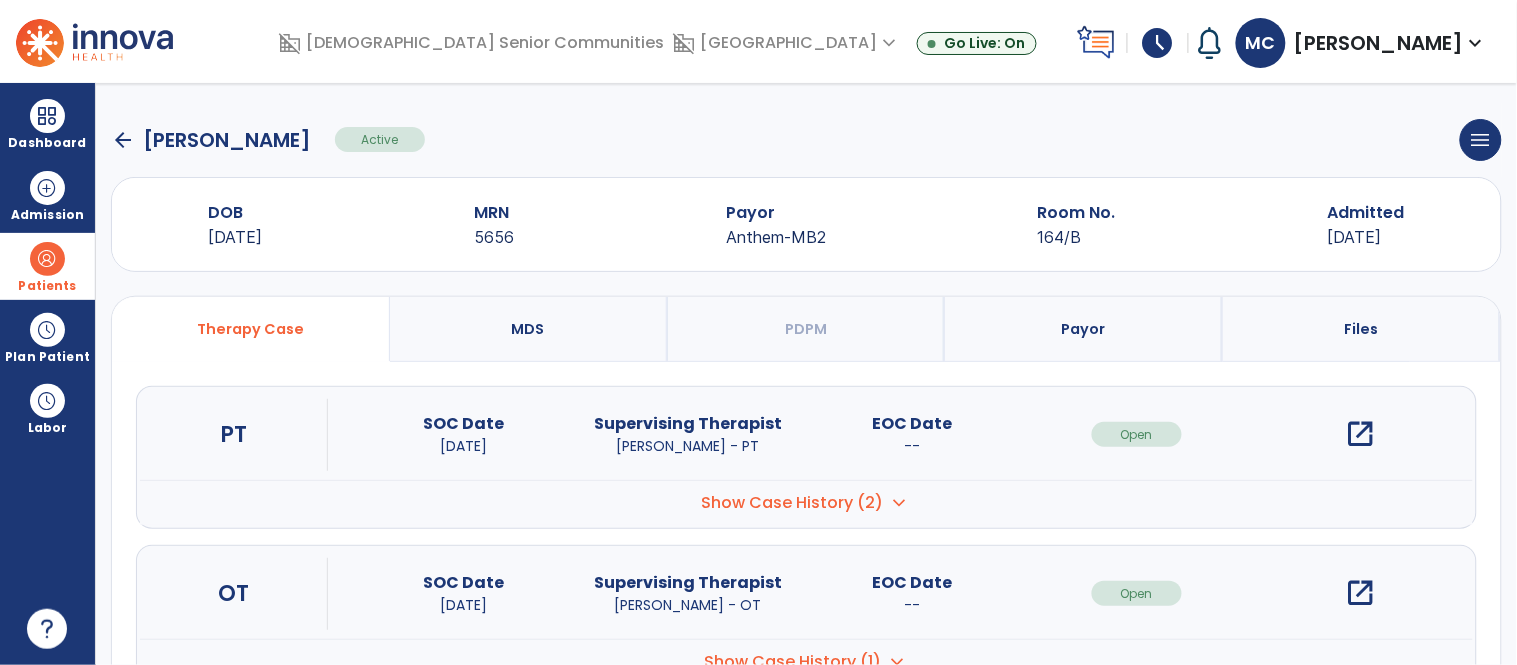 click on "open_in_new" at bounding box center (1361, 593) 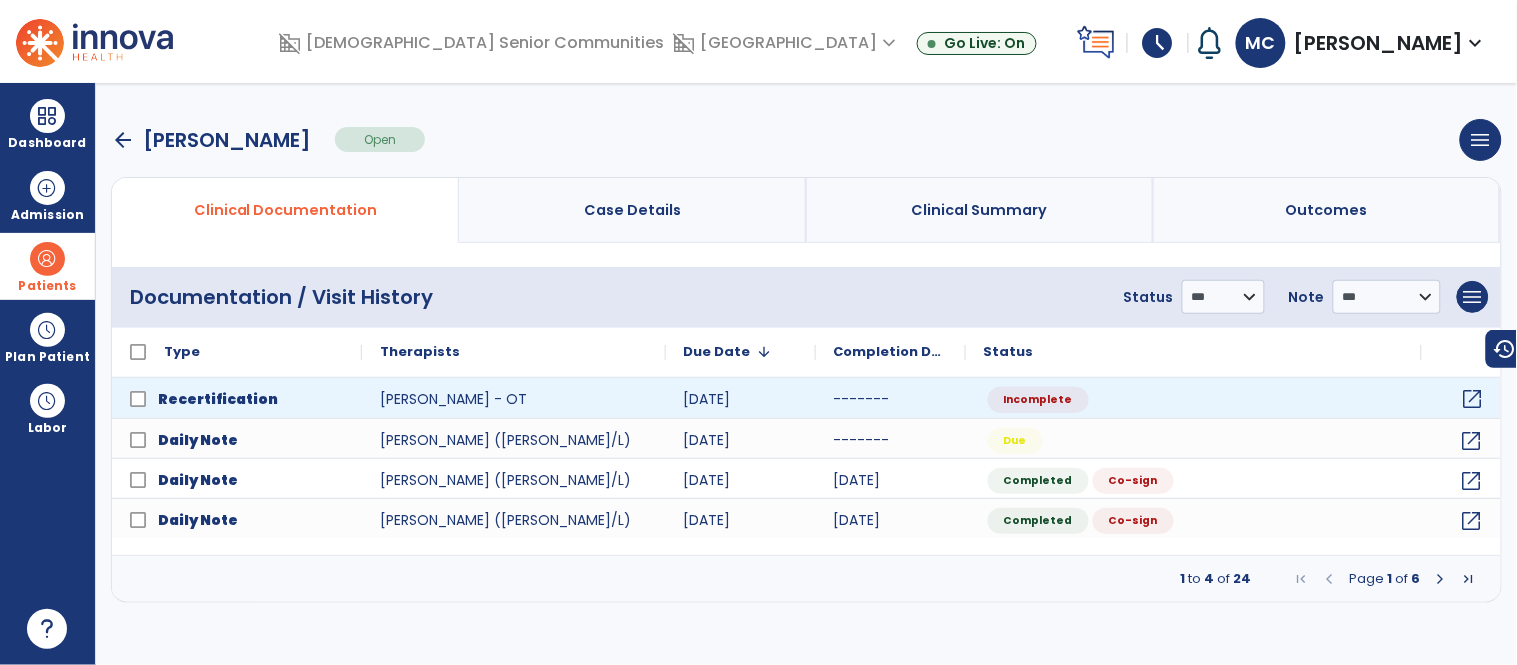 click on "open_in_new" 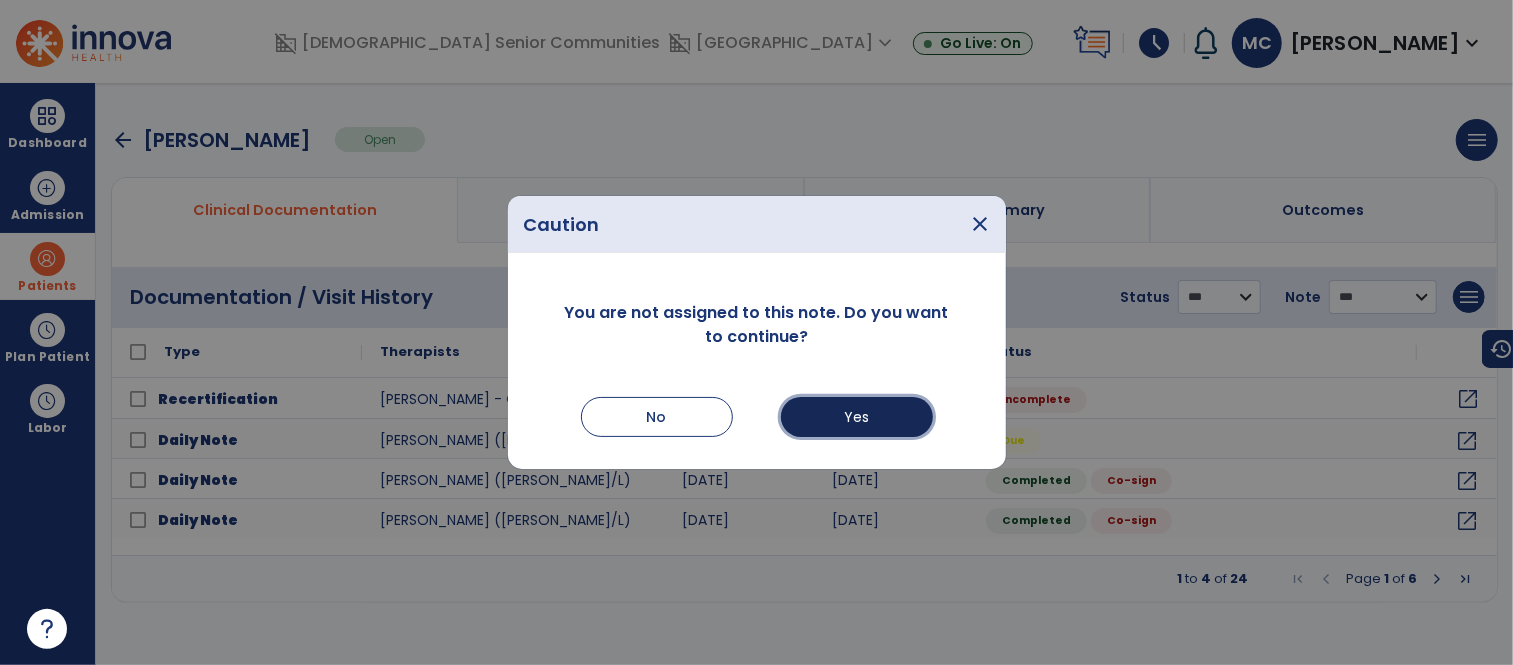 click on "Yes" at bounding box center (857, 417) 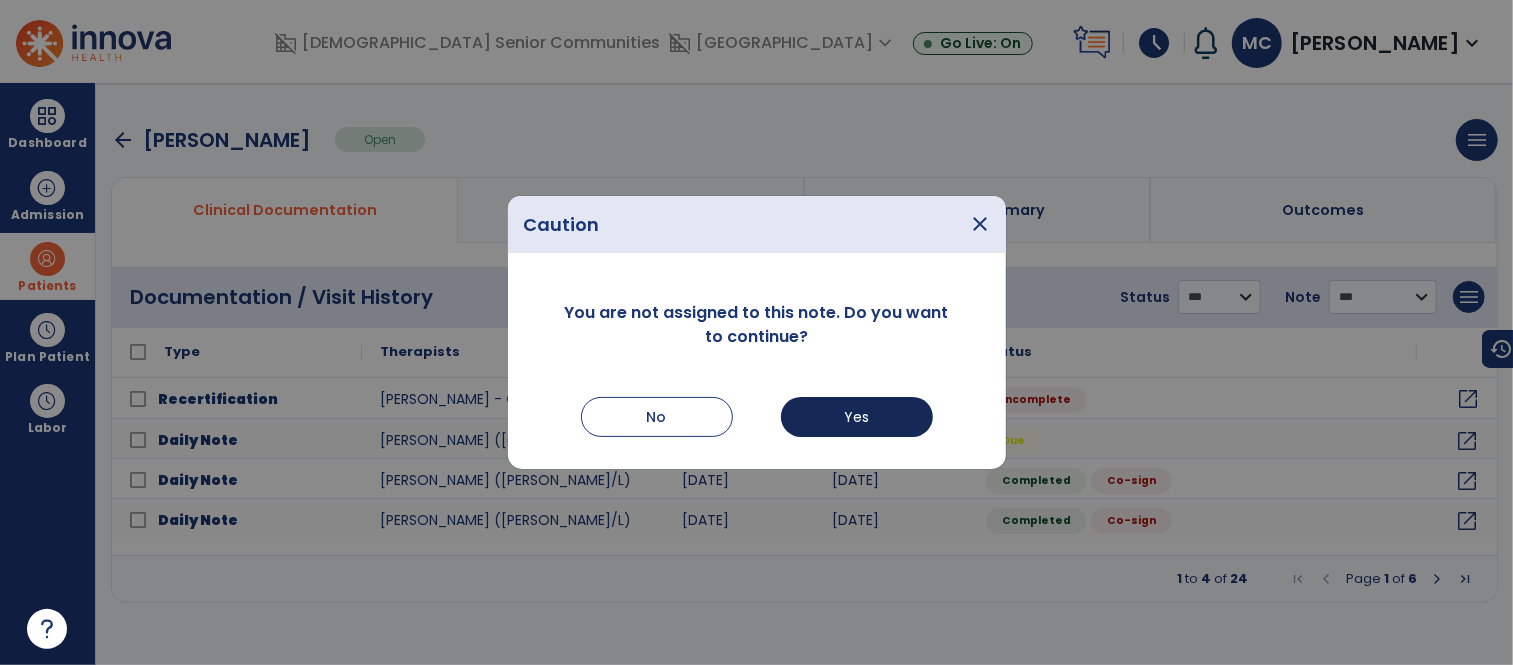 select on "**" 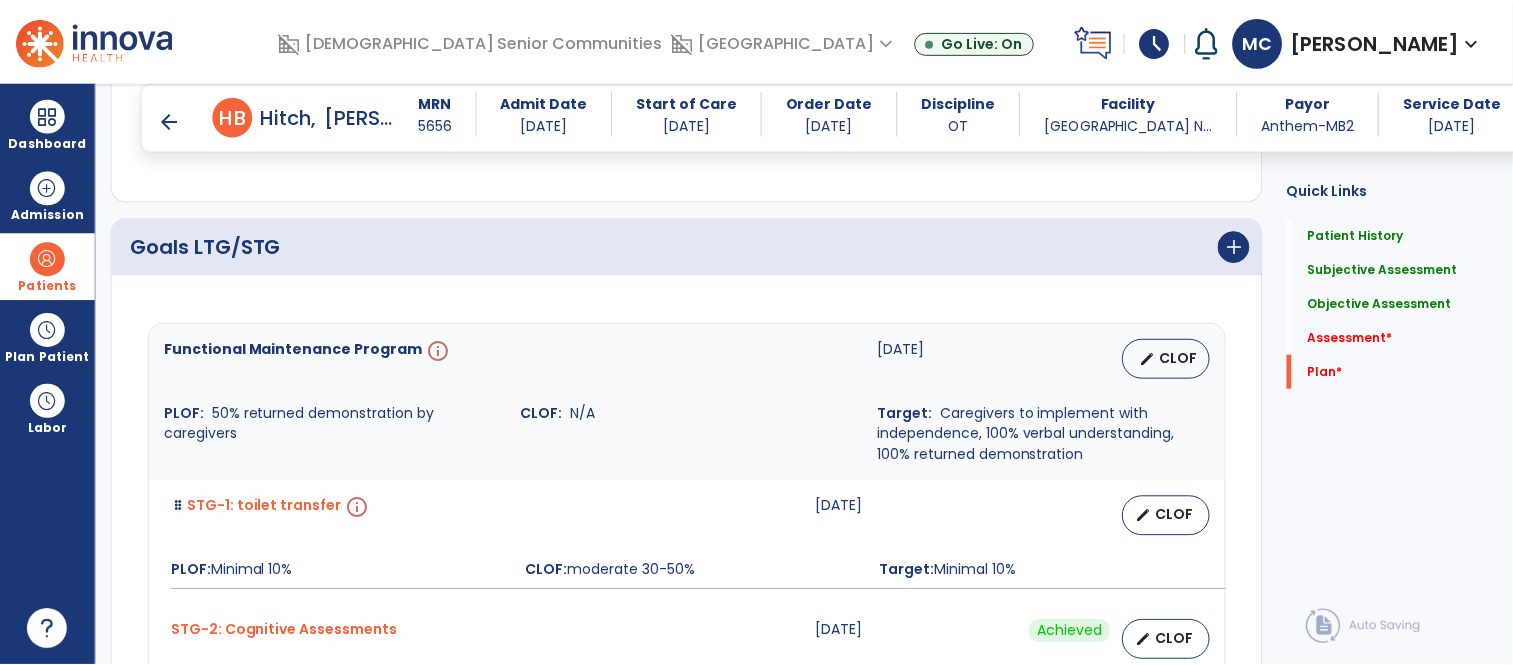 scroll, scrollTop: 4582, scrollLeft: 0, axis: vertical 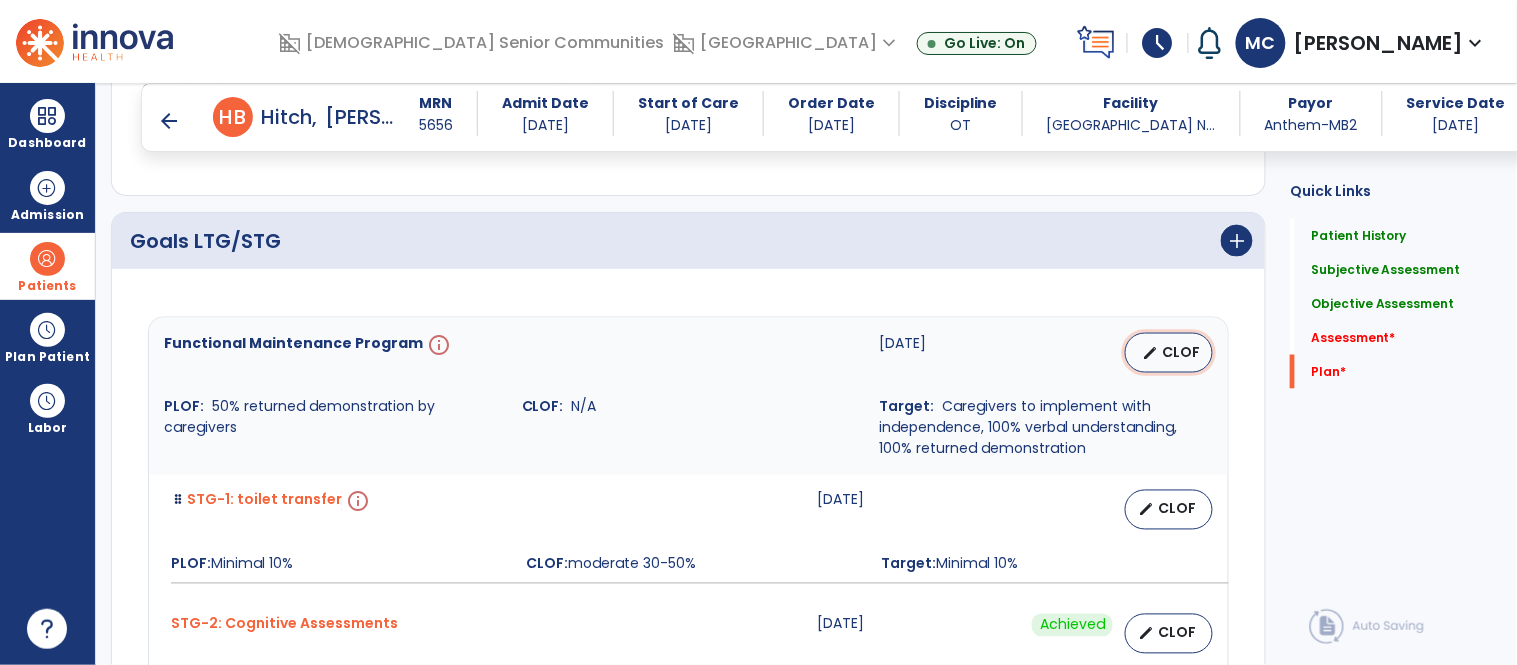 click on "CLOF" at bounding box center (1181, 352) 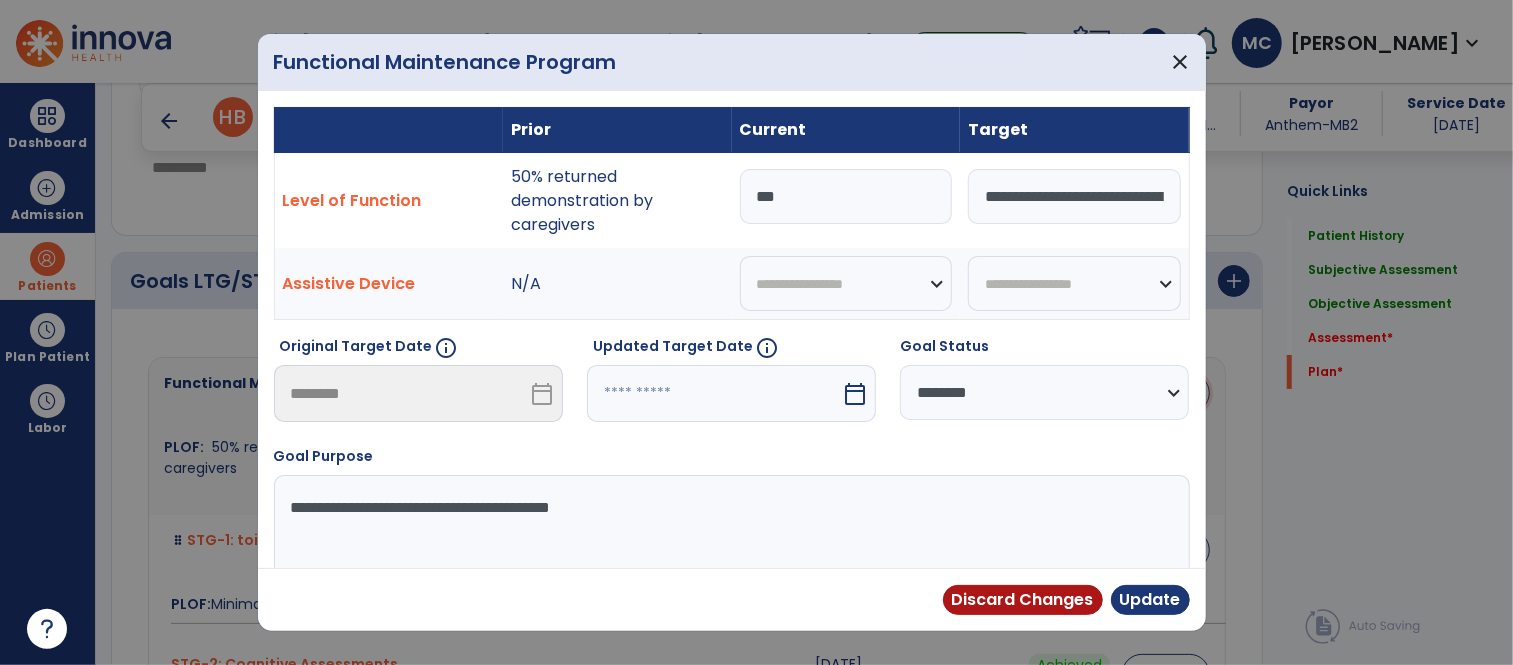 scroll, scrollTop: 4622, scrollLeft: 0, axis: vertical 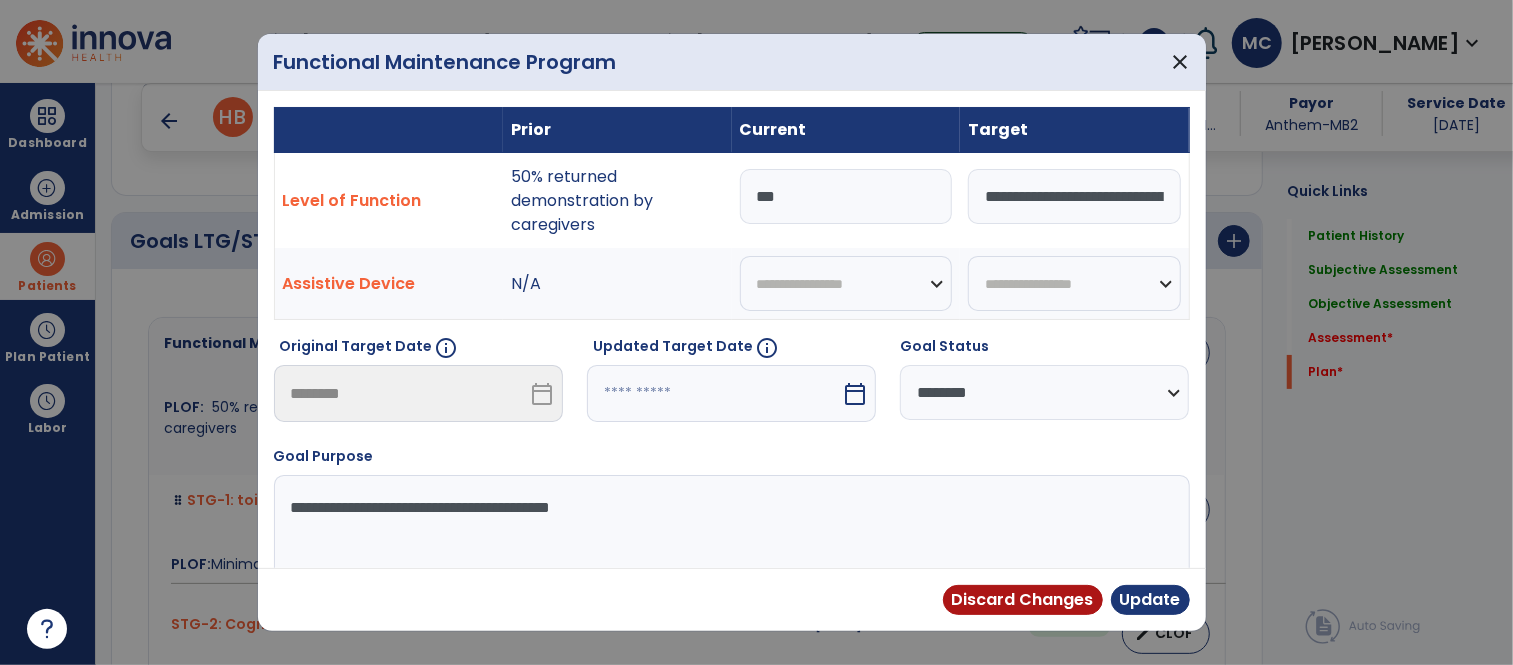 click on "calendar_today" at bounding box center [855, 394] 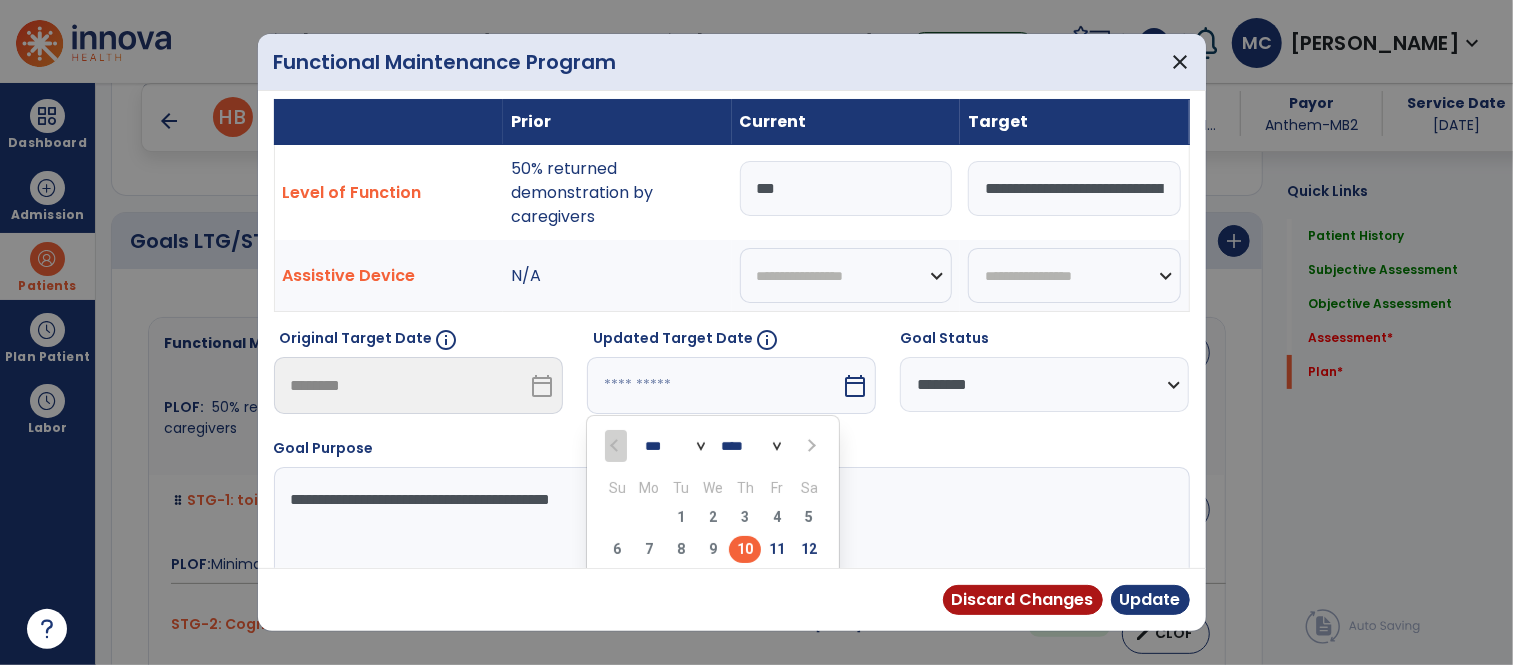 scroll, scrollTop: 152, scrollLeft: 0, axis: vertical 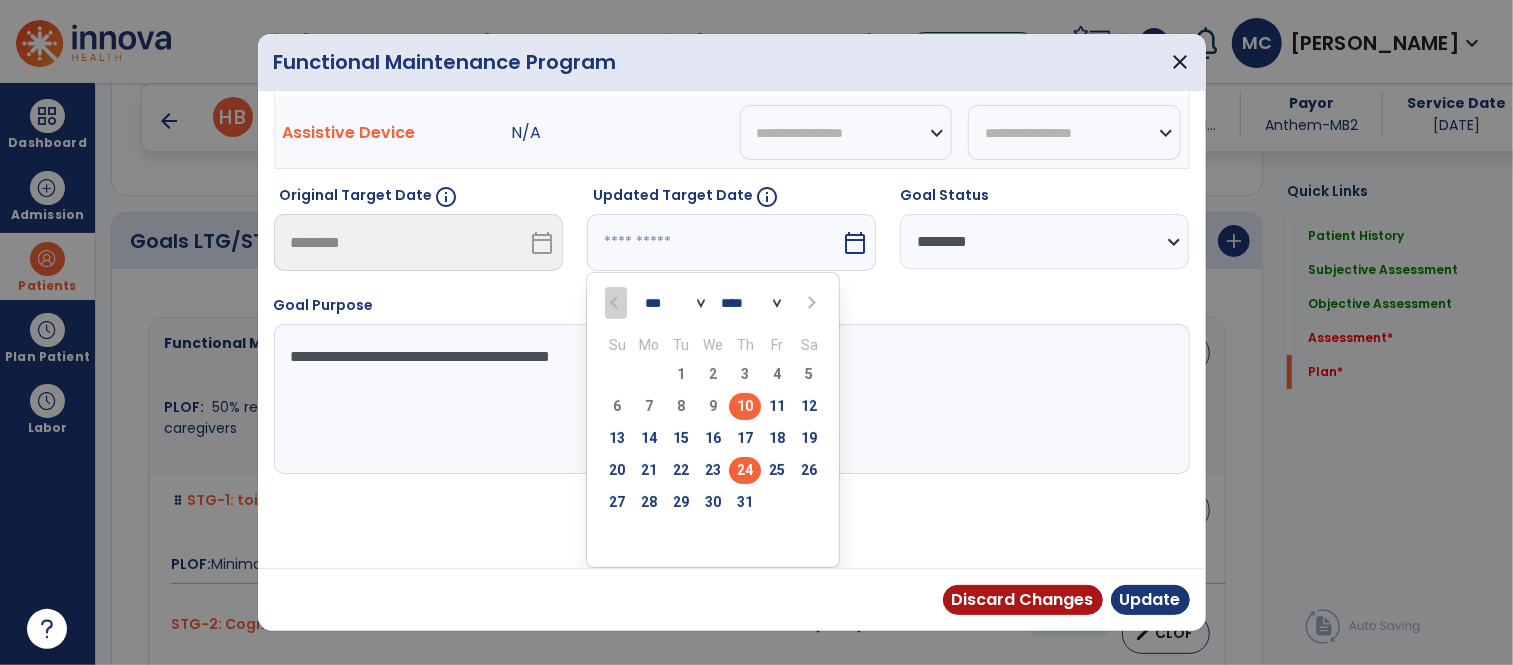 click on "24" at bounding box center (745, 470) 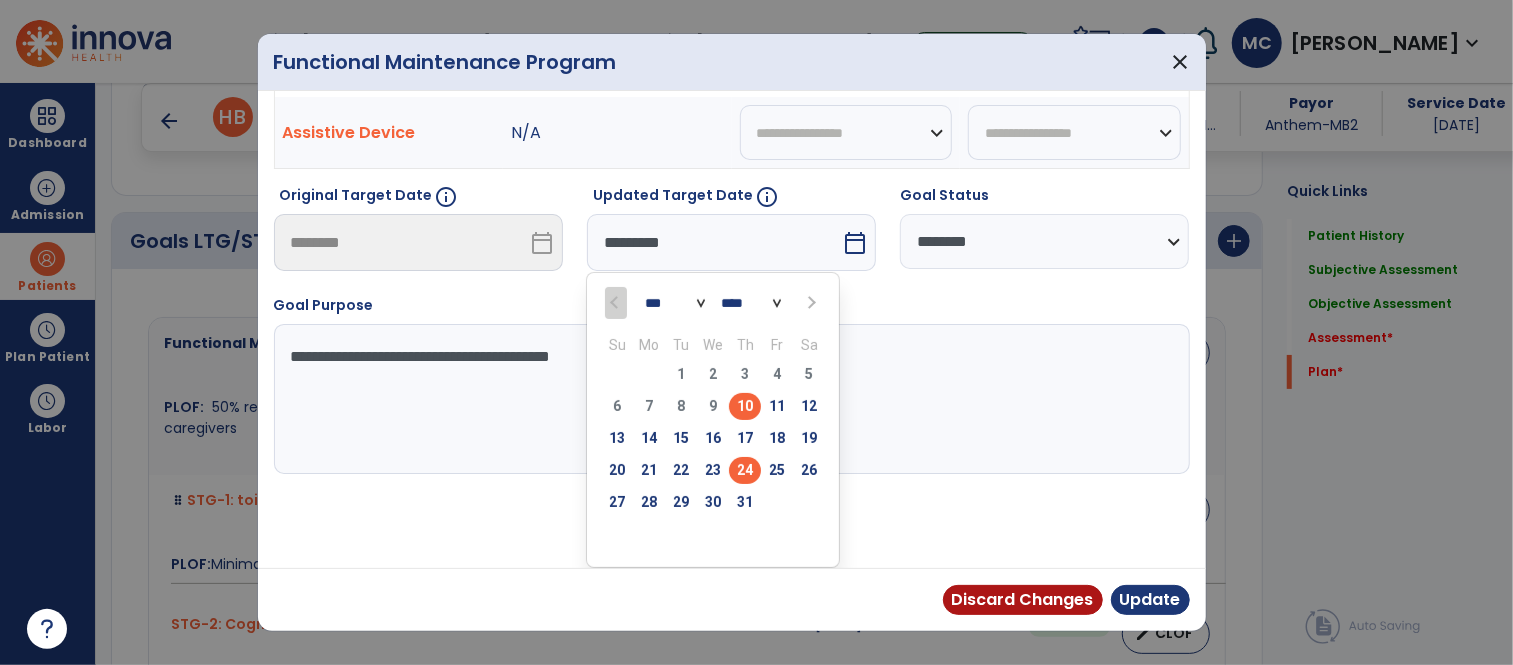 scroll, scrollTop: 73, scrollLeft: 0, axis: vertical 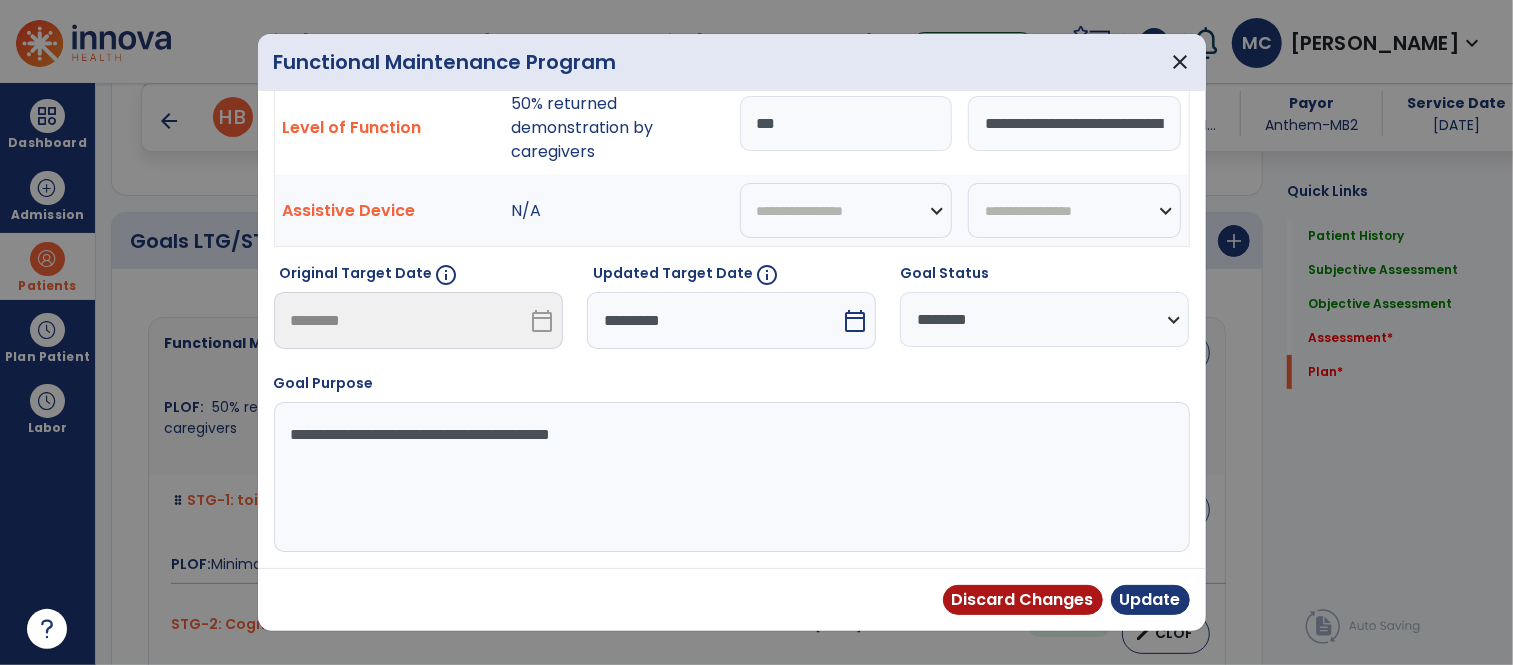click on "***" at bounding box center [846, 123] 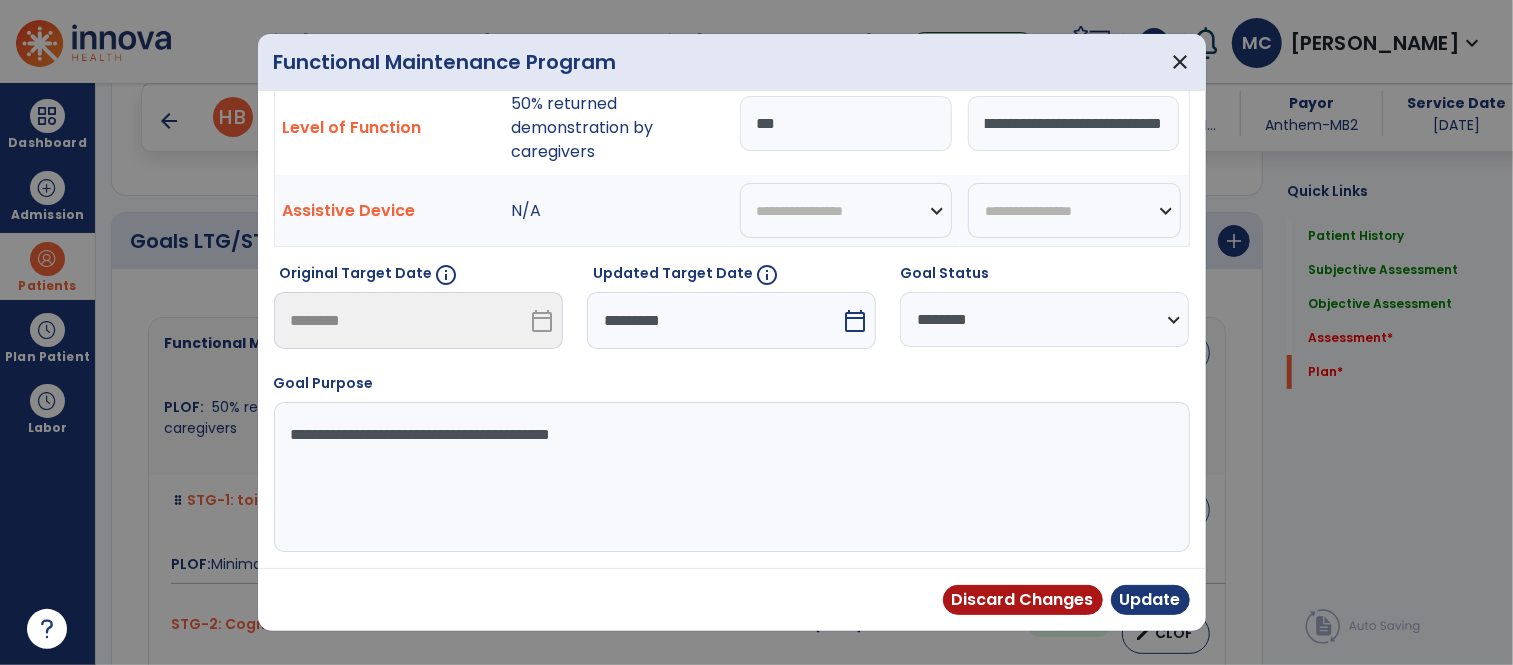 scroll, scrollTop: 0, scrollLeft: 642, axis: horizontal 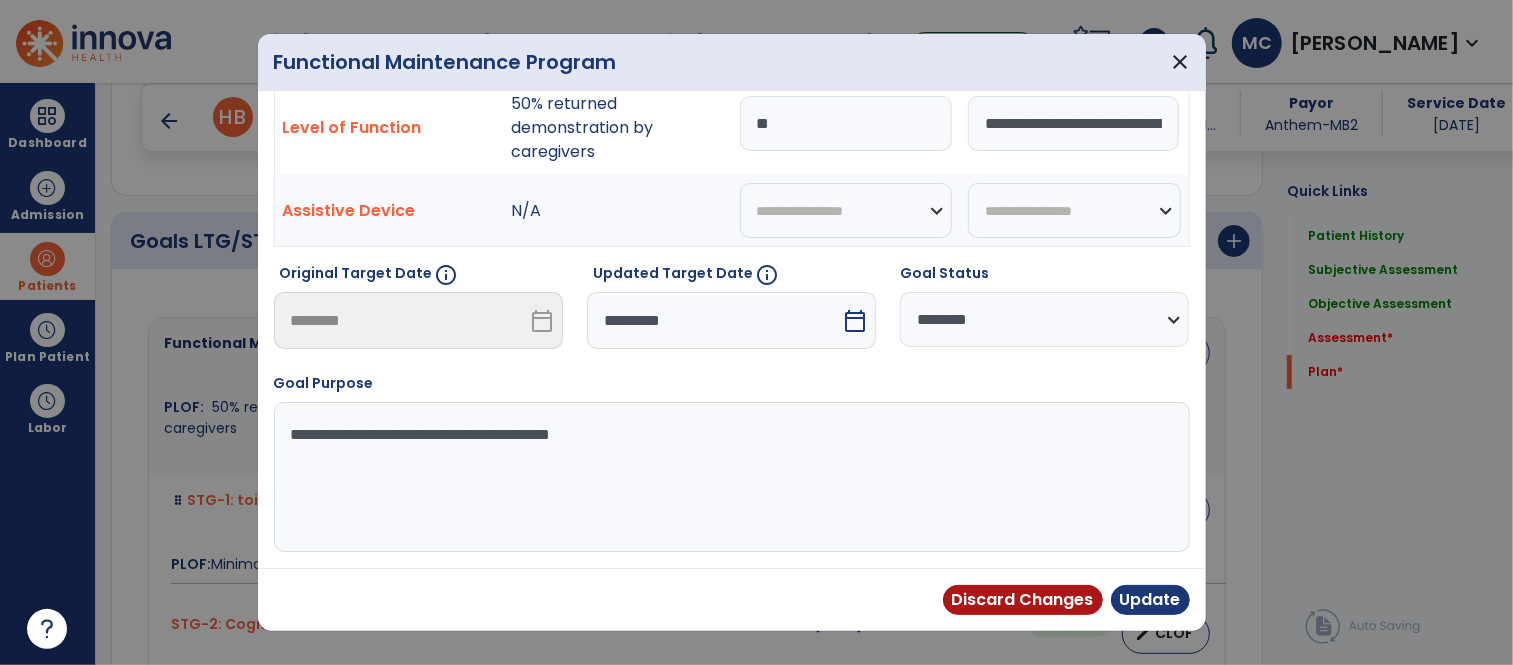 type on "*" 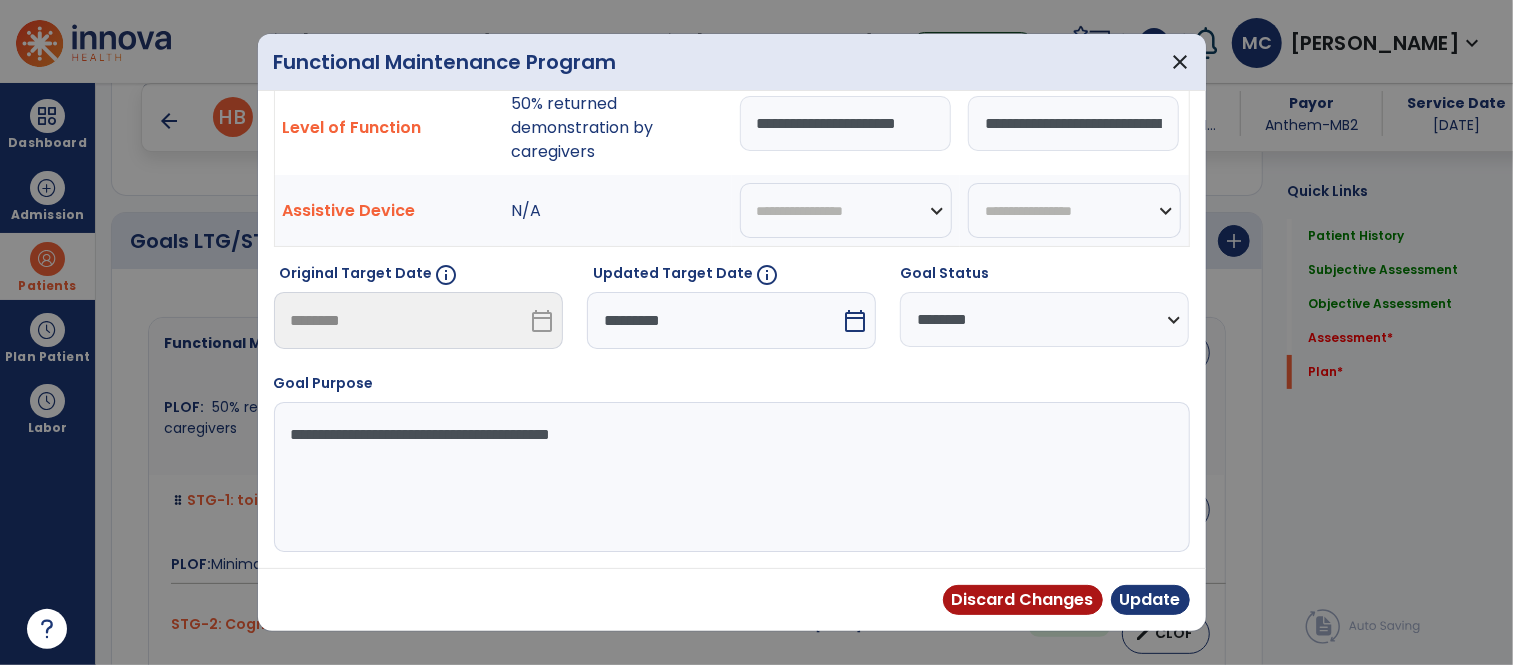 type on "**********" 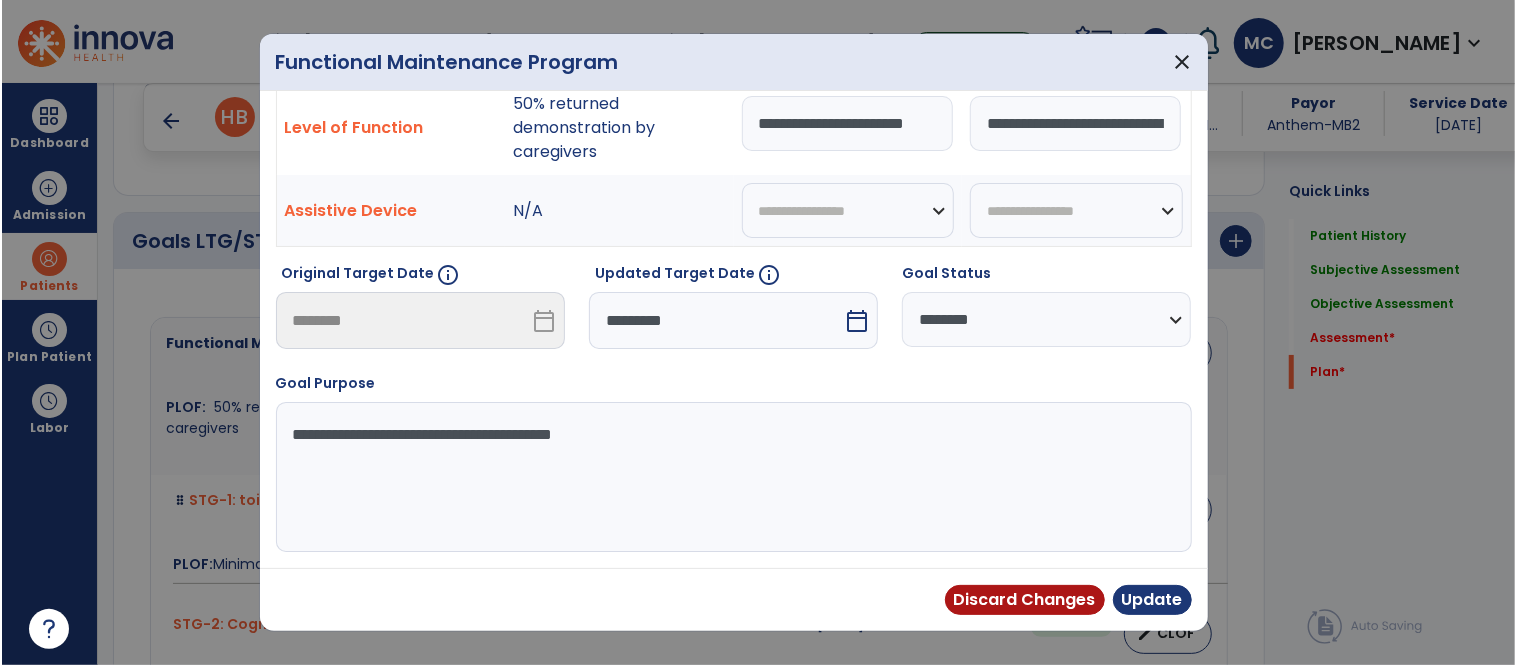 scroll, scrollTop: 0, scrollLeft: 28, axis: horizontal 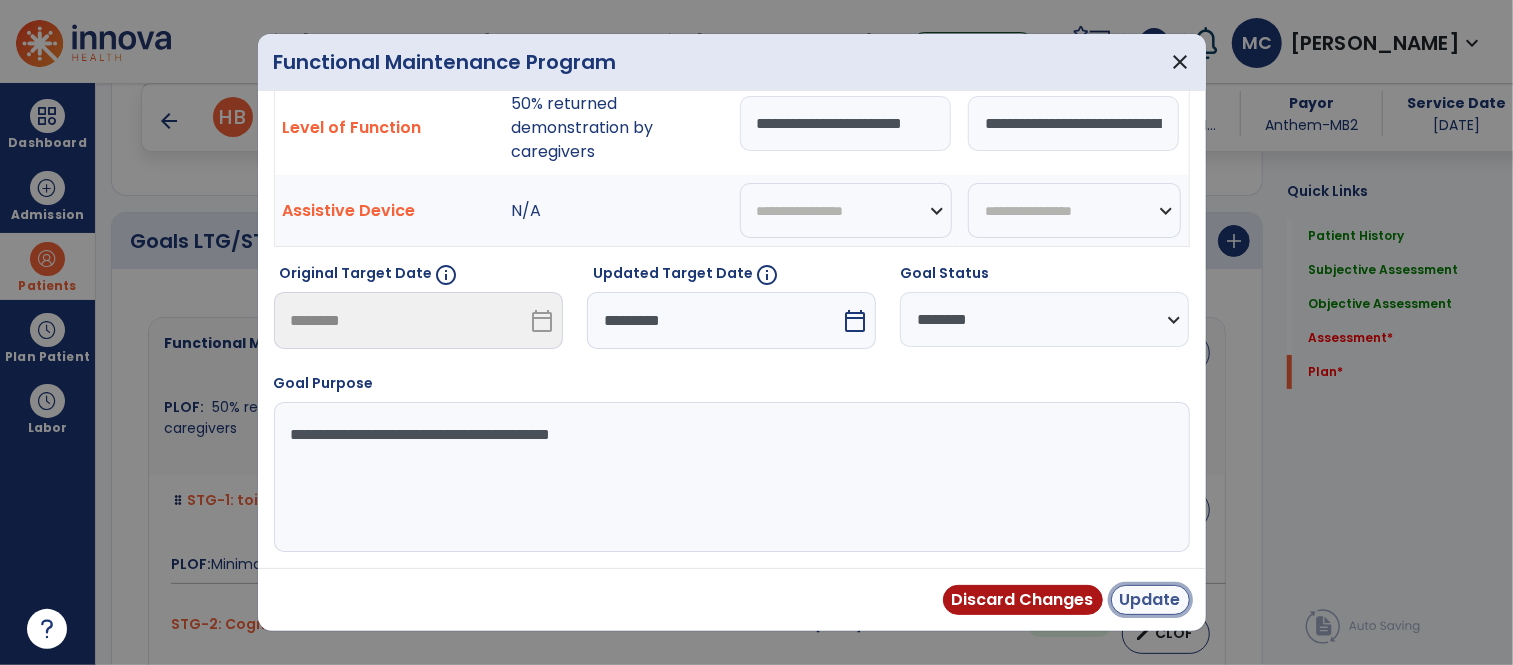 click on "Update" at bounding box center (1150, 600) 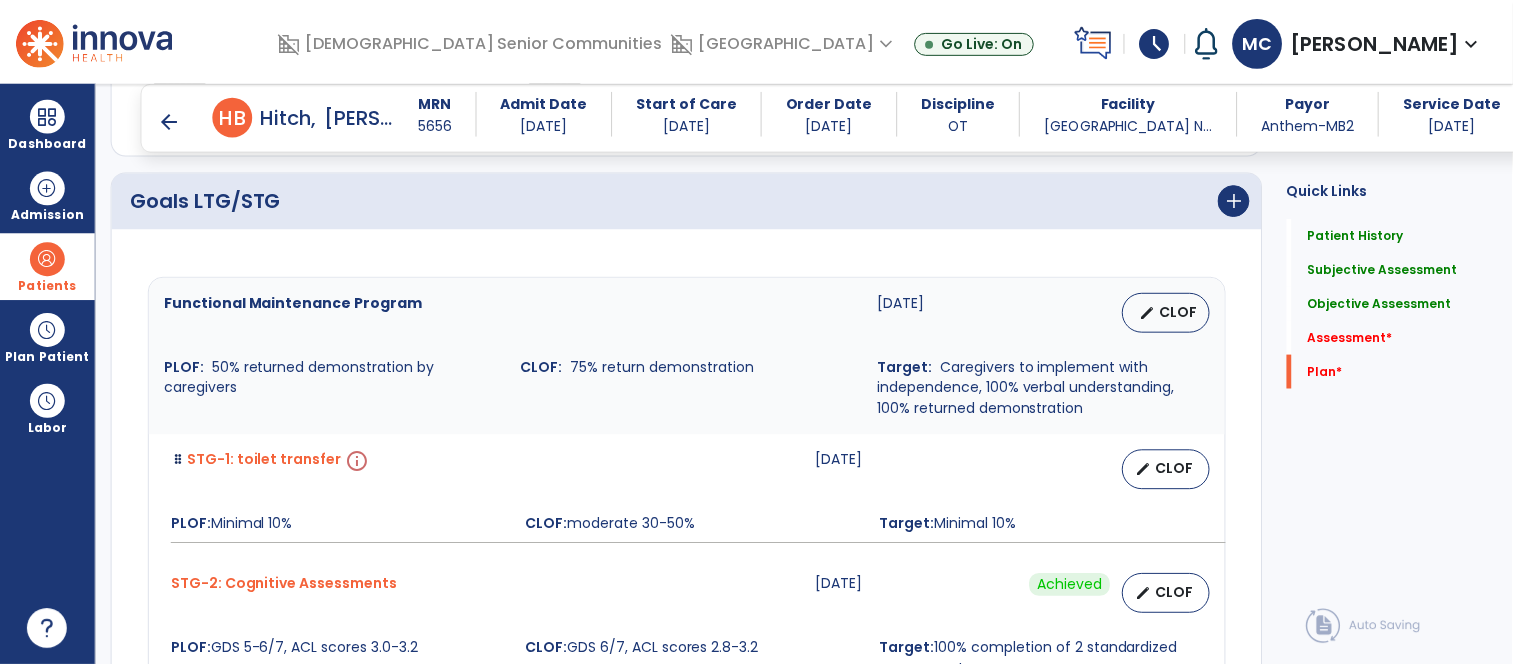 scroll, scrollTop: 4582, scrollLeft: 0, axis: vertical 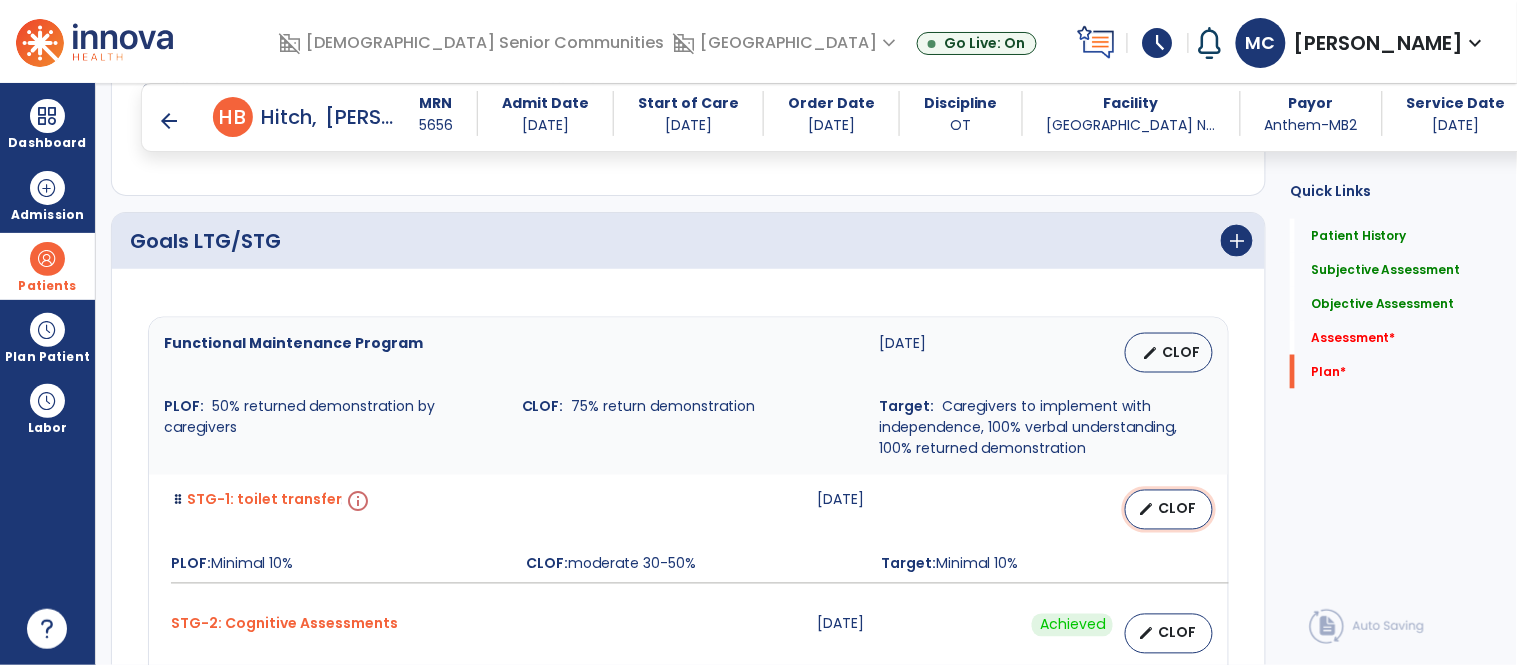 click on "CLOF" at bounding box center [1177, 509] 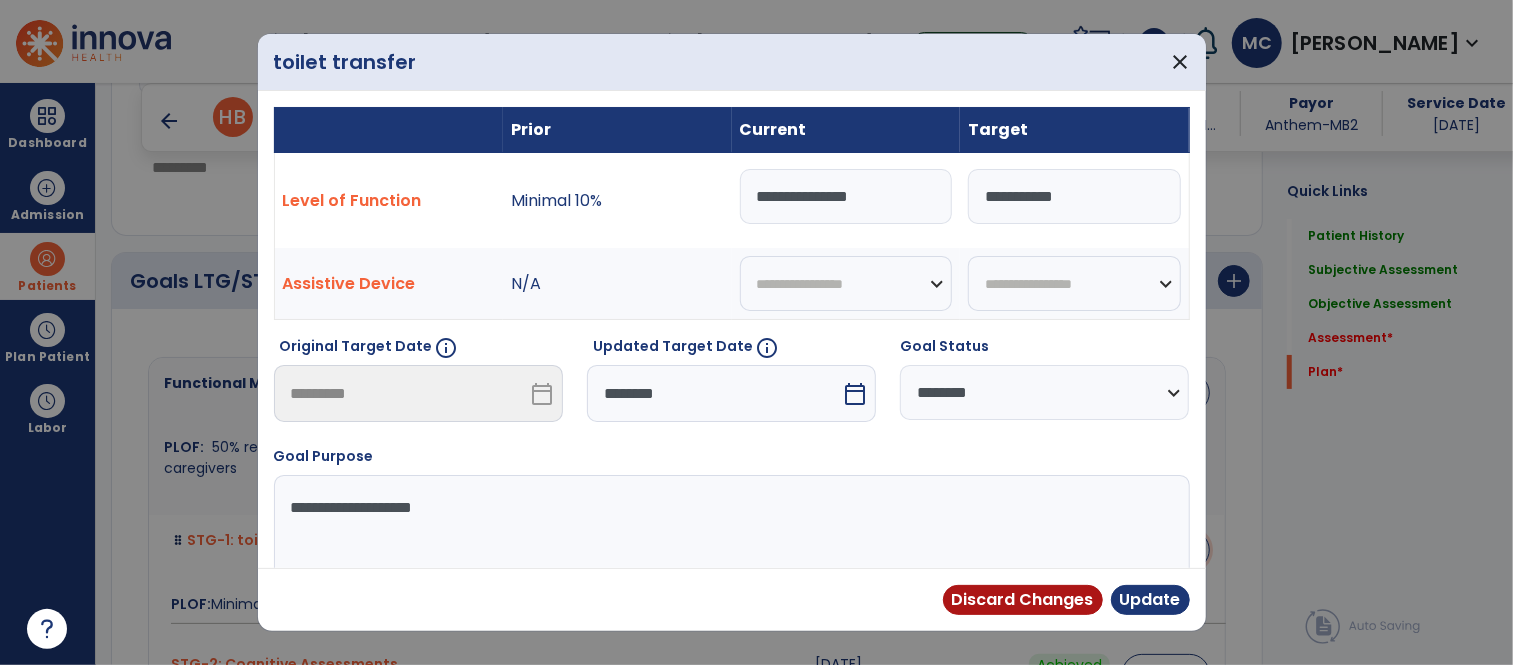 scroll, scrollTop: 4622, scrollLeft: 0, axis: vertical 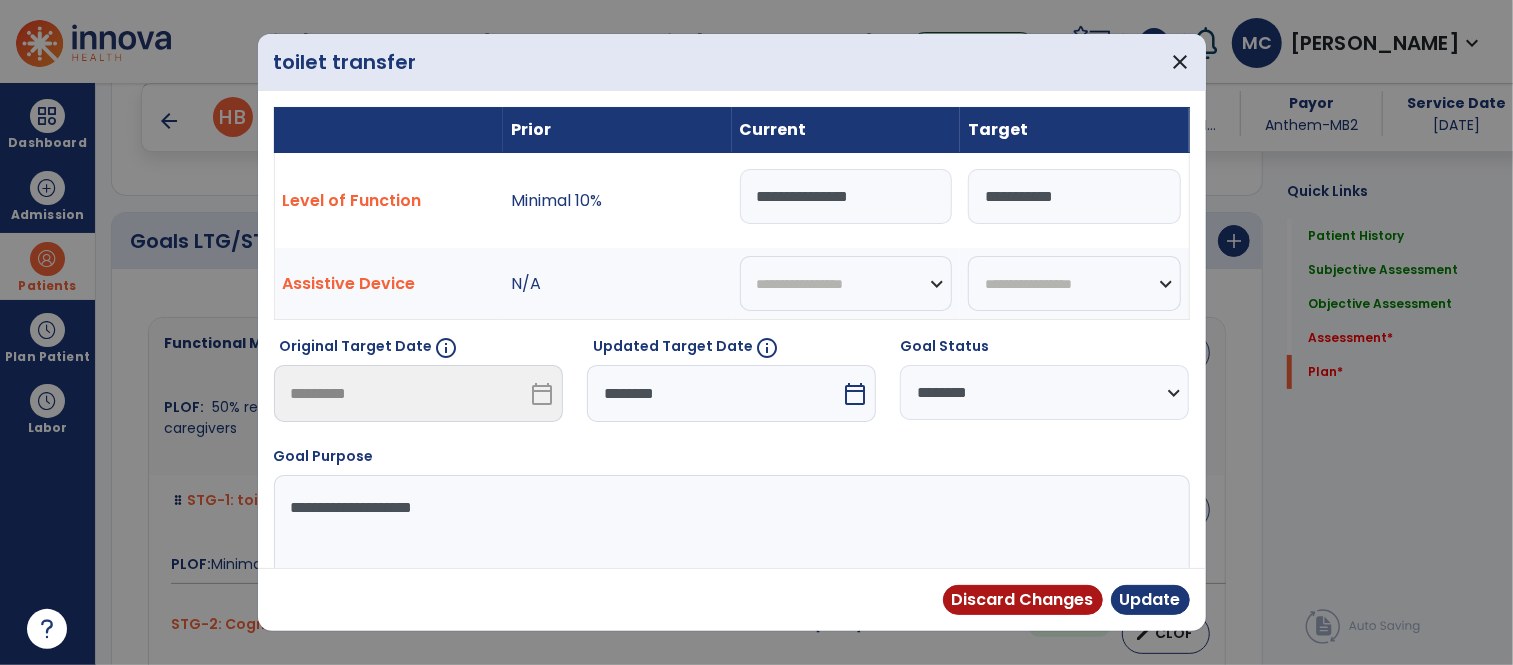 click on "calendar_today" at bounding box center (855, 394) 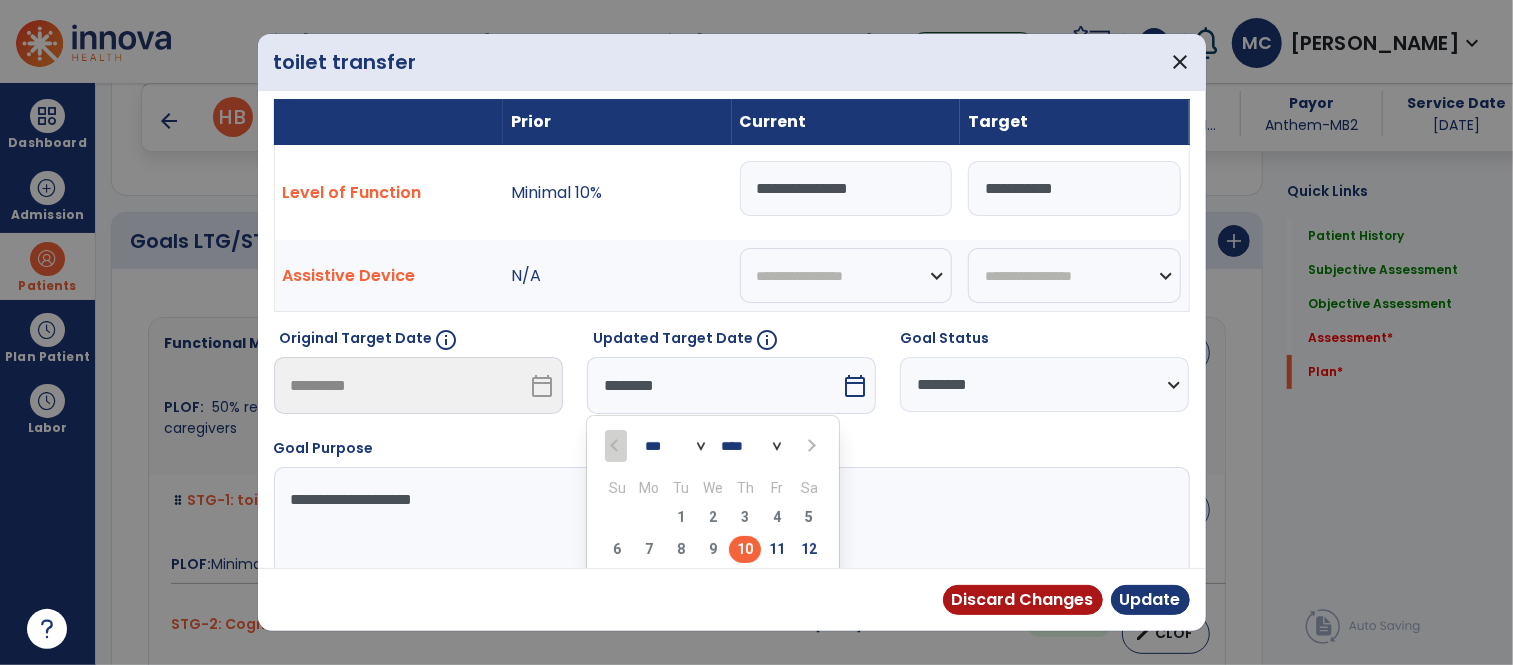 scroll, scrollTop: 152, scrollLeft: 0, axis: vertical 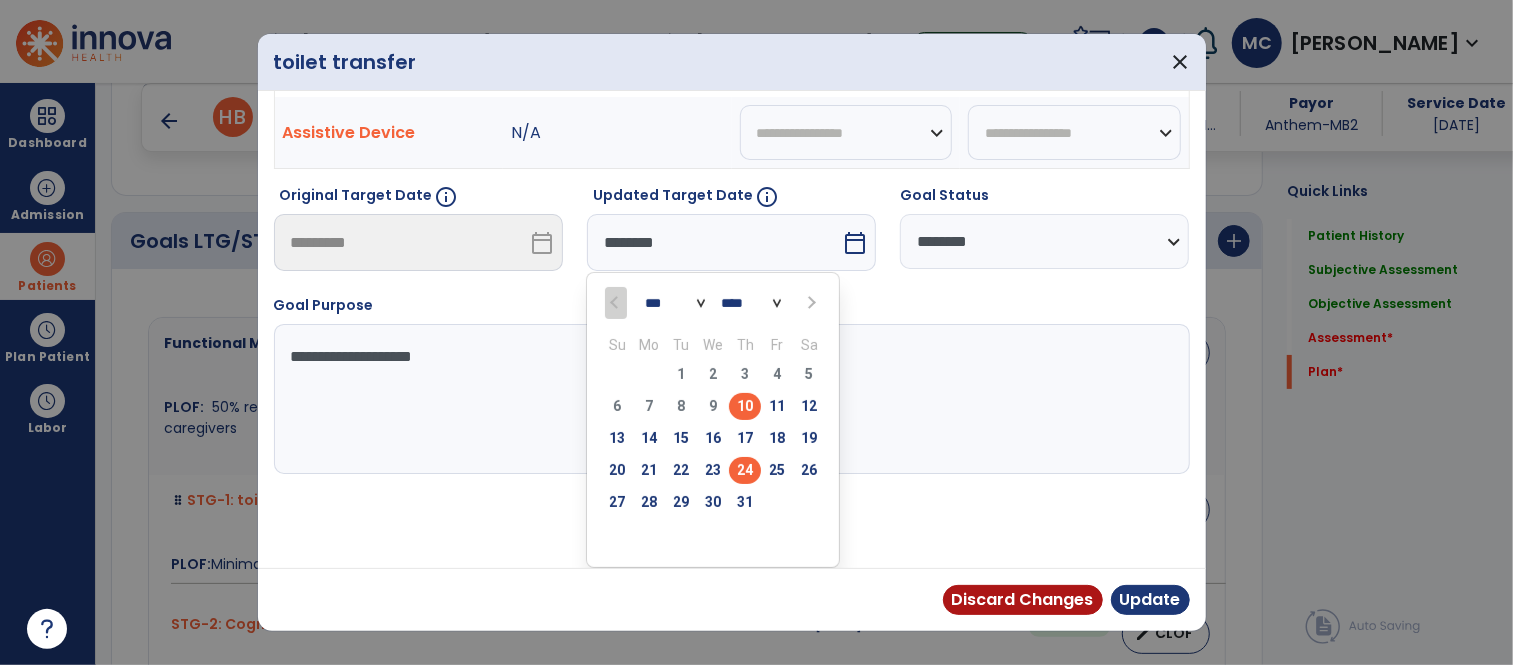 click on "24" at bounding box center (745, 470) 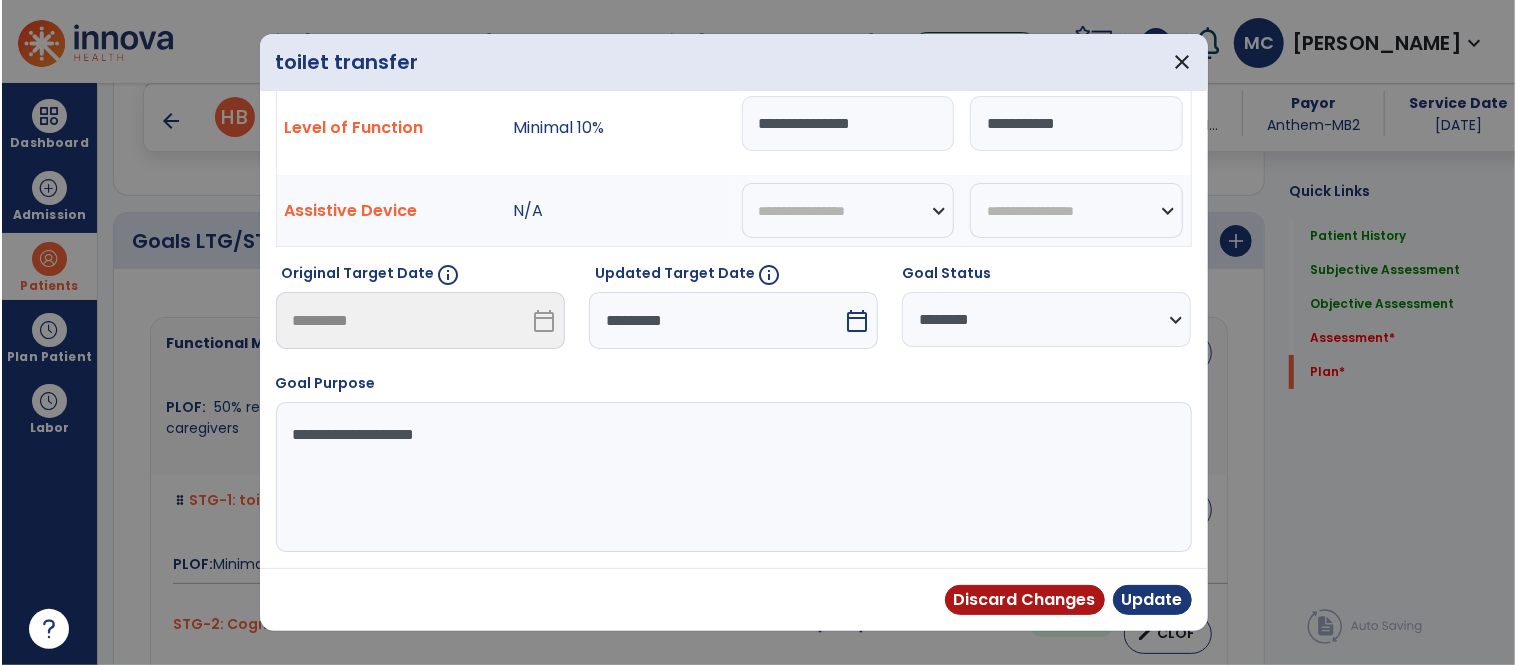 scroll, scrollTop: 73, scrollLeft: 0, axis: vertical 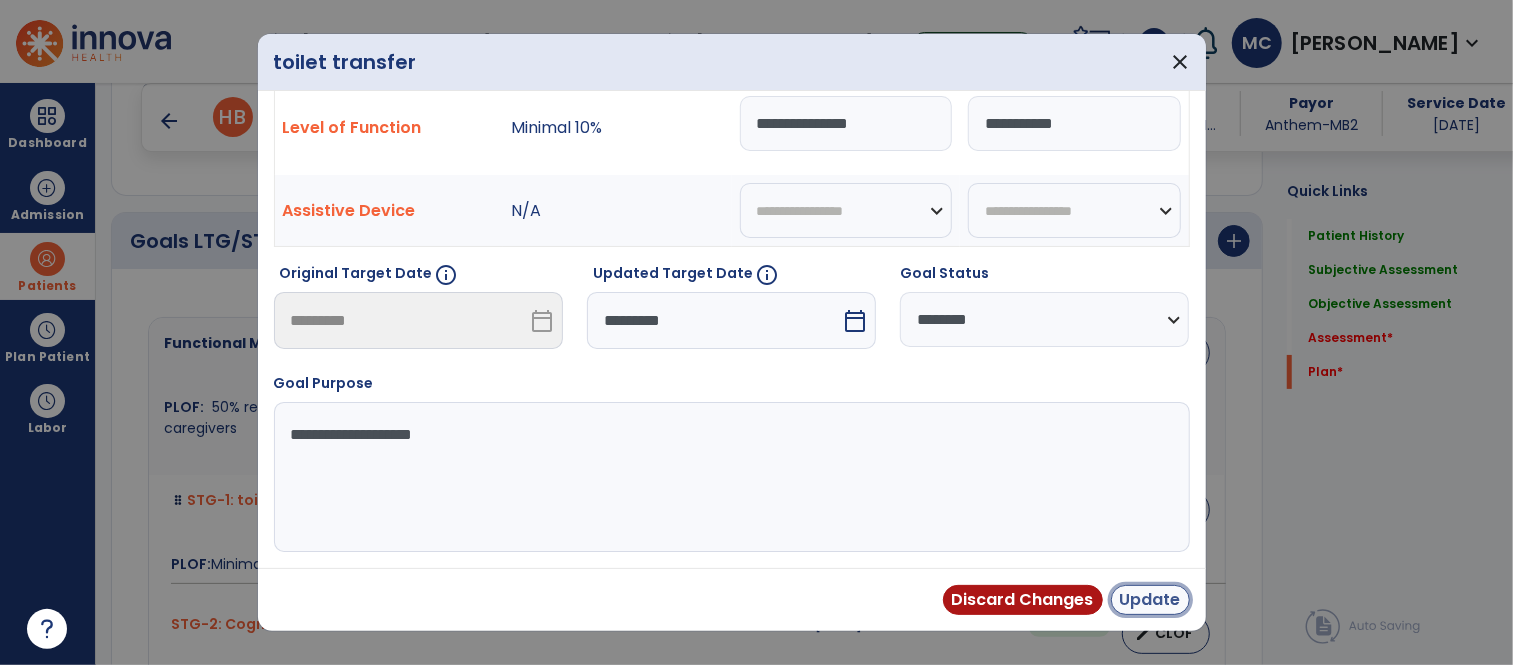 click on "Update" at bounding box center [1150, 600] 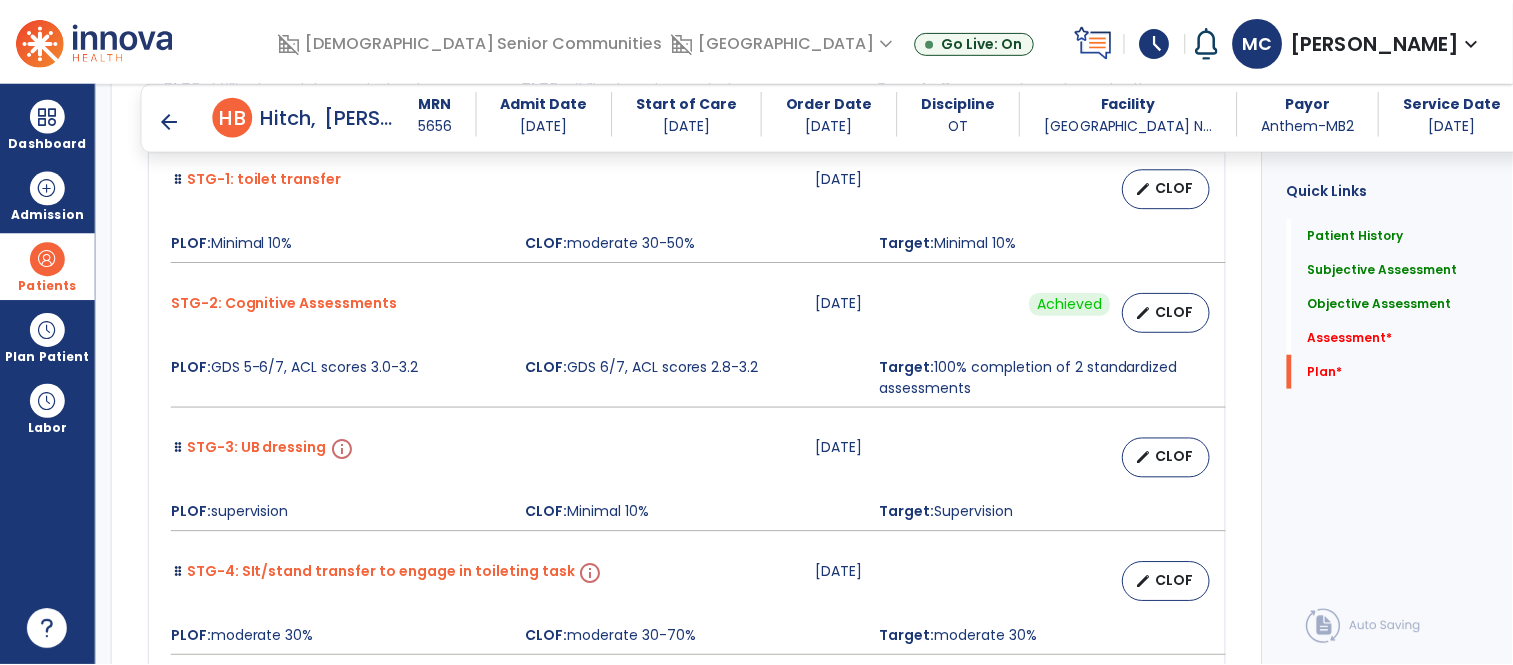 scroll, scrollTop: 4905, scrollLeft: 0, axis: vertical 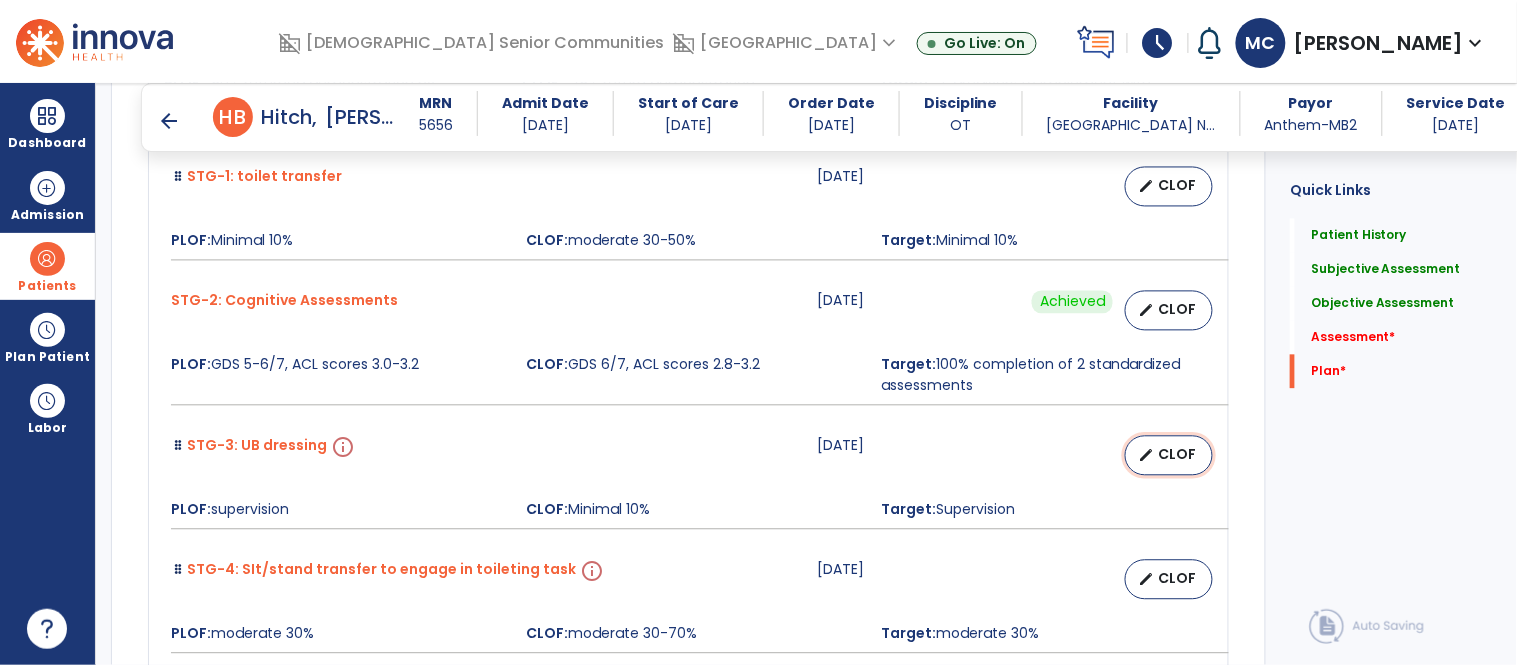 click on "CLOF" at bounding box center [1177, 455] 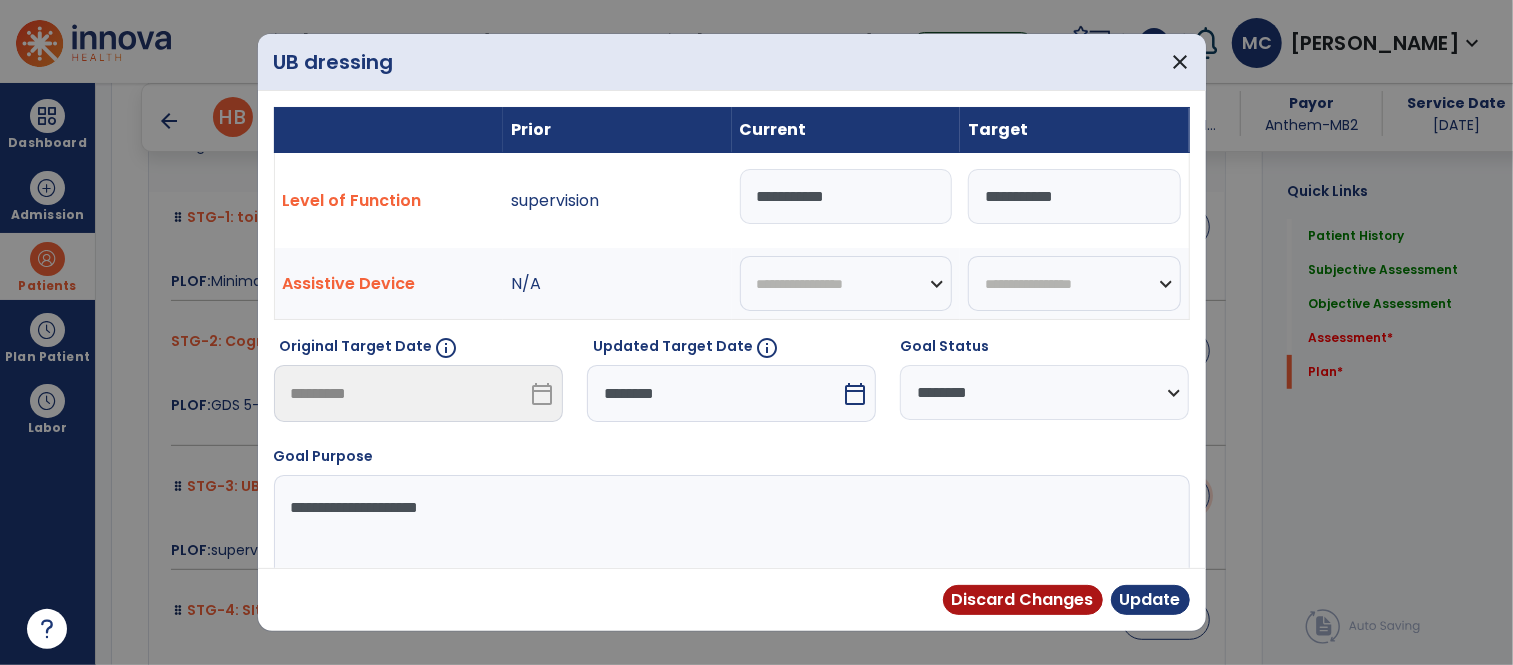 scroll, scrollTop: 4945, scrollLeft: 0, axis: vertical 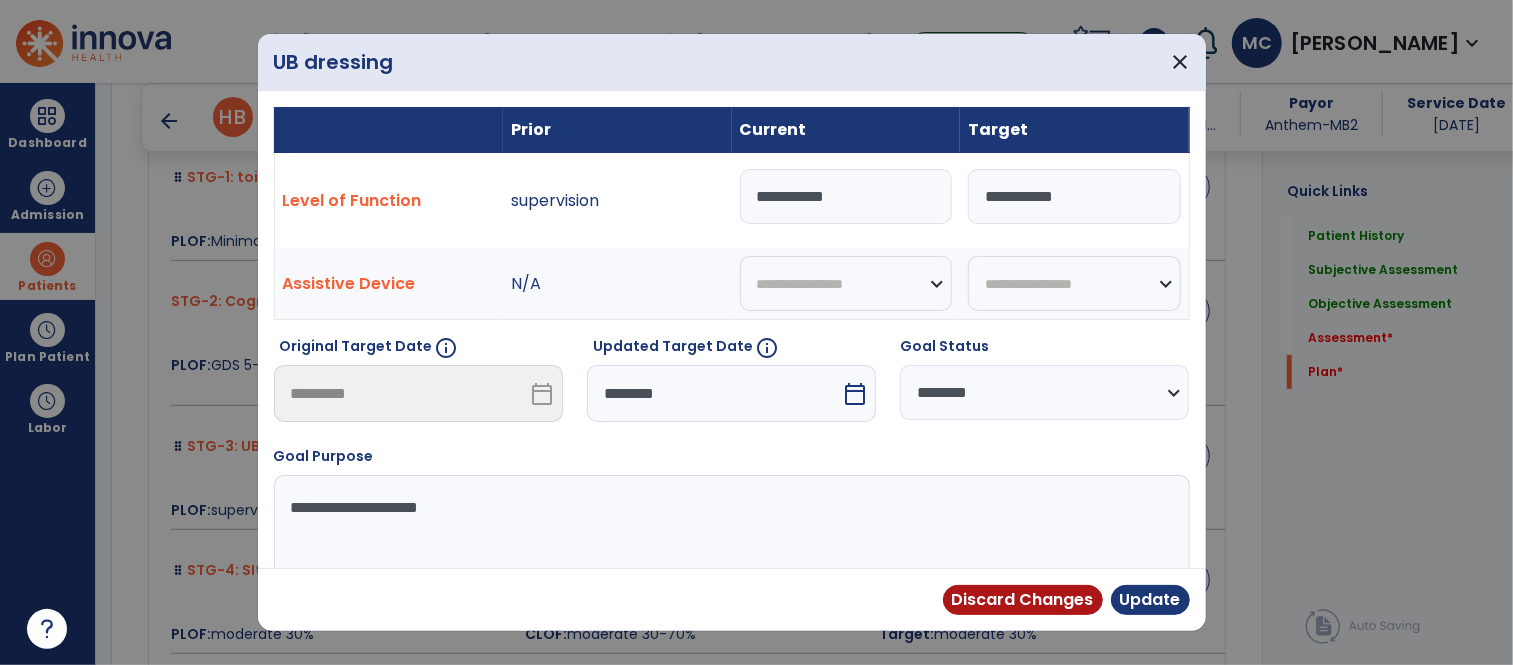 click on "calendar_today" at bounding box center (855, 394) 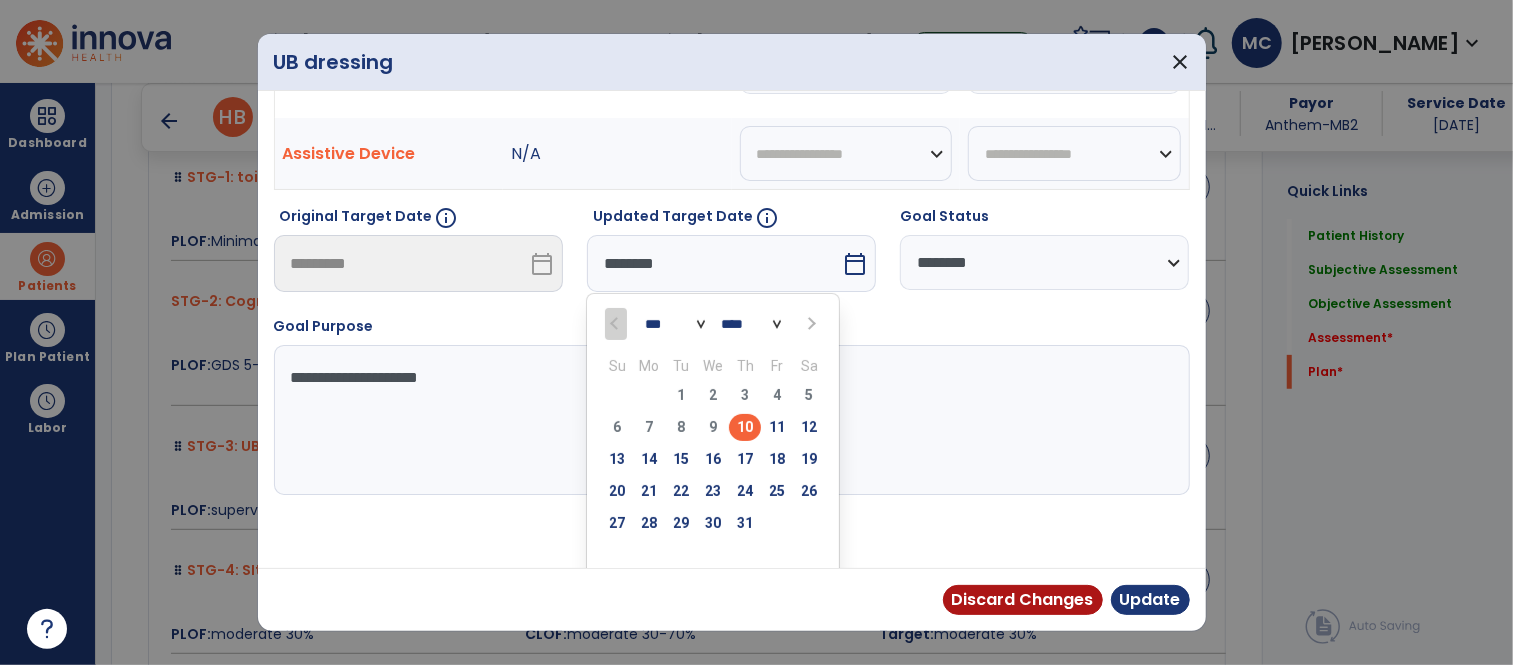 scroll, scrollTop: 135, scrollLeft: 0, axis: vertical 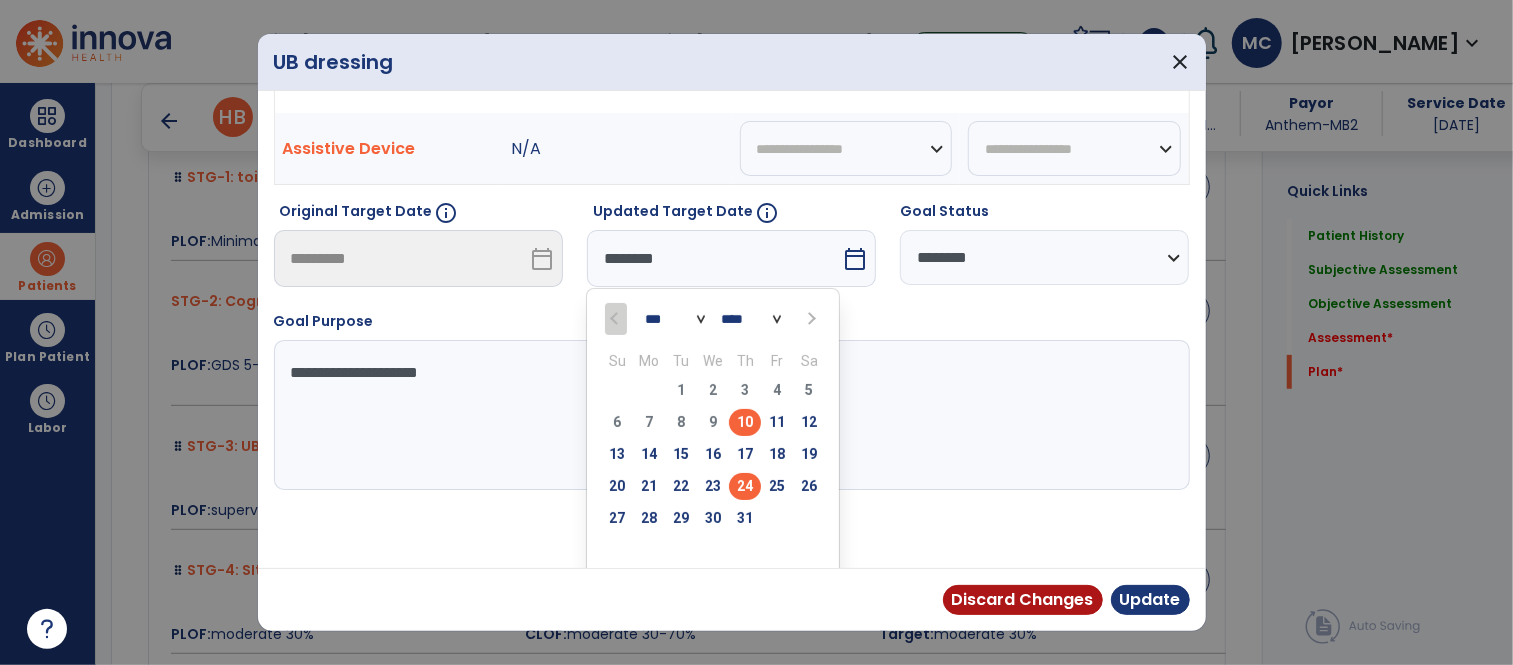 click on "24" at bounding box center [745, 486] 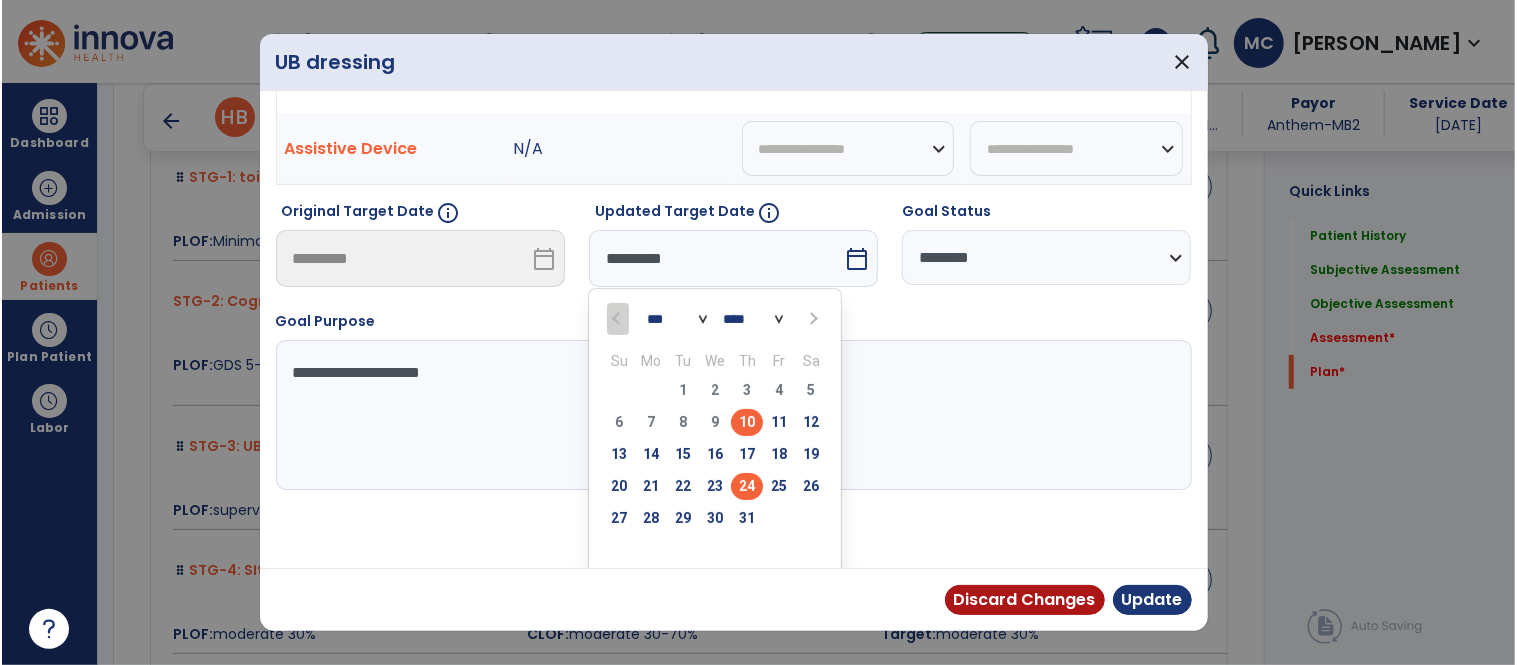 scroll, scrollTop: 73, scrollLeft: 0, axis: vertical 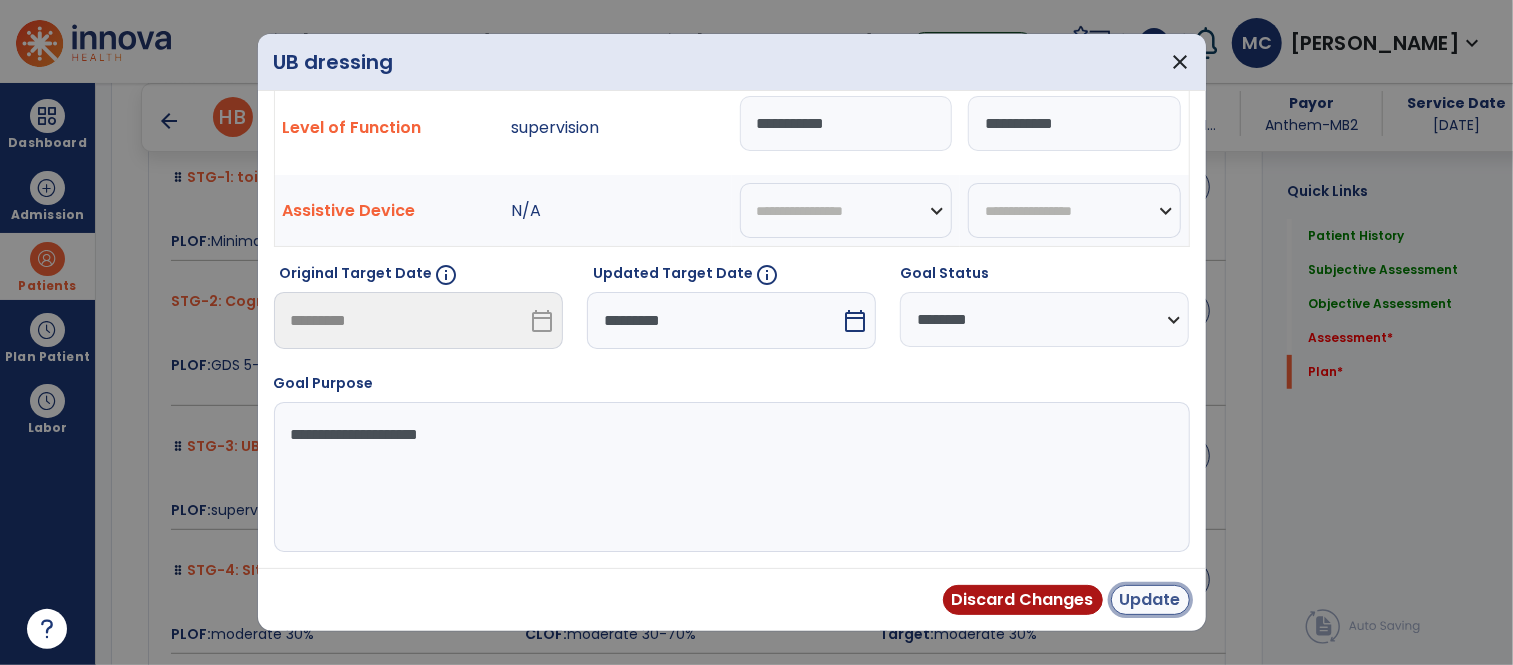 click on "Update" at bounding box center [1150, 600] 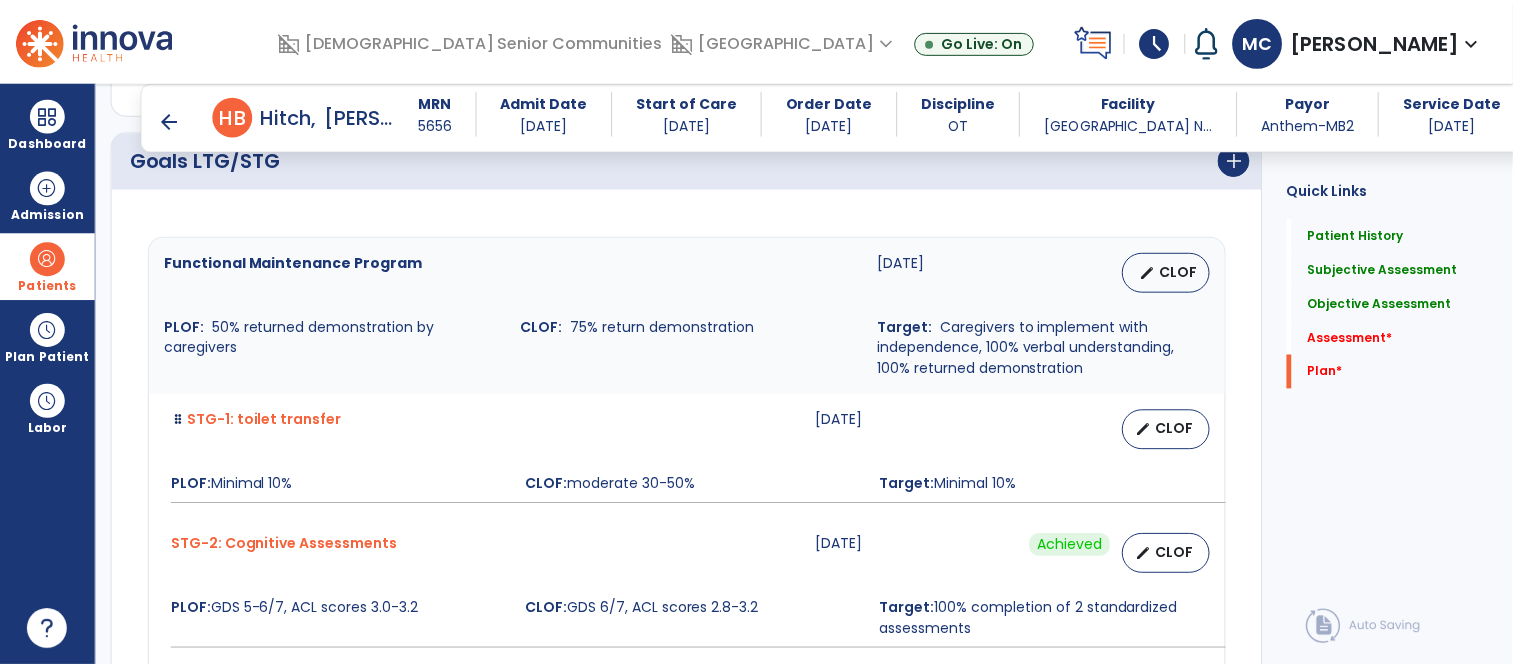 scroll, scrollTop: 4661, scrollLeft: 0, axis: vertical 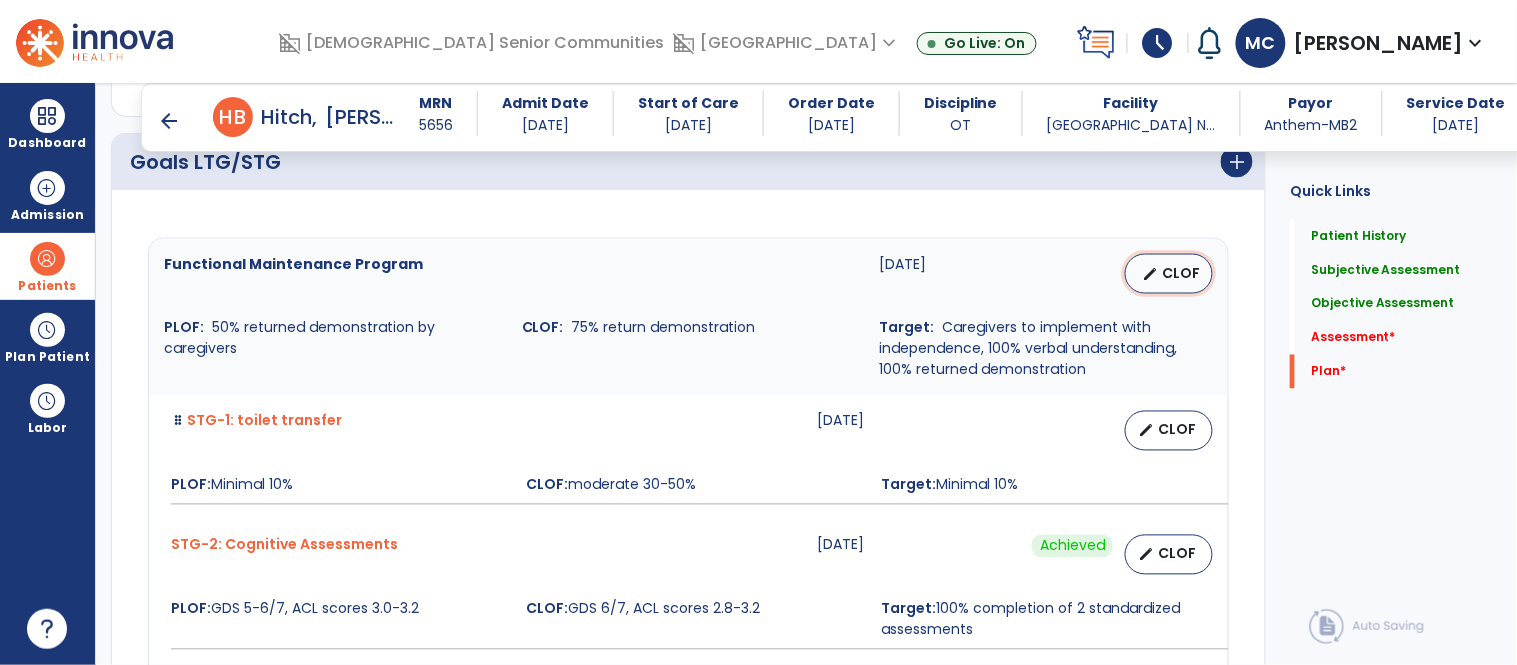 click on "CLOF" at bounding box center (1181, 273) 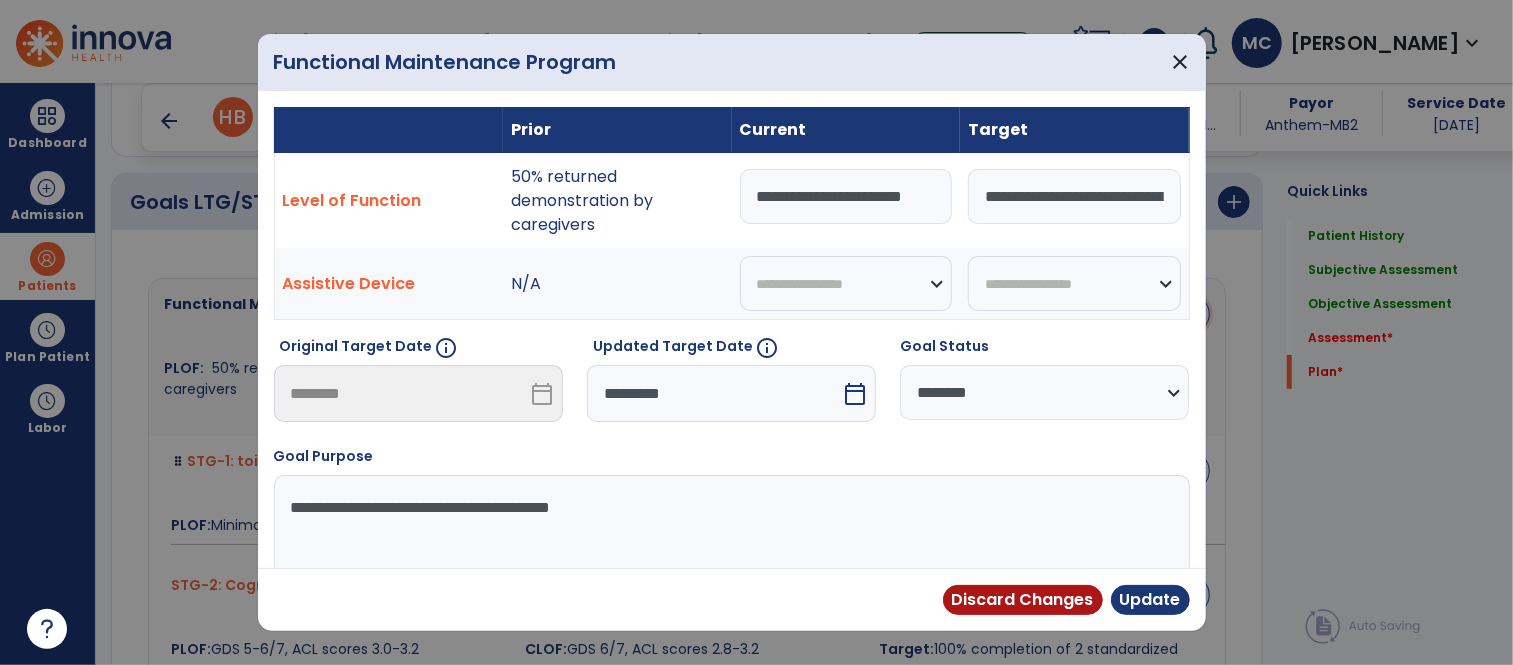 scroll, scrollTop: 4701, scrollLeft: 0, axis: vertical 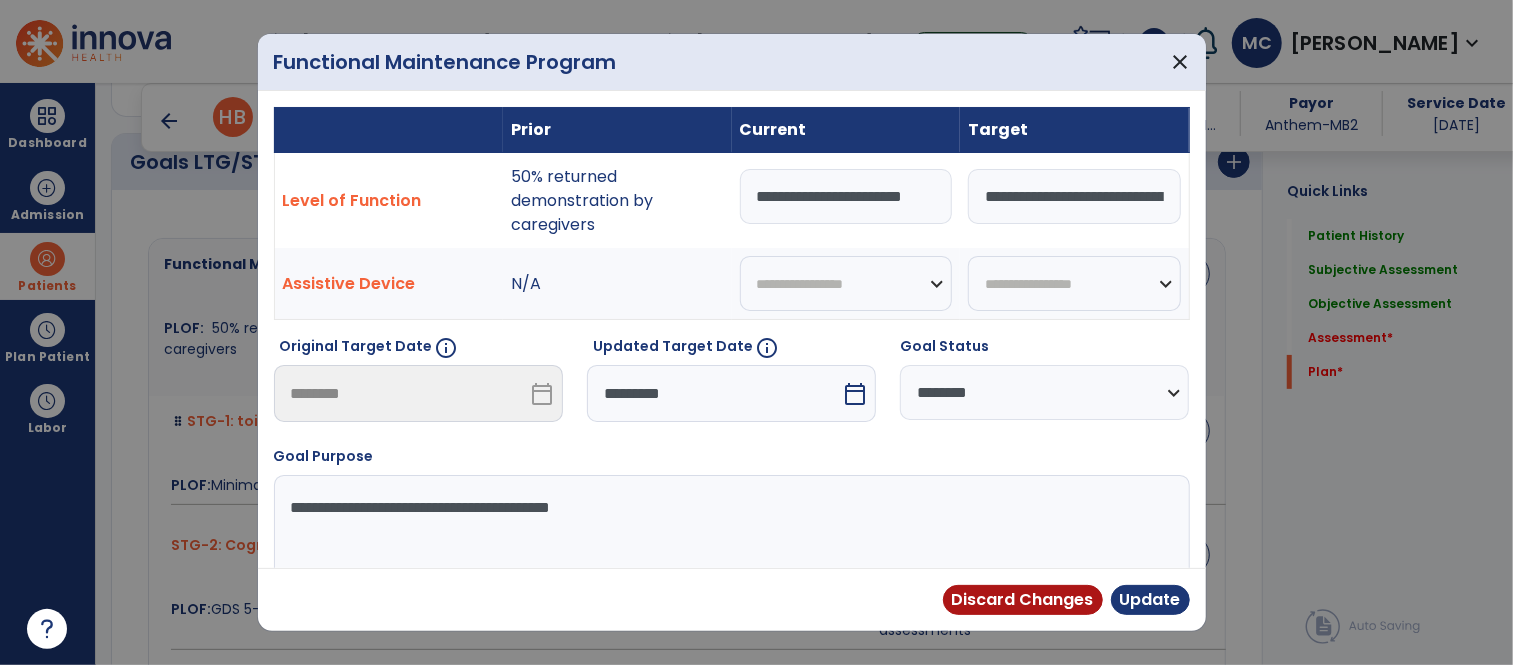 click on "**********" at bounding box center (846, 196) 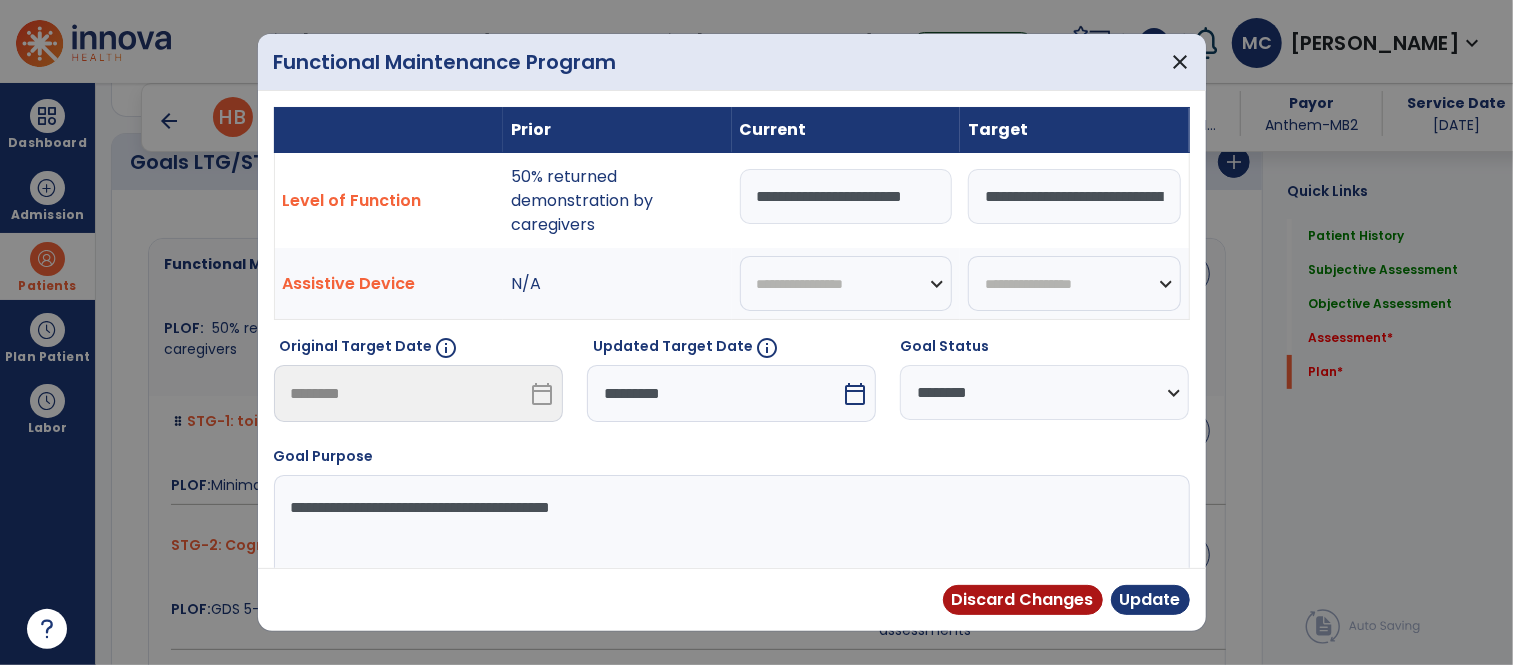 type on "*" 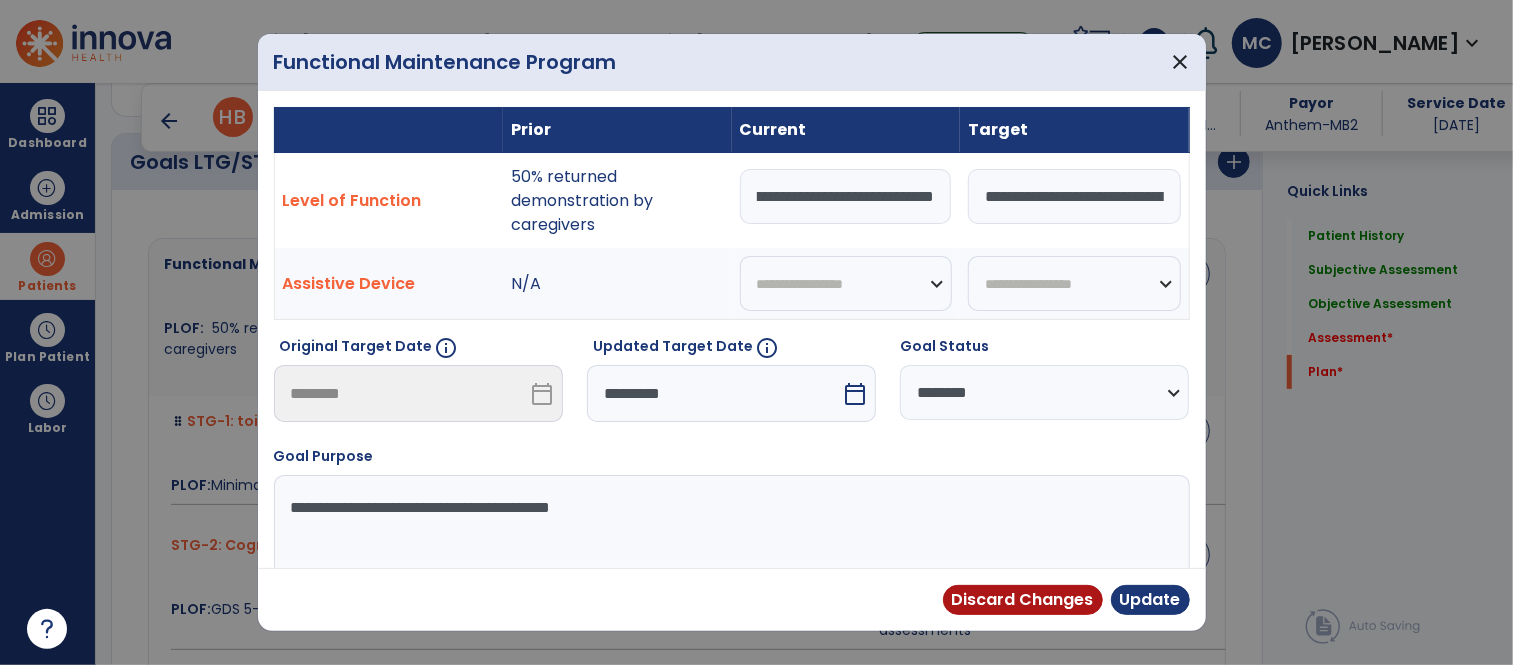 scroll, scrollTop: 0, scrollLeft: 106, axis: horizontal 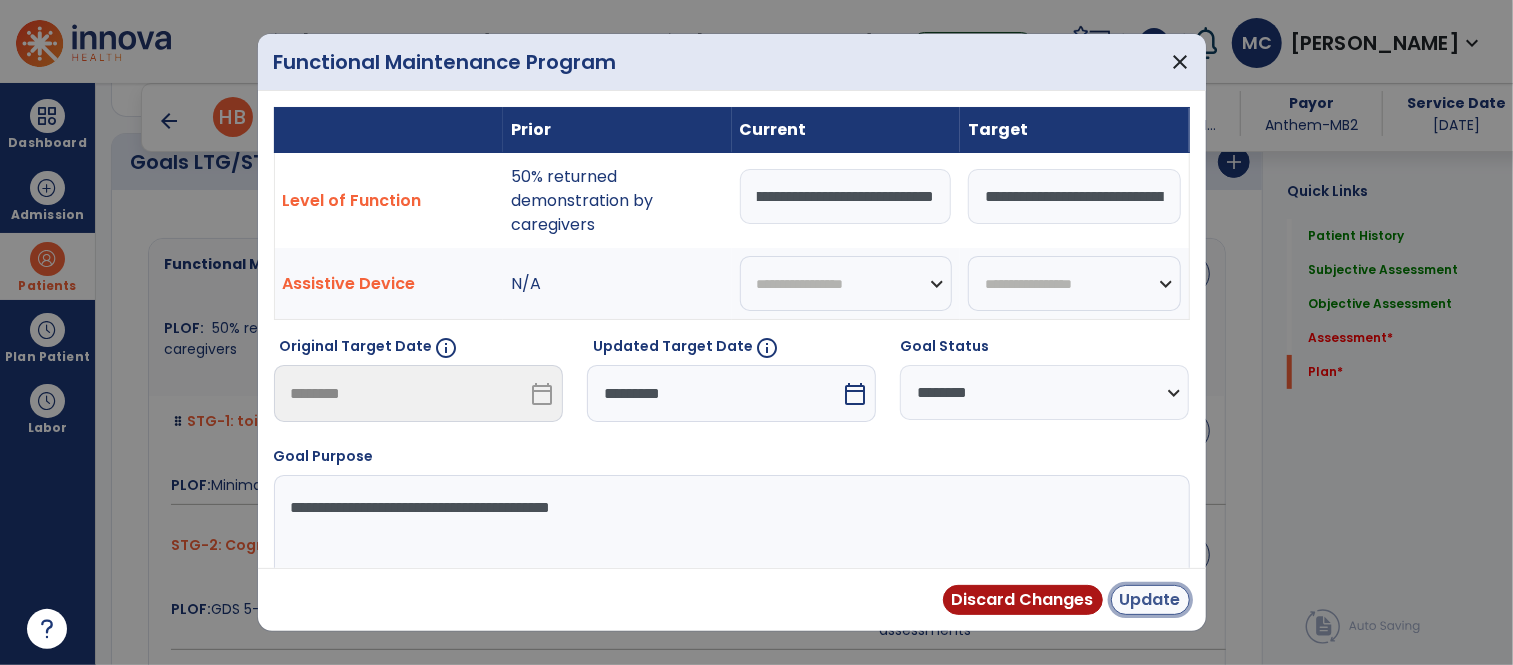 click on "Update" at bounding box center [1150, 600] 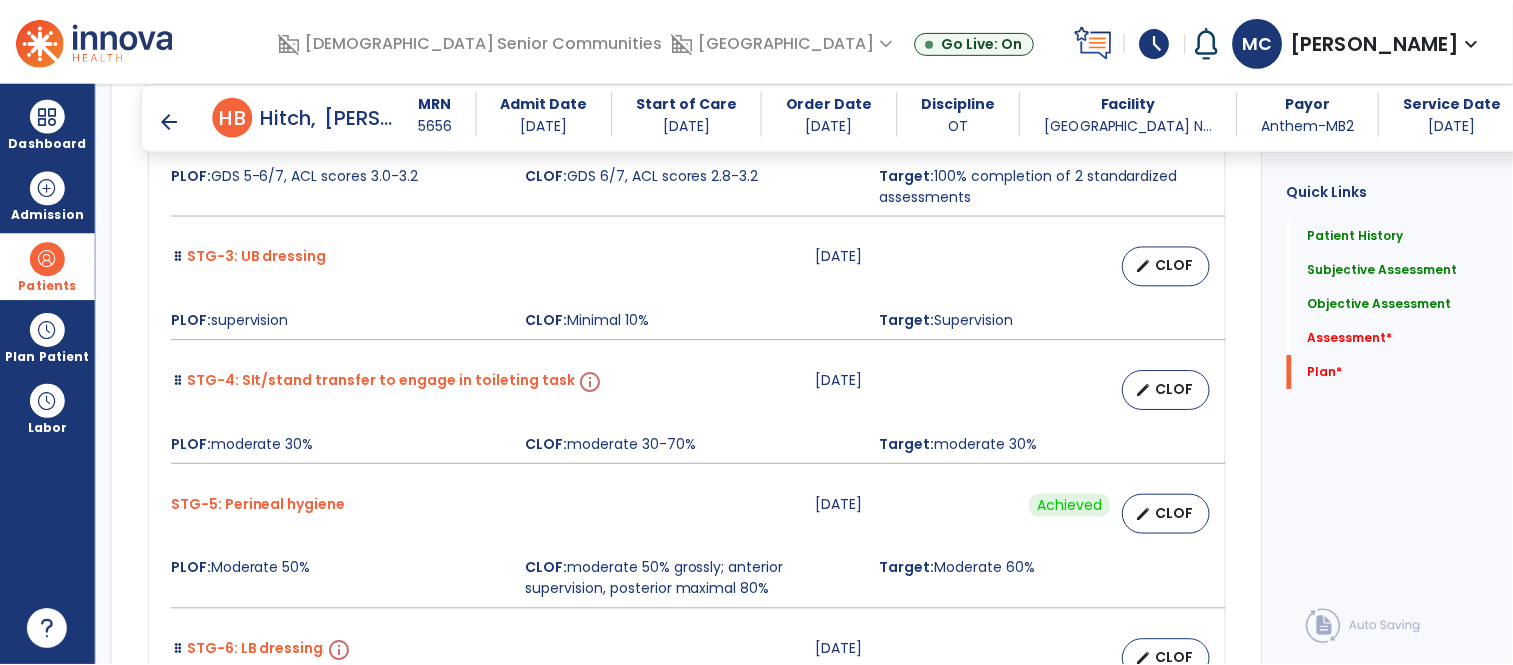 scroll, scrollTop: 5093, scrollLeft: 0, axis: vertical 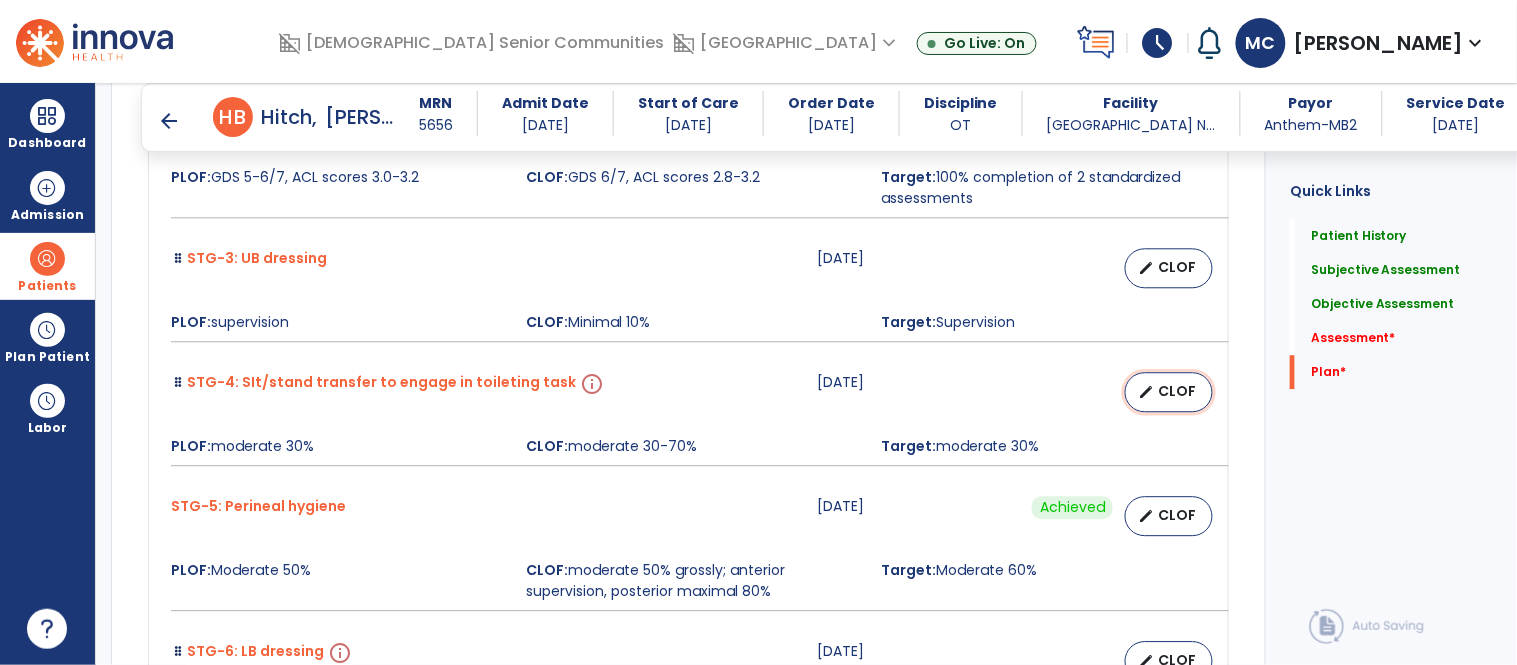 click on "CLOF" at bounding box center (1177, 391) 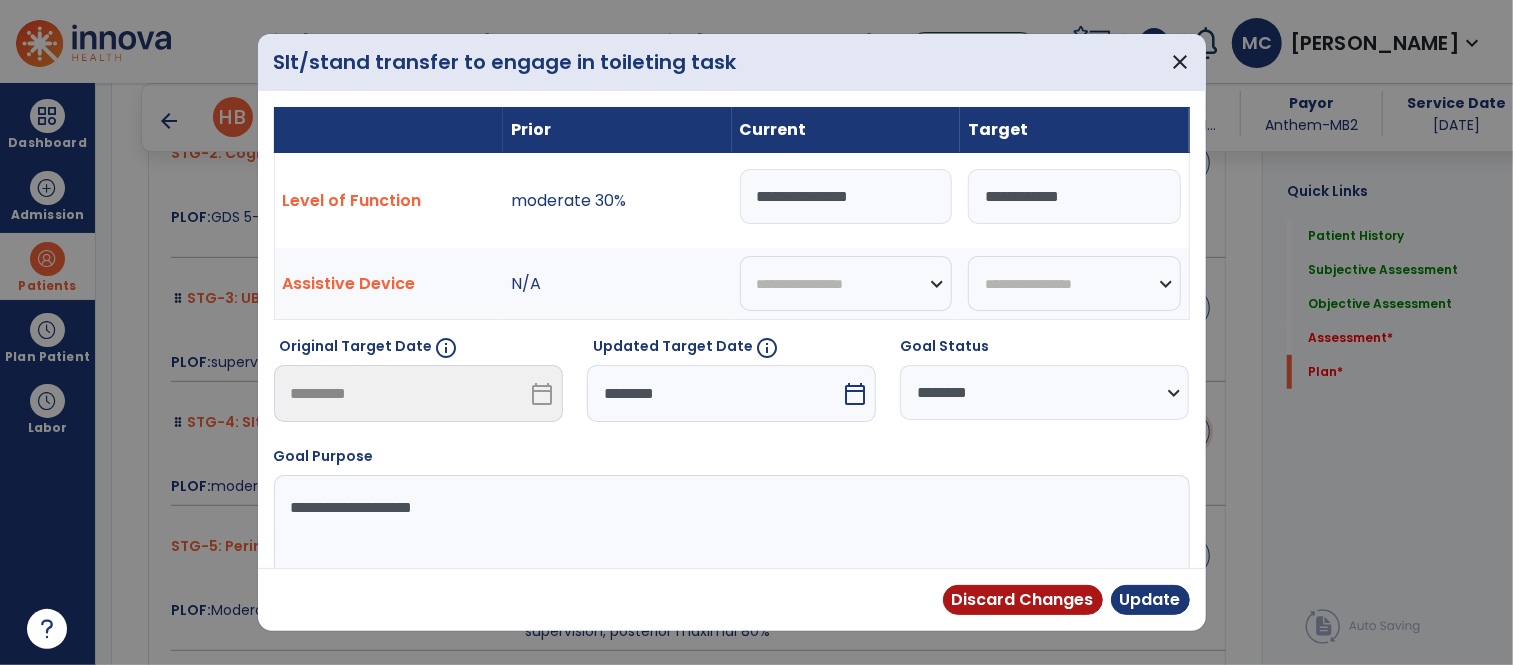 scroll, scrollTop: 5133, scrollLeft: 0, axis: vertical 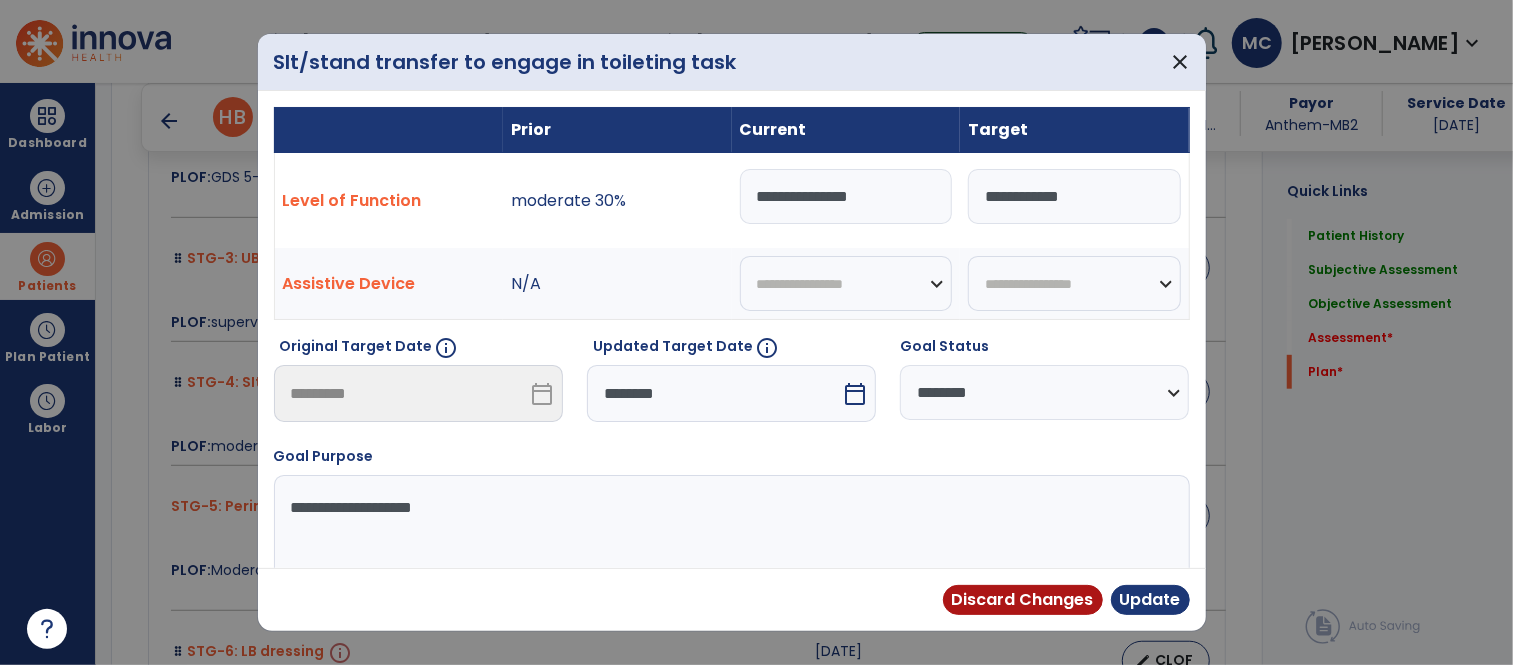 click on "calendar_today" at bounding box center (855, 394) 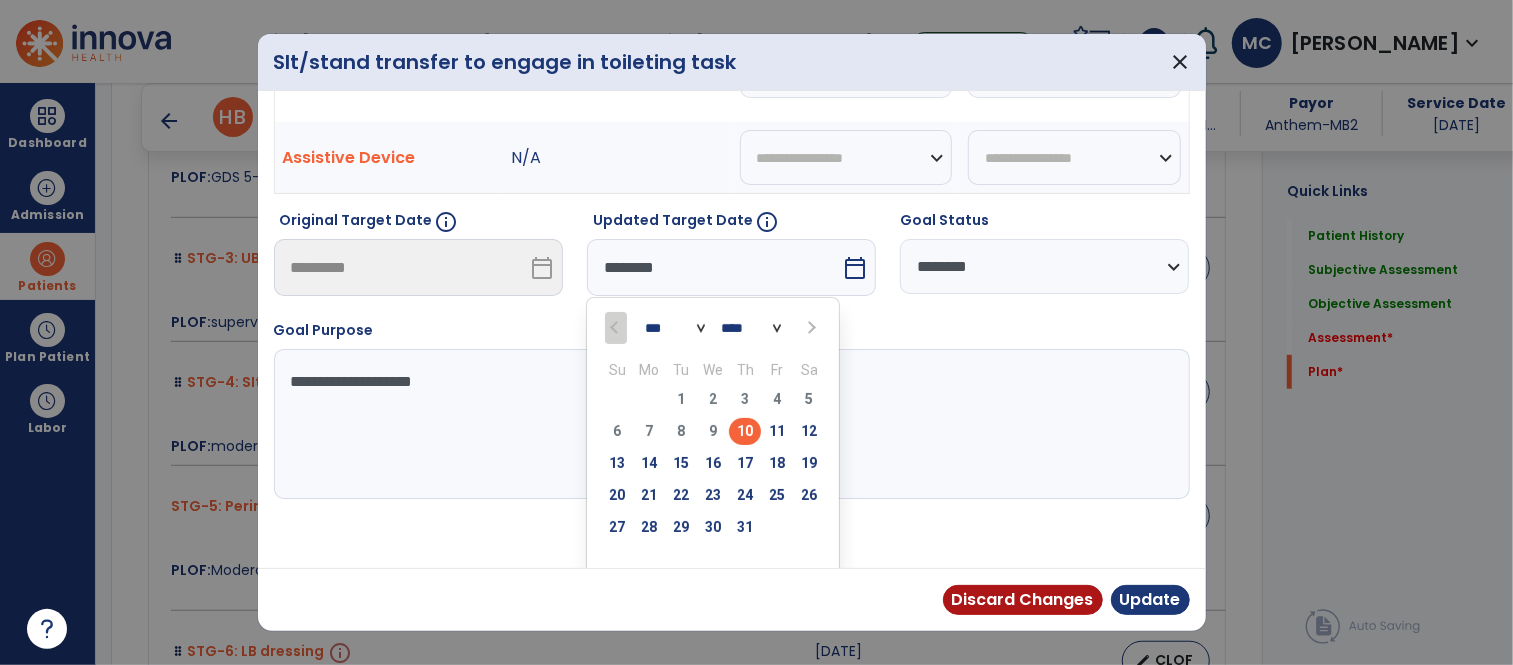 scroll, scrollTop: 142, scrollLeft: 0, axis: vertical 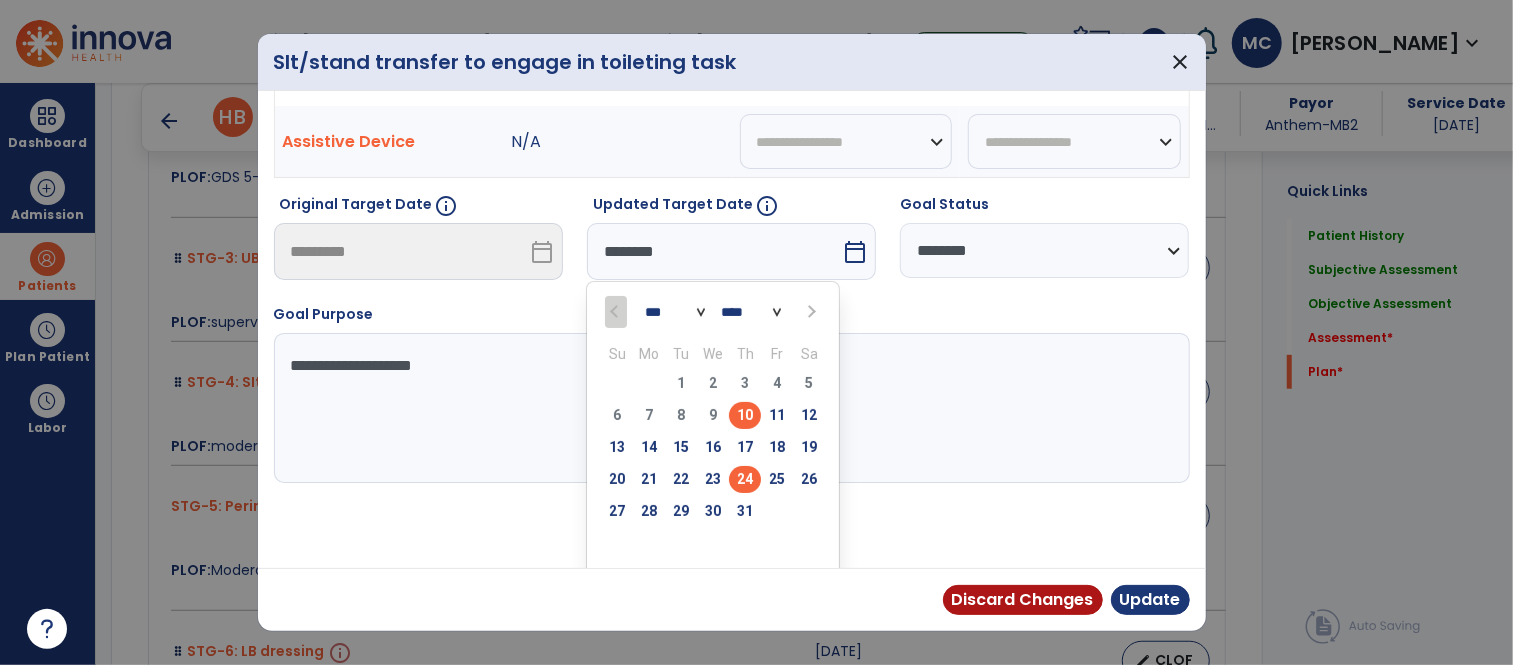 click on "24" at bounding box center [745, 479] 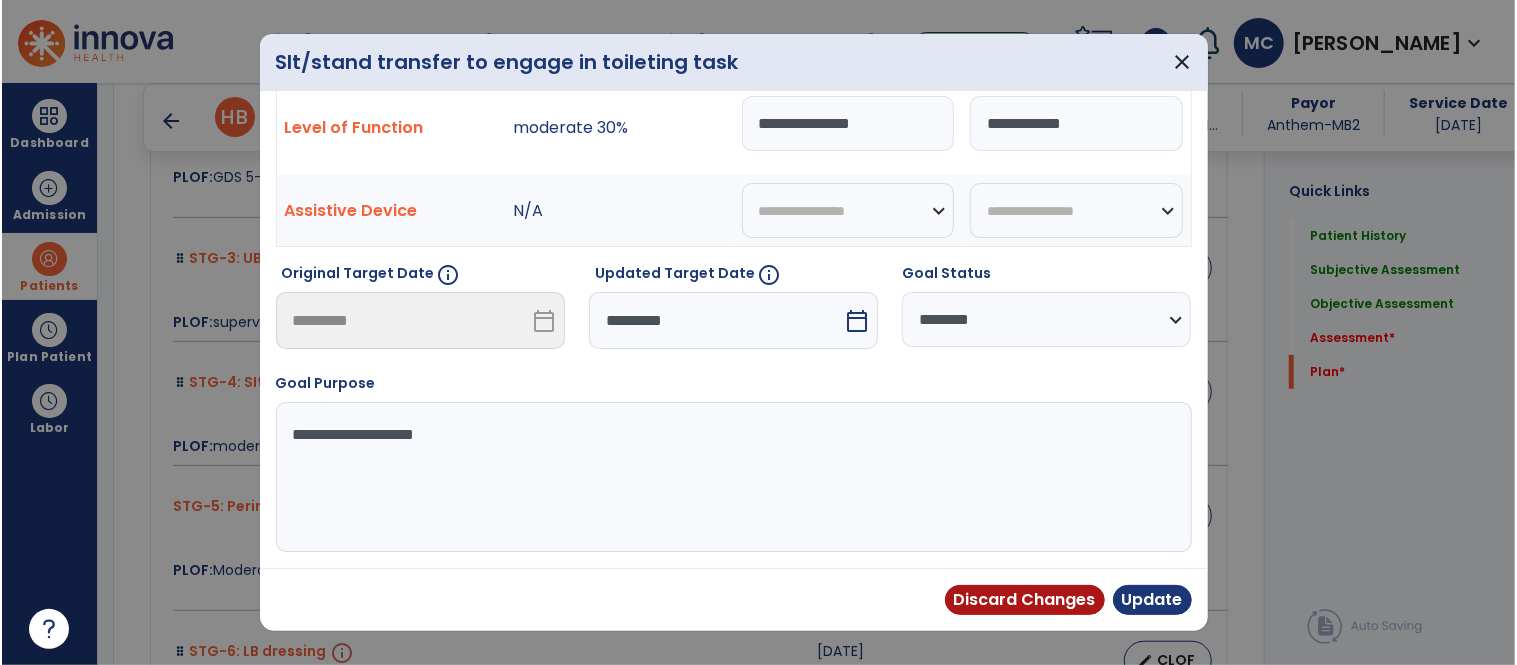 scroll, scrollTop: 73, scrollLeft: 0, axis: vertical 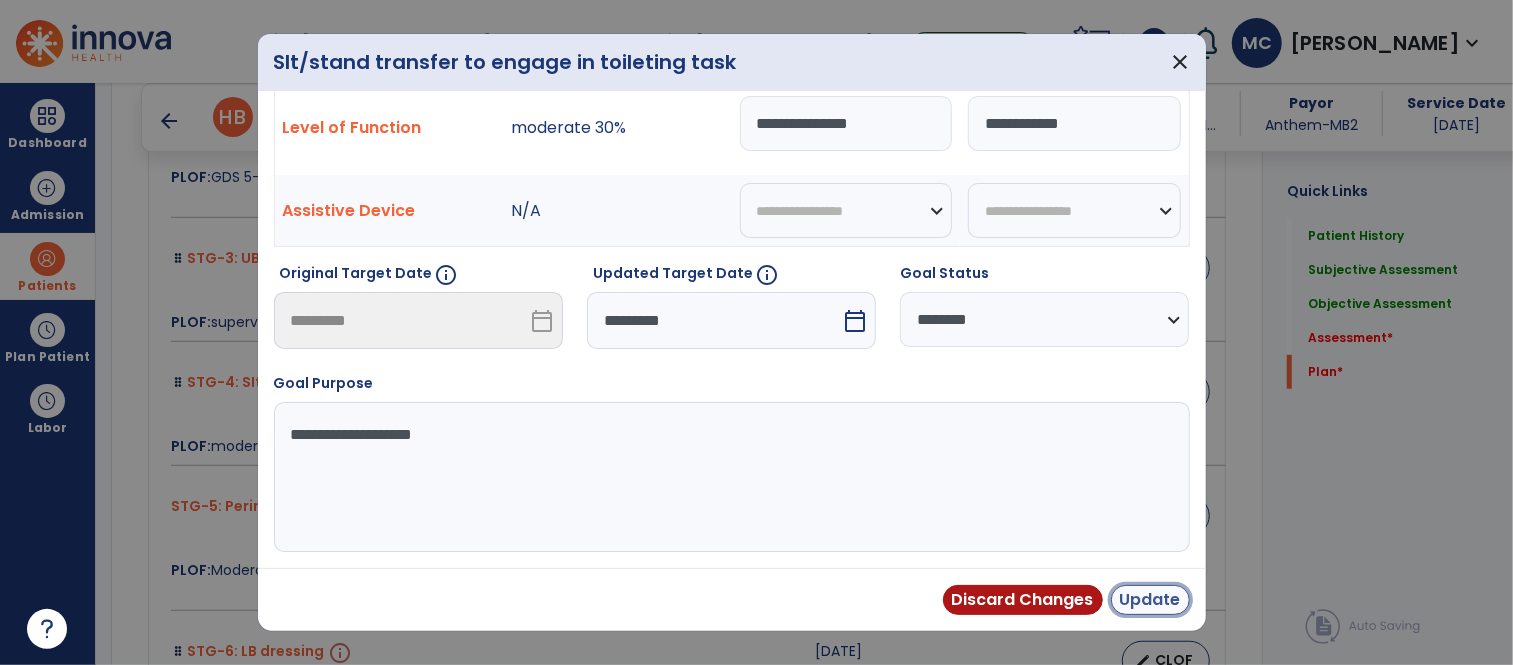 click on "Update" at bounding box center [1150, 600] 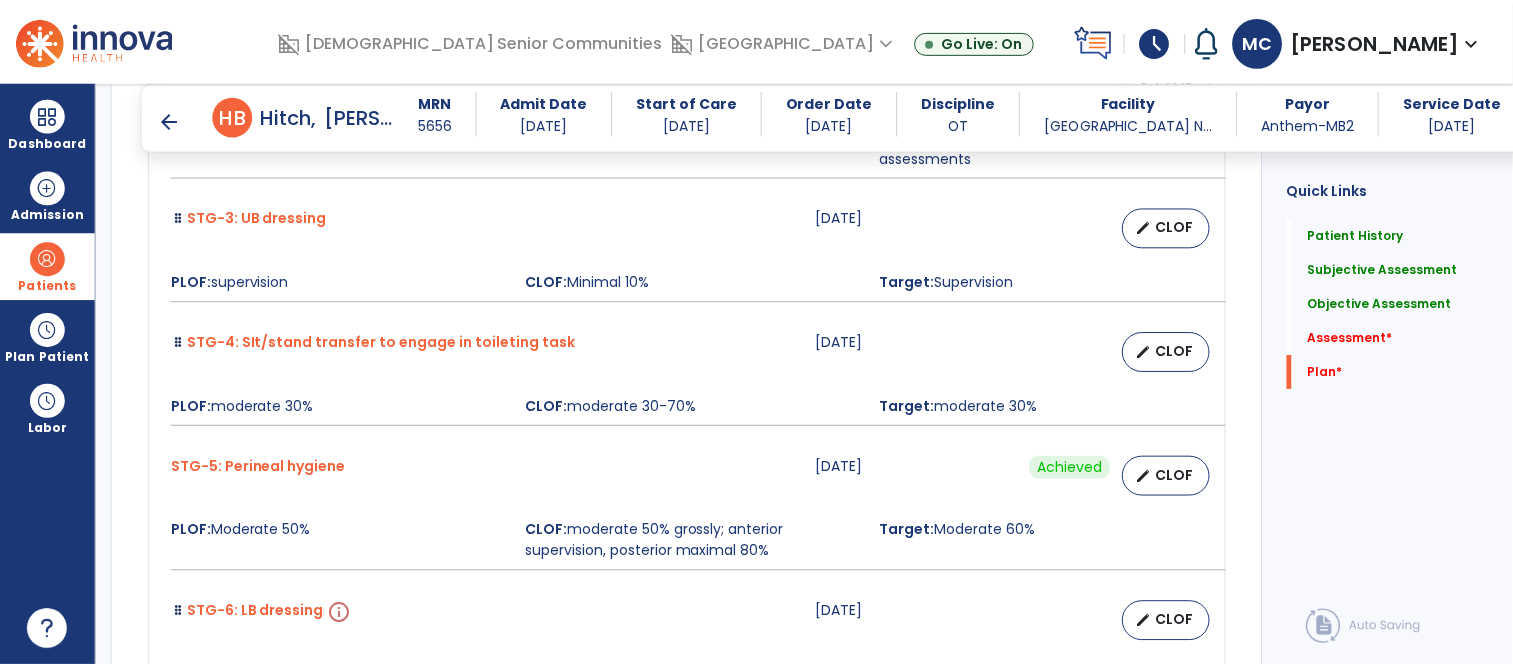 scroll, scrollTop: 5093, scrollLeft: 0, axis: vertical 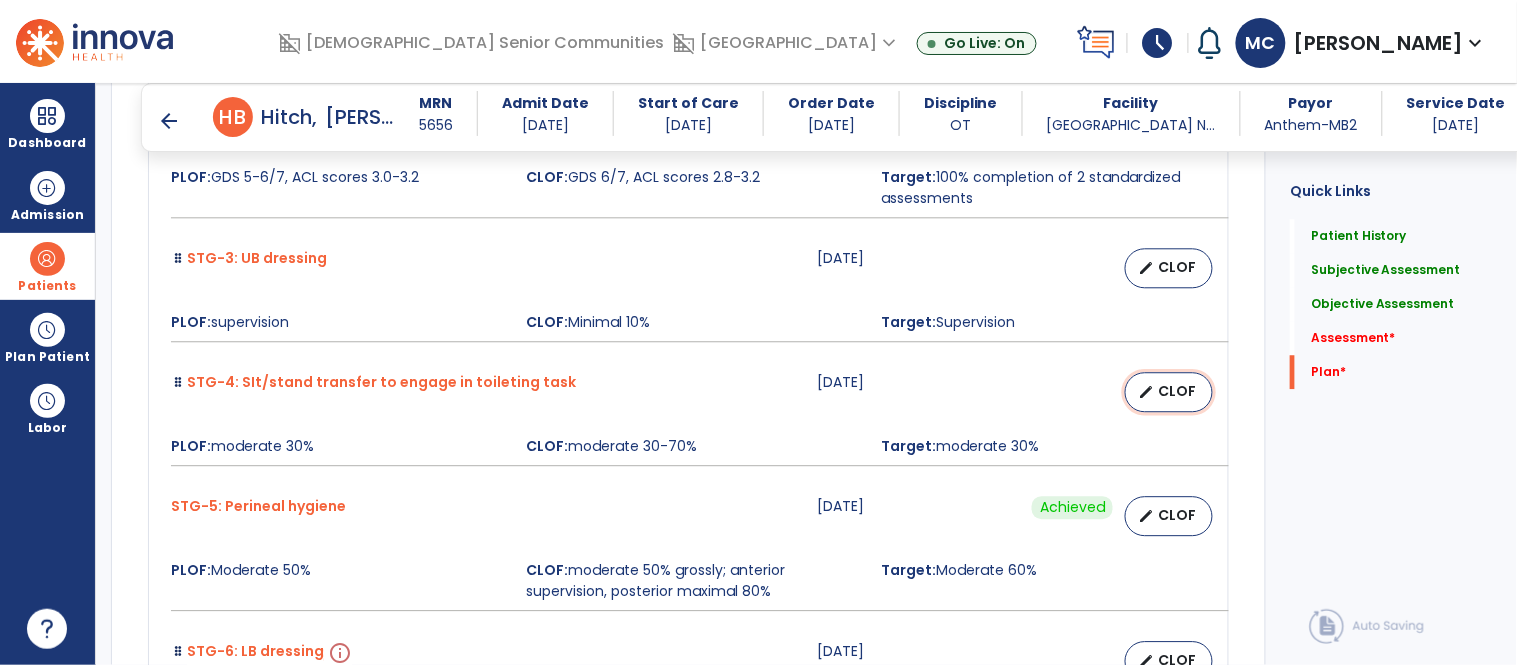 click on "edit   CLOF" at bounding box center (1169, 392) 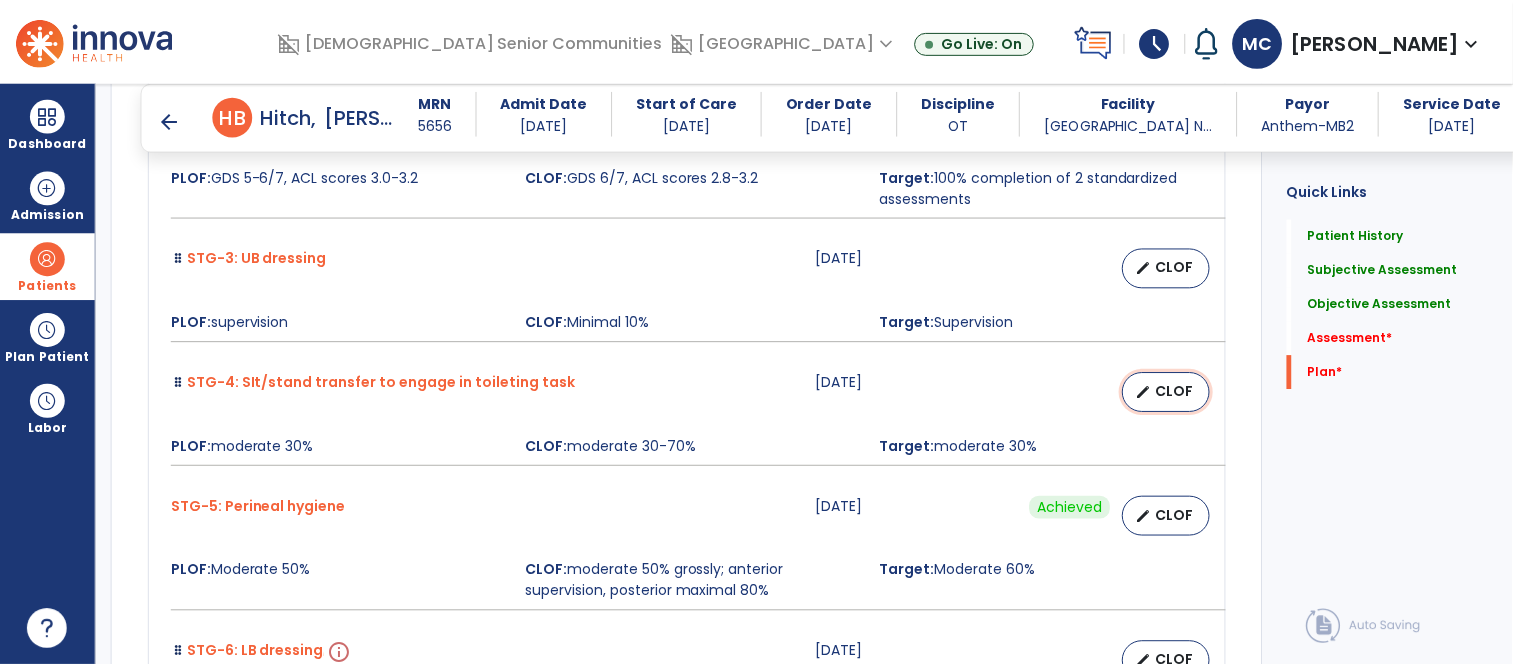select on "********" 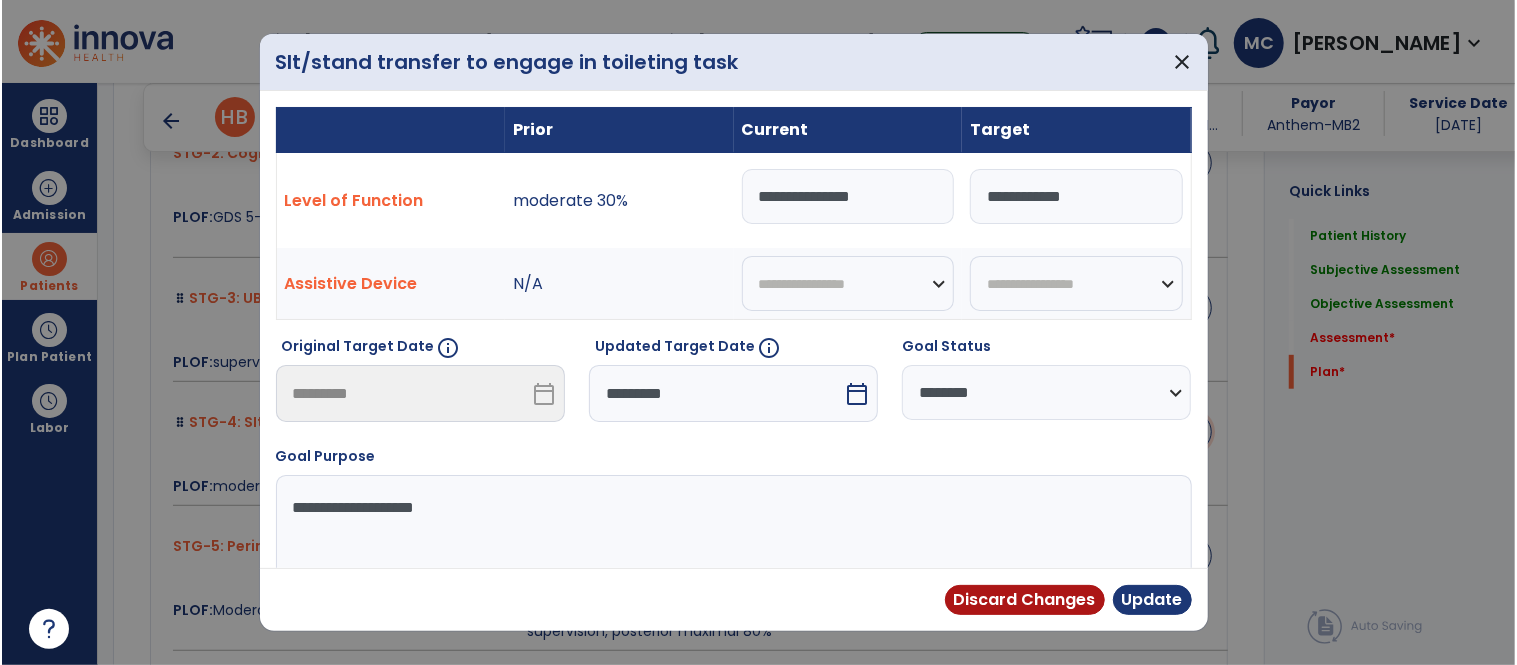 scroll, scrollTop: 5133, scrollLeft: 0, axis: vertical 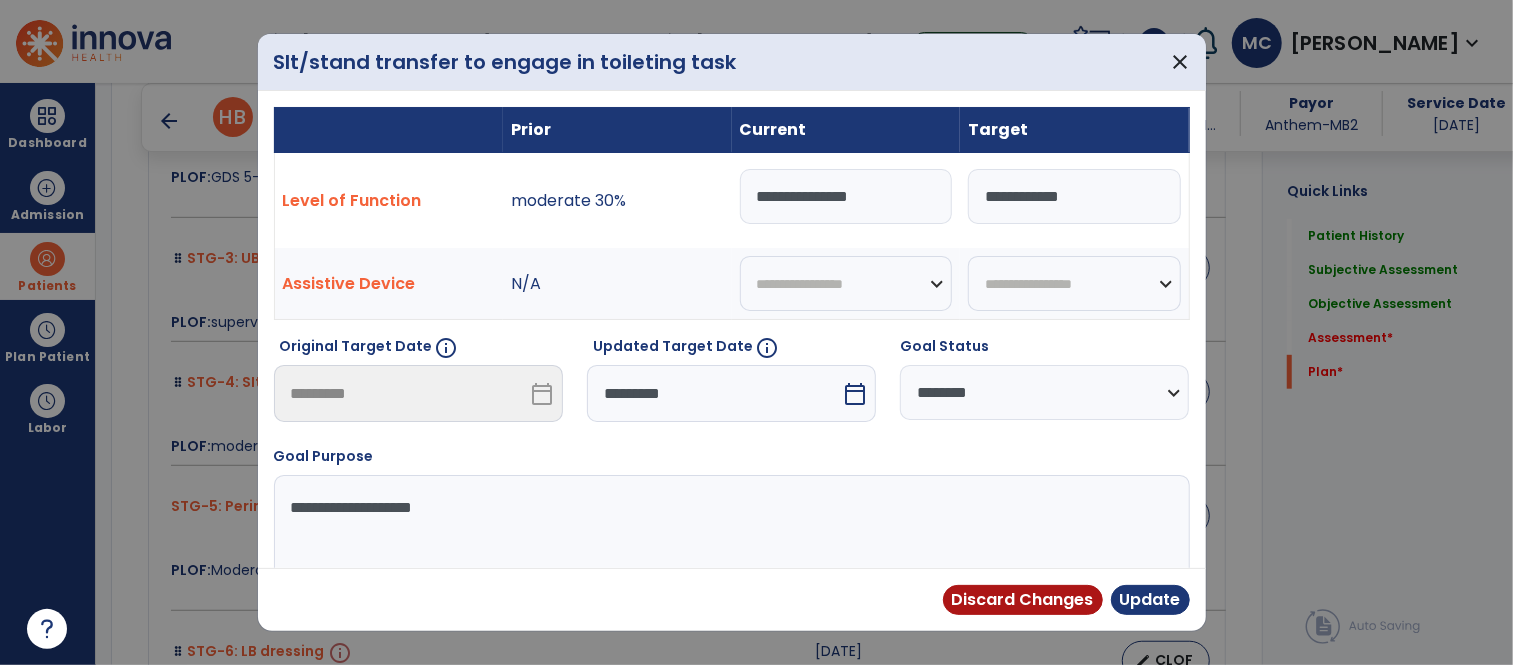 click on "**********" at bounding box center [846, 196] 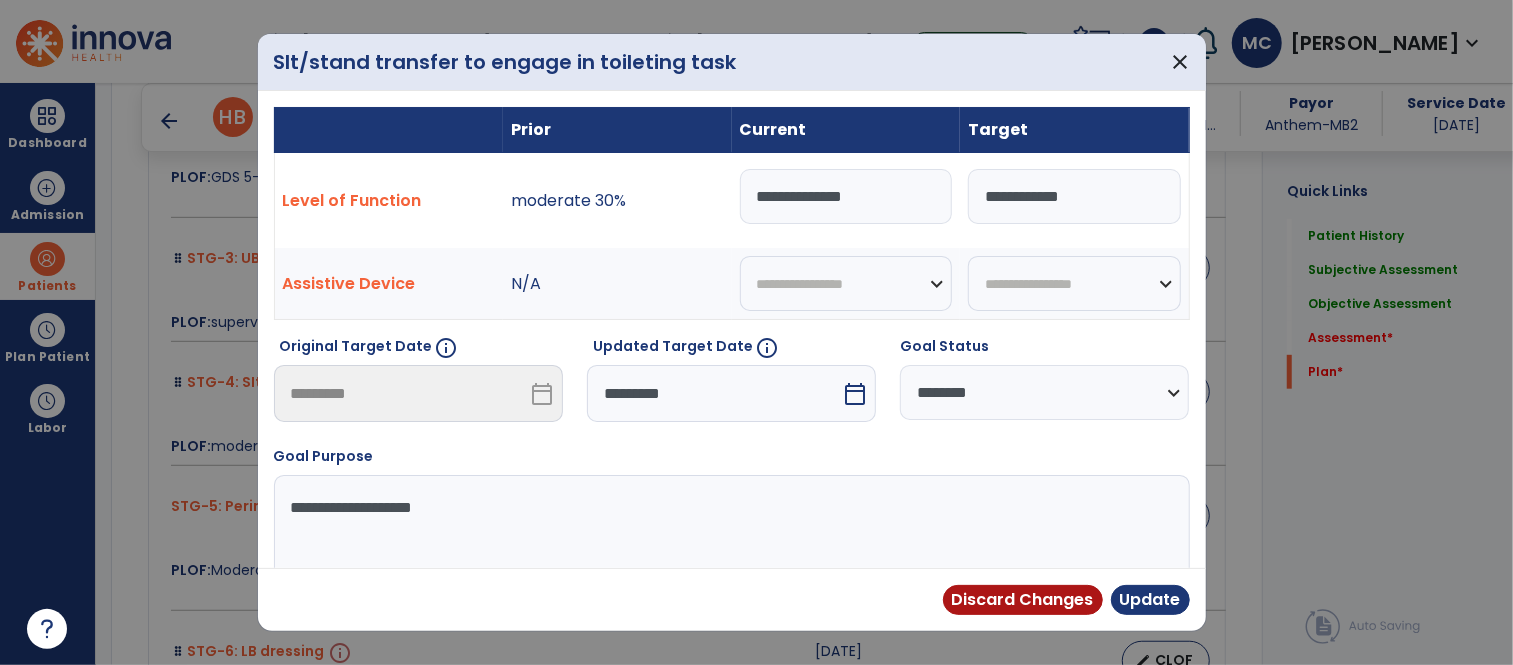 type on "**********" 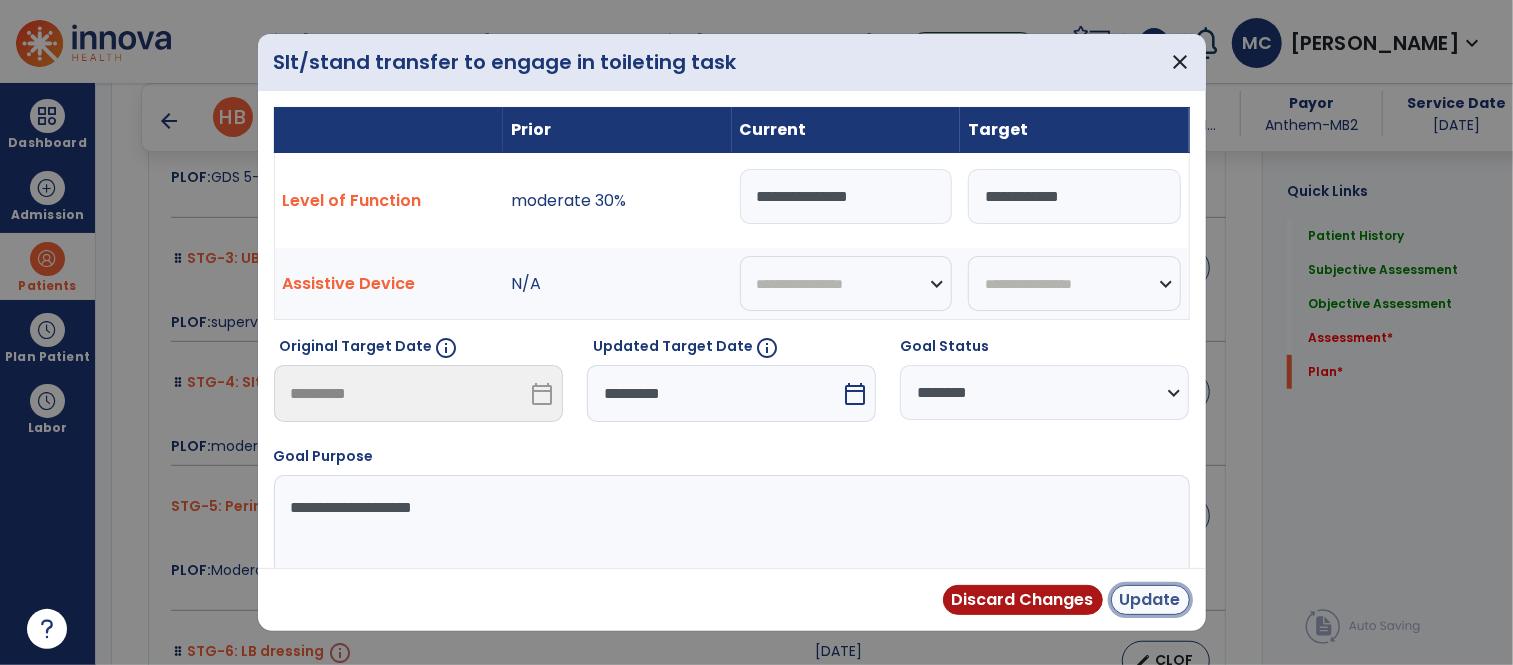 click on "Update" at bounding box center (1150, 600) 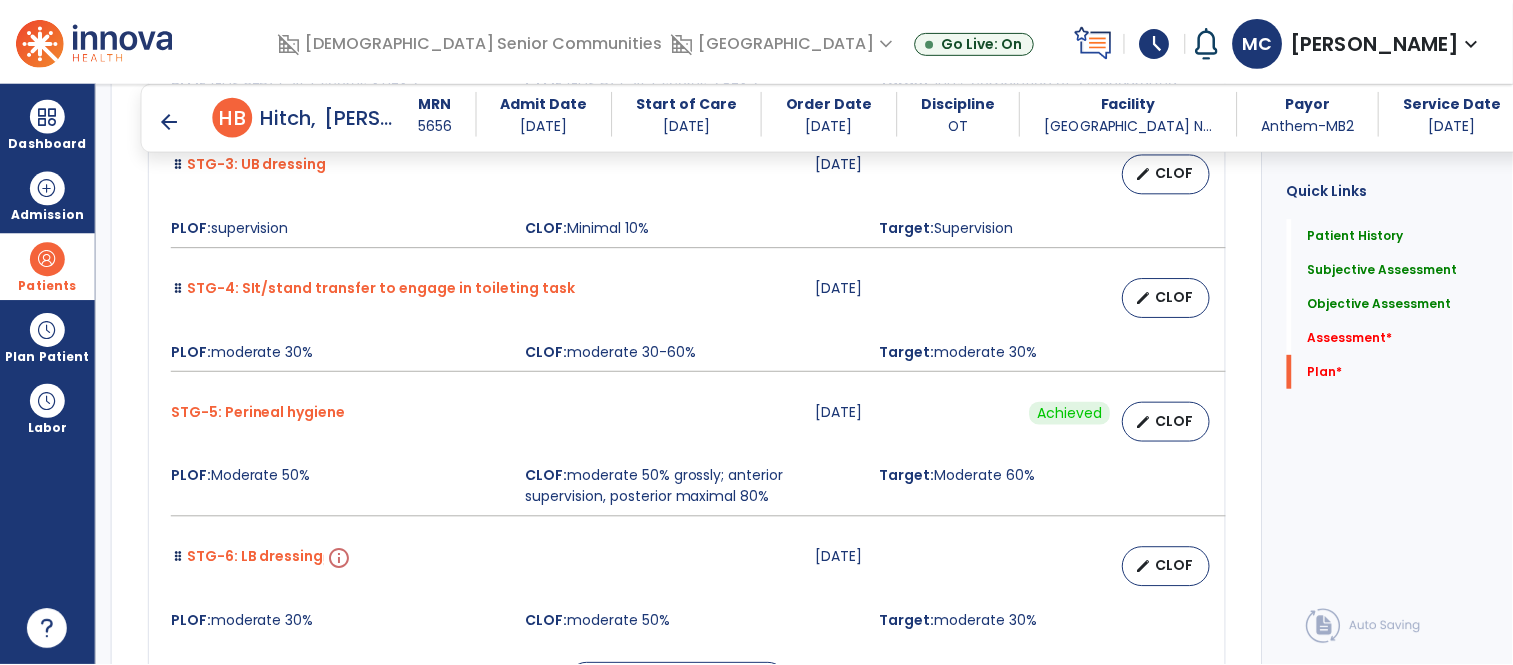 scroll, scrollTop: 5195, scrollLeft: 0, axis: vertical 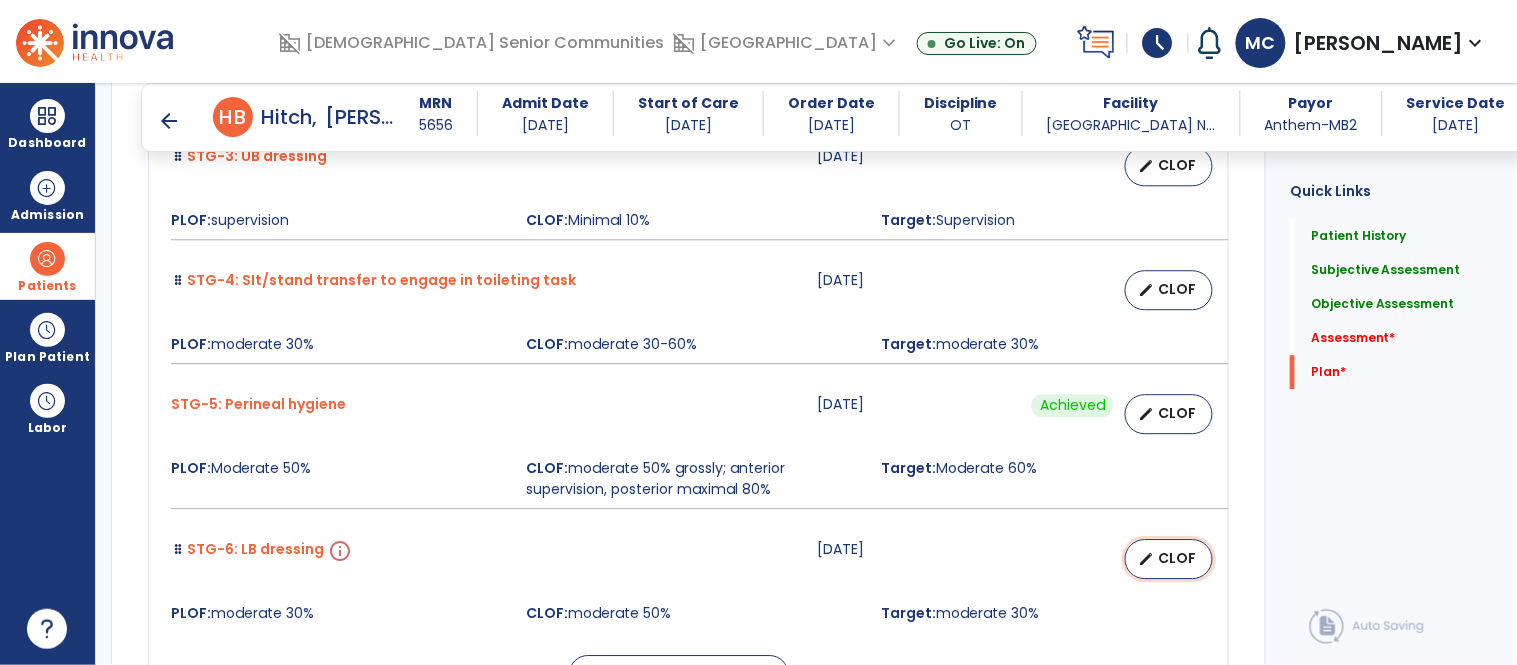 click on "CLOF" at bounding box center (1177, 558) 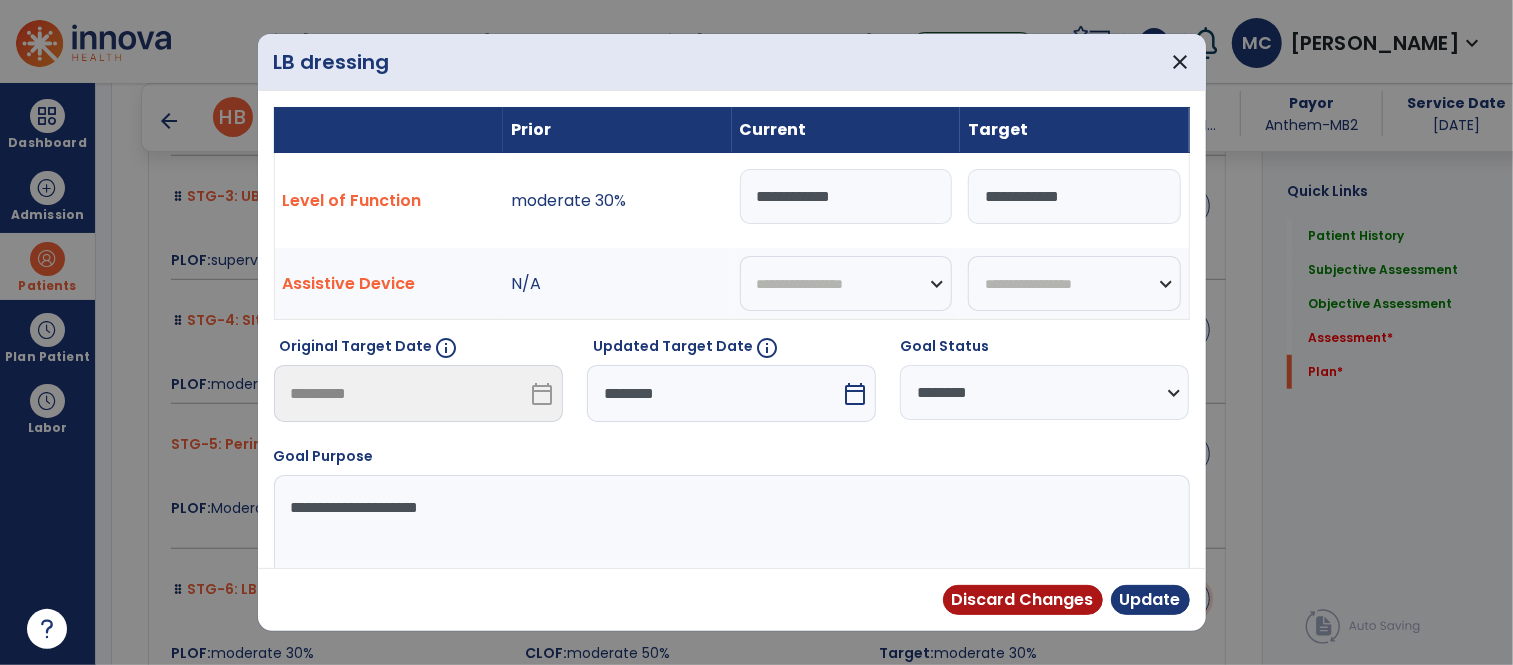 scroll, scrollTop: 5235, scrollLeft: 0, axis: vertical 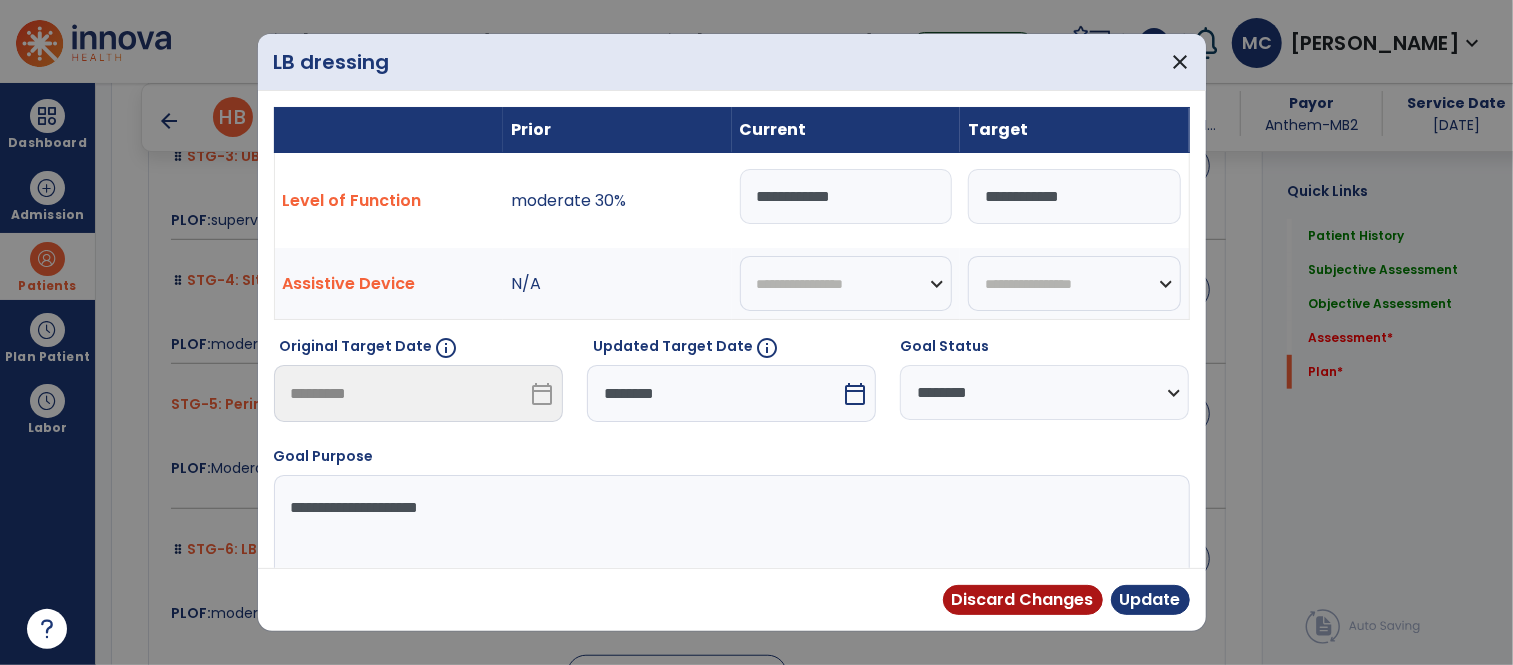 click on "calendar_today" at bounding box center (855, 394) 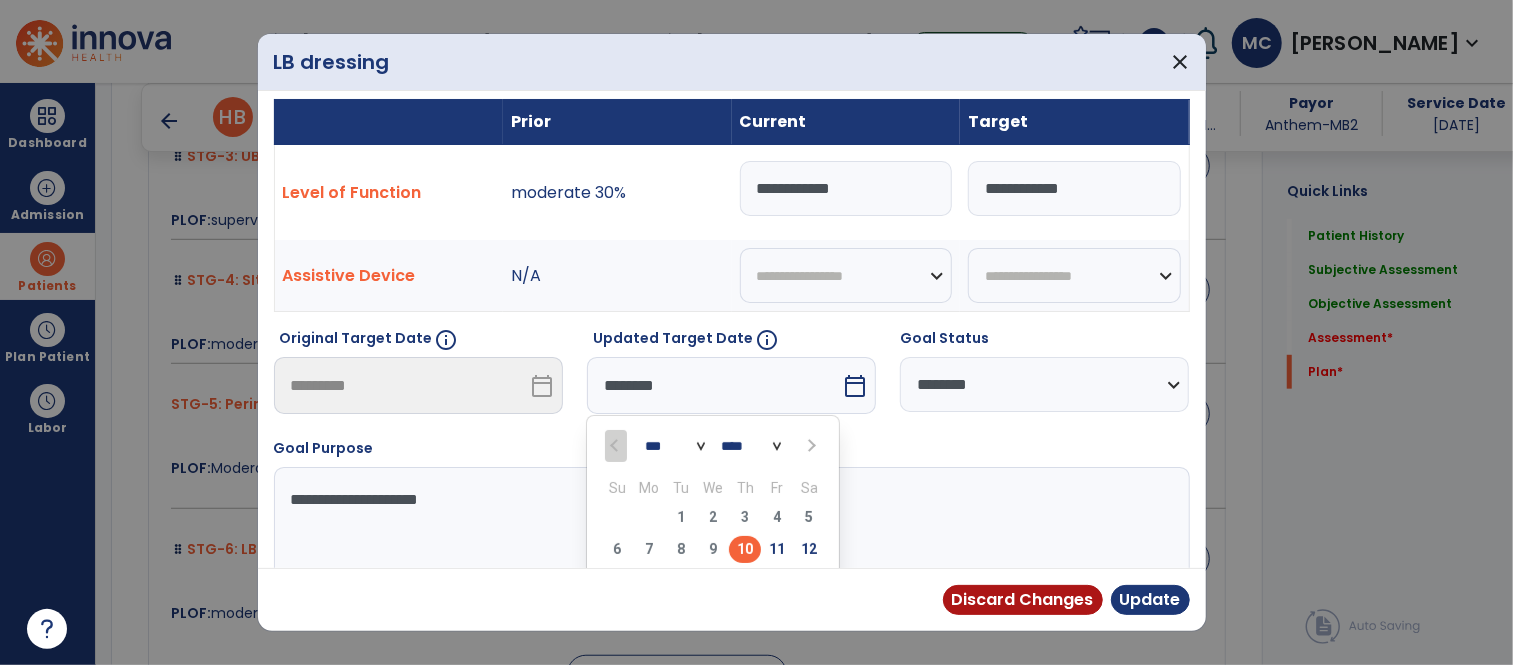 scroll, scrollTop: 152, scrollLeft: 0, axis: vertical 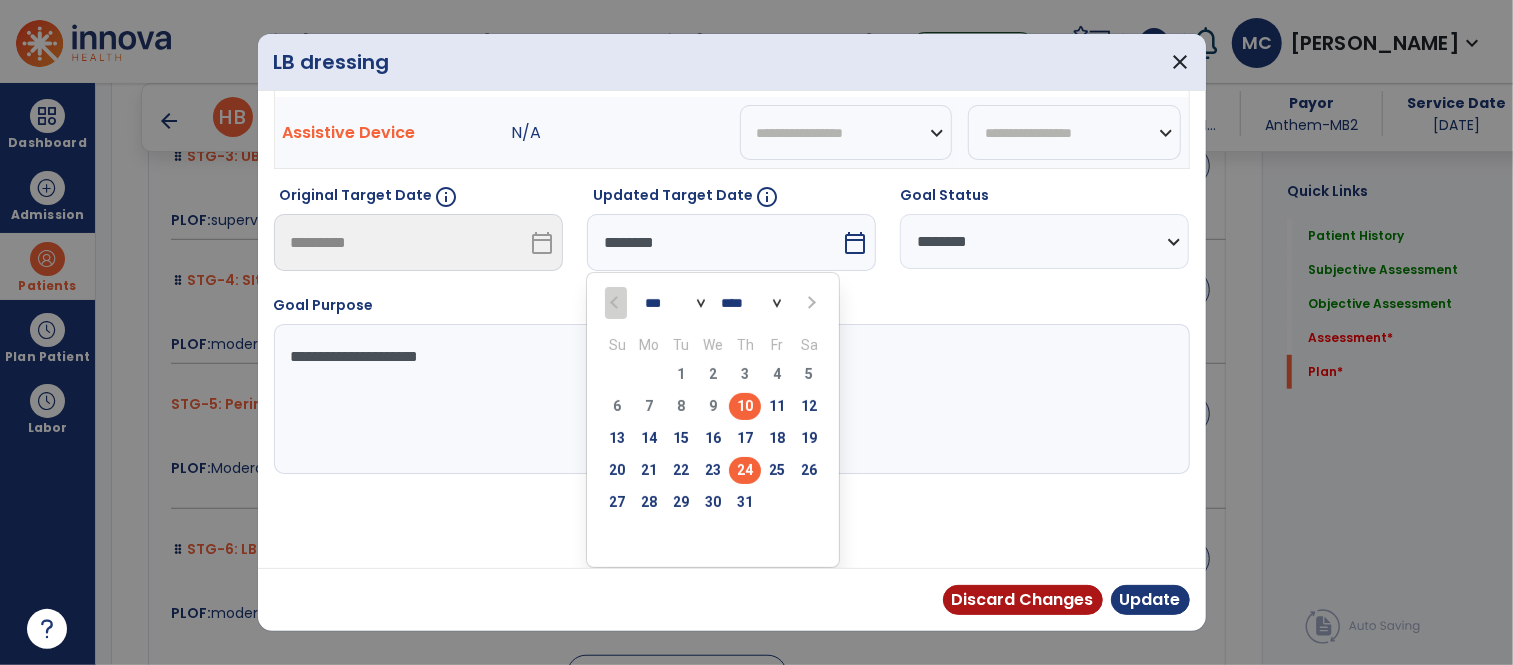 click on "24" at bounding box center (745, 470) 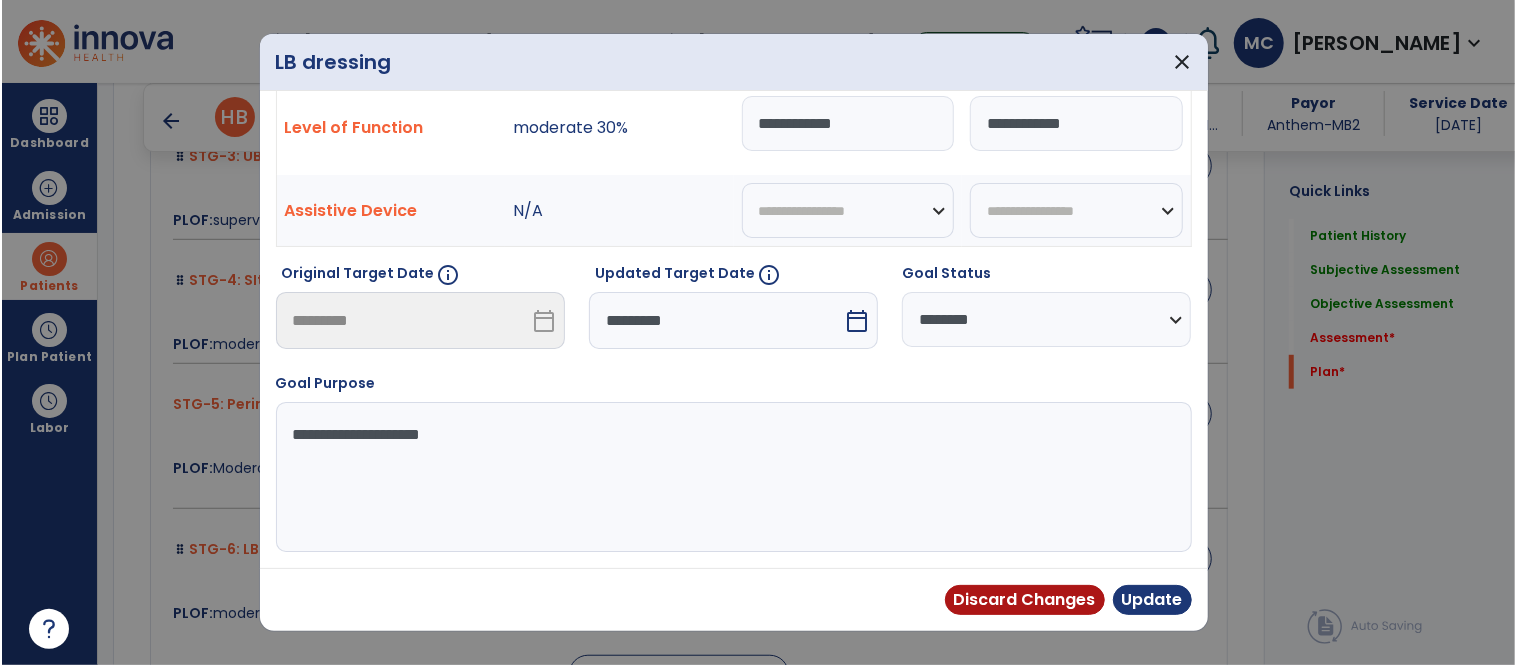 scroll, scrollTop: 73, scrollLeft: 0, axis: vertical 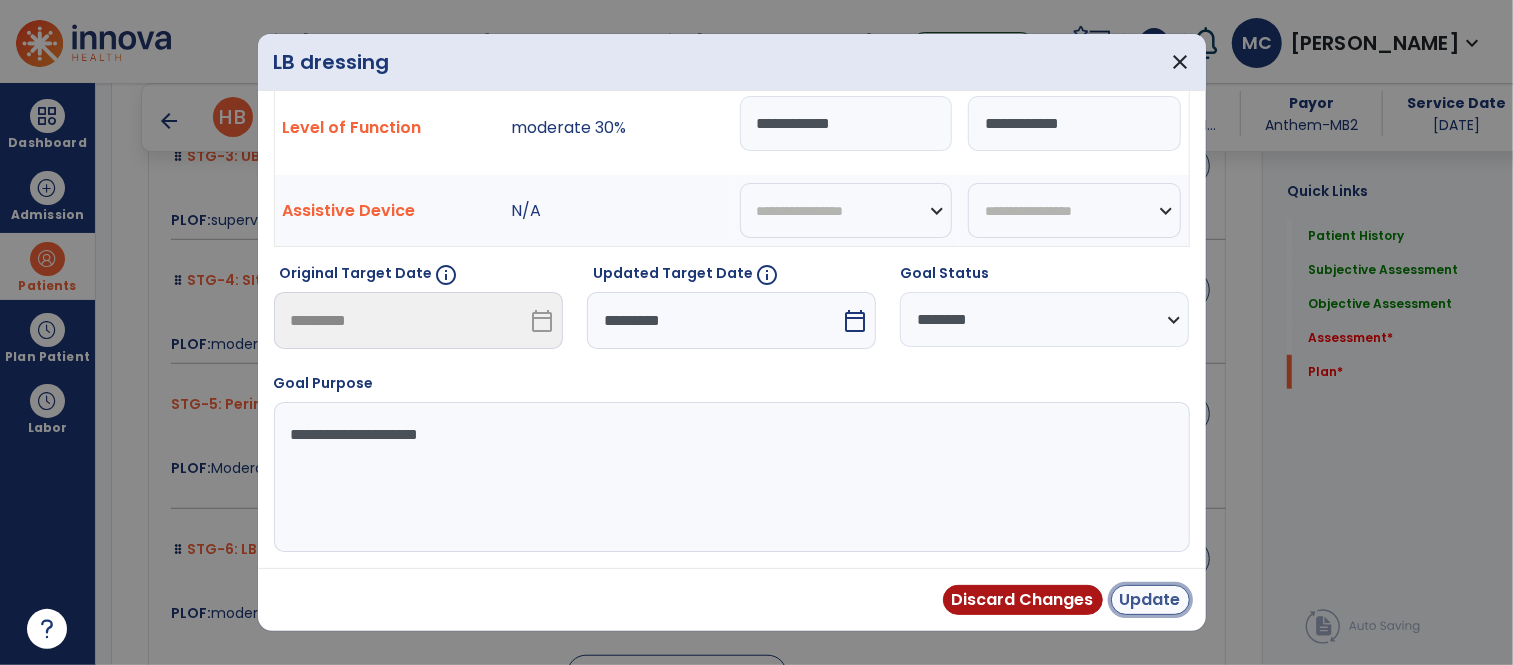 click on "Update" at bounding box center [1150, 600] 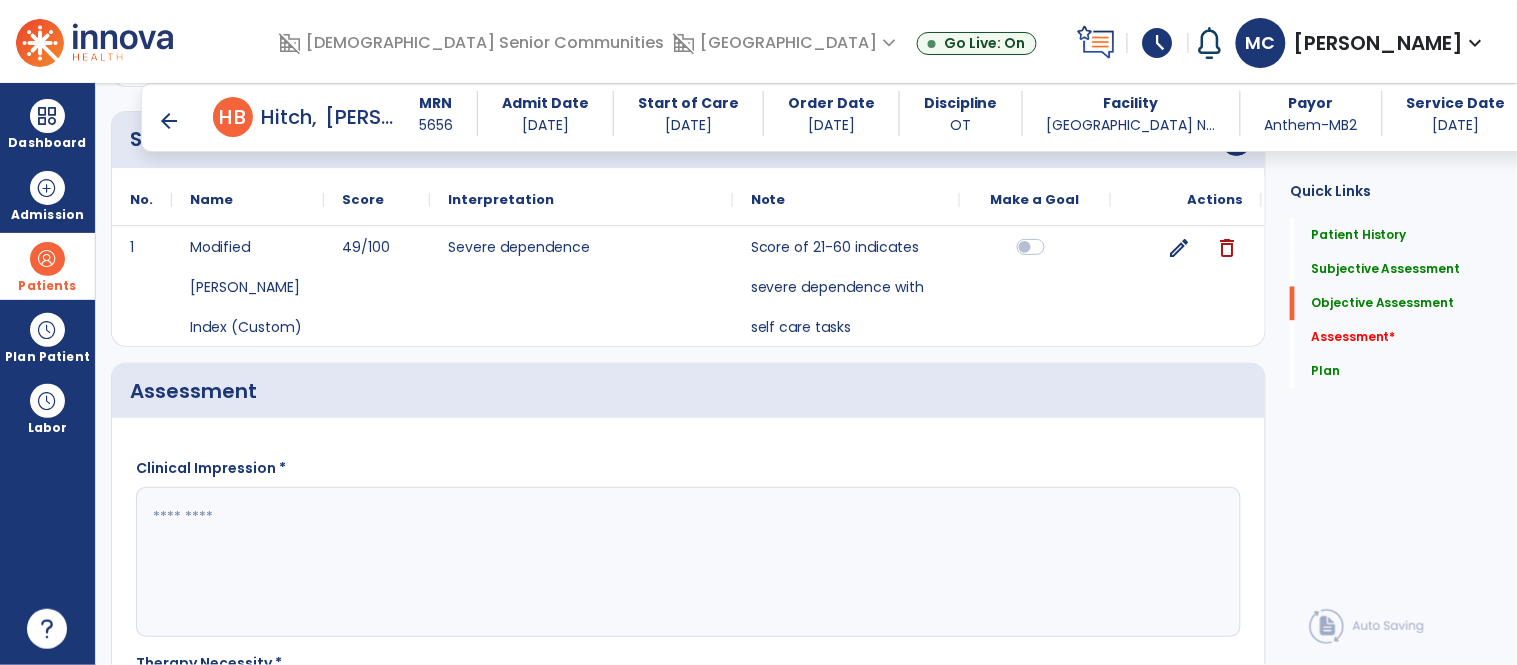 scroll, scrollTop: 2808, scrollLeft: 0, axis: vertical 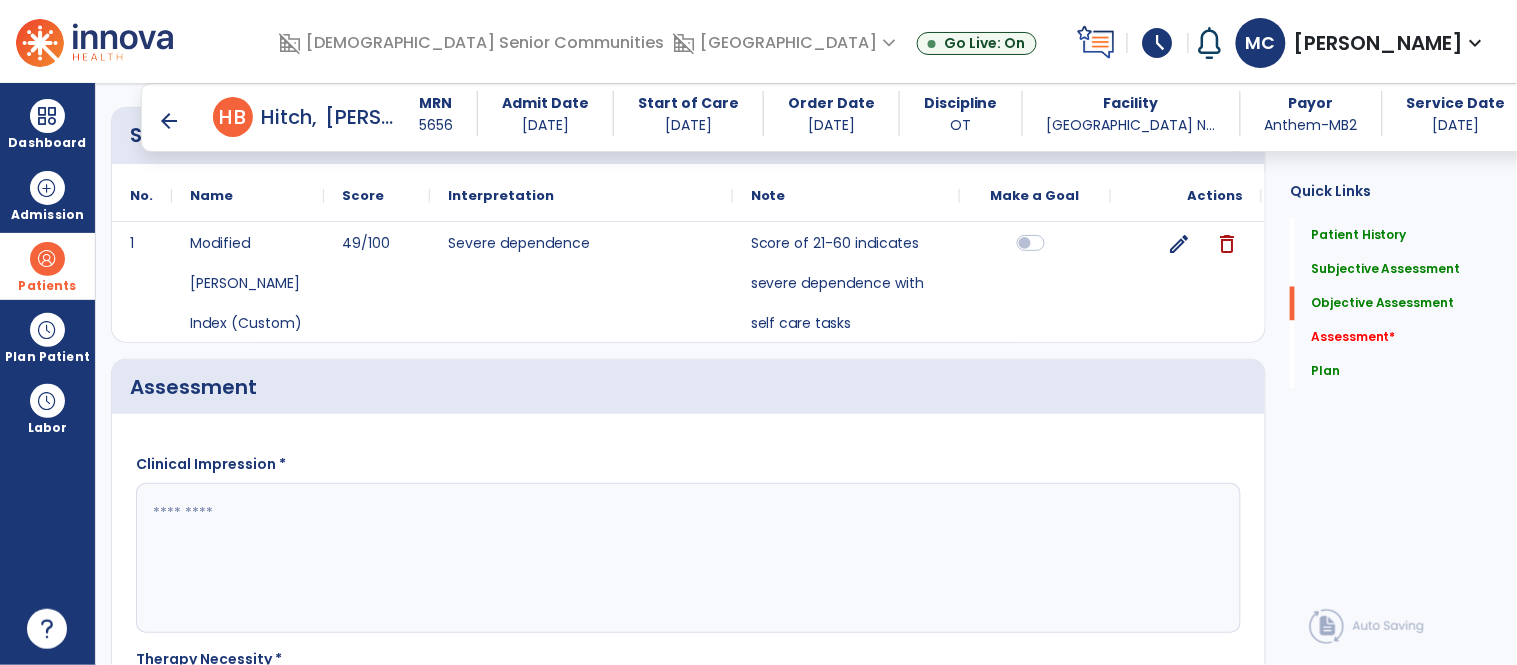click 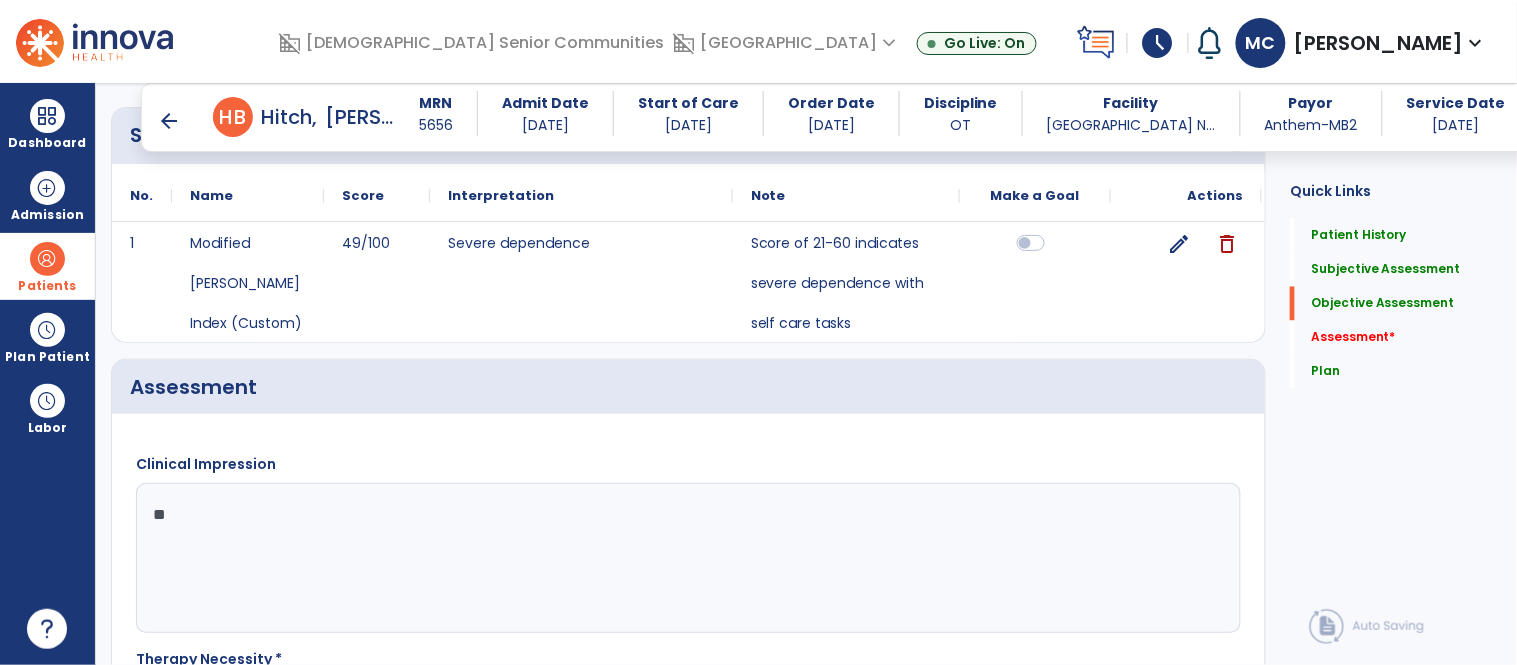 type on "*" 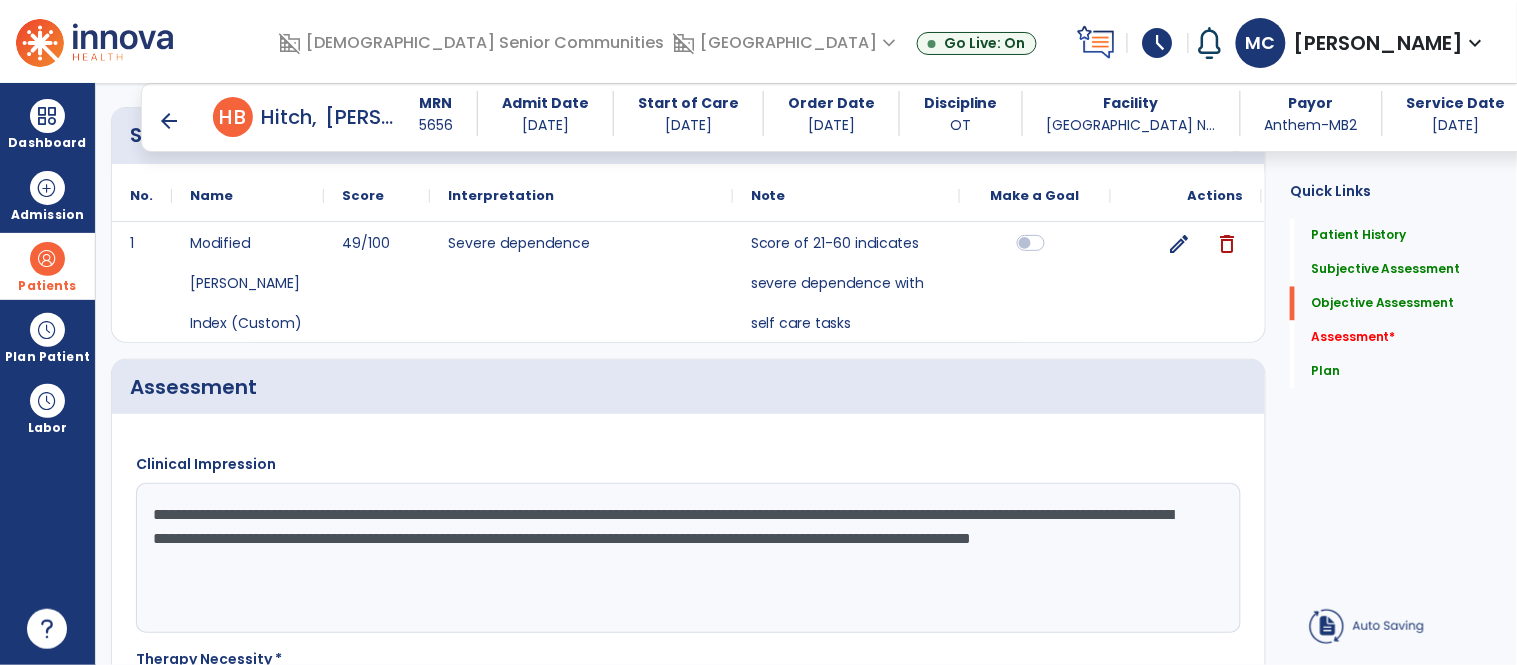 click on "**********" 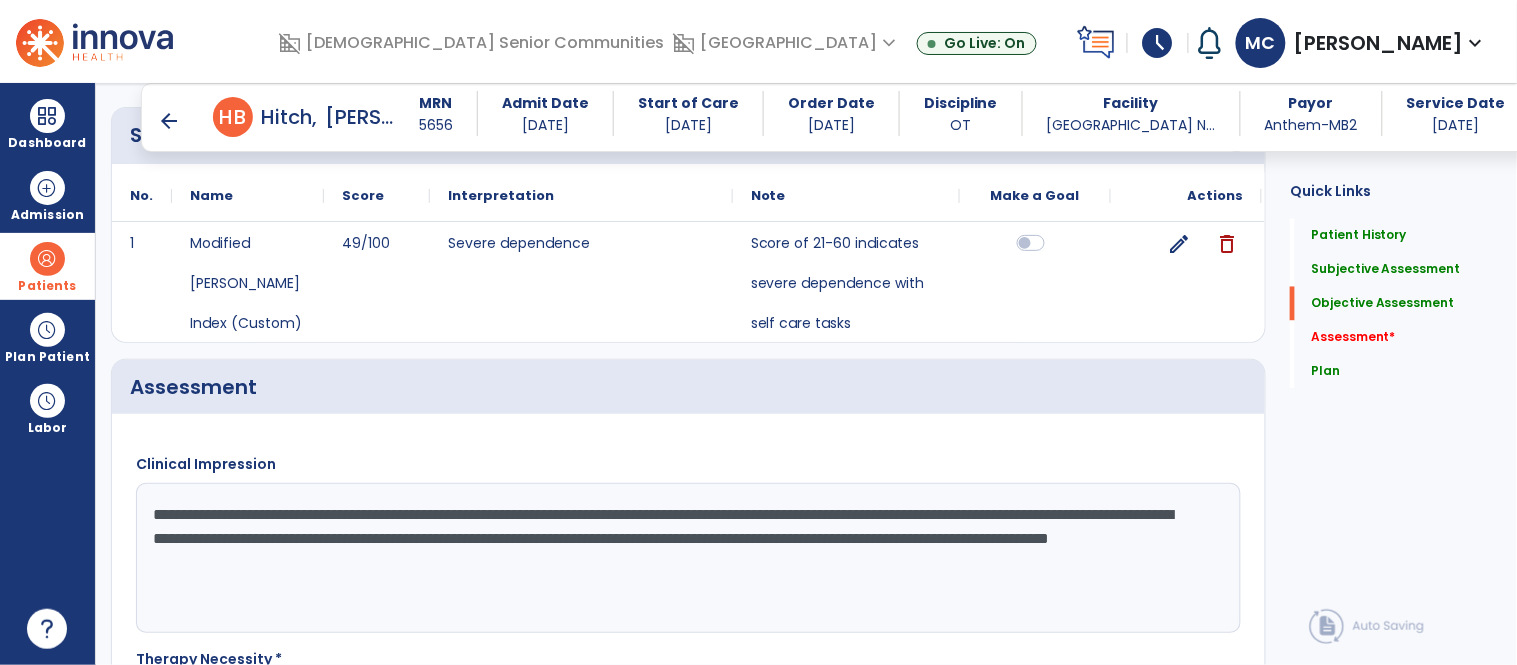 click on "**********" 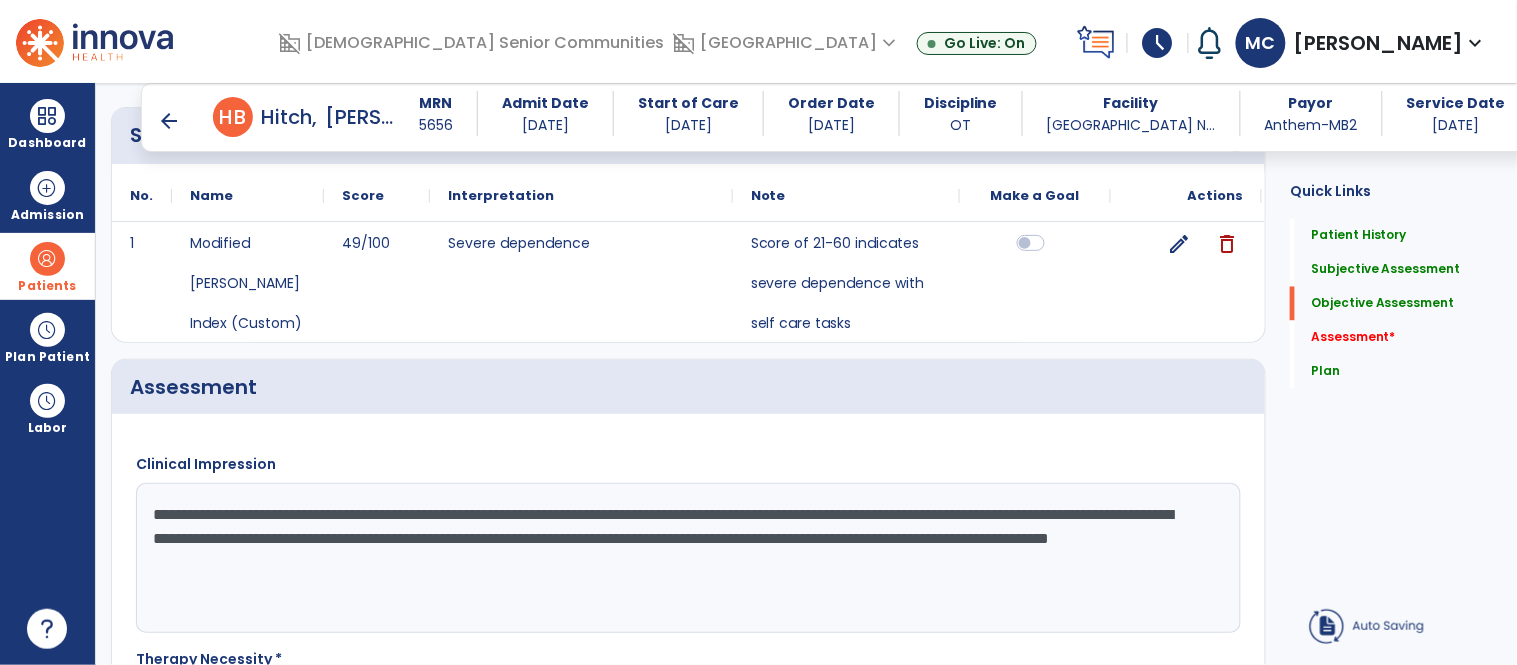 click on "**********" 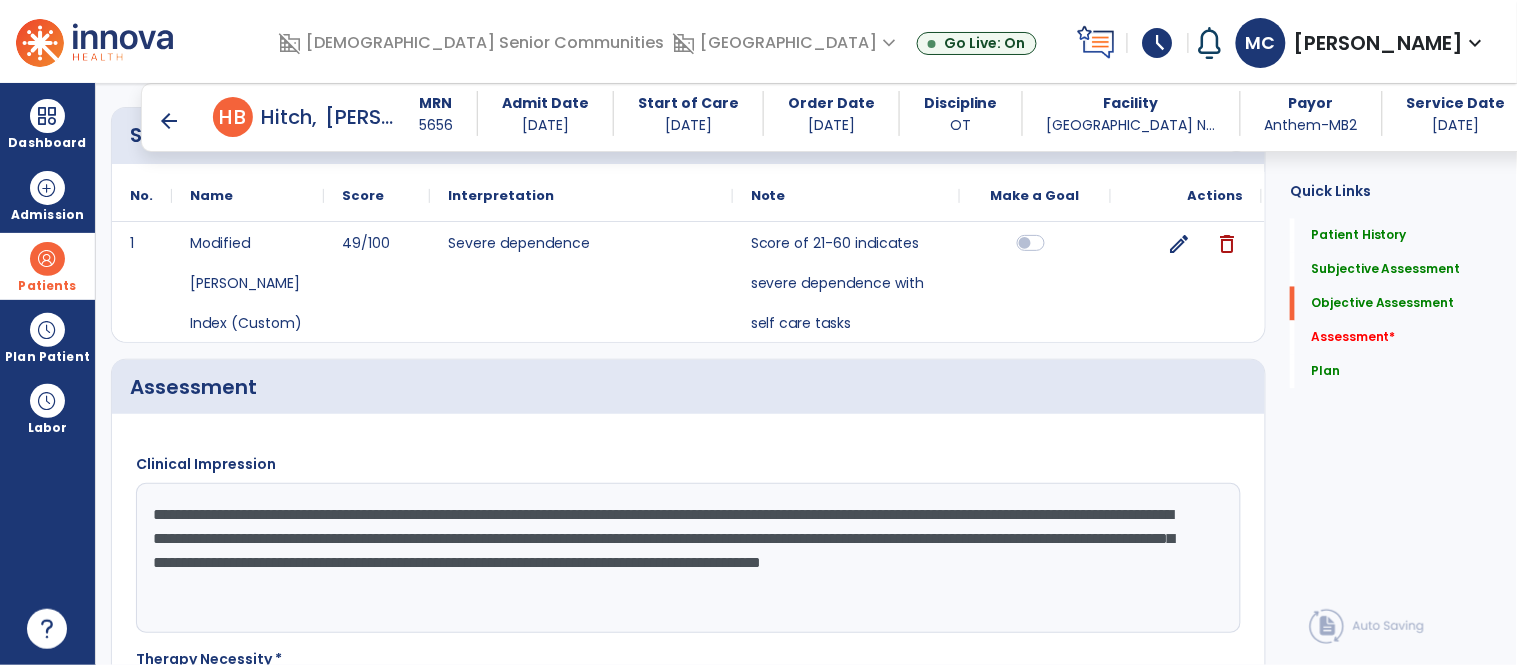click on "**********" 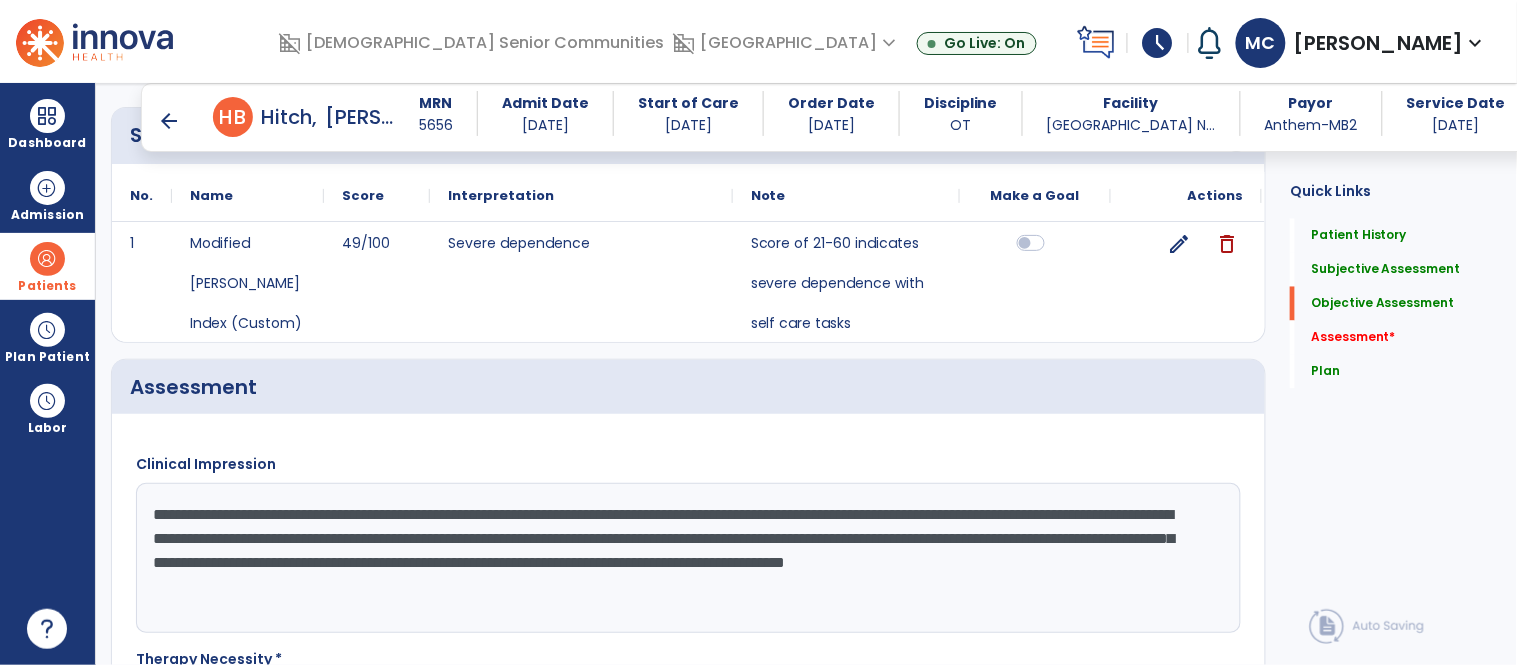 click on "**********" 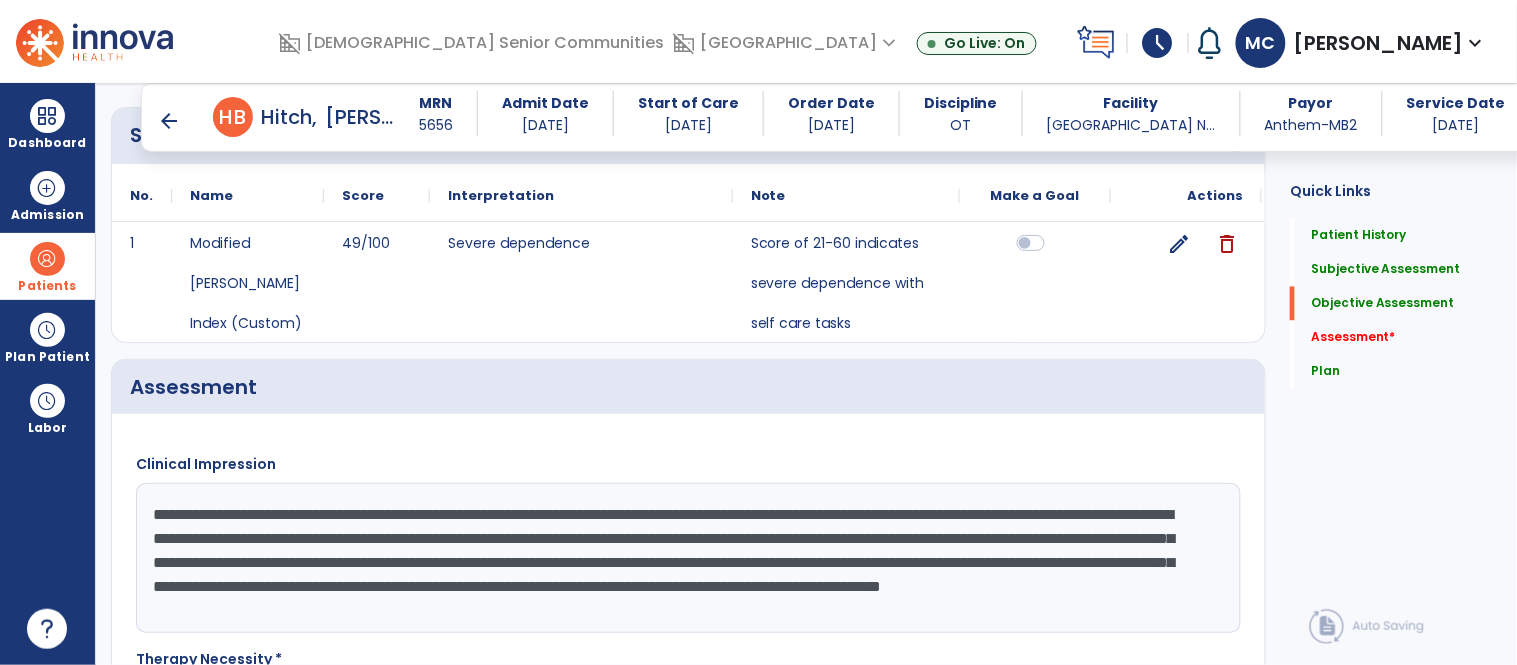 scroll, scrollTop: 14, scrollLeft: 0, axis: vertical 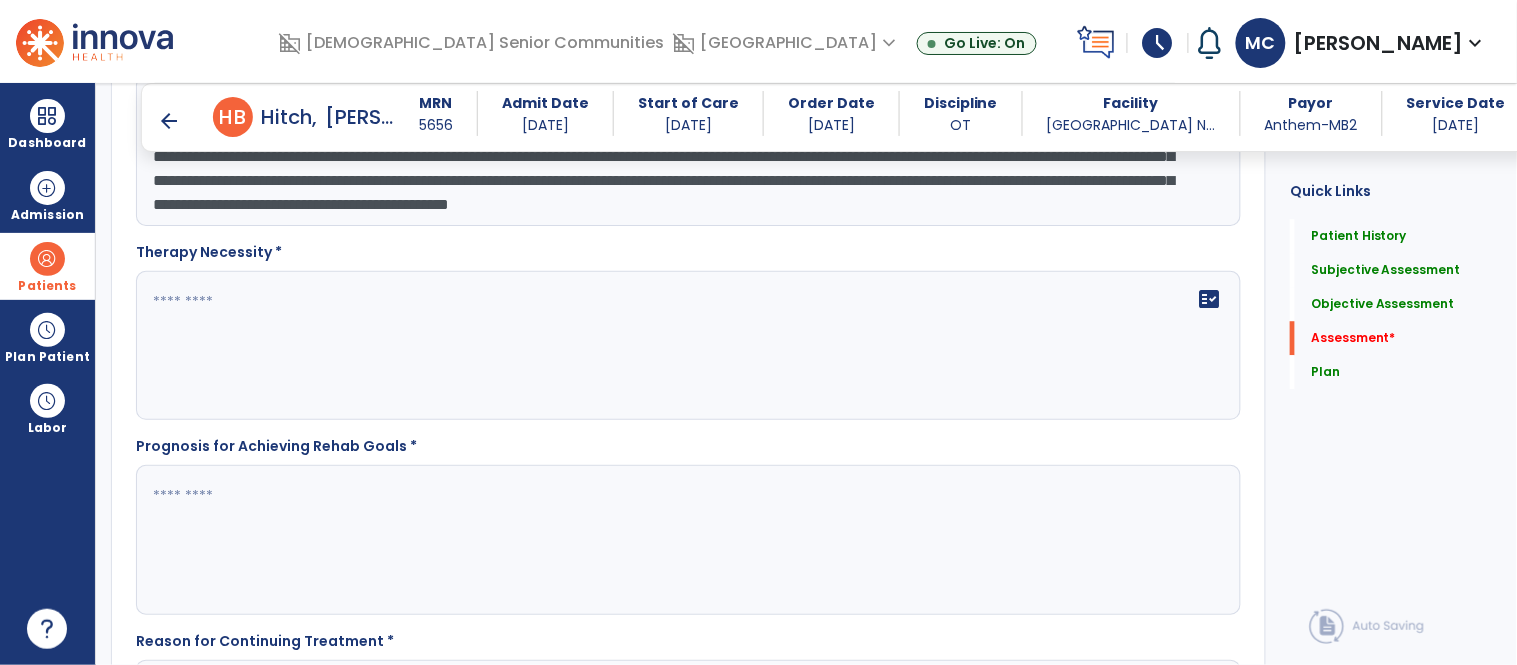 type on "**********" 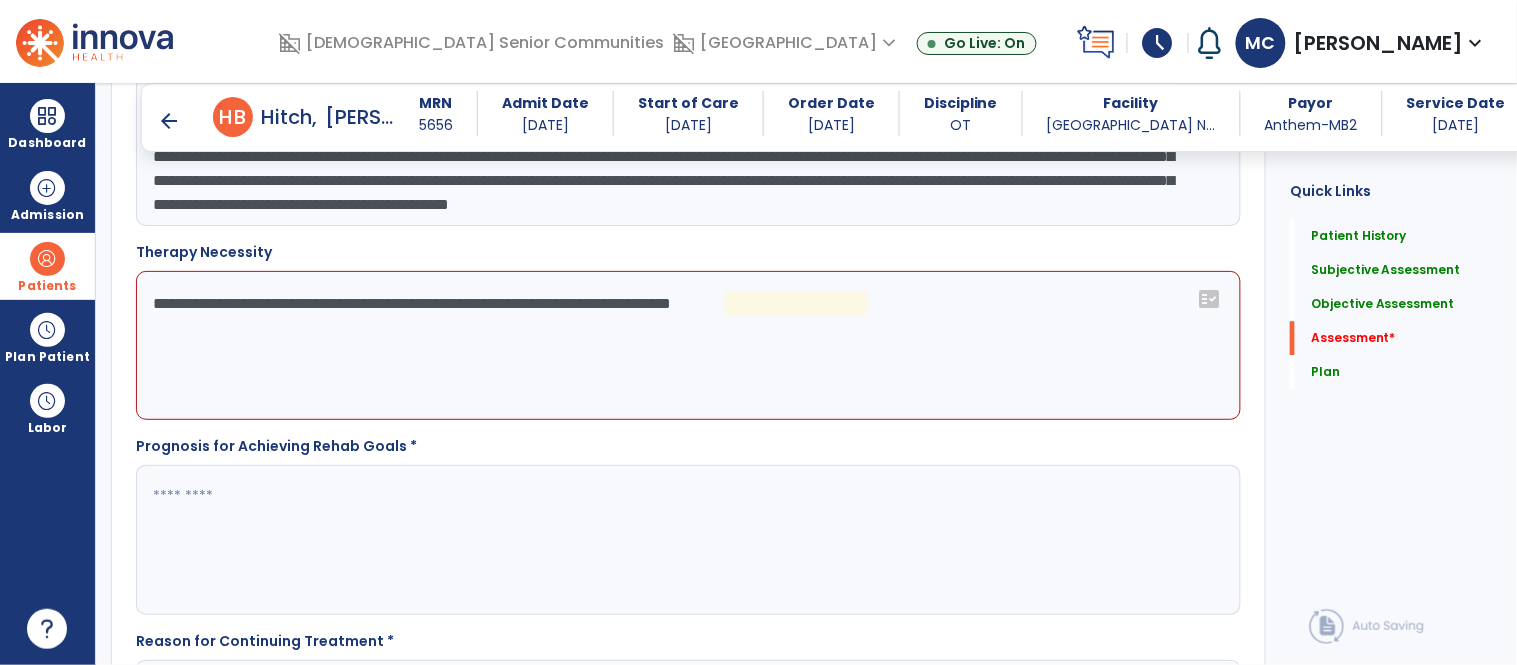 click on "**********" 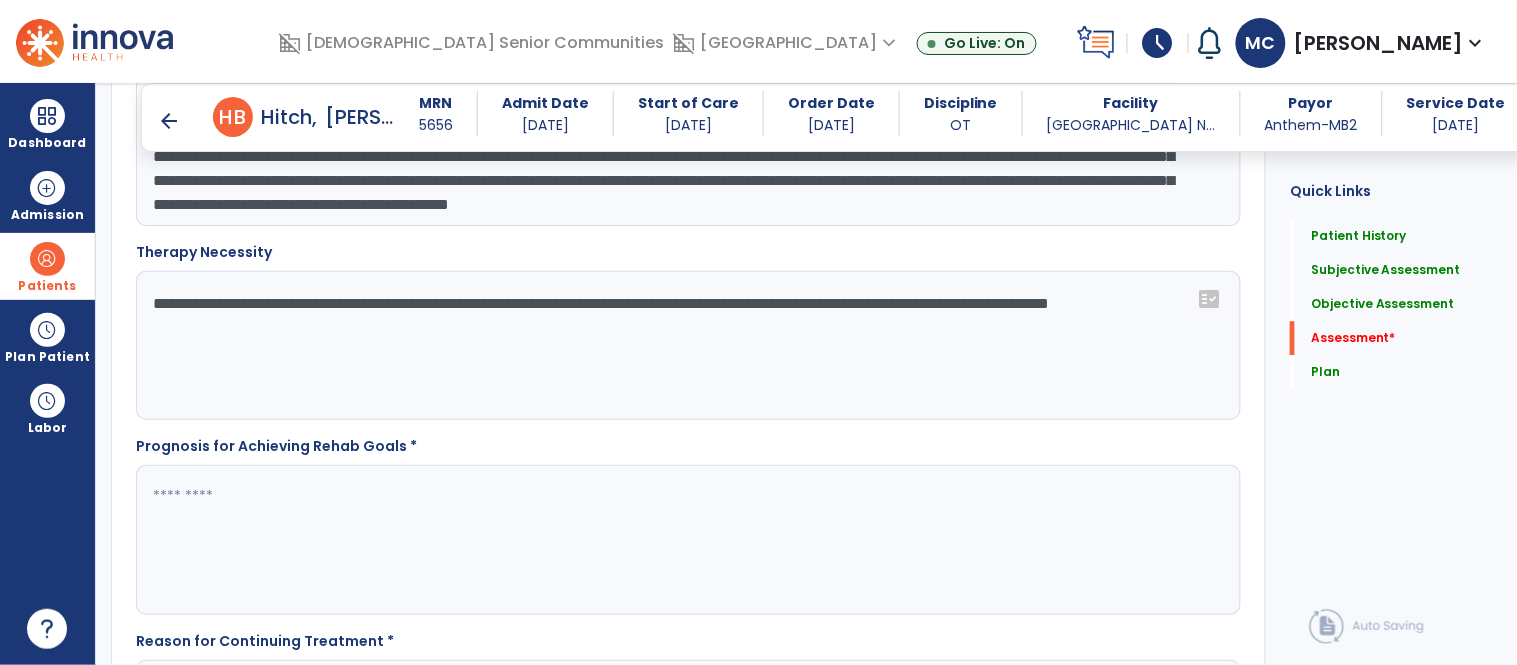 type on "**********" 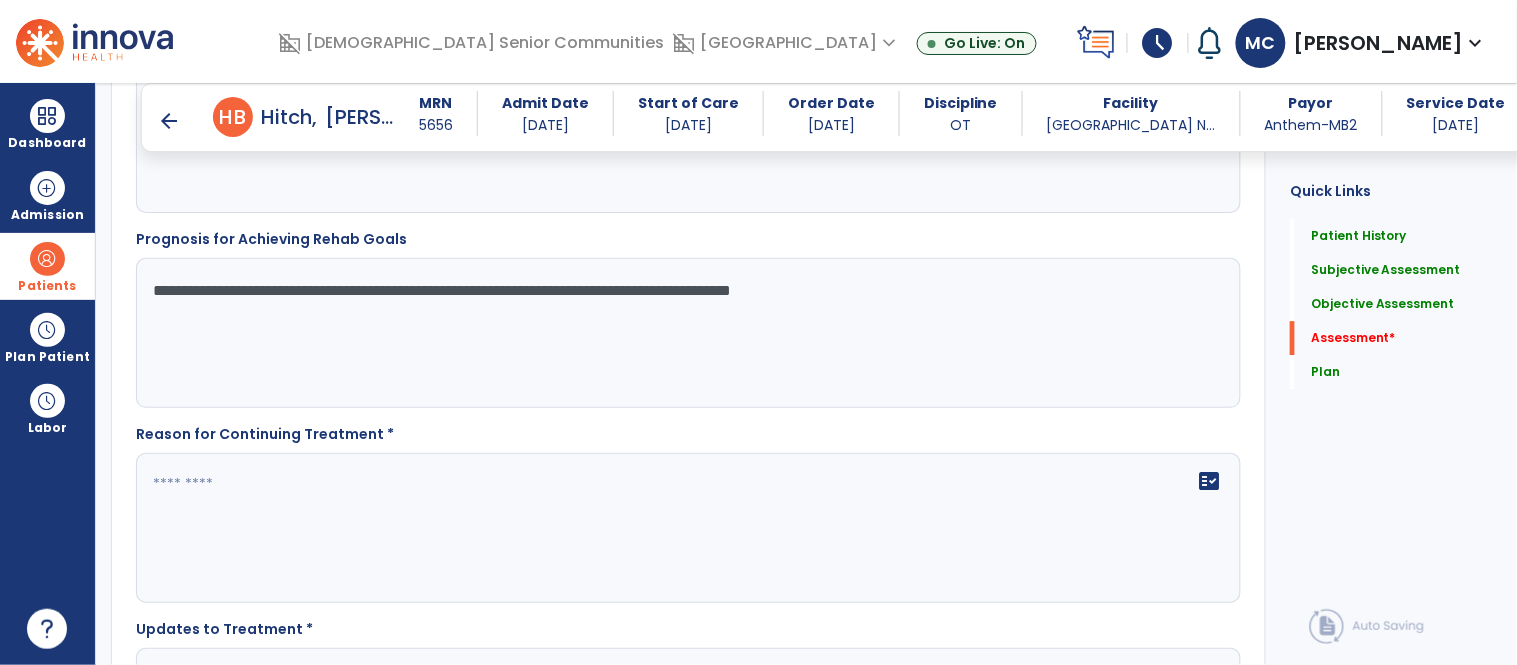 scroll, scrollTop: 3444, scrollLeft: 0, axis: vertical 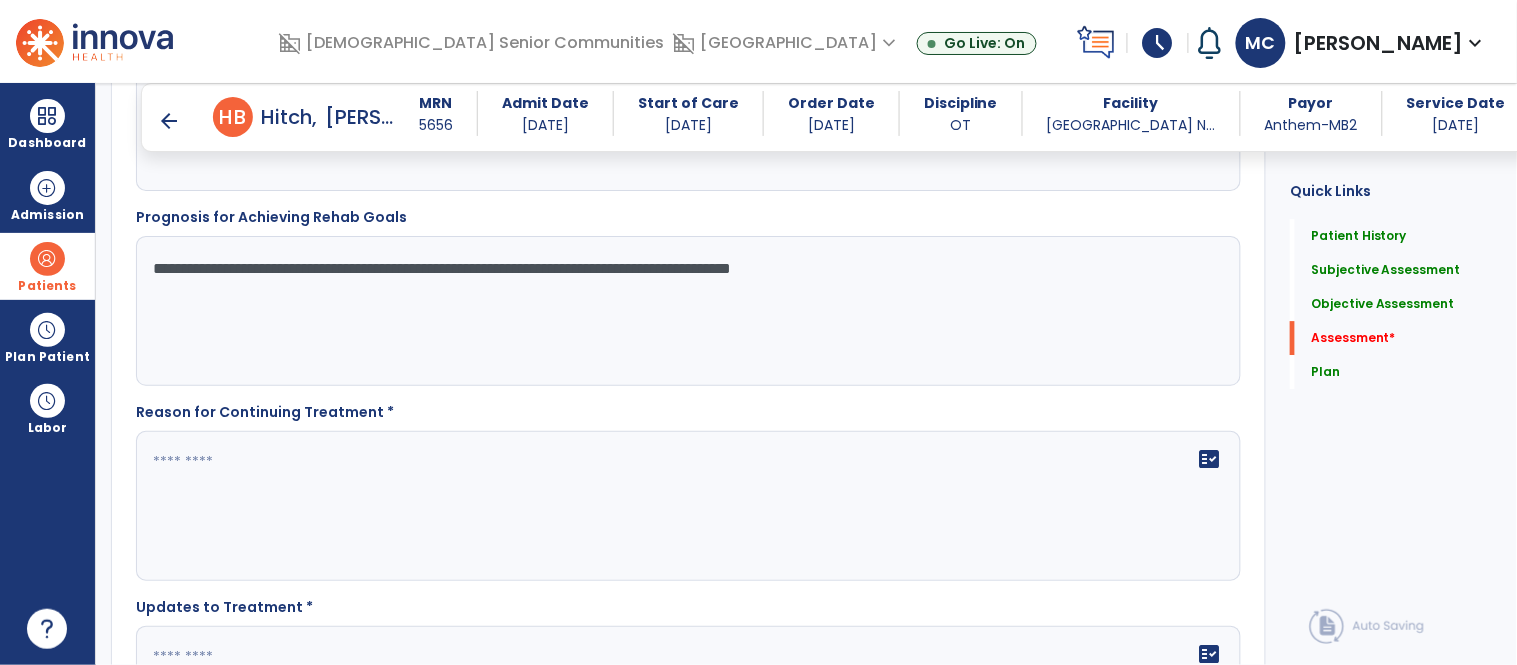 type on "**********" 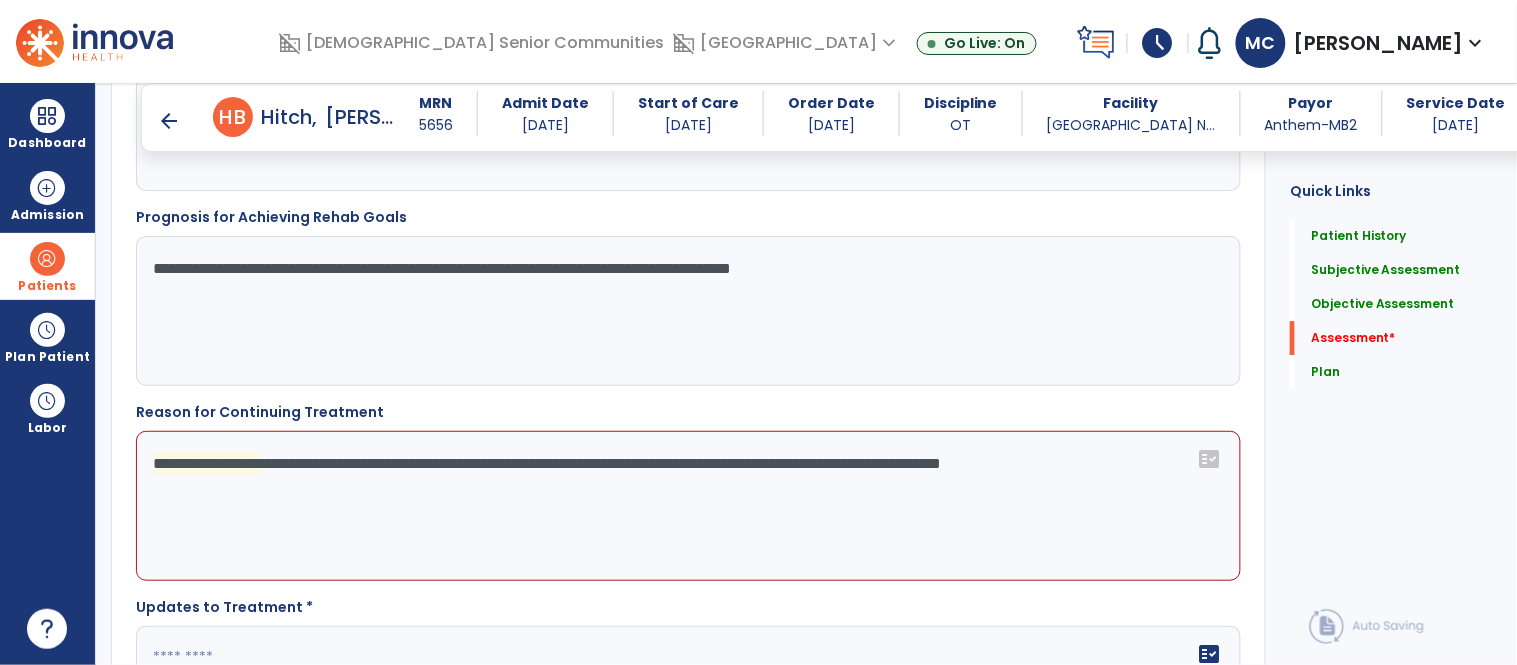 click on "**********" 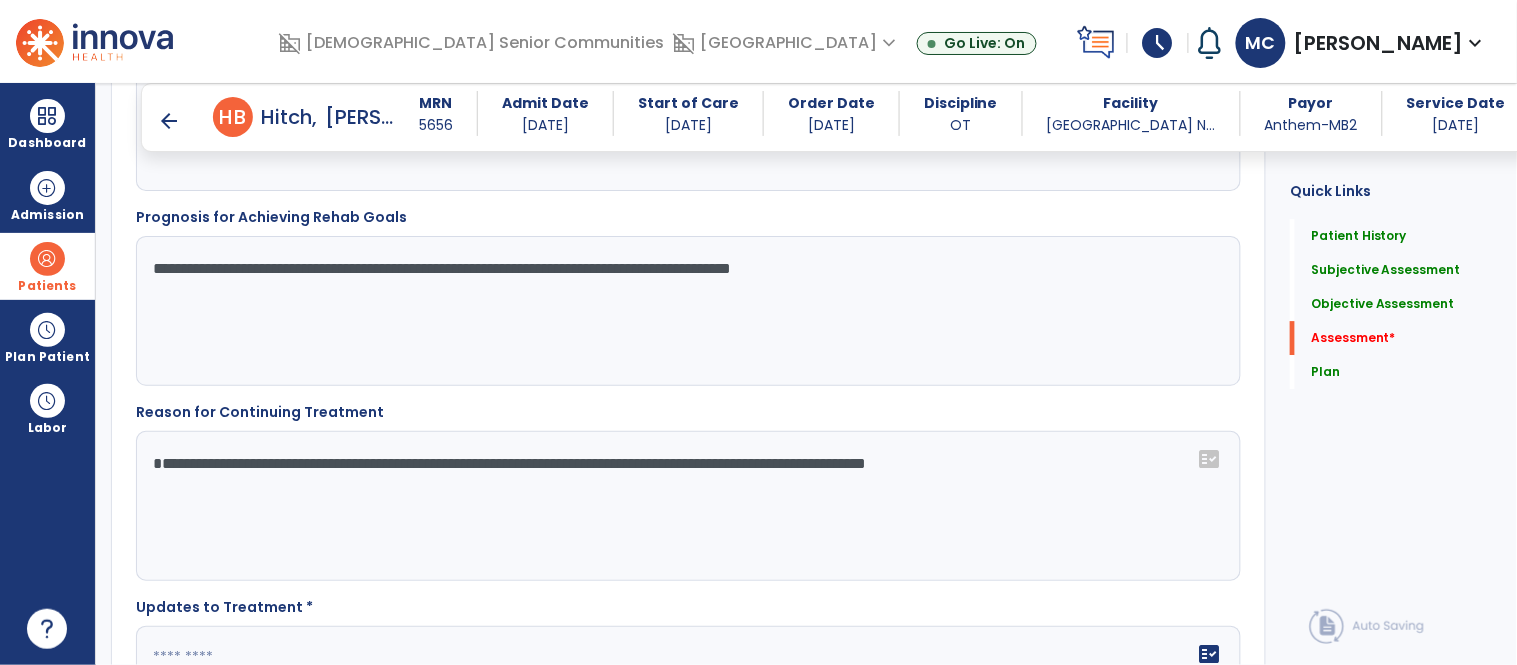 click on "**********" 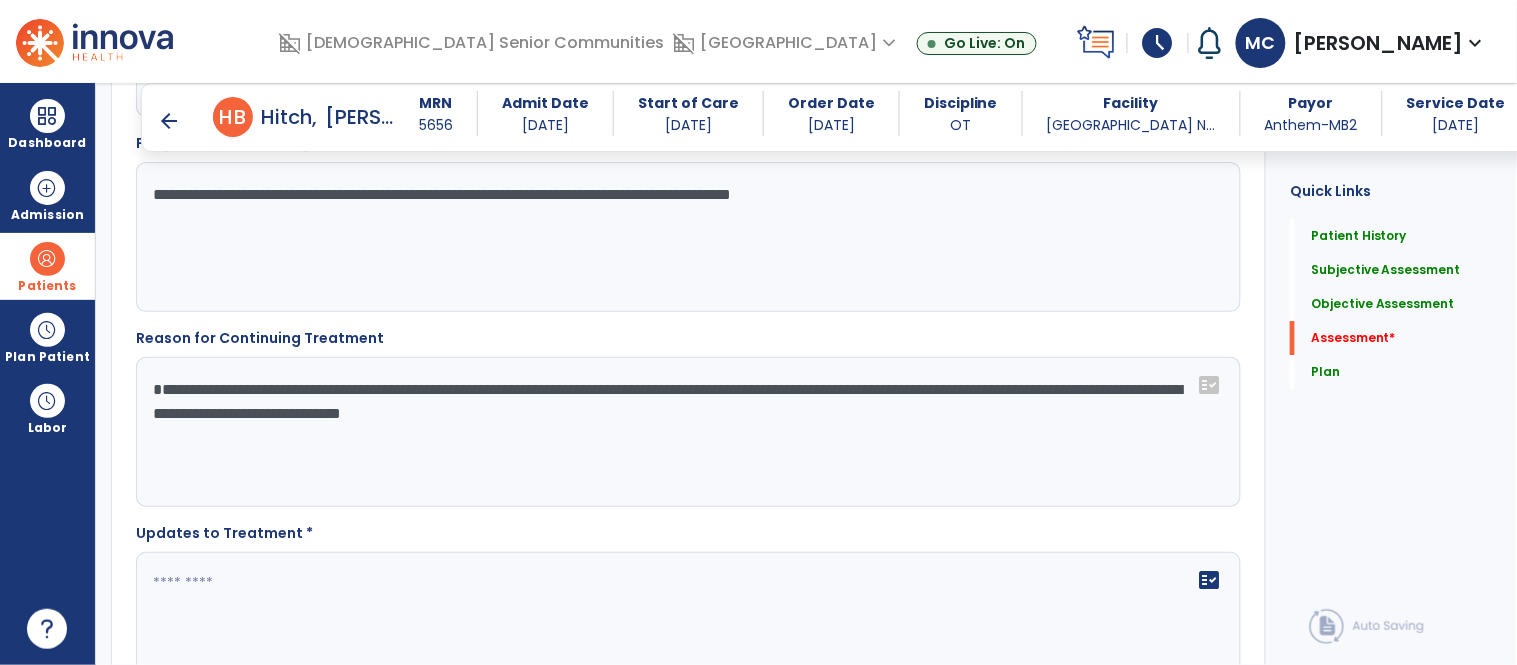 scroll, scrollTop: 3528, scrollLeft: 0, axis: vertical 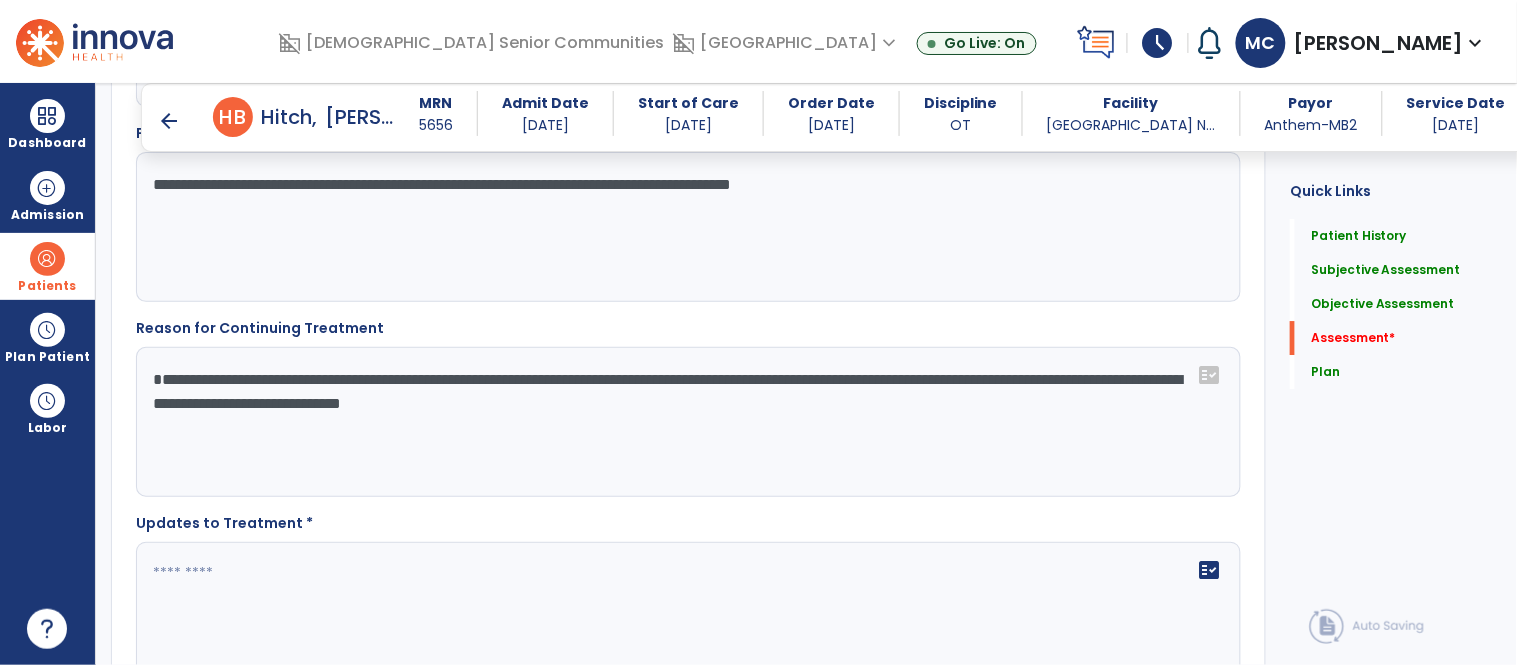 type on "**********" 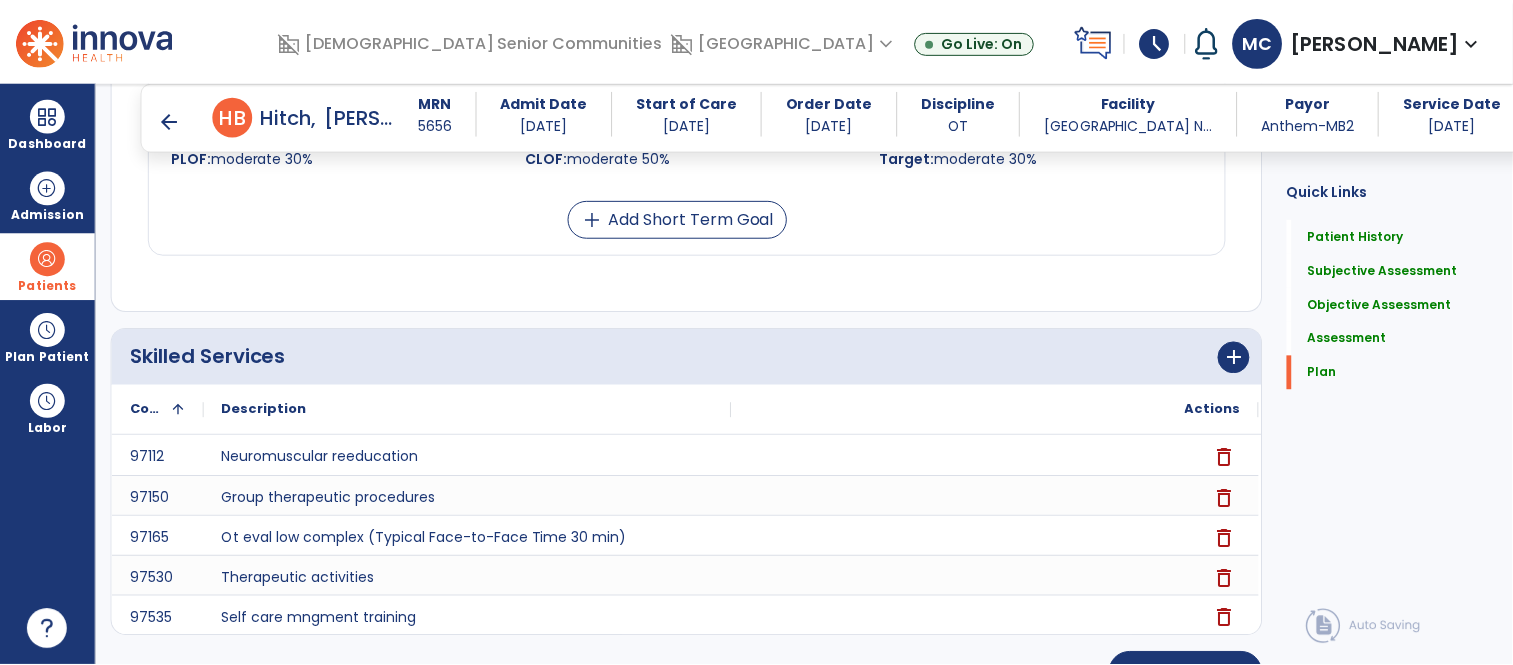 scroll, scrollTop: 5698, scrollLeft: 0, axis: vertical 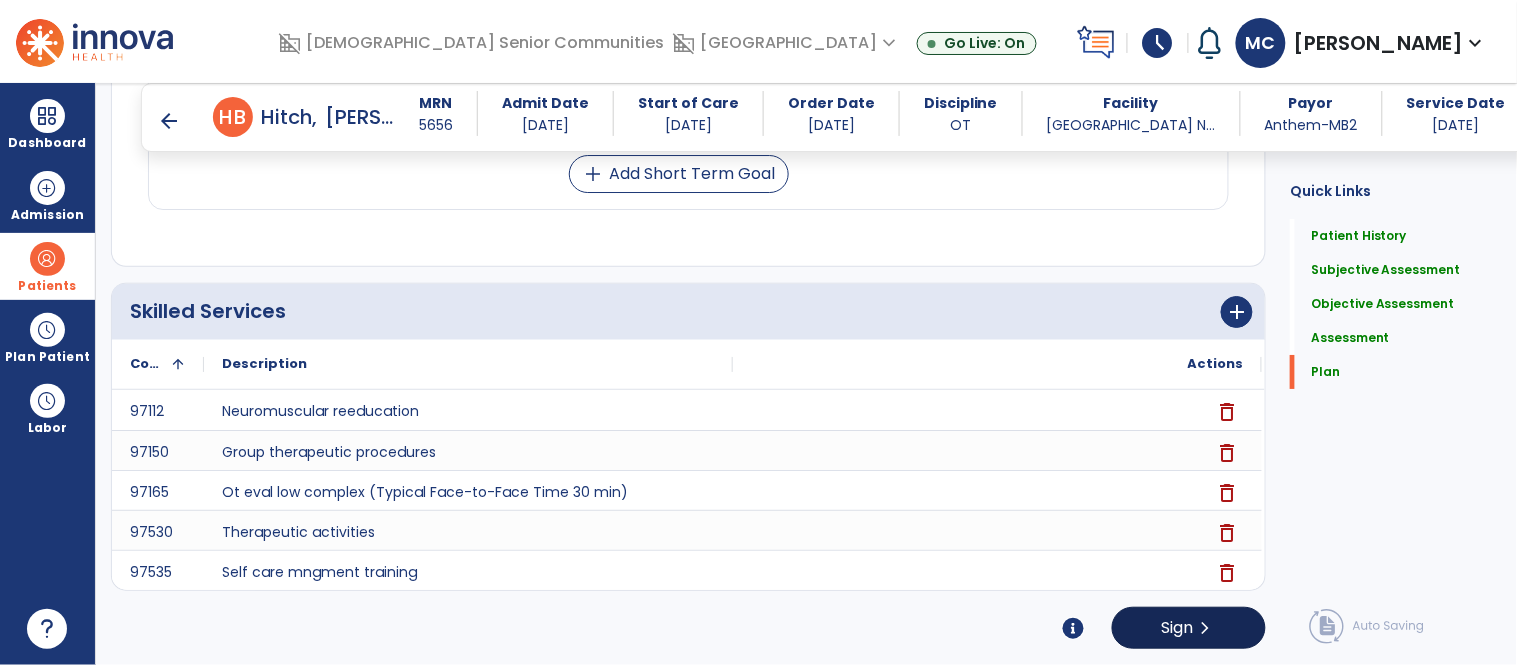 type on "**********" 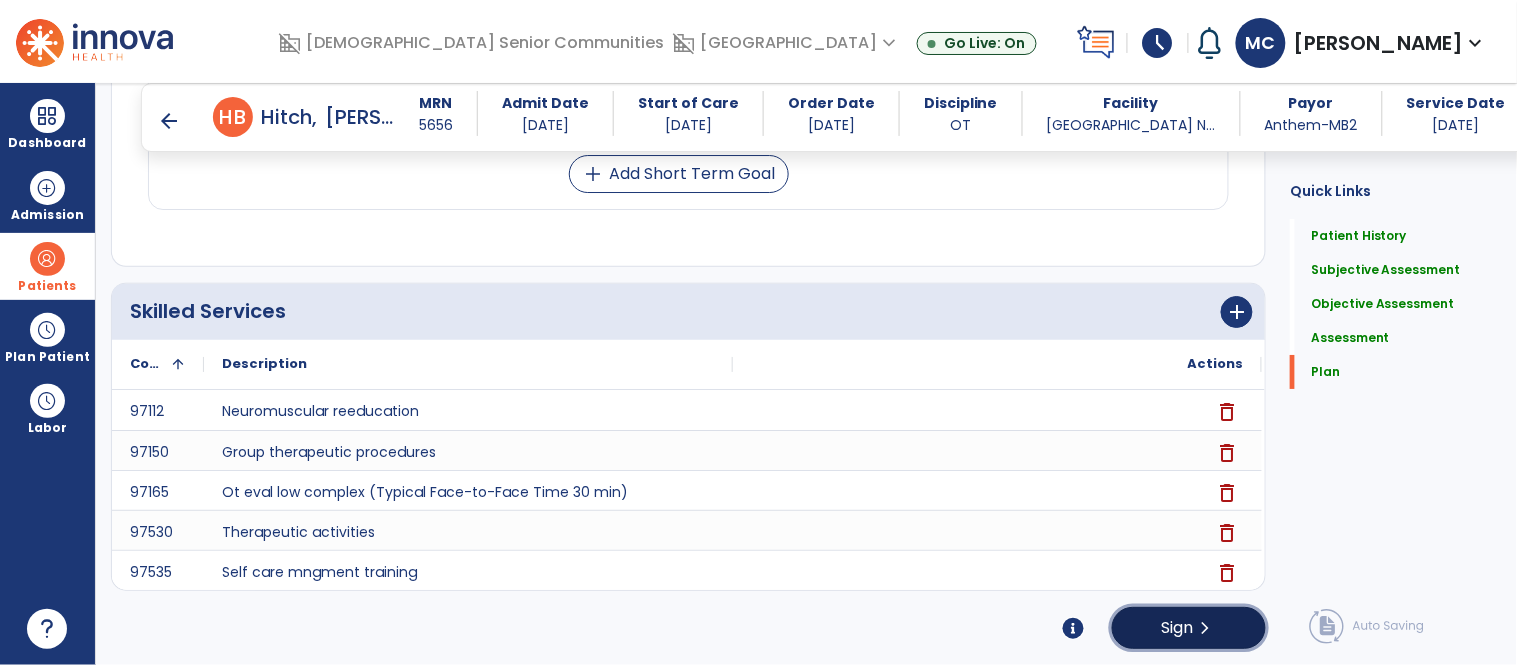 click on "chevron_right" 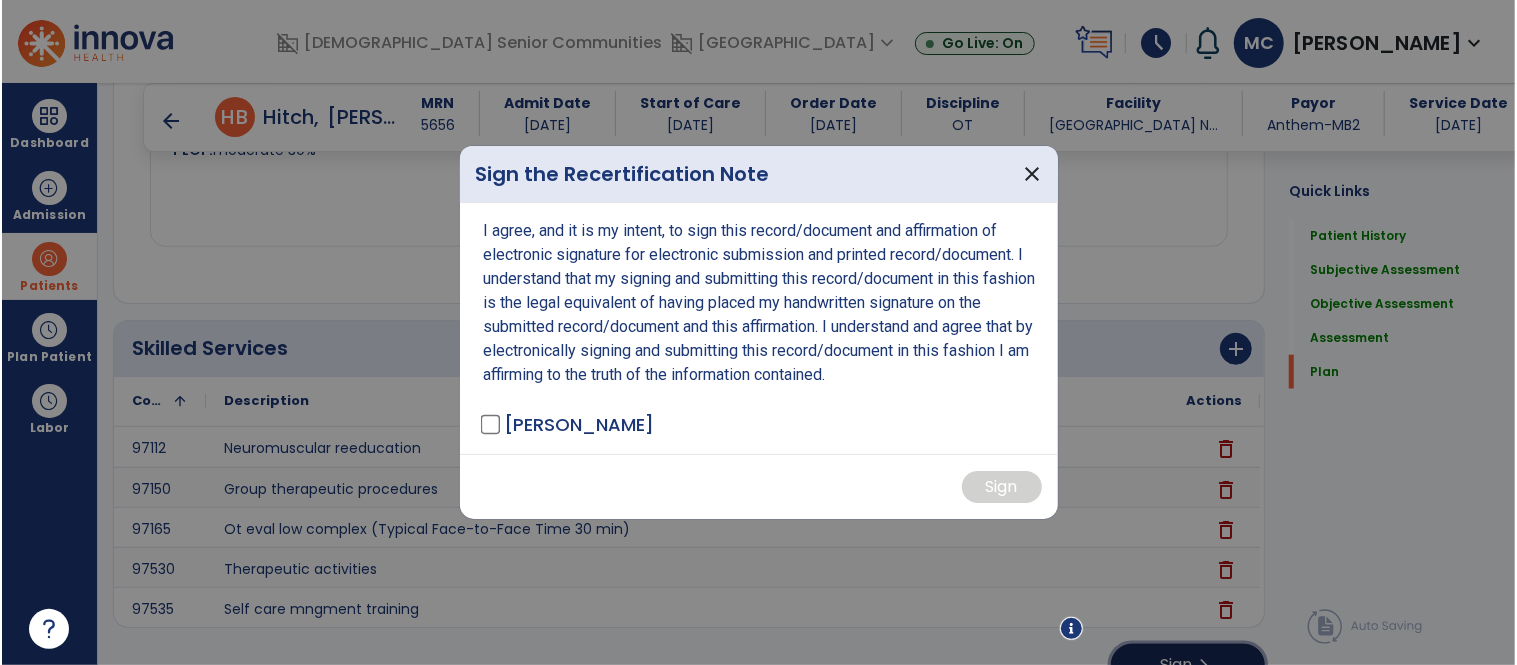 scroll, scrollTop: 5738, scrollLeft: 0, axis: vertical 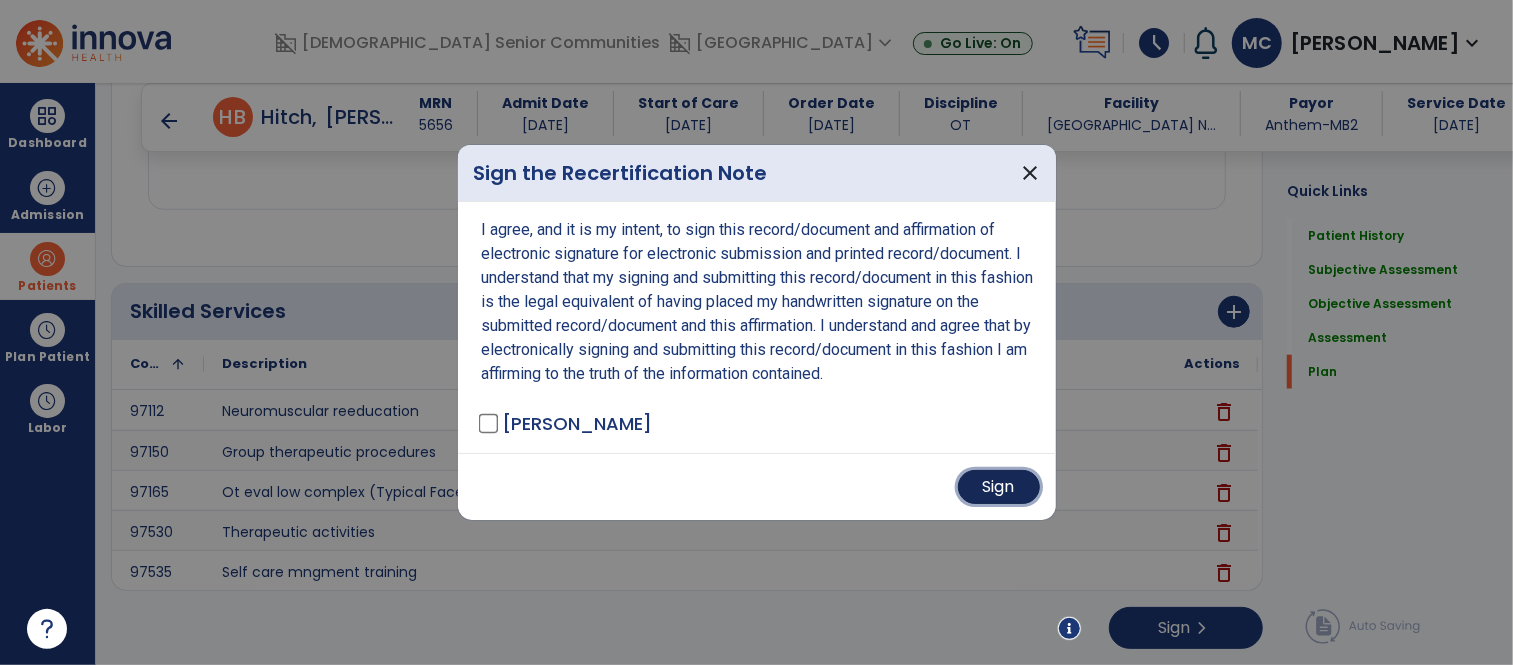 click on "Sign" at bounding box center [999, 487] 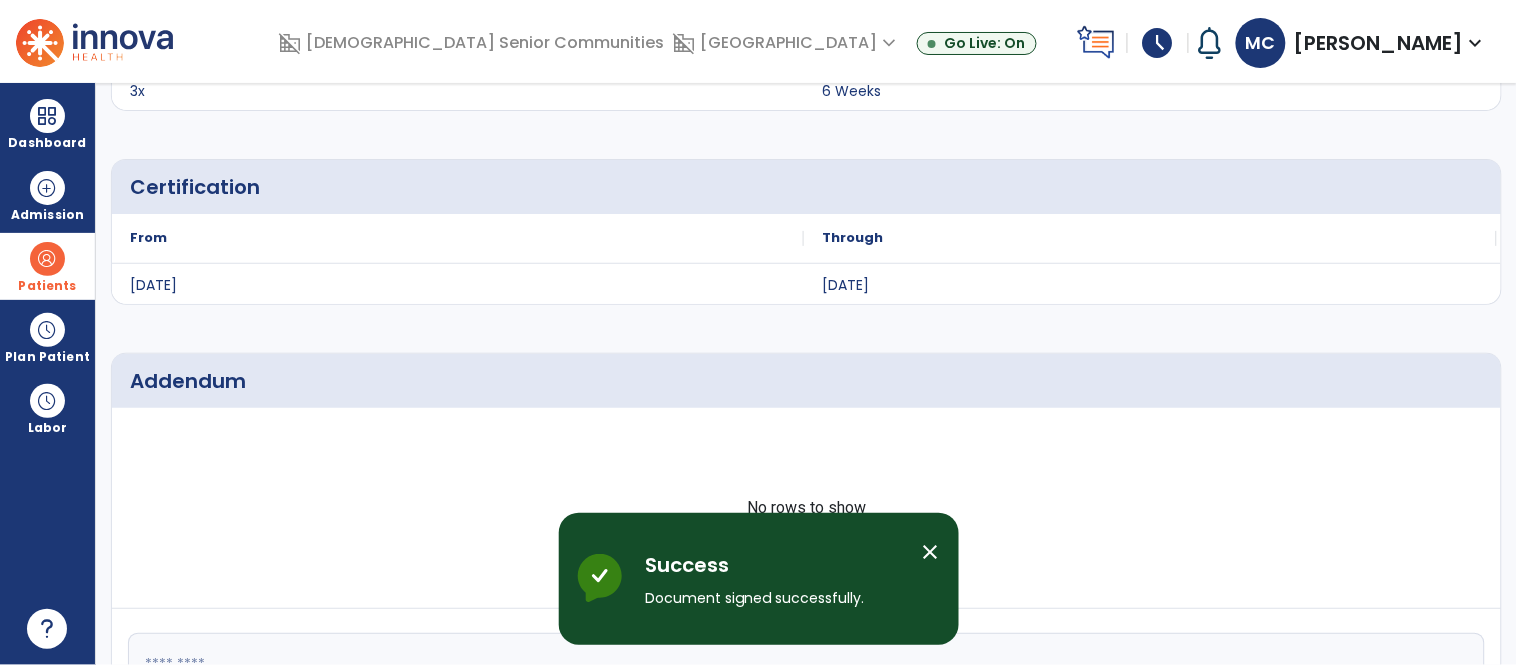 scroll, scrollTop: 0, scrollLeft: 0, axis: both 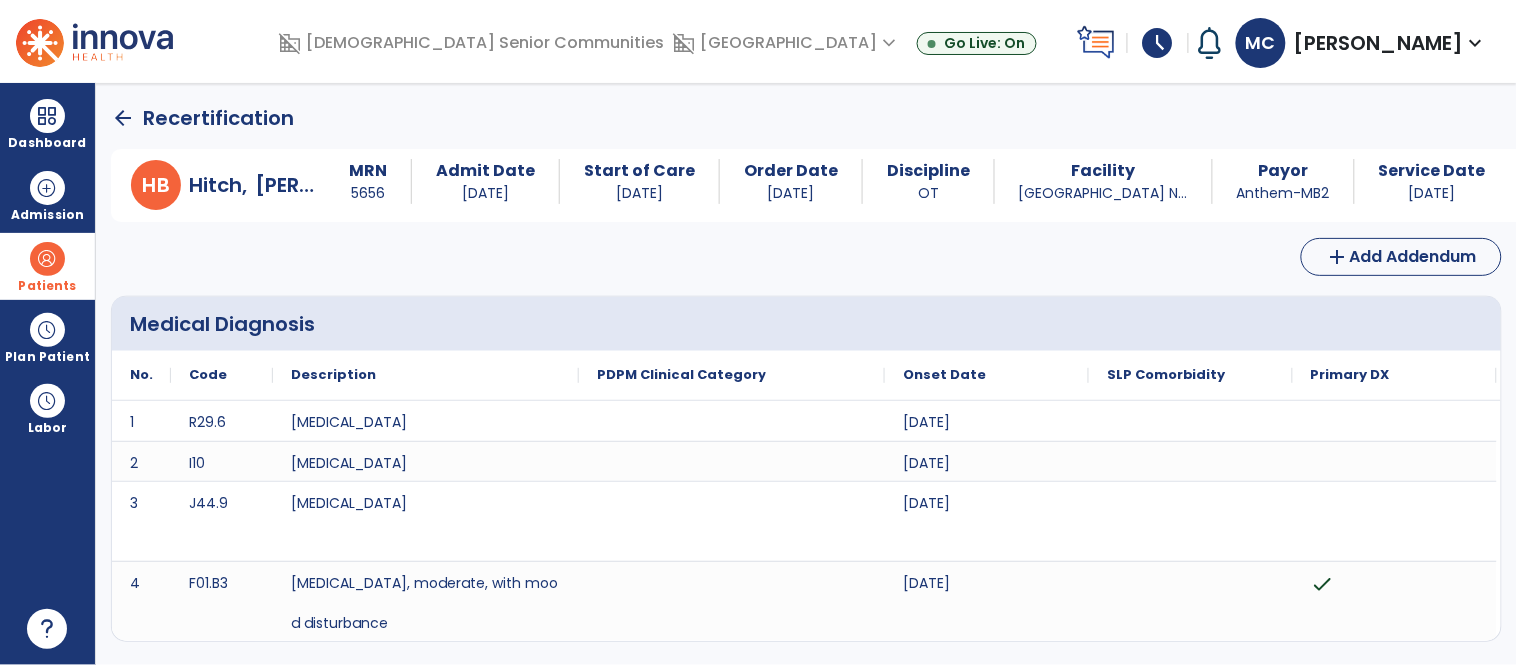 click on "arrow_back" 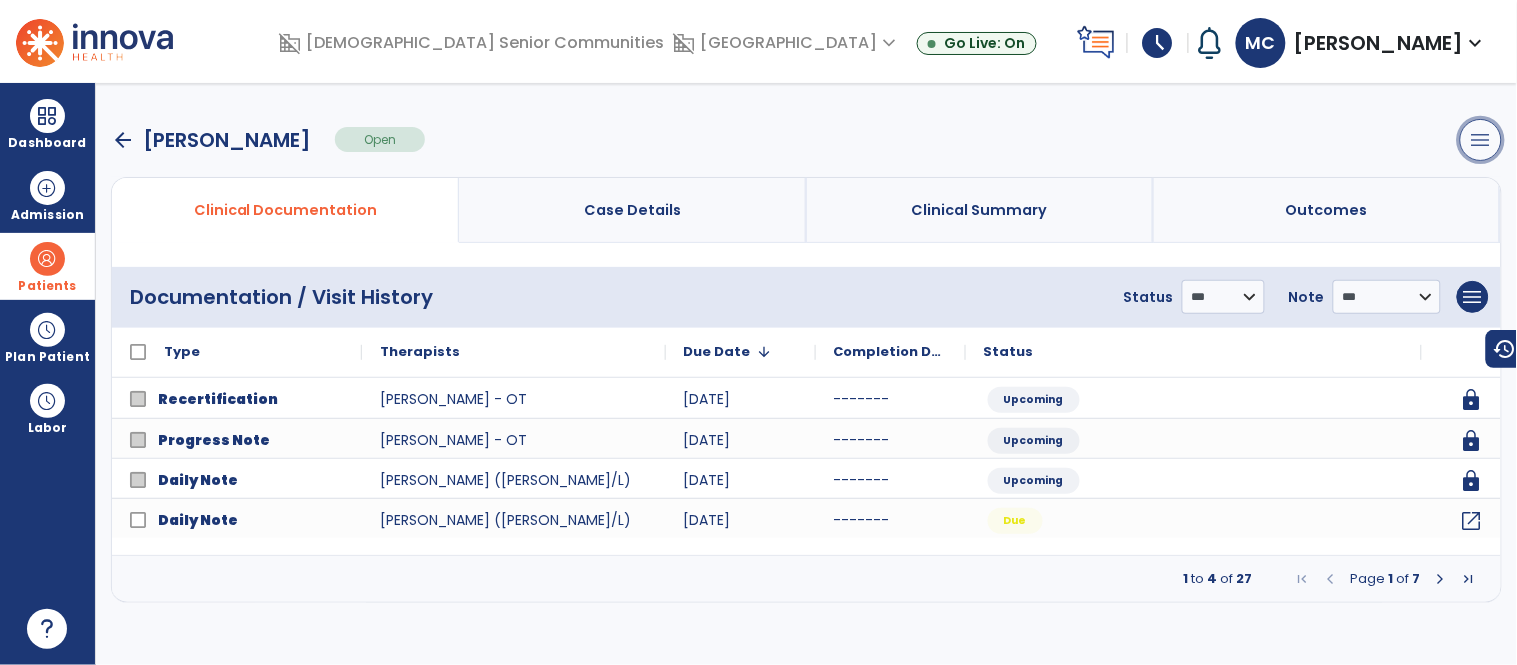 click on "menu" at bounding box center (1481, 140) 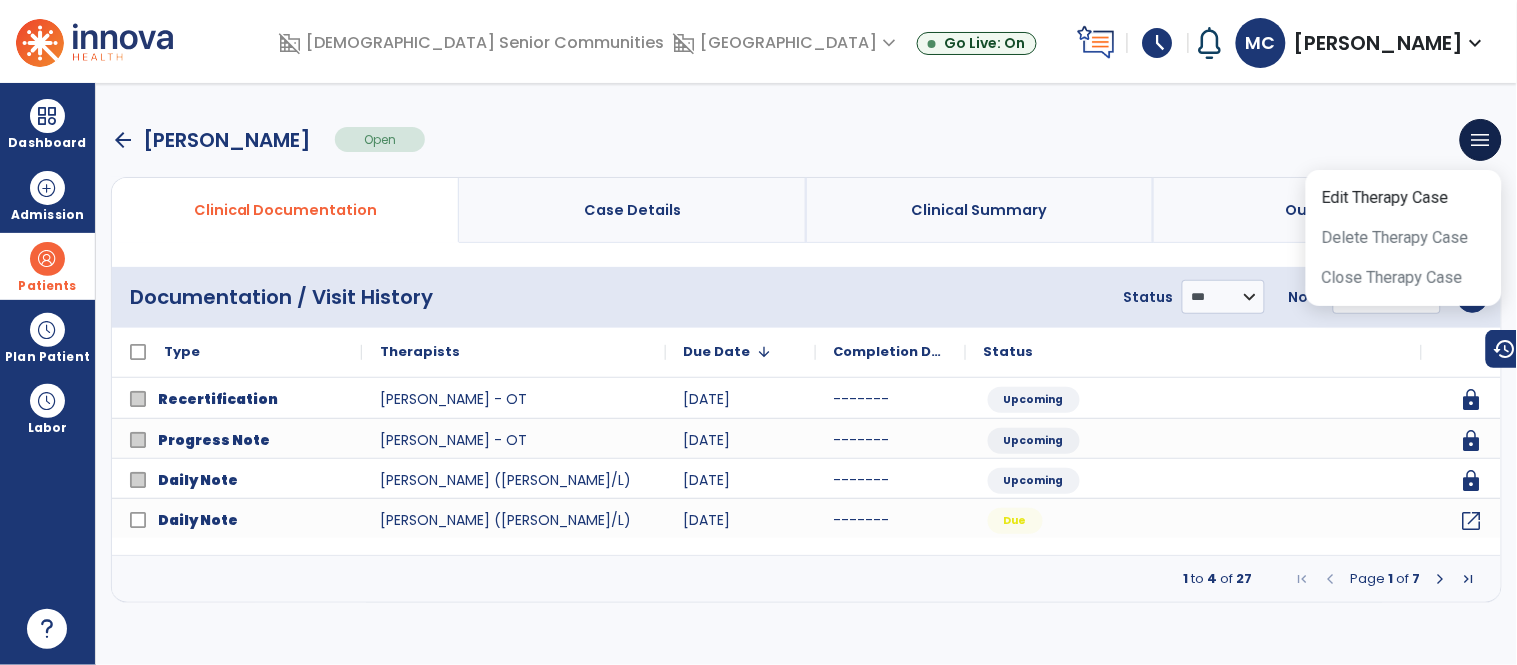 click on "arrow_back   [PERSON_NAME]  Open  menu   Edit Therapy Case   Delete Therapy Case   Close Therapy Case" at bounding box center (806, 140) 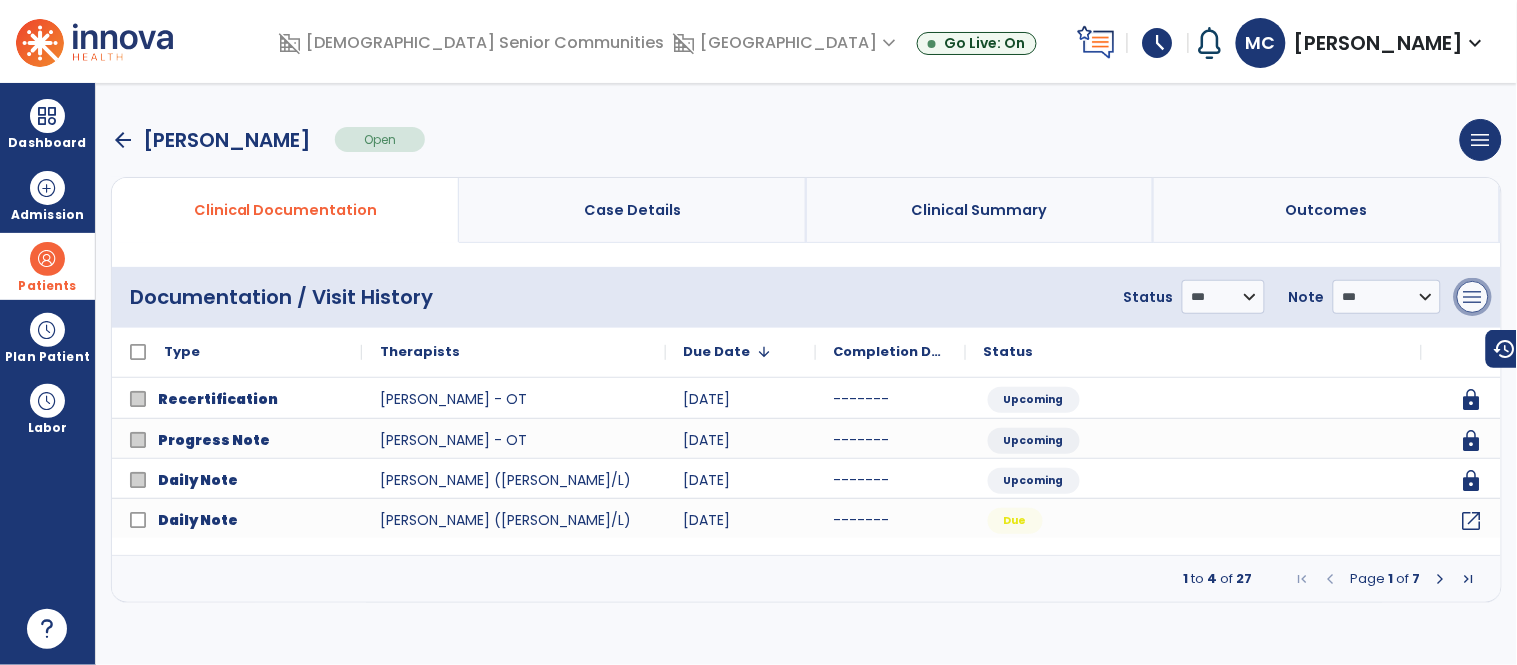 click on "menu" at bounding box center (1473, 297) 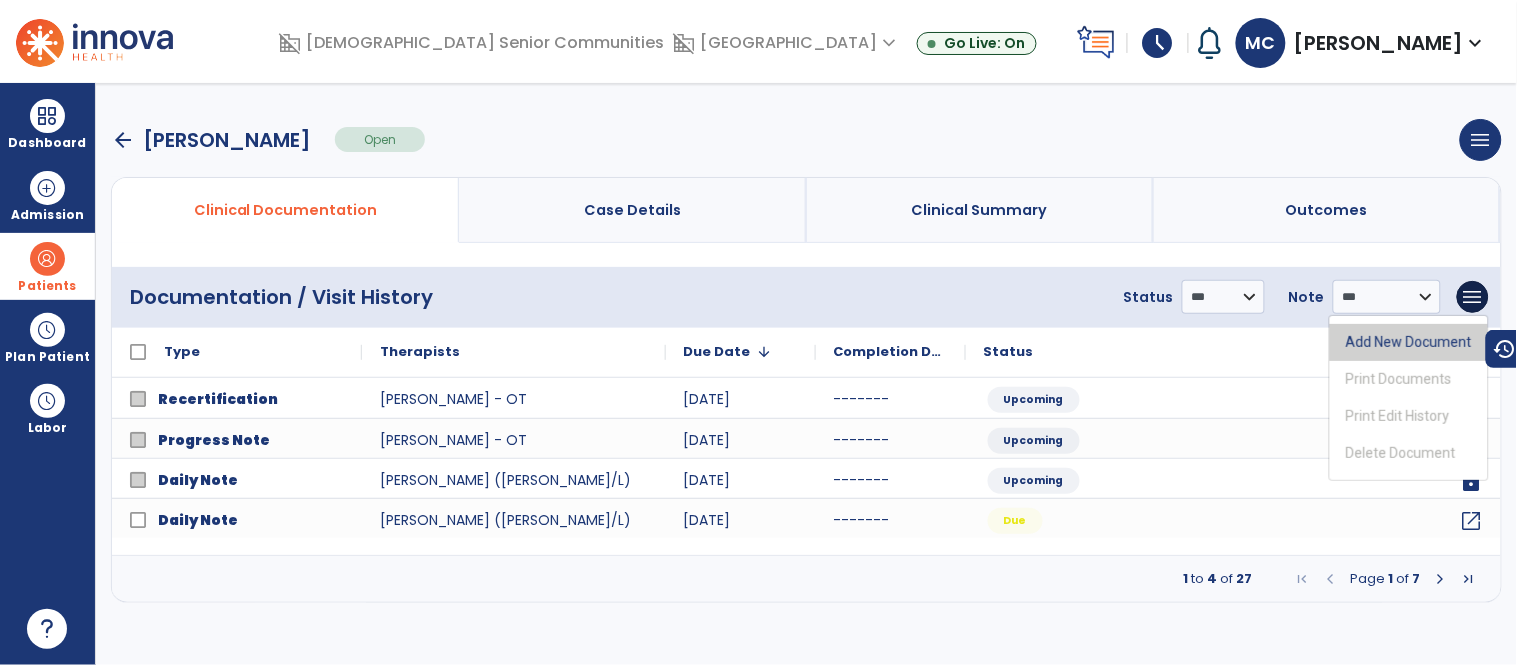 click on "Add New Document" at bounding box center (1409, 342) 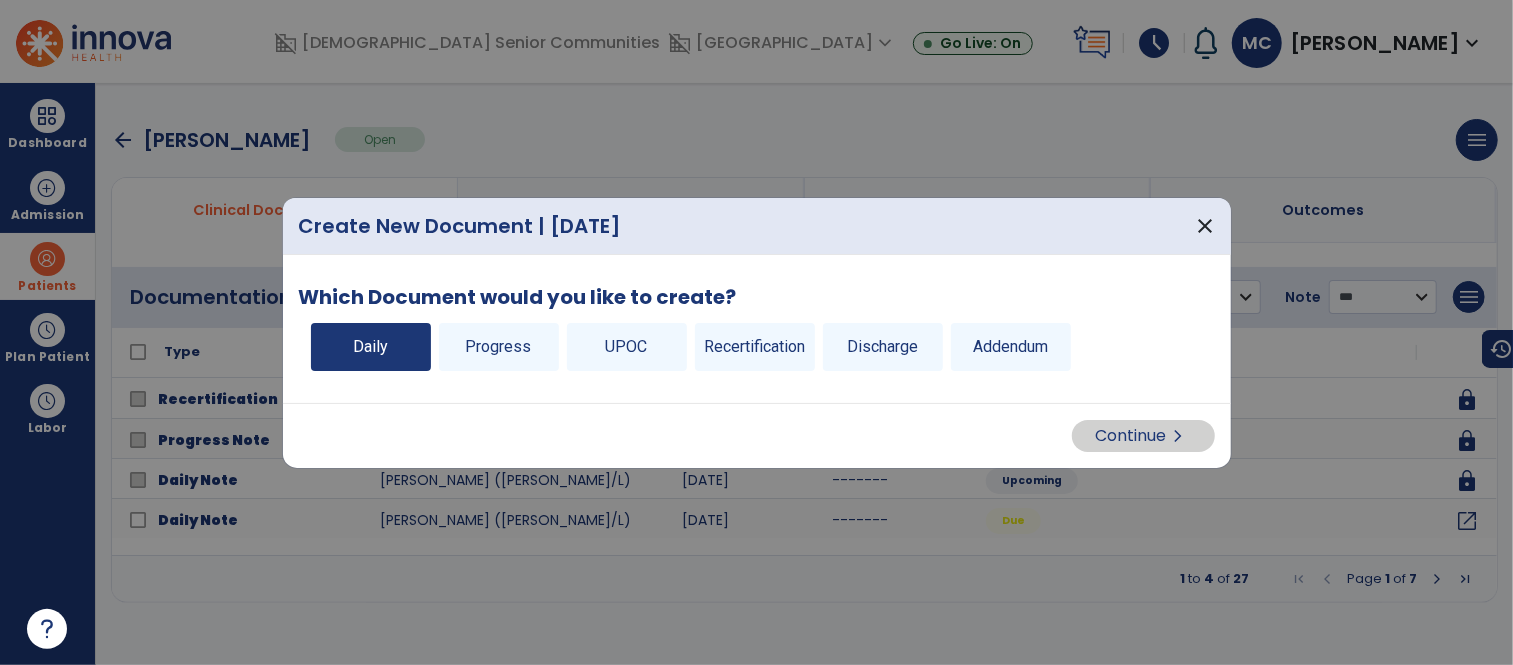 click on "Daily" at bounding box center [371, 347] 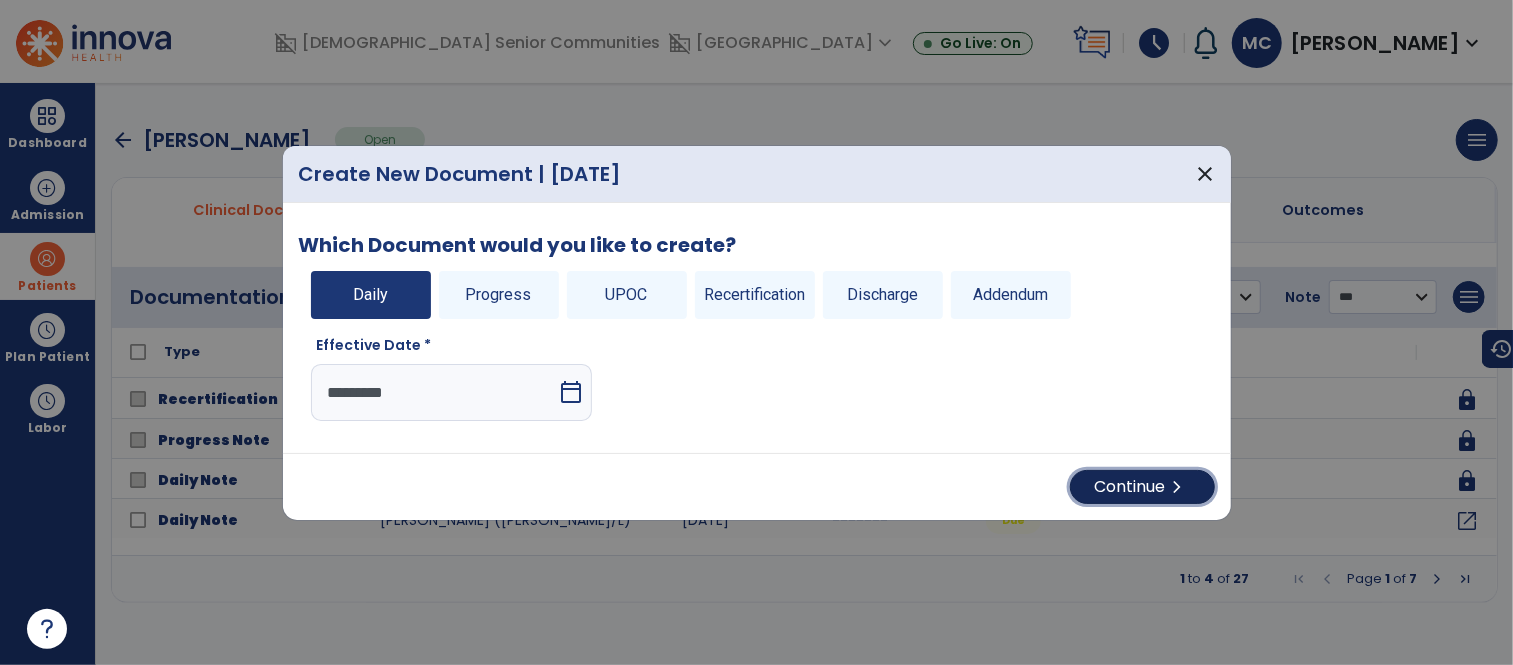click on "Continue   chevron_right" at bounding box center [1142, 487] 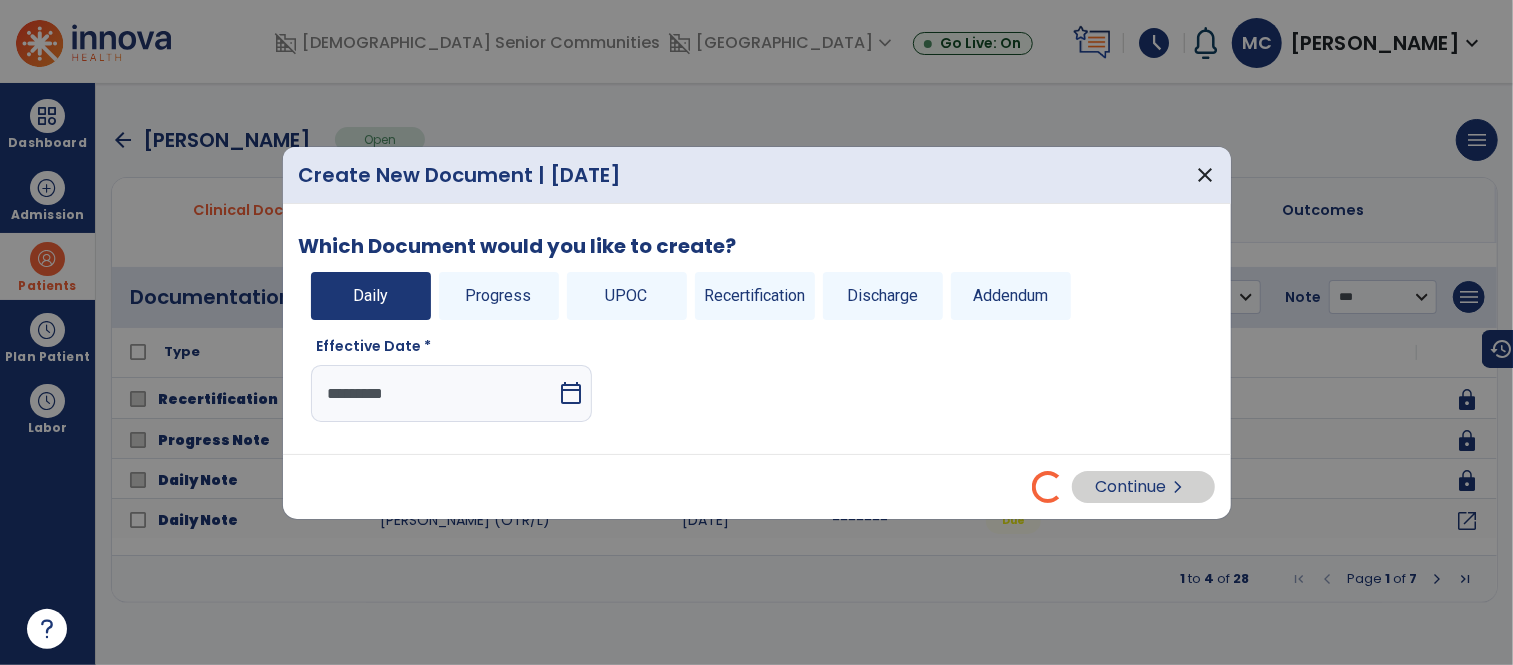 select on "*" 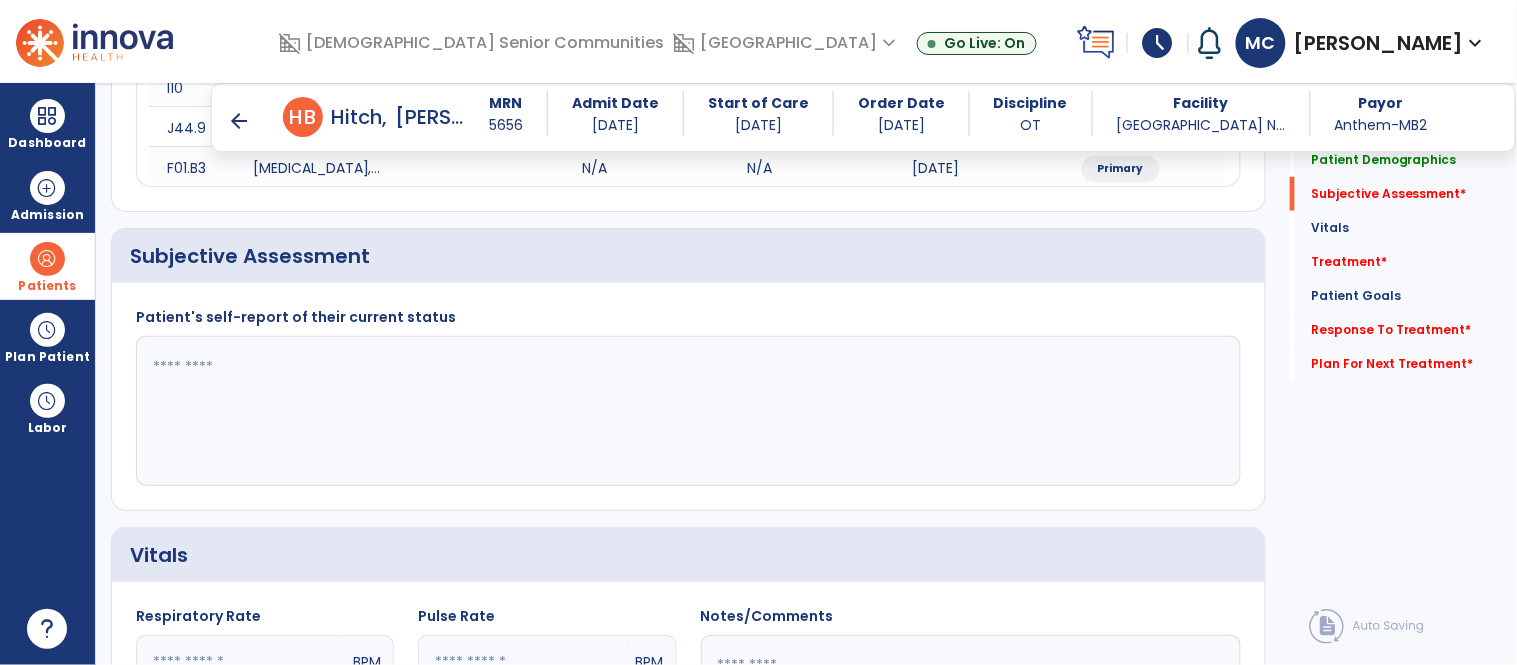 scroll, scrollTop: 425, scrollLeft: 0, axis: vertical 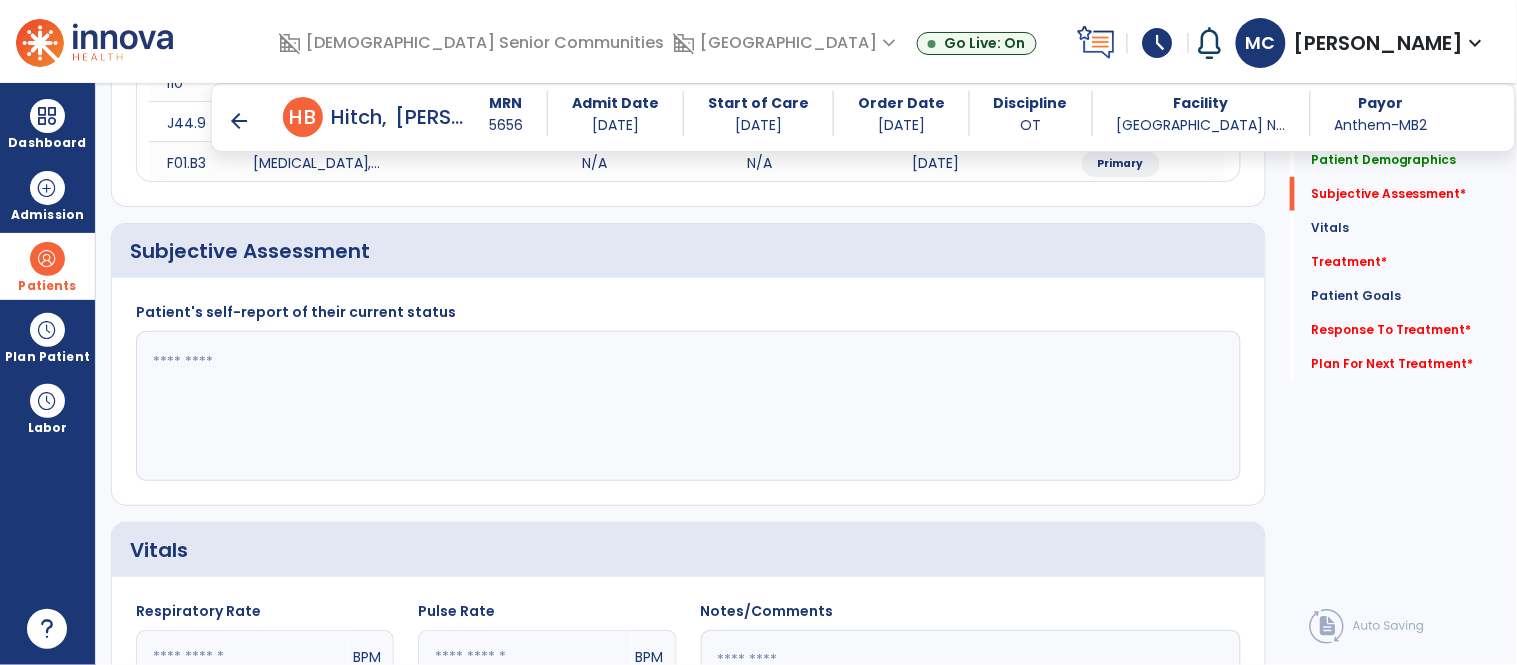 click 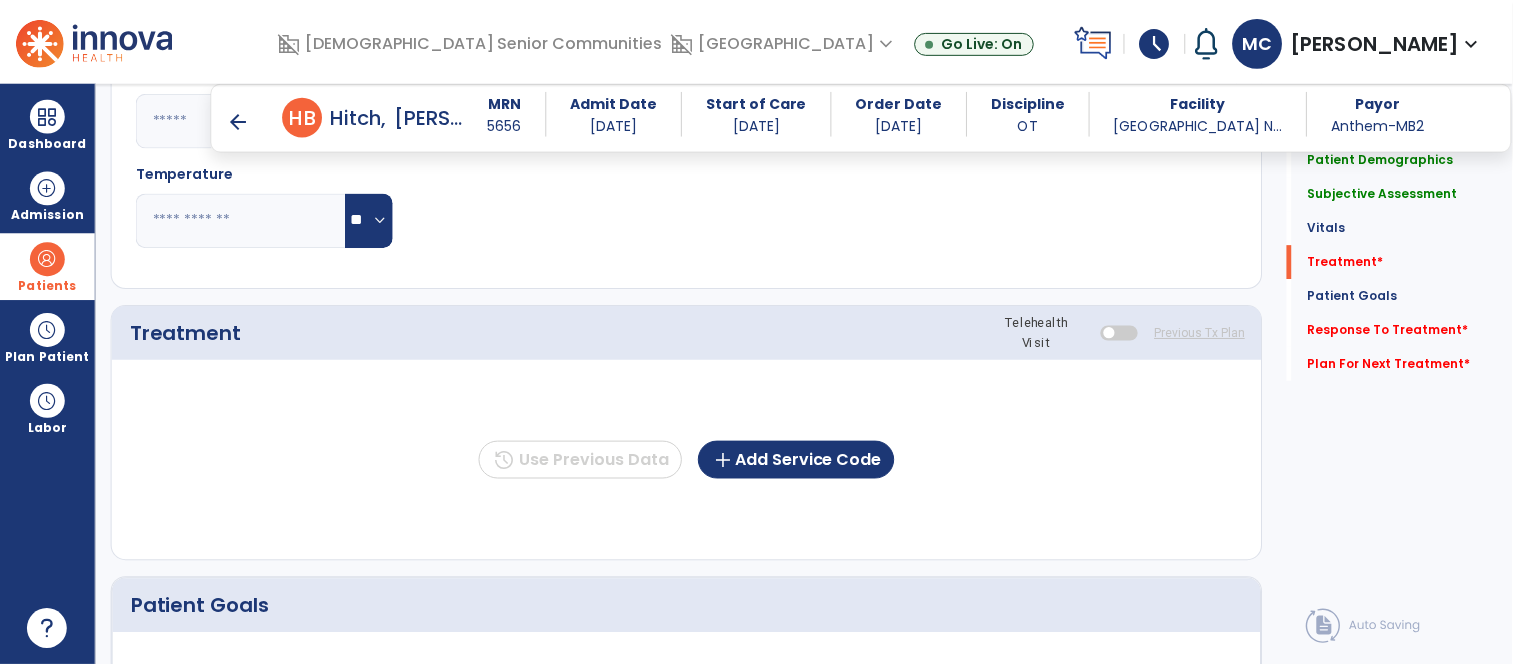 scroll, scrollTop: 1066, scrollLeft: 0, axis: vertical 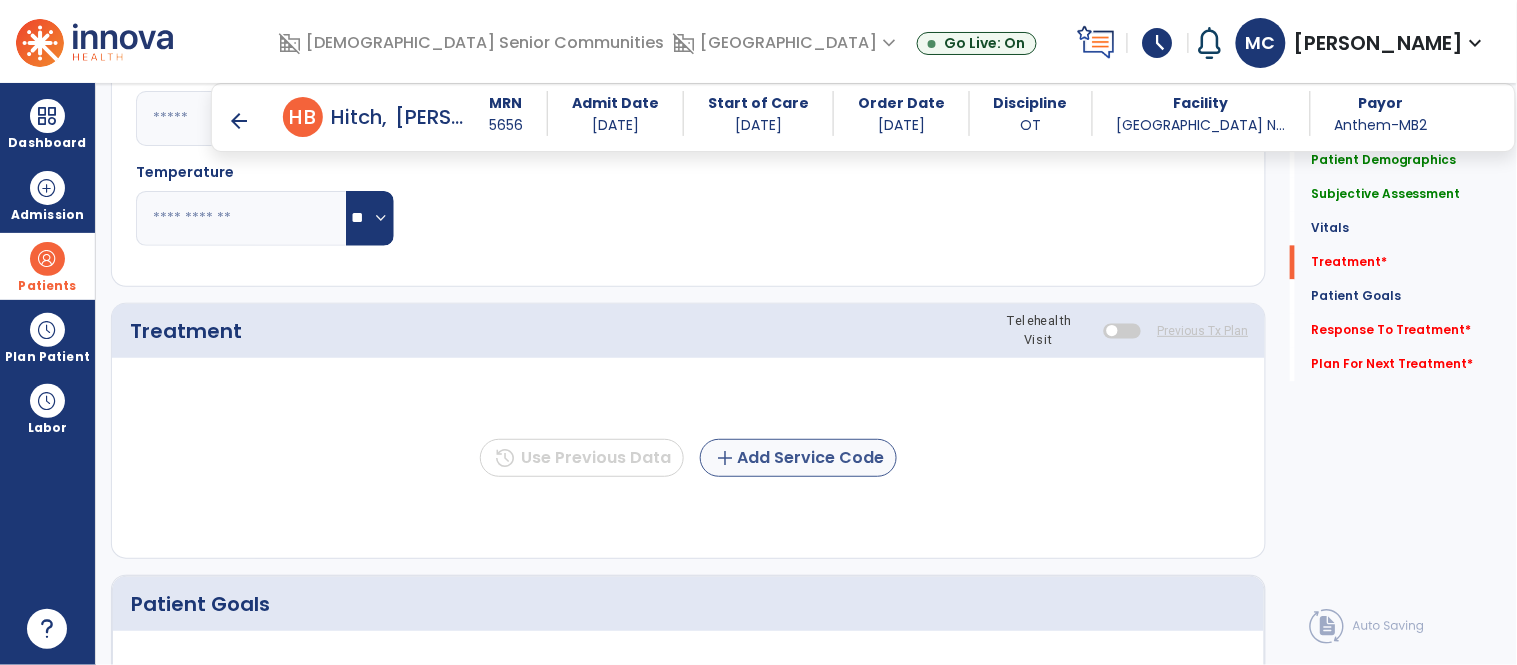 type on "**********" 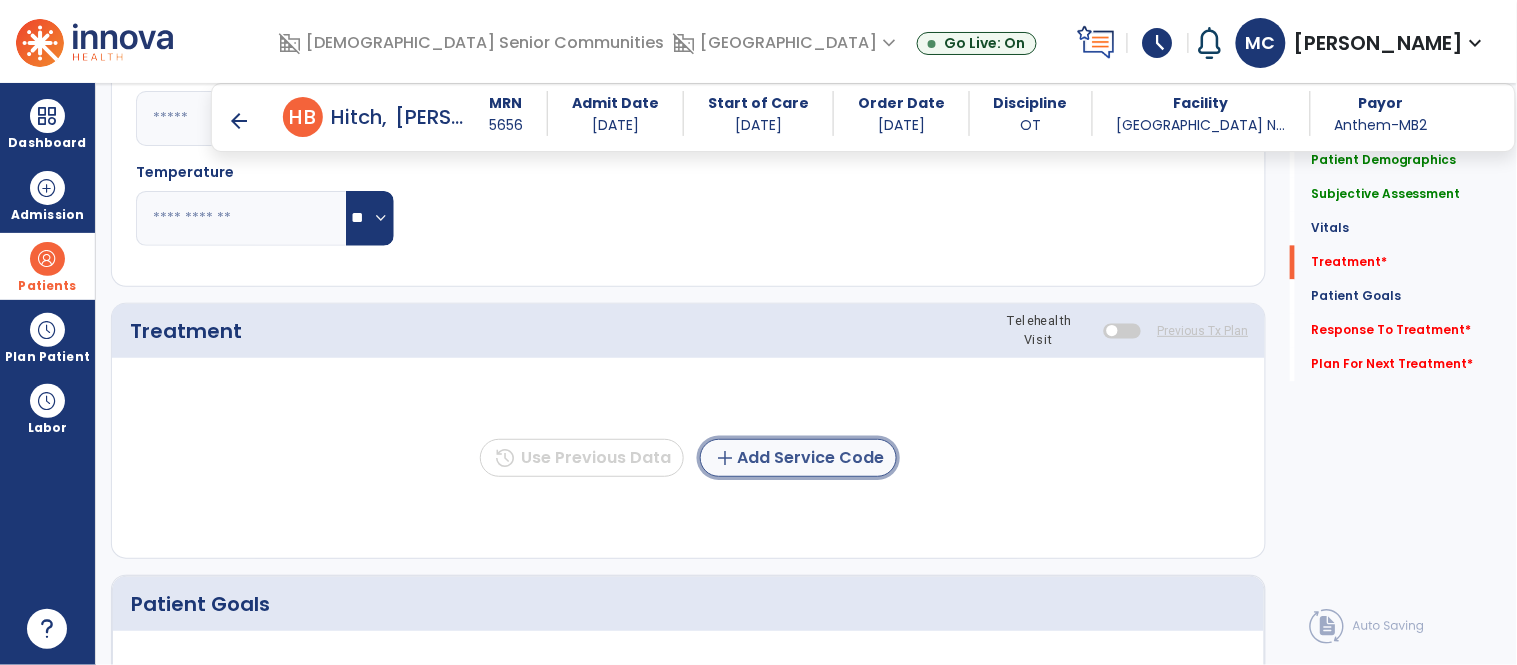 click on "add  Add Service Code" 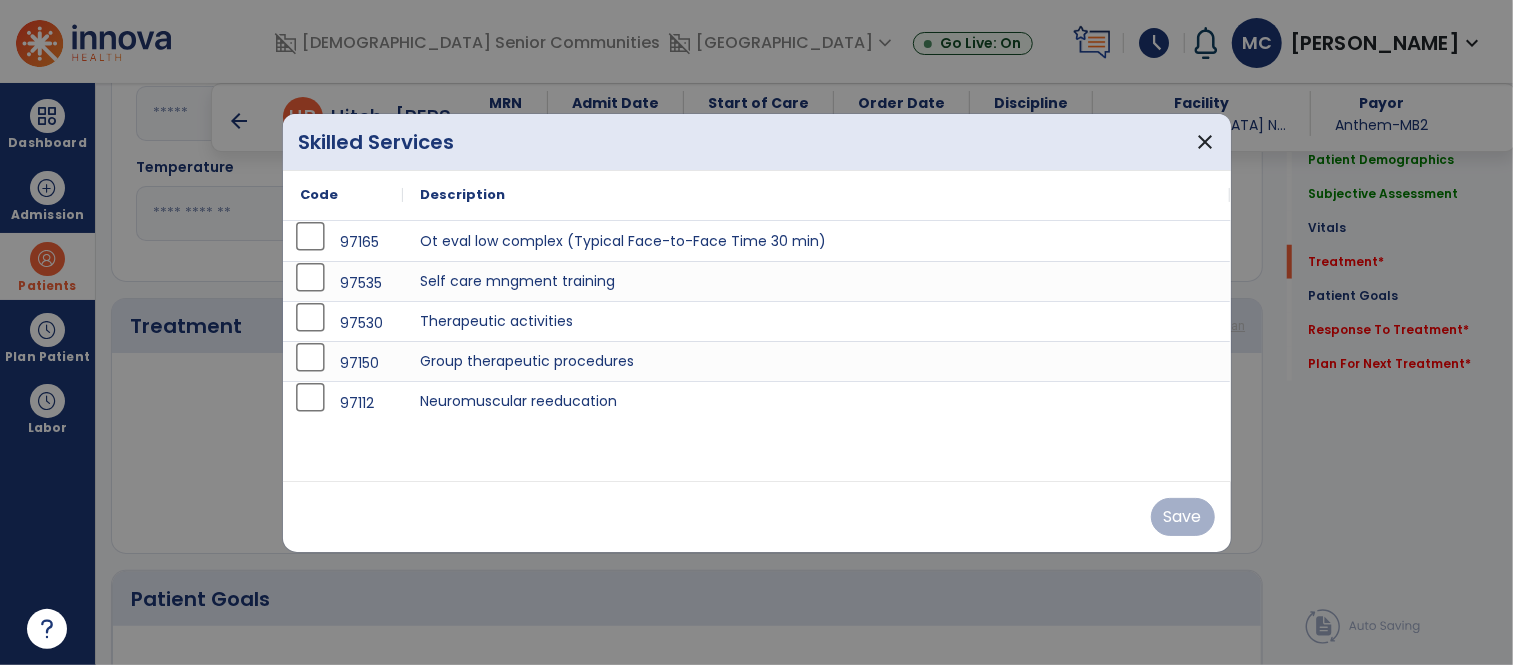 scroll, scrollTop: 1066, scrollLeft: 0, axis: vertical 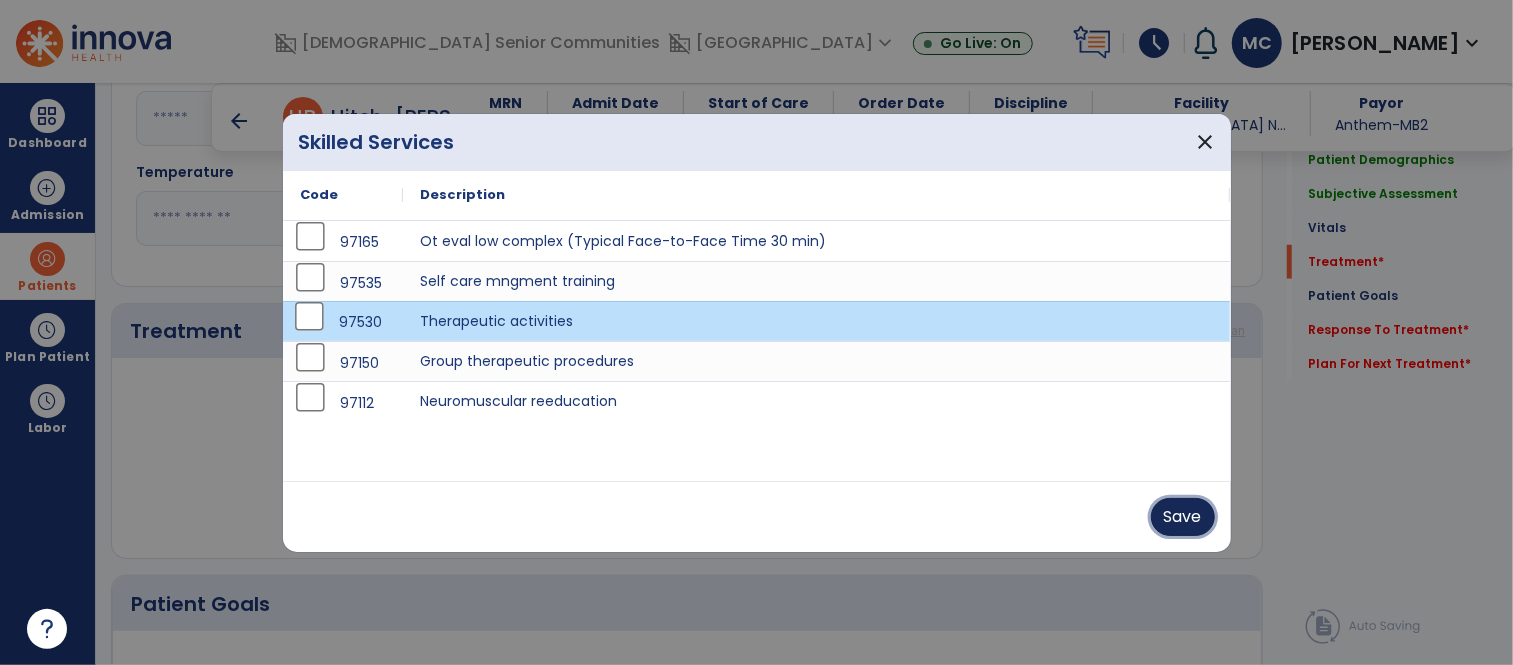 click on "Save" at bounding box center [1183, 517] 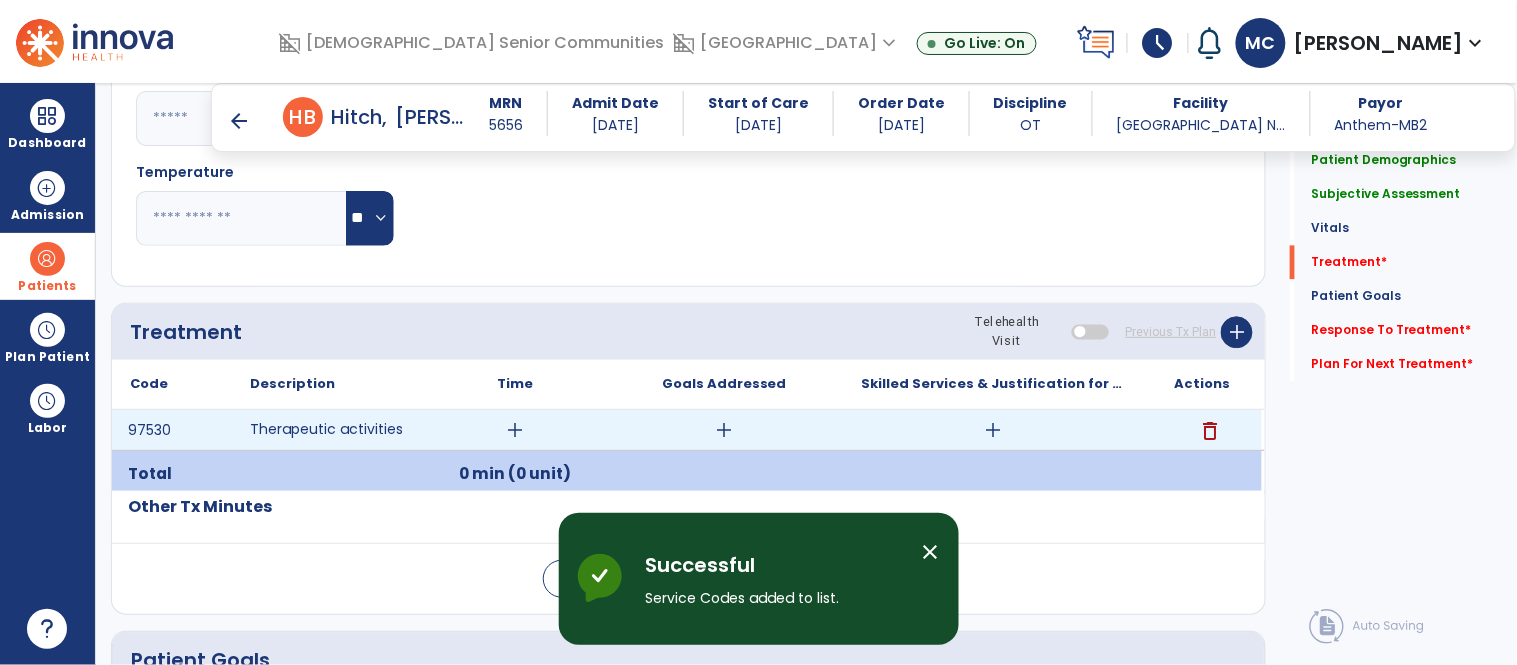 click on "add" at bounding box center [515, 430] 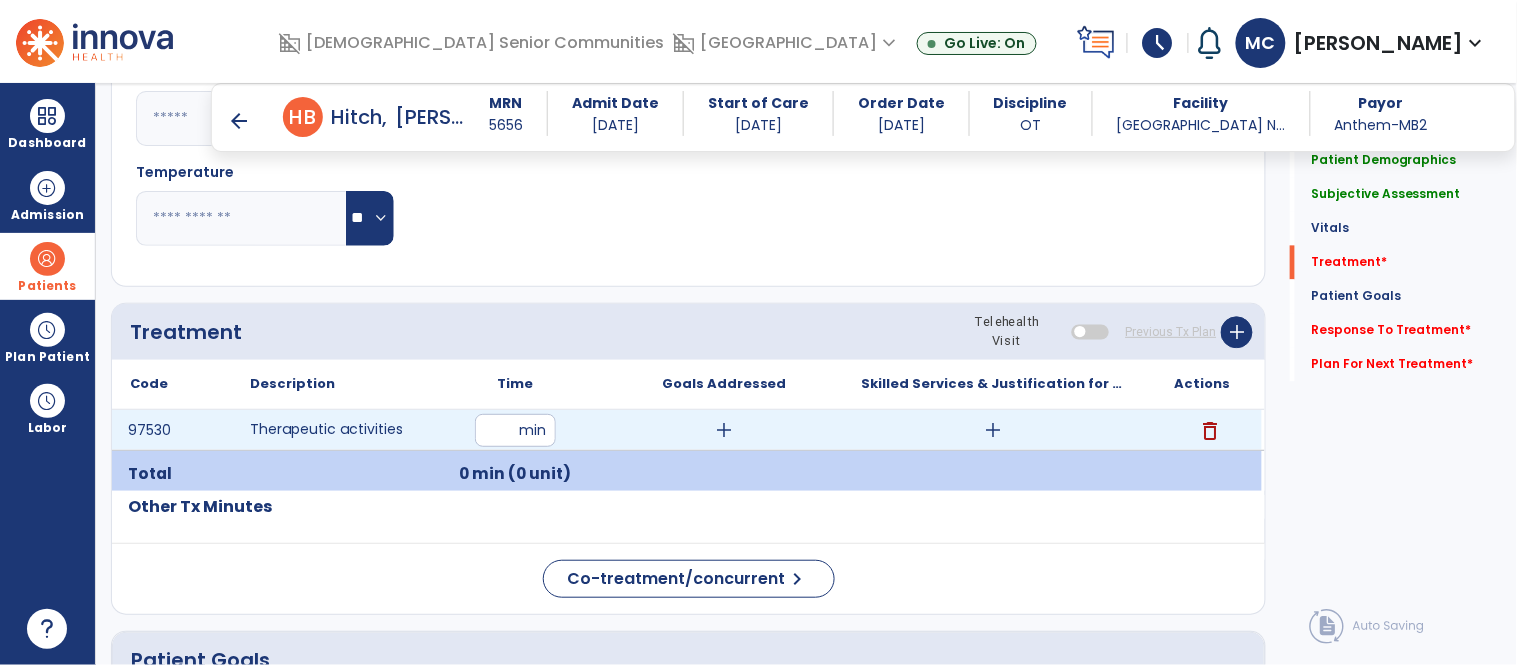 type on "**" 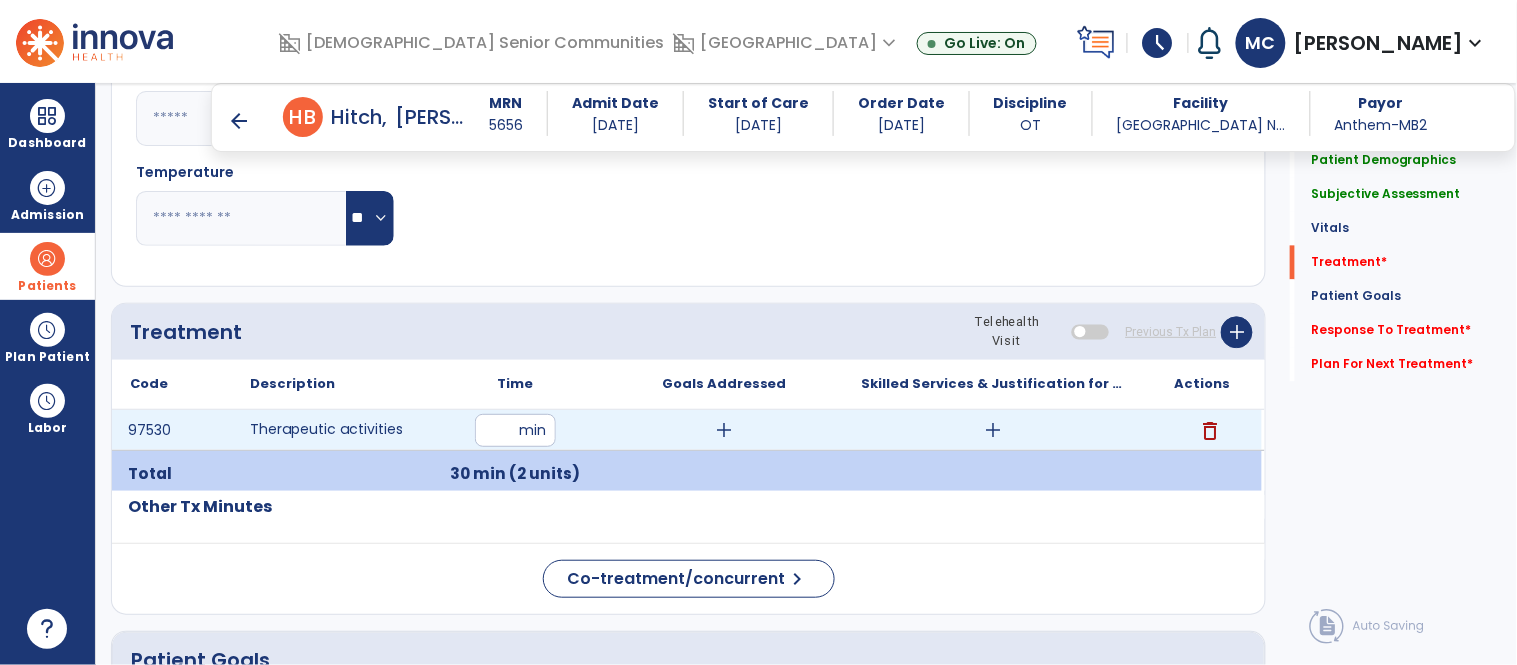 click on "add" at bounding box center (993, 430) 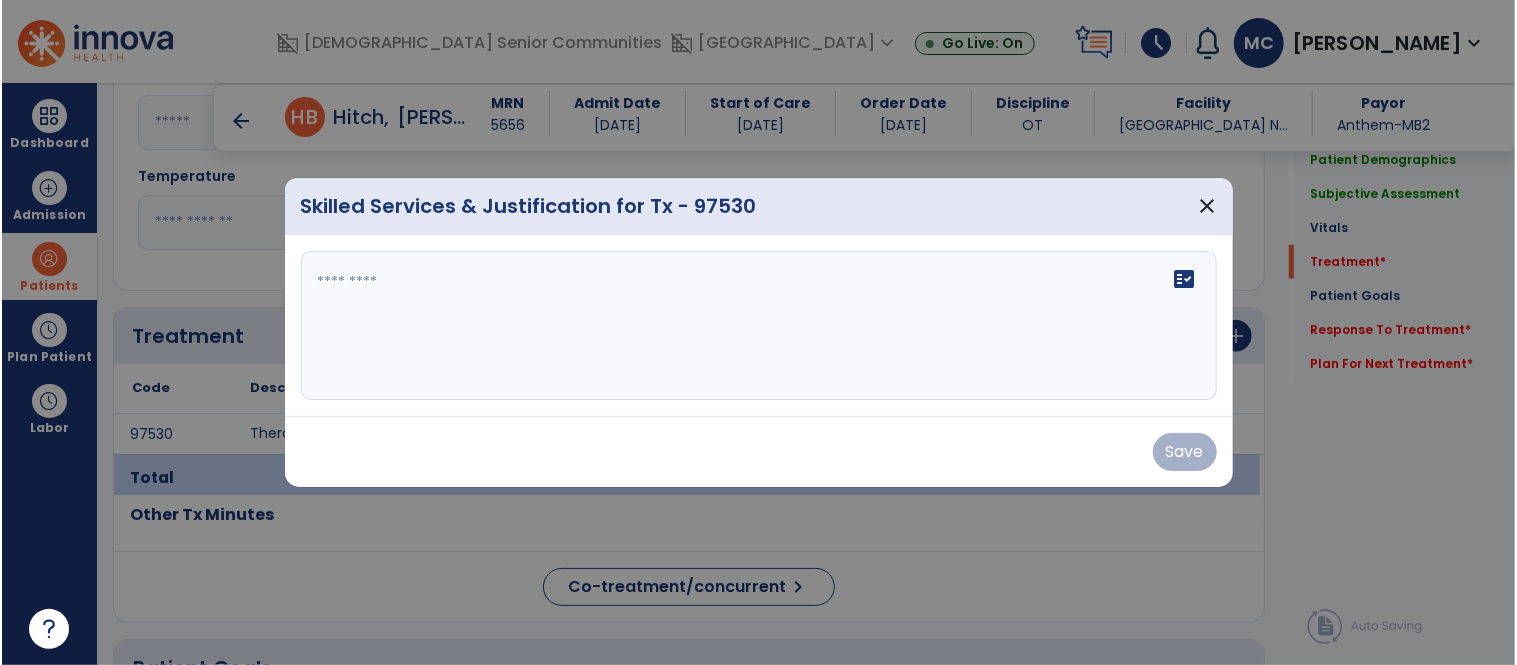 scroll, scrollTop: 1066, scrollLeft: 0, axis: vertical 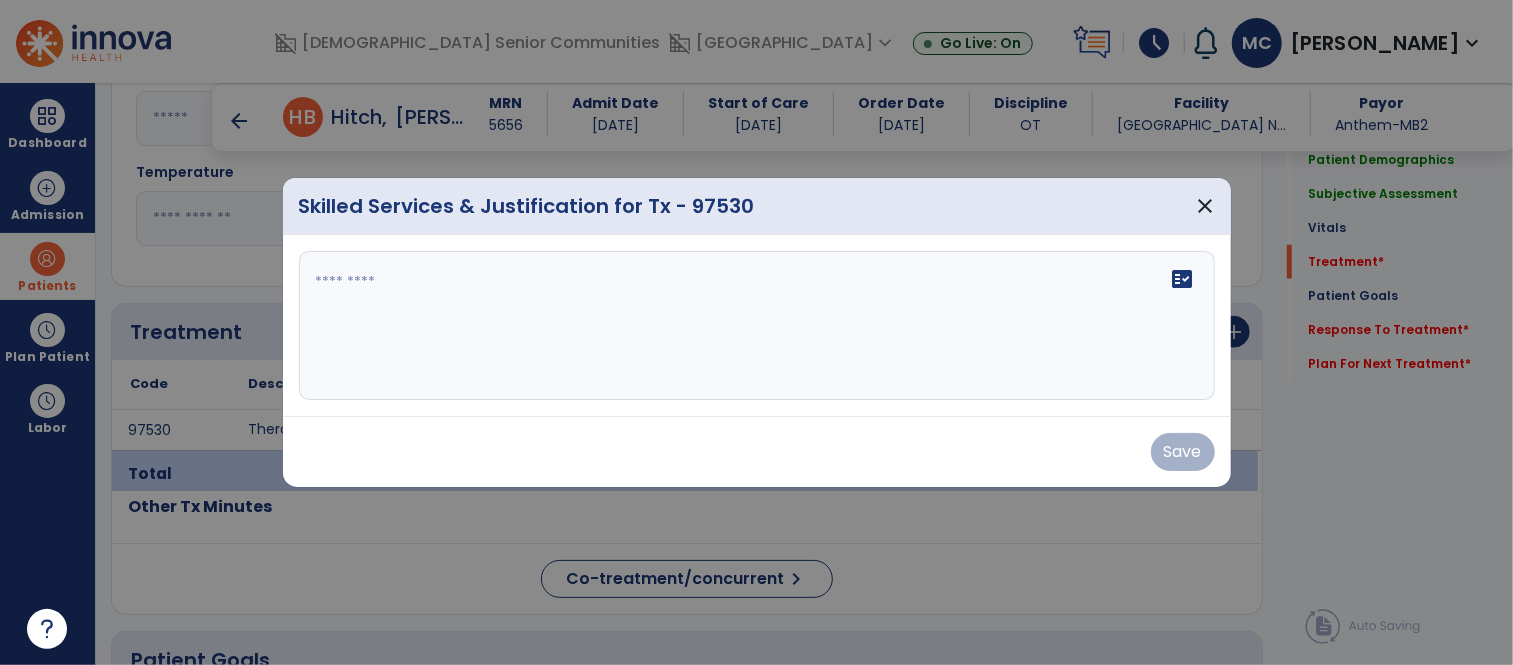 click at bounding box center (757, 326) 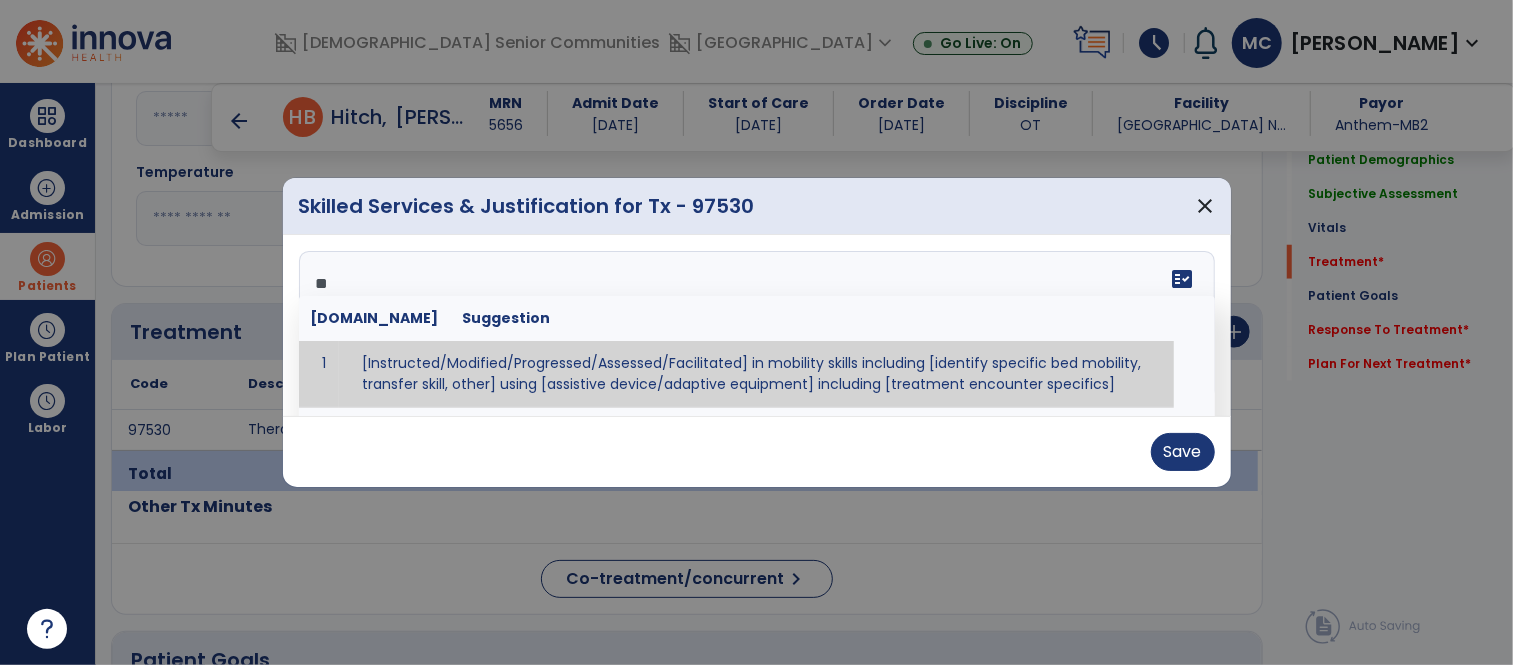 type on "*" 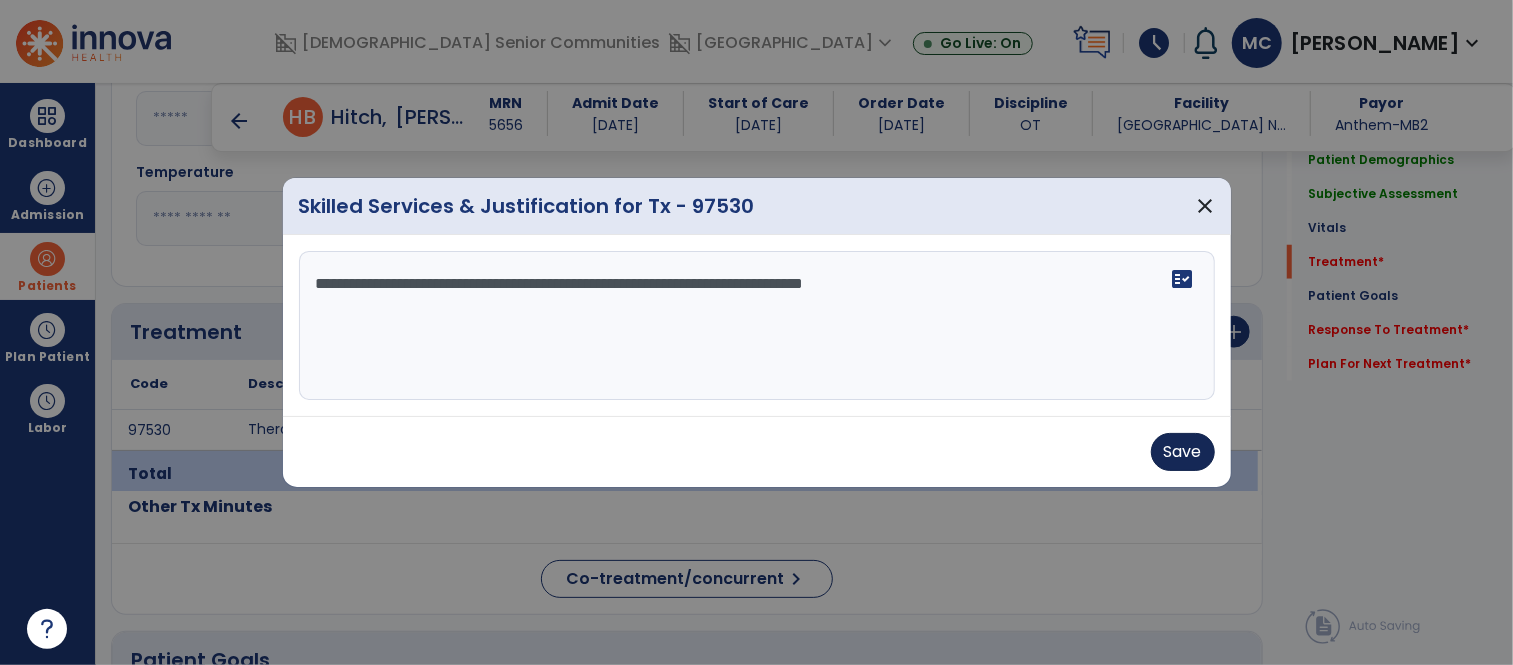 type on "**********" 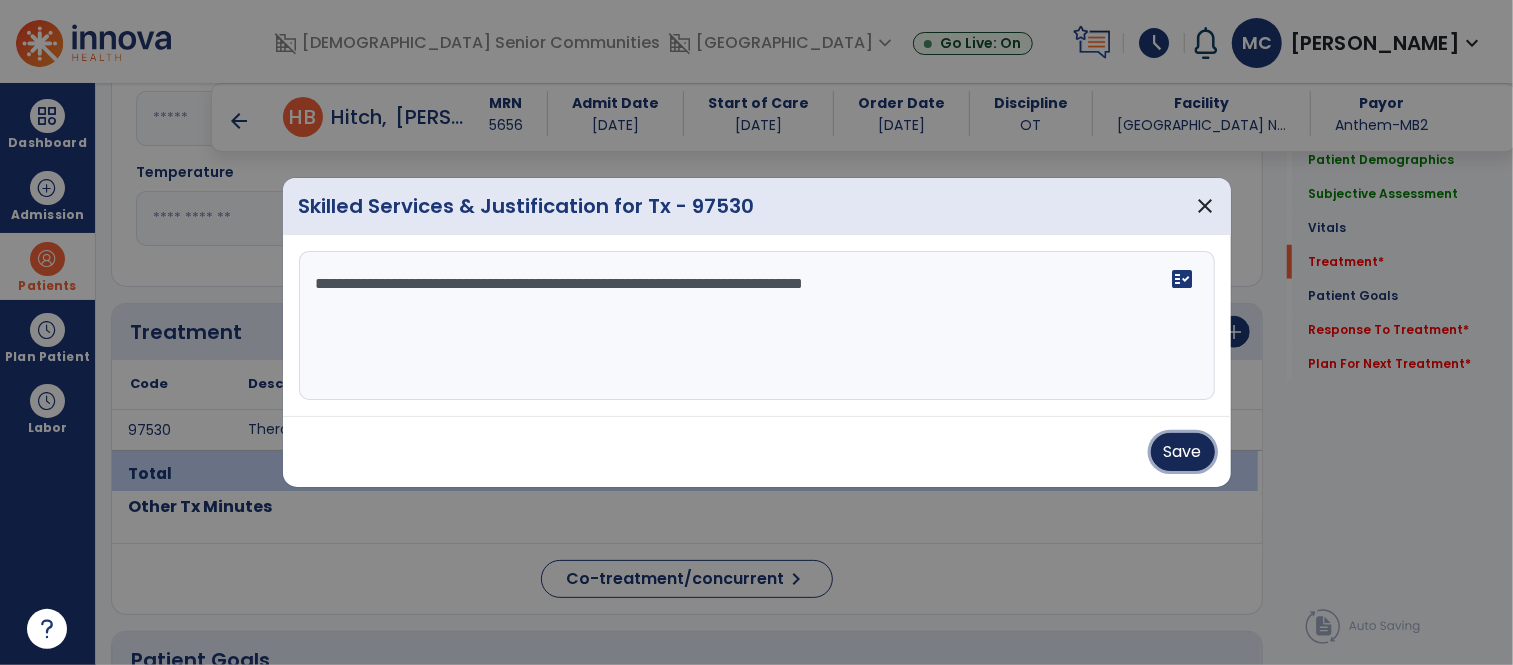 click on "Save" at bounding box center [1183, 452] 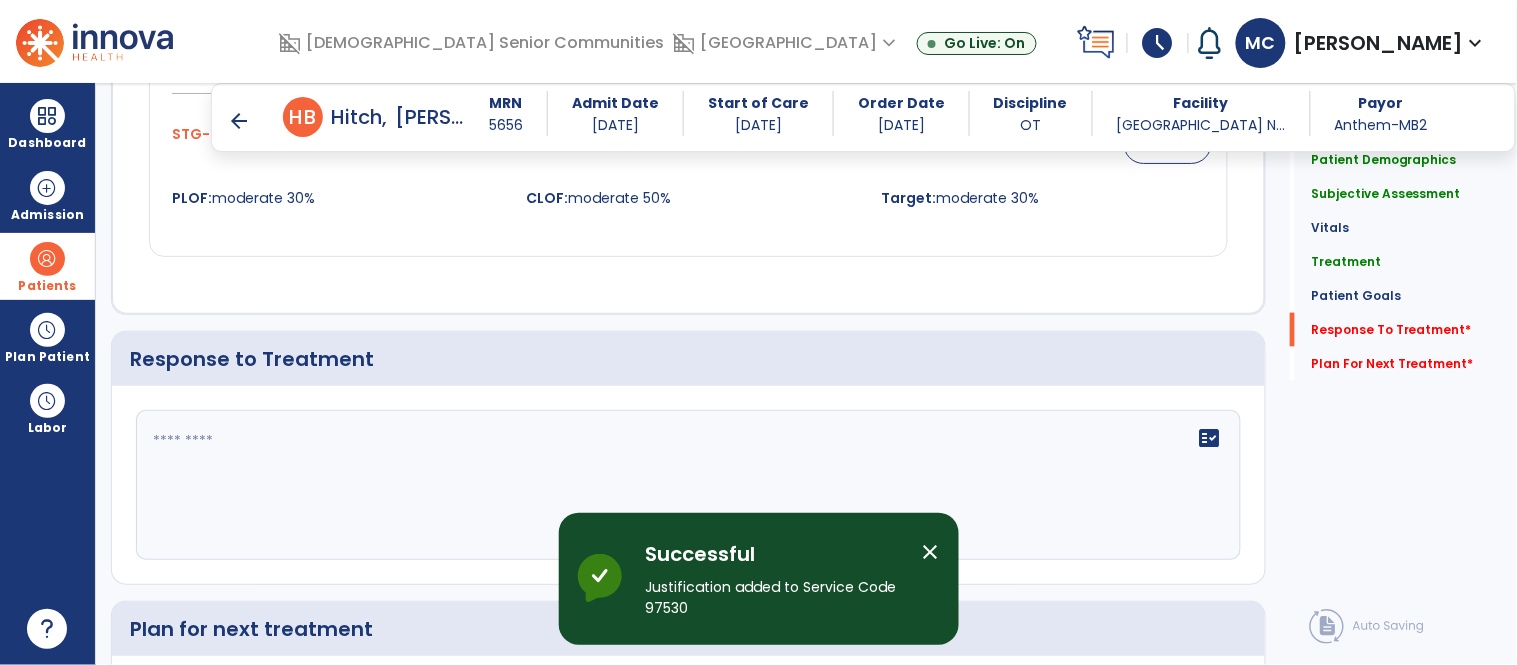 scroll, scrollTop: 2593, scrollLeft: 0, axis: vertical 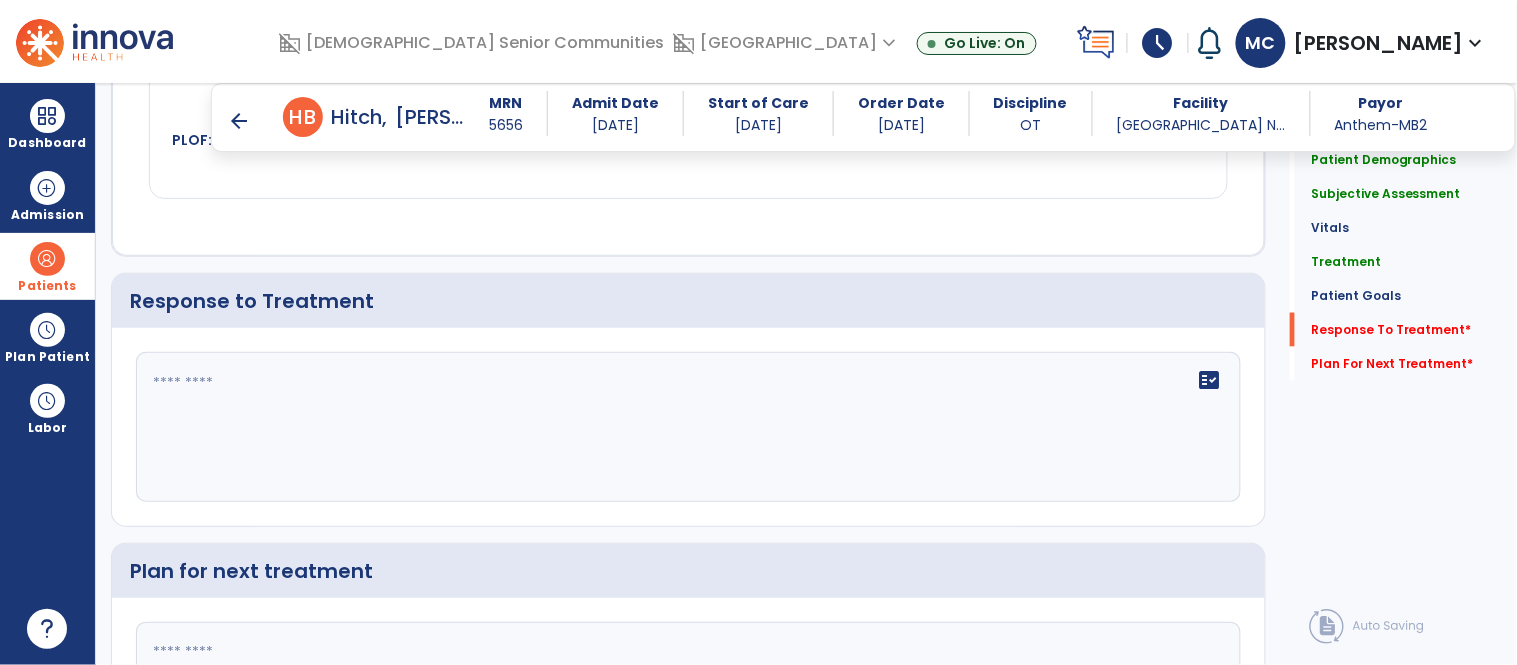 click on "fact_check" 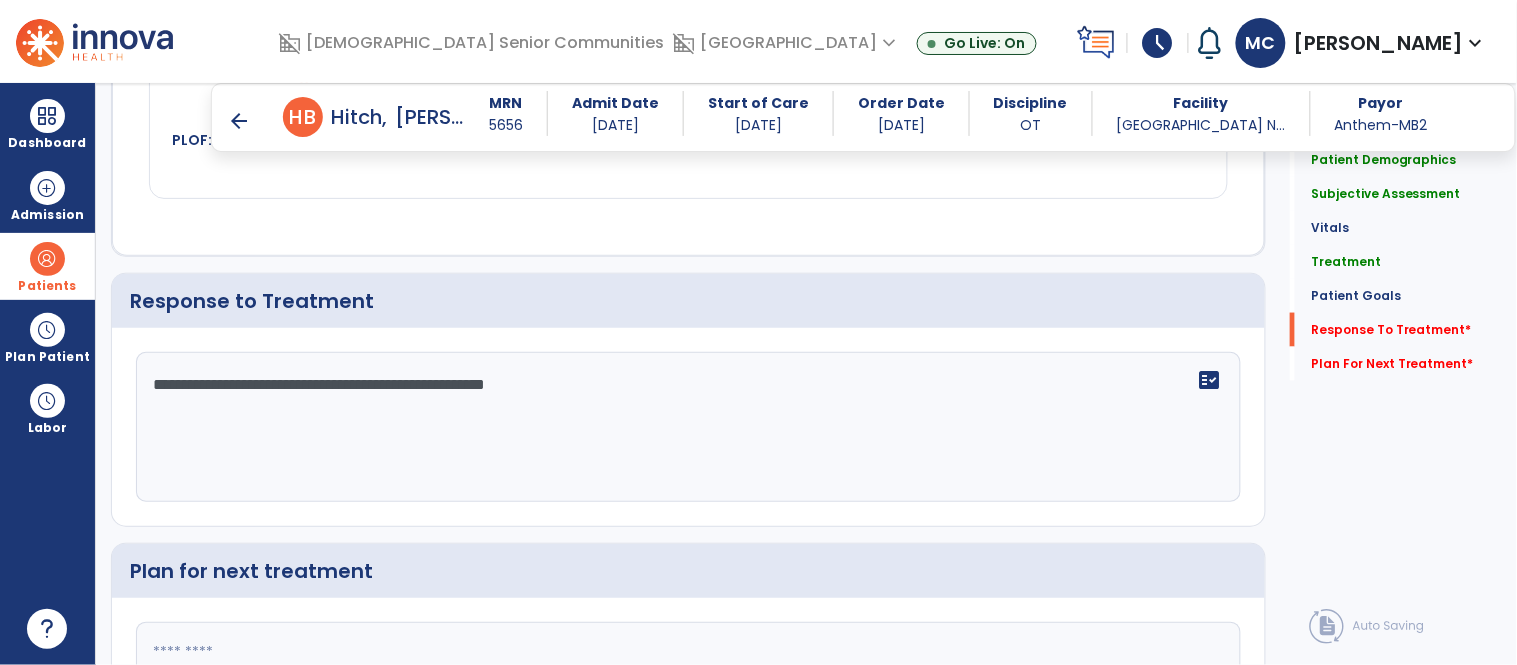 scroll, scrollTop: 2737, scrollLeft: 0, axis: vertical 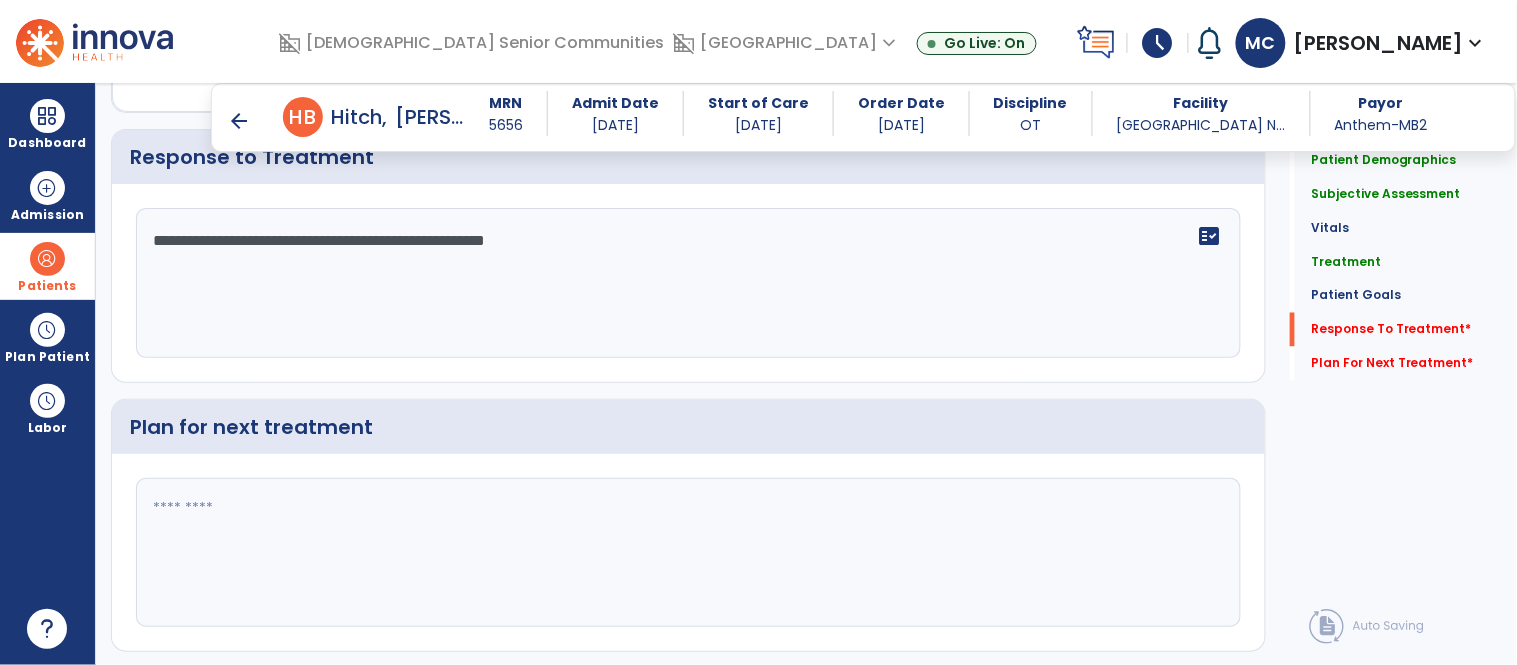type on "**********" 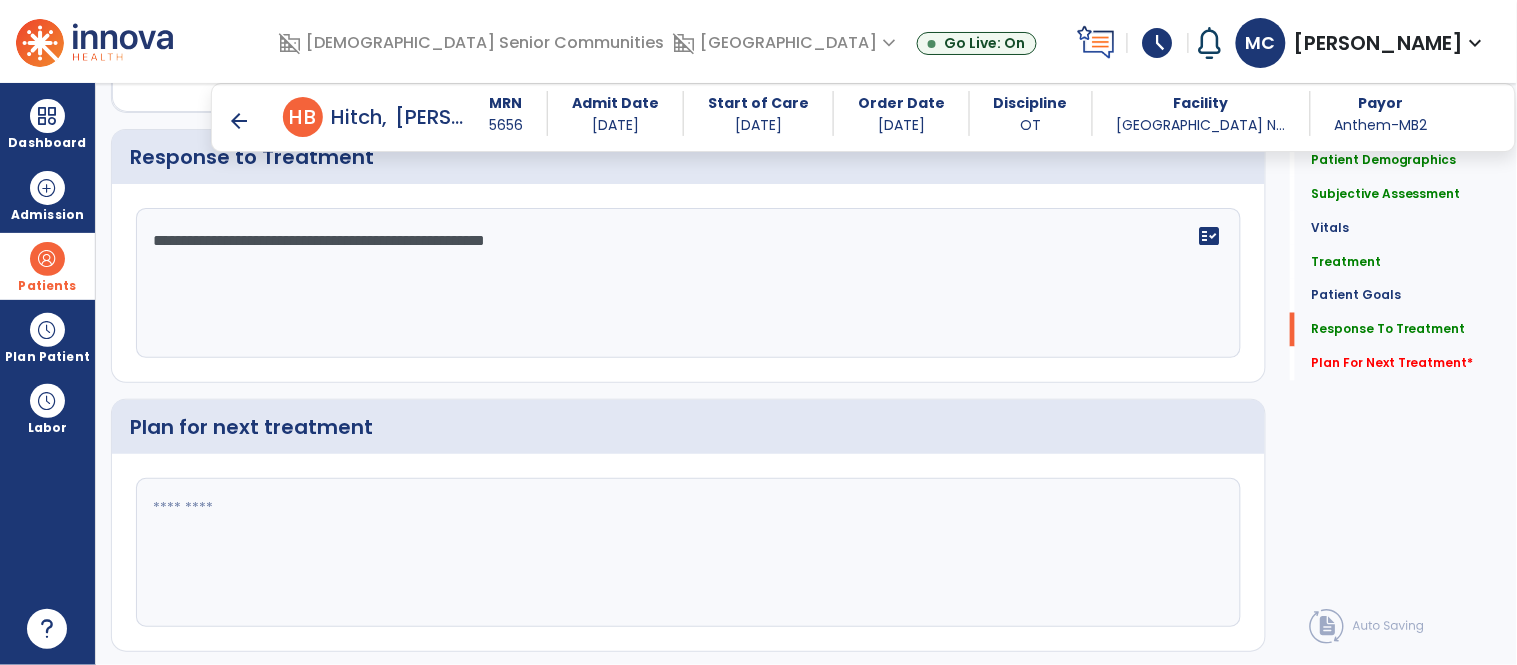 type on "*" 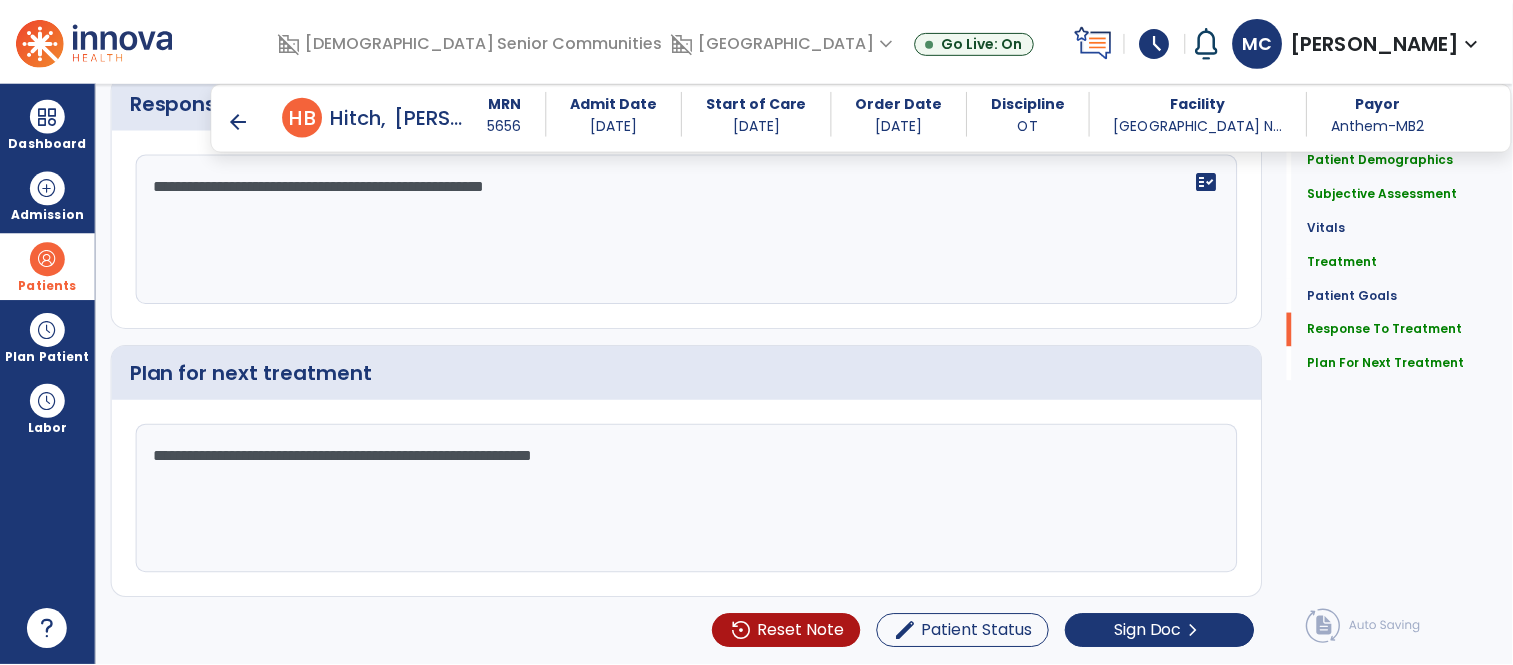 scroll, scrollTop: 2793, scrollLeft: 0, axis: vertical 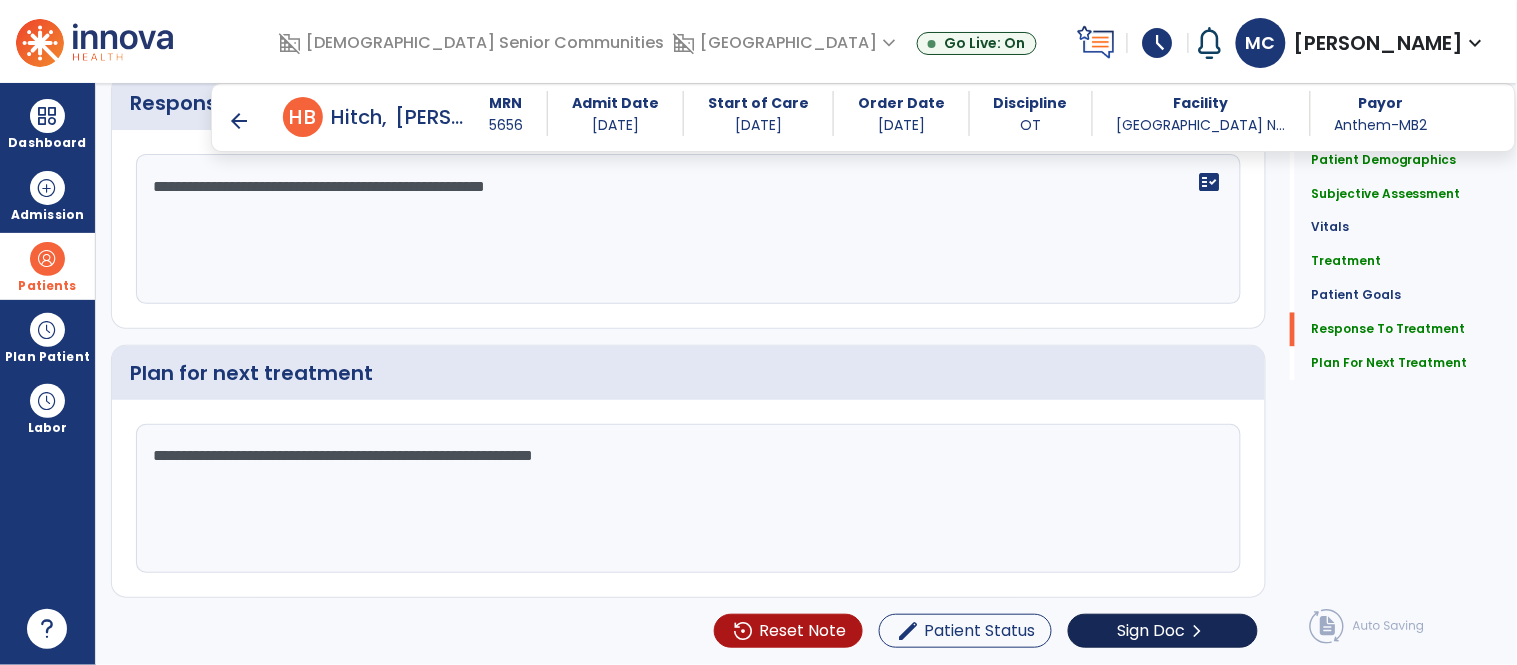 type on "**********" 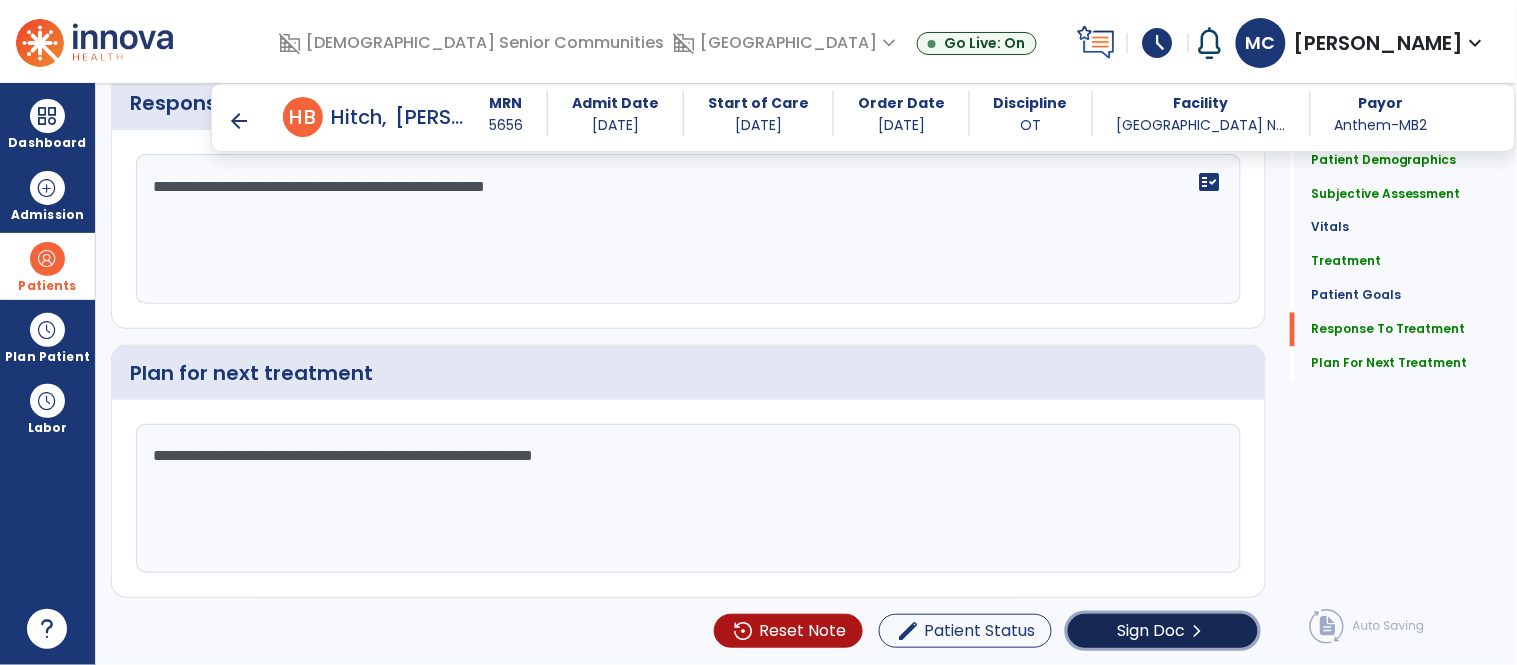 click on "Sign Doc  chevron_right" 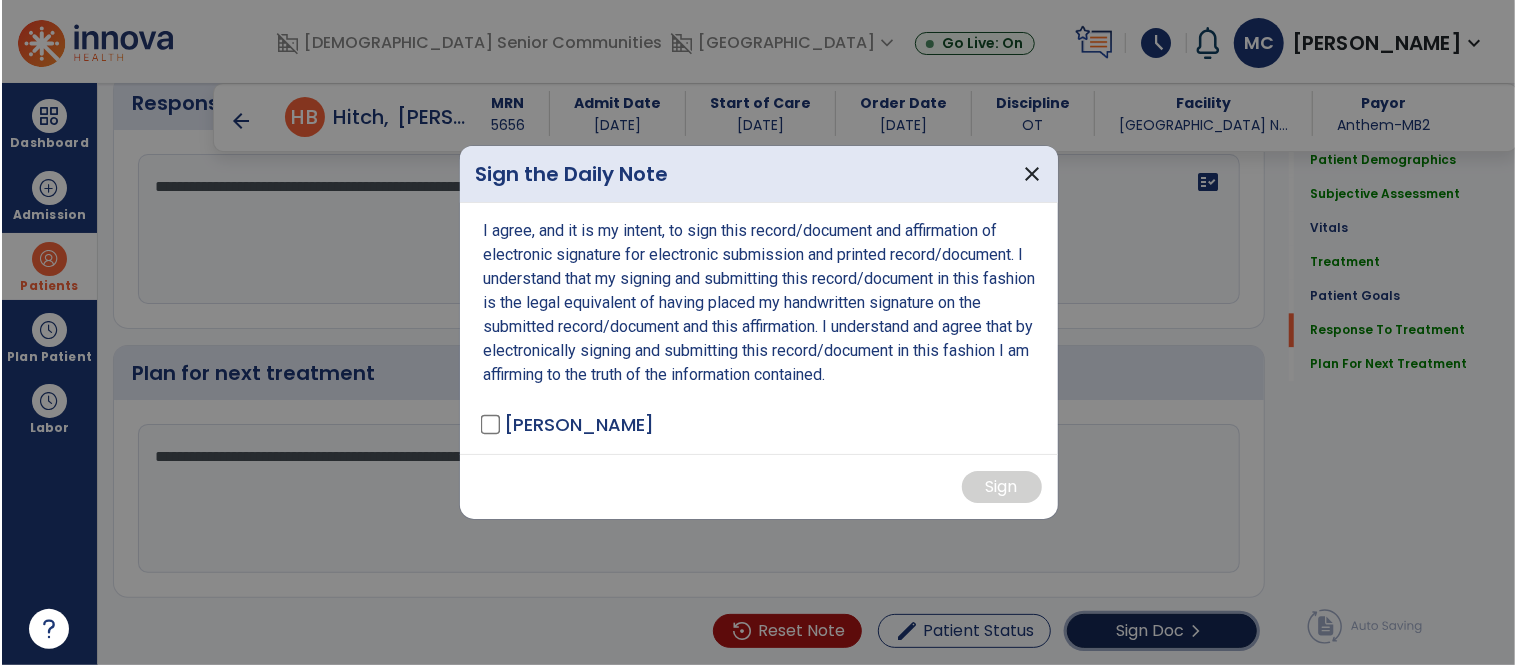 scroll, scrollTop: 2793, scrollLeft: 0, axis: vertical 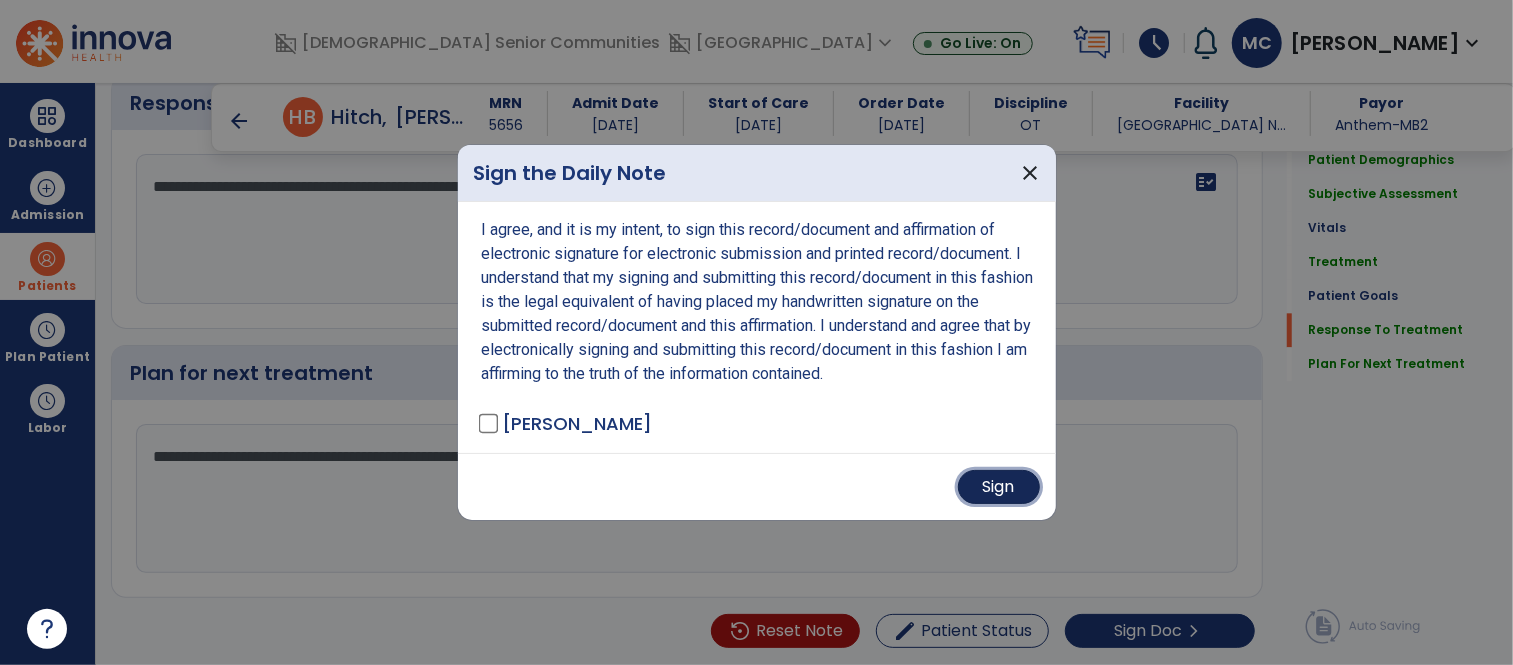 click on "Sign" at bounding box center [999, 487] 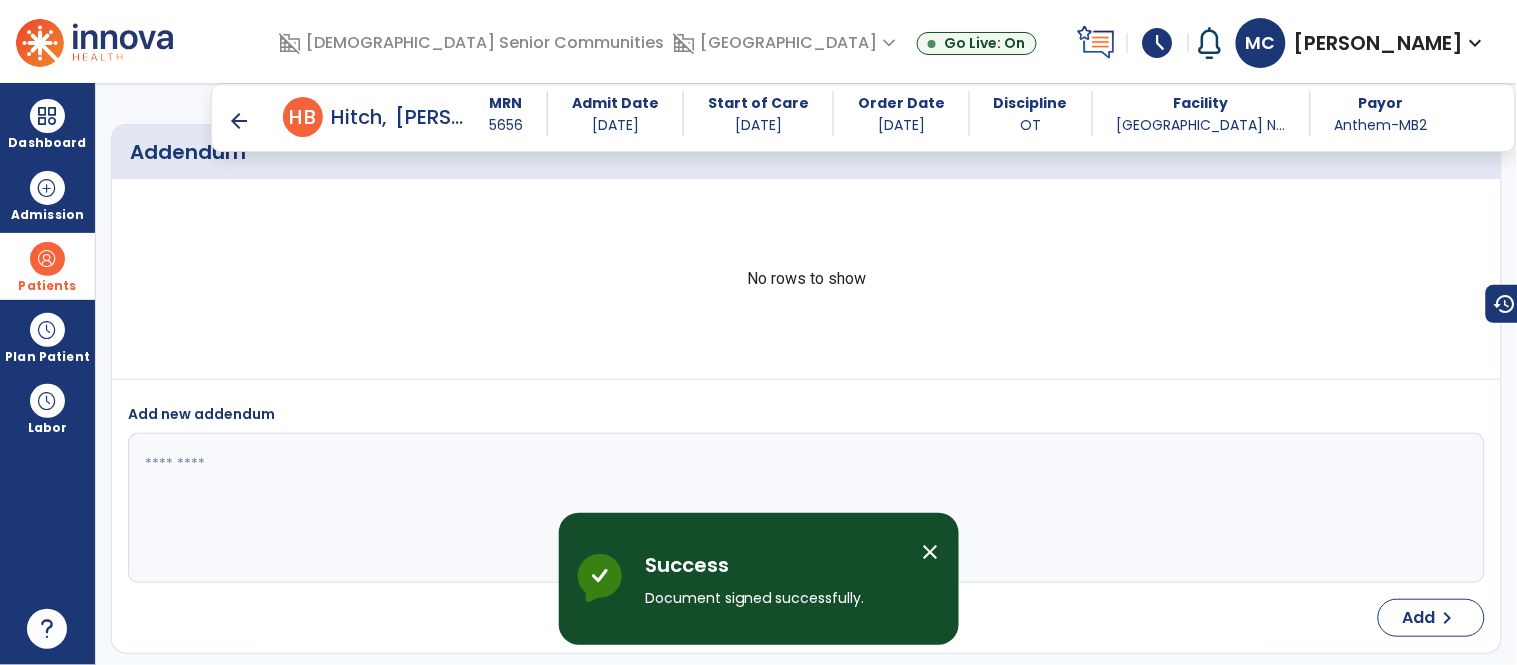 scroll, scrollTop: 3756, scrollLeft: 0, axis: vertical 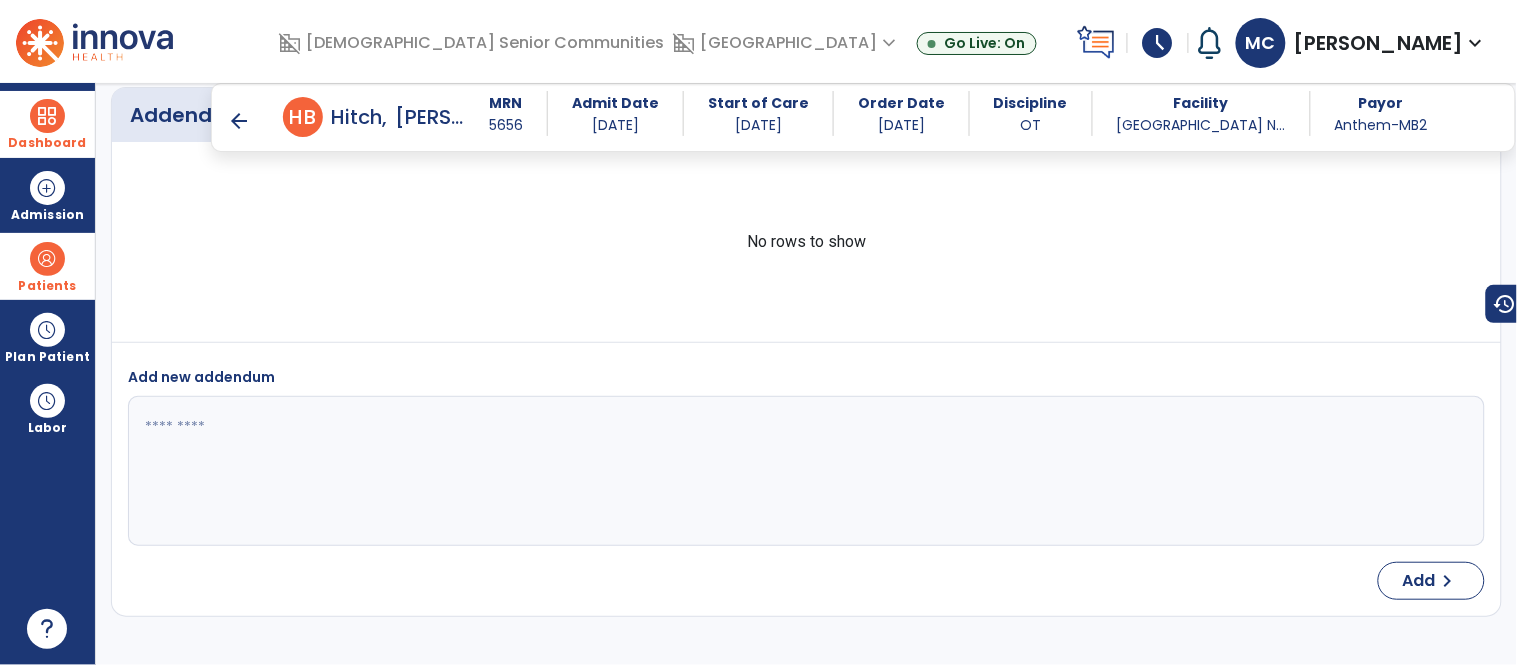click at bounding box center [47, 116] 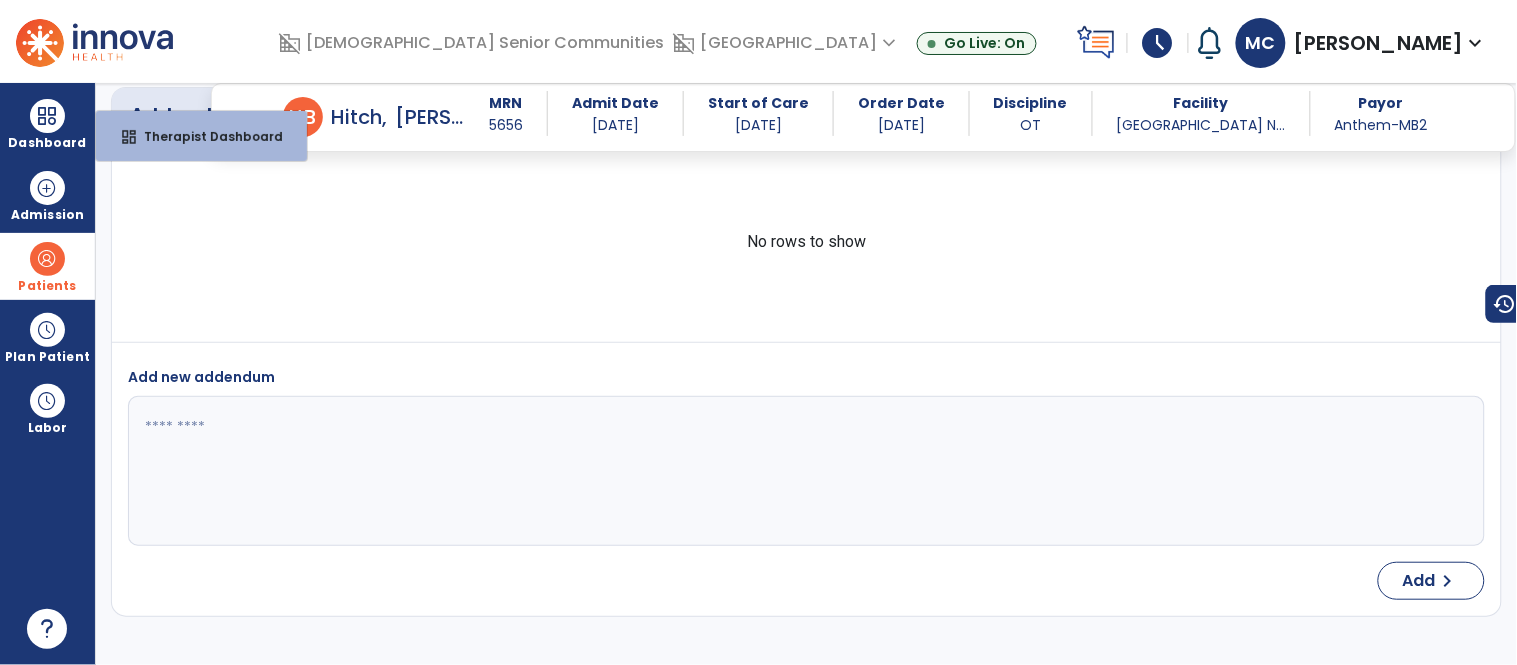 click on "Patients" at bounding box center (47, 266) 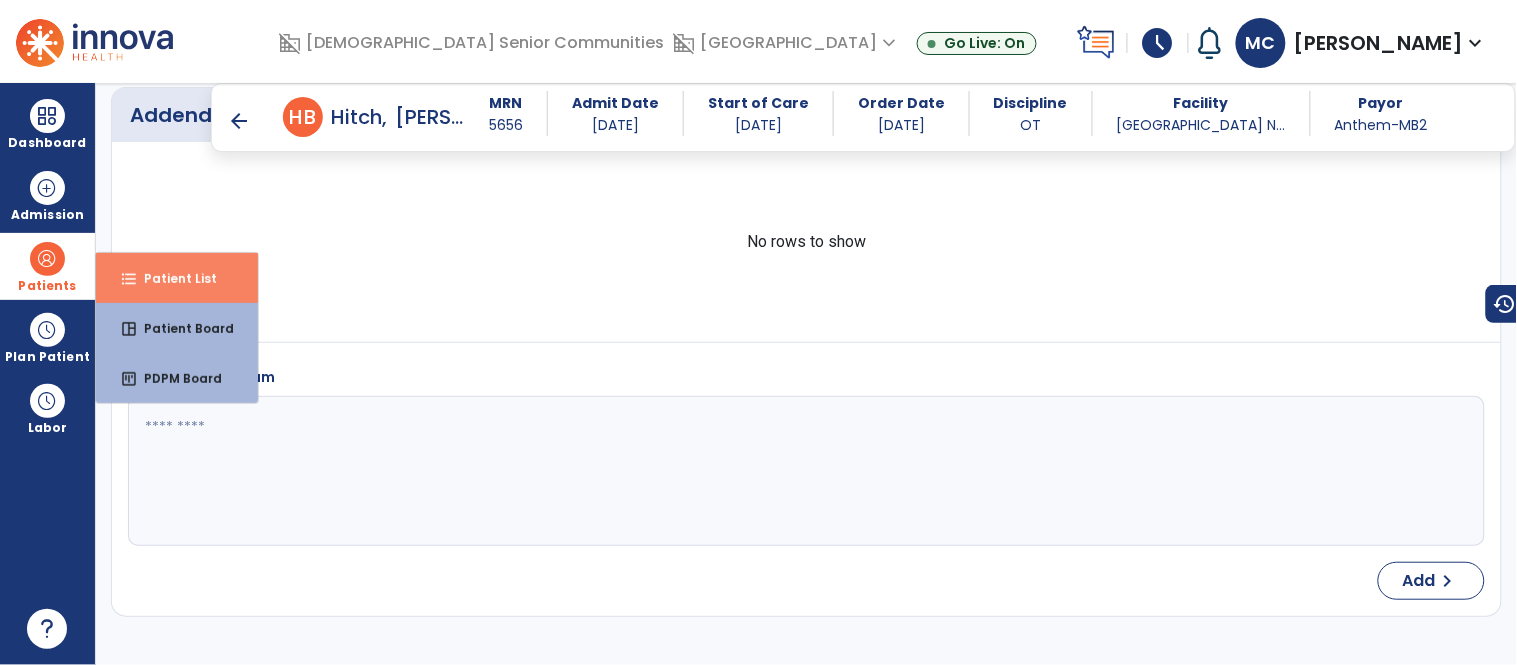 click on "Patient List" at bounding box center (172, 278) 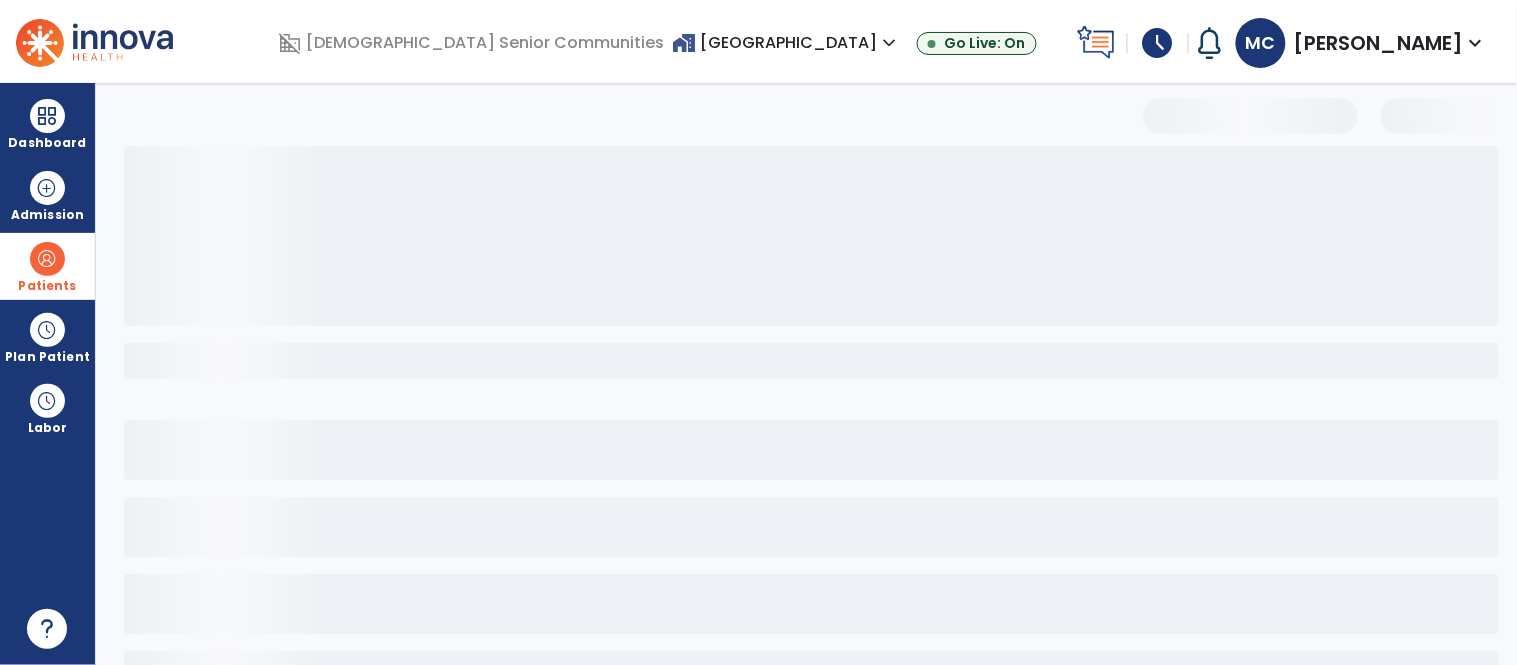 scroll, scrollTop: 0, scrollLeft: 0, axis: both 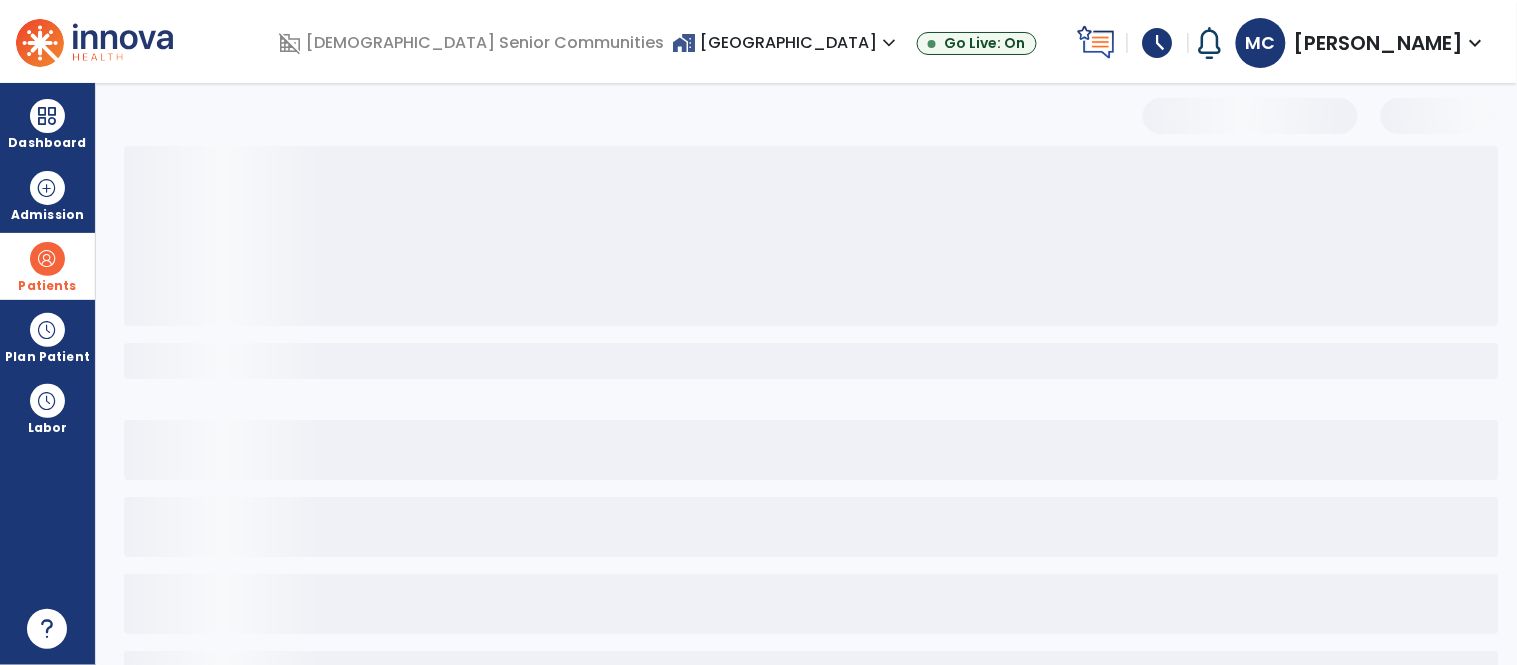 select on "***" 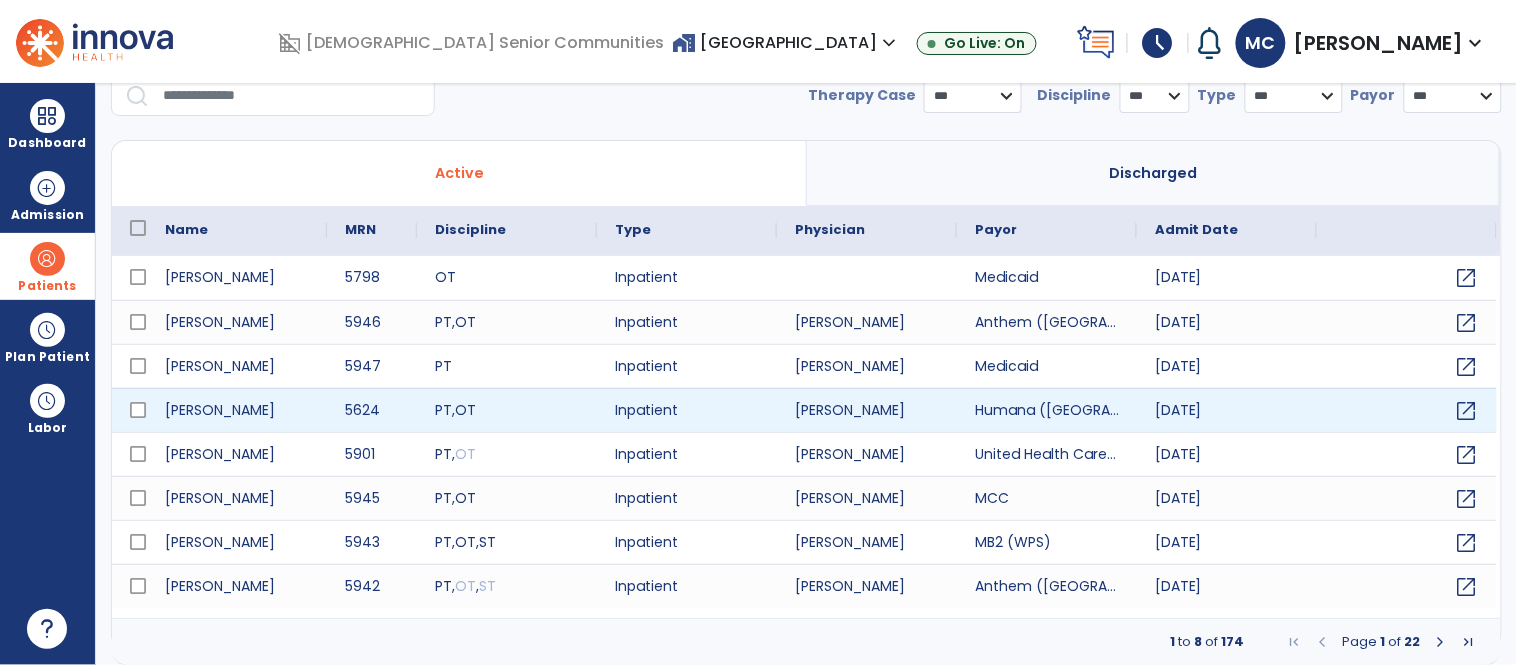 scroll, scrollTop: 0, scrollLeft: 0, axis: both 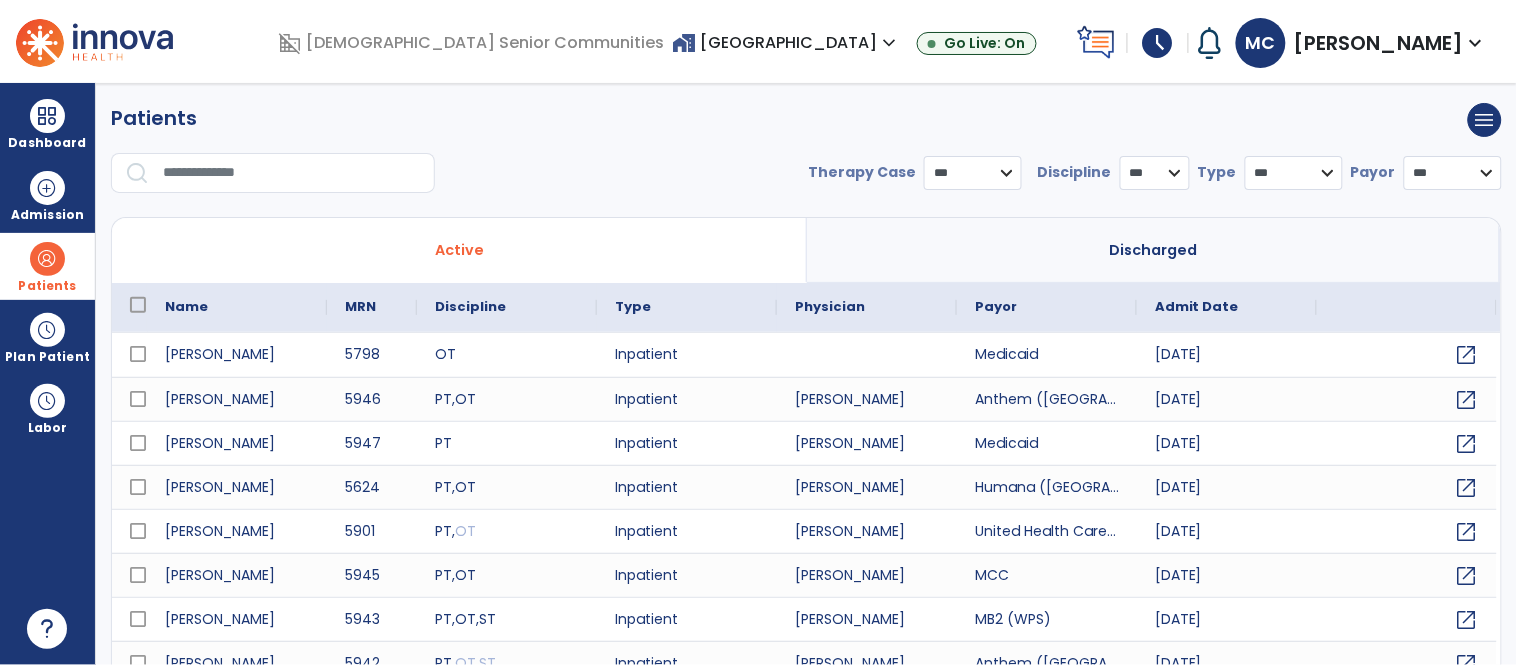 click at bounding box center [292, 173] 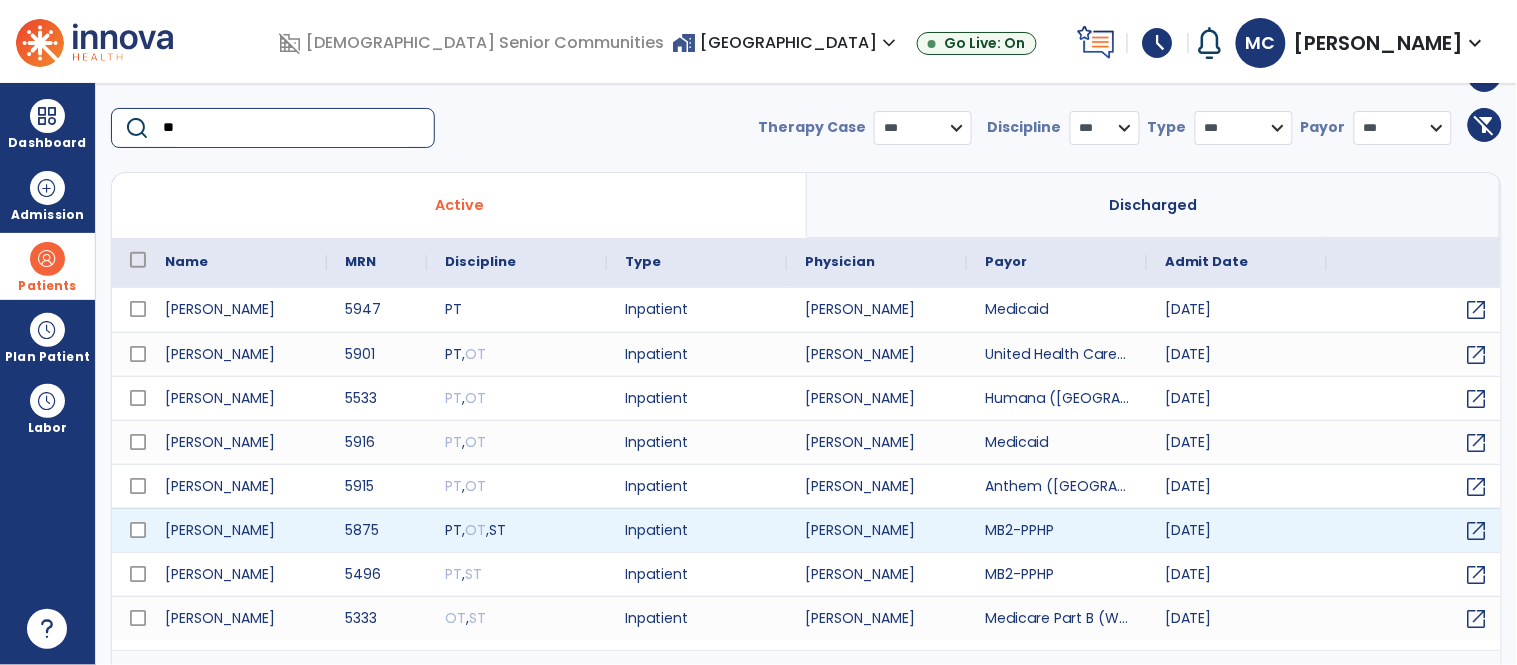 scroll, scrollTop: 44, scrollLeft: 0, axis: vertical 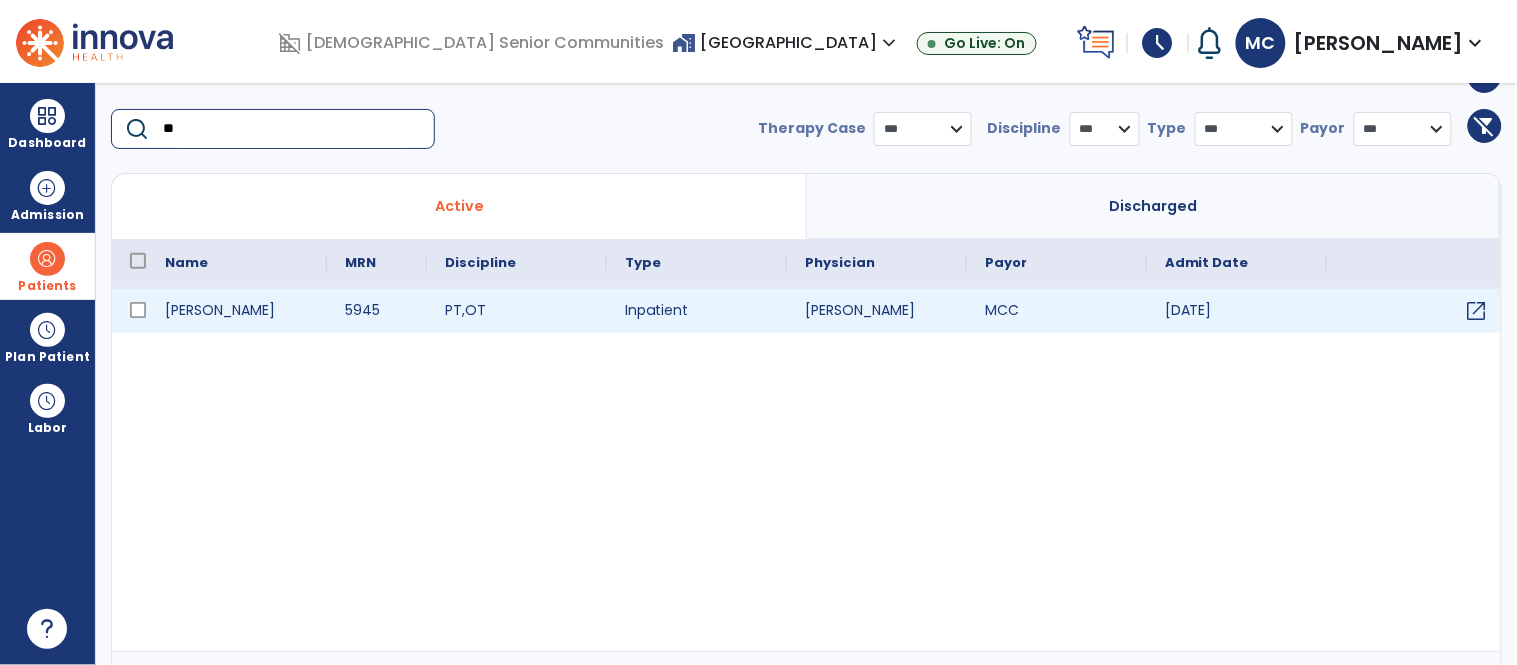 type on "**" 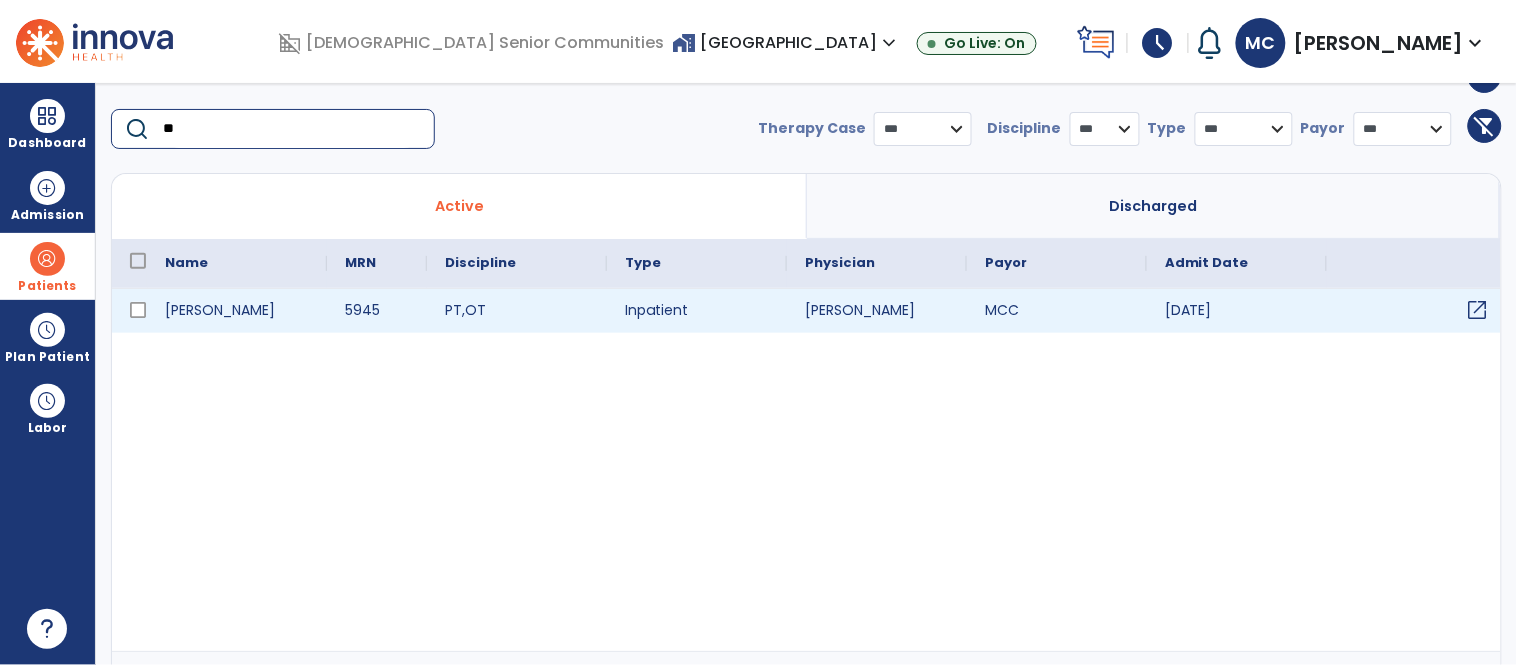 click on "open_in_new" at bounding box center [1478, 310] 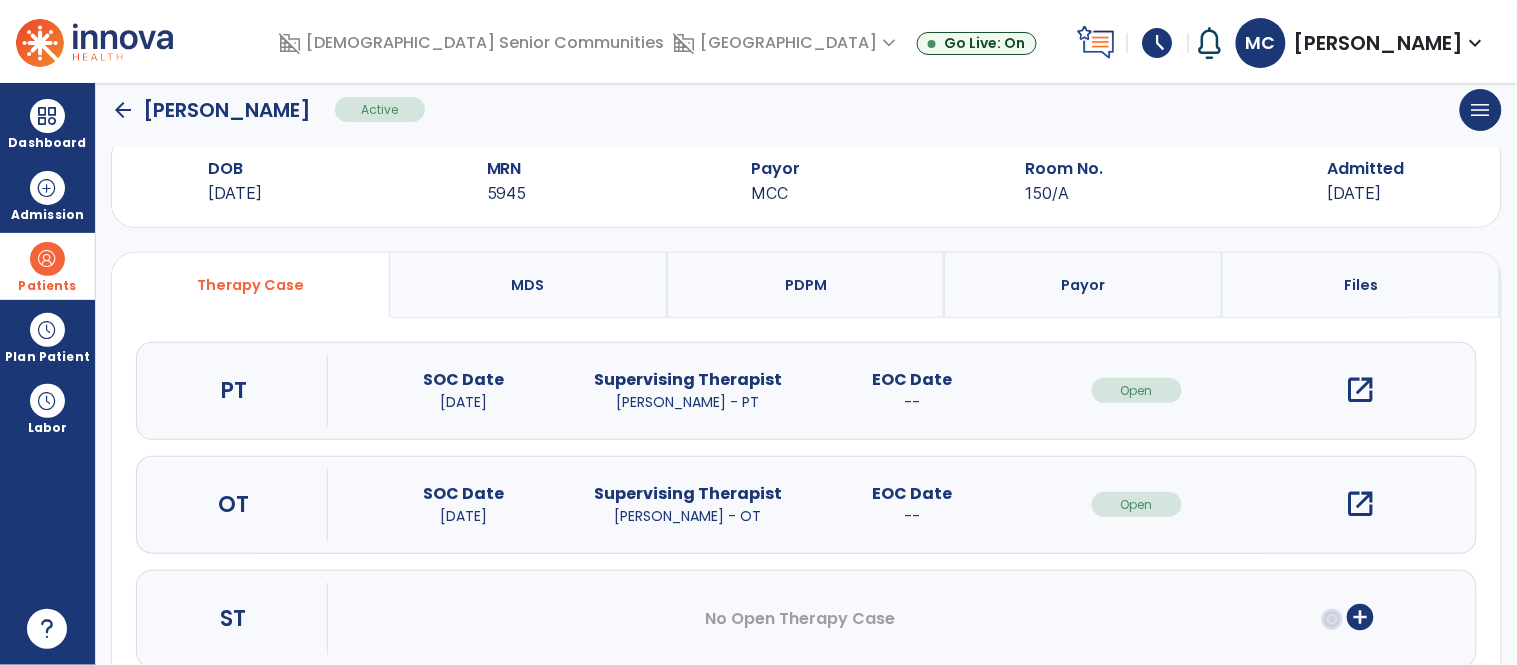 click on "open_in_new" at bounding box center [1361, 504] 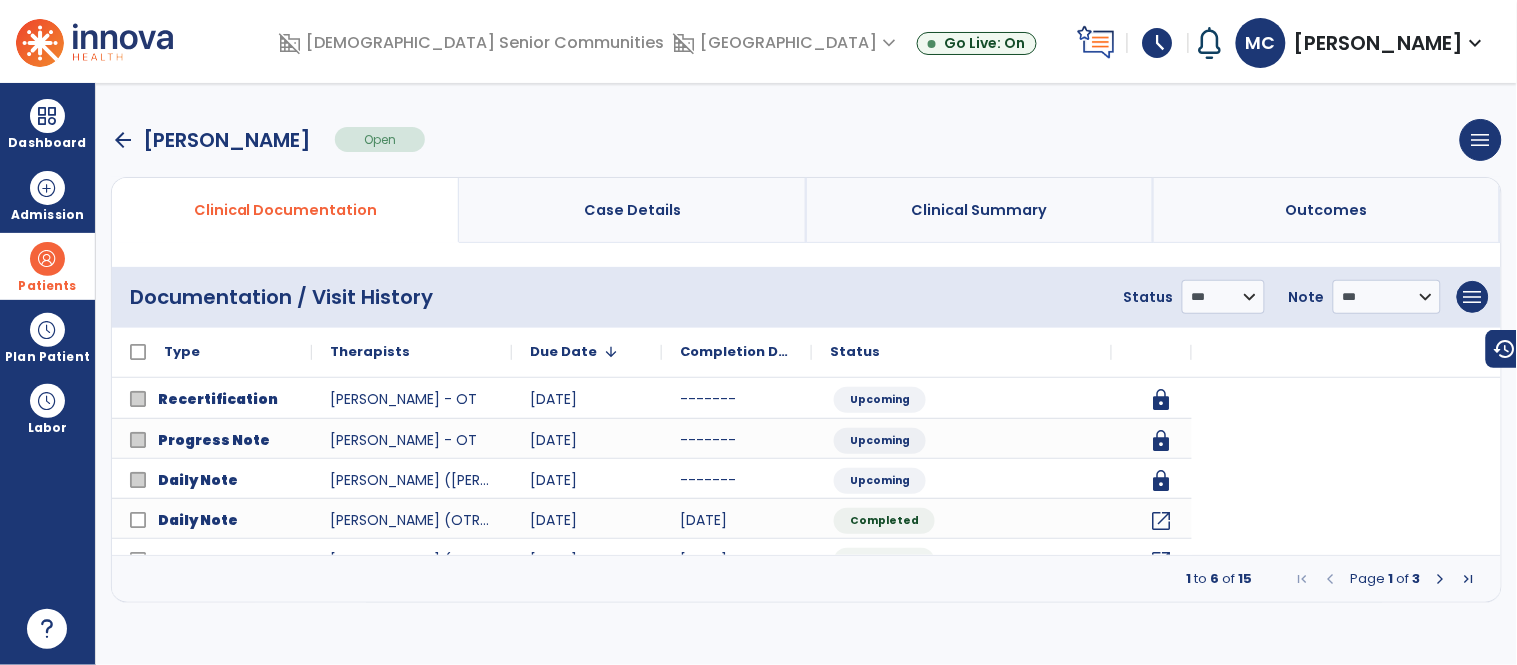 scroll, scrollTop: 0, scrollLeft: 0, axis: both 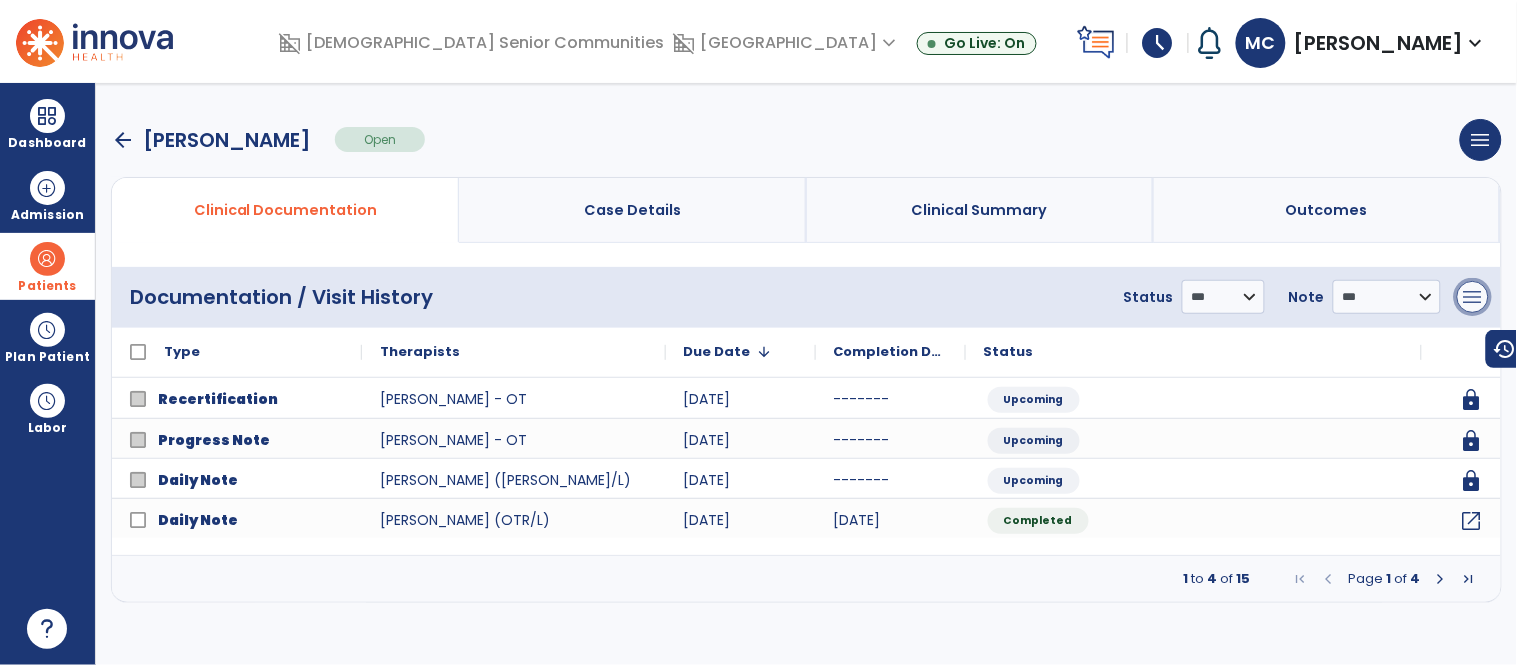 click on "menu" at bounding box center (1473, 297) 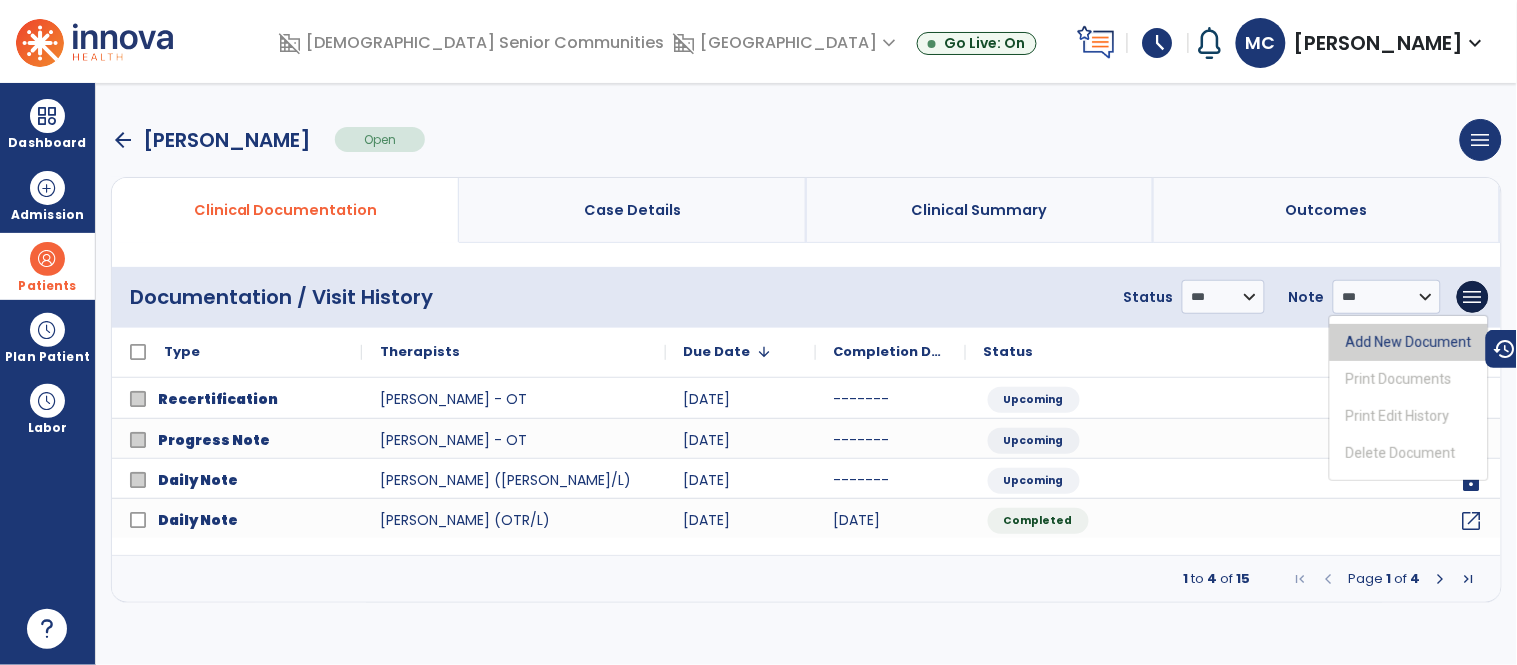 click on "Add New Document" at bounding box center (1409, 342) 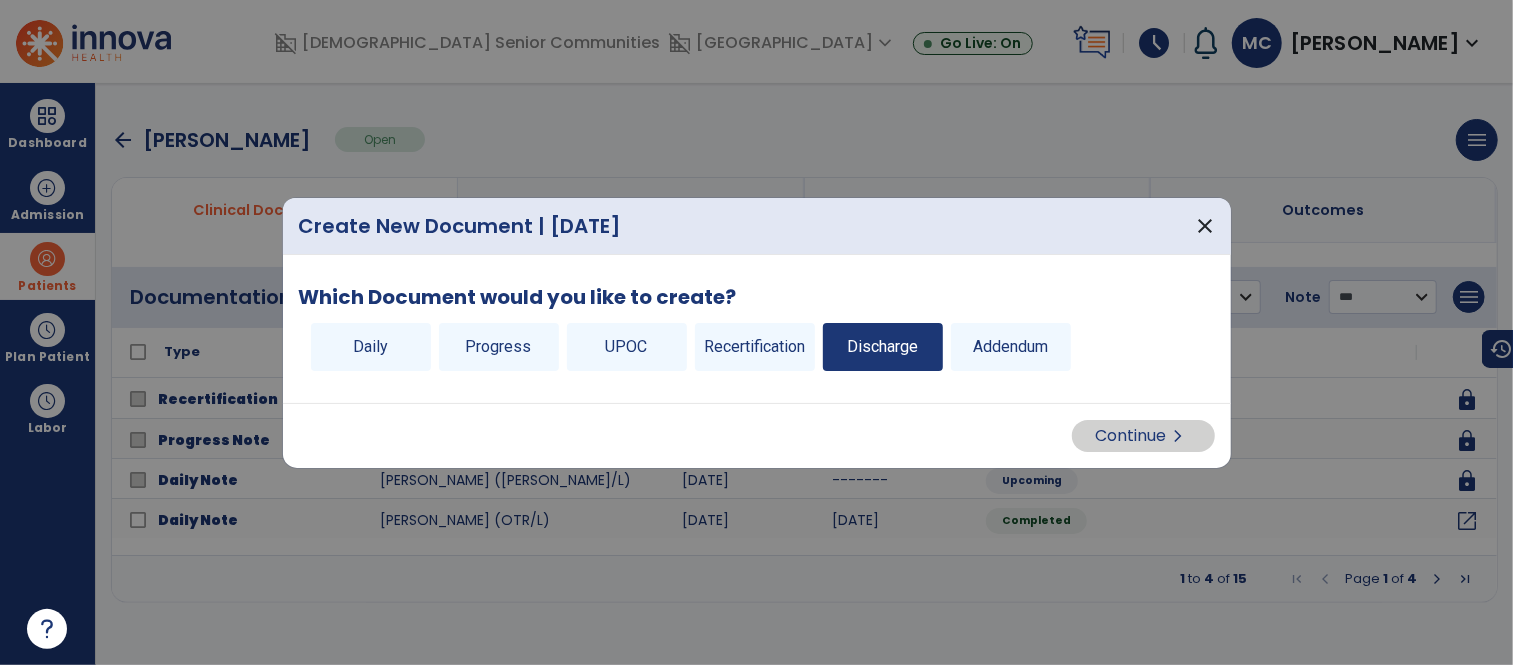 click on "Discharge" at bounding box center [883, 347] 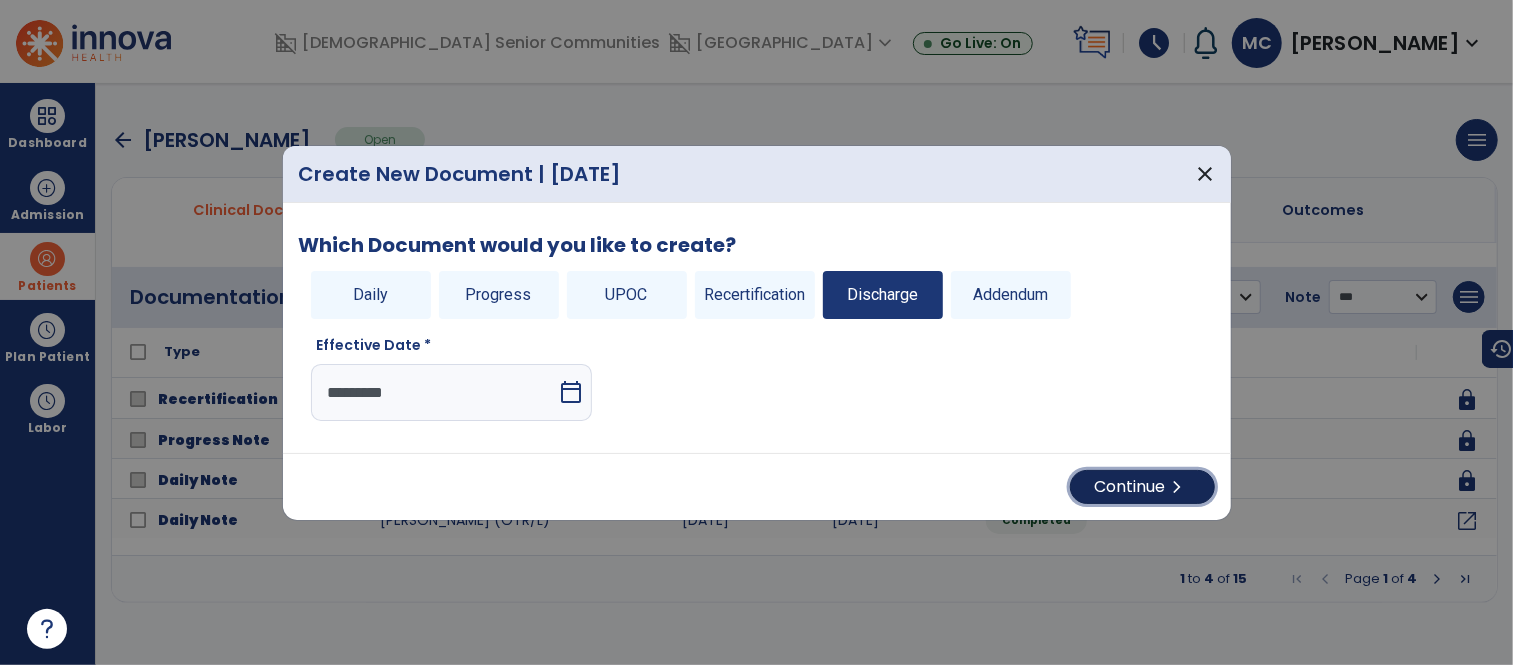 click on "Continue   chevron_right" at bounding box center (1142, 487) 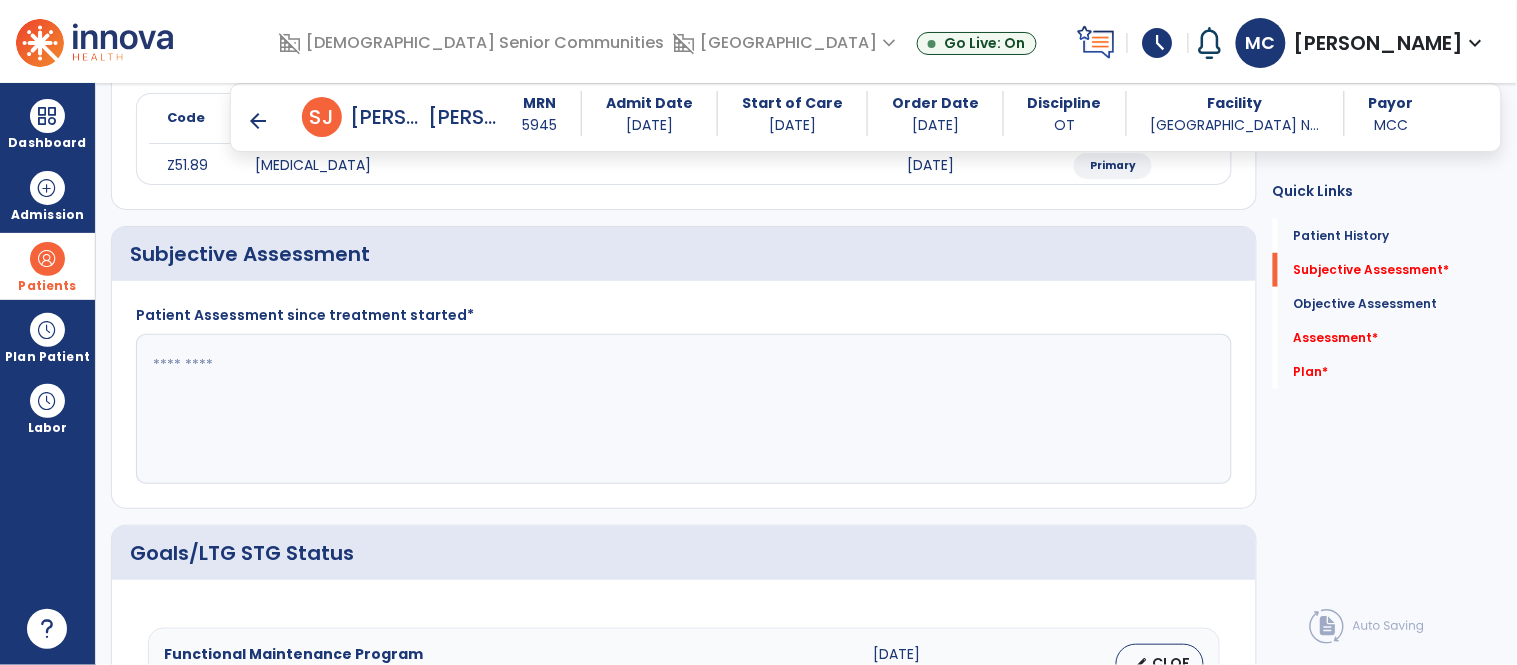 scroll, scrollTop: 291, scrollLeft: 0, axis: vertical 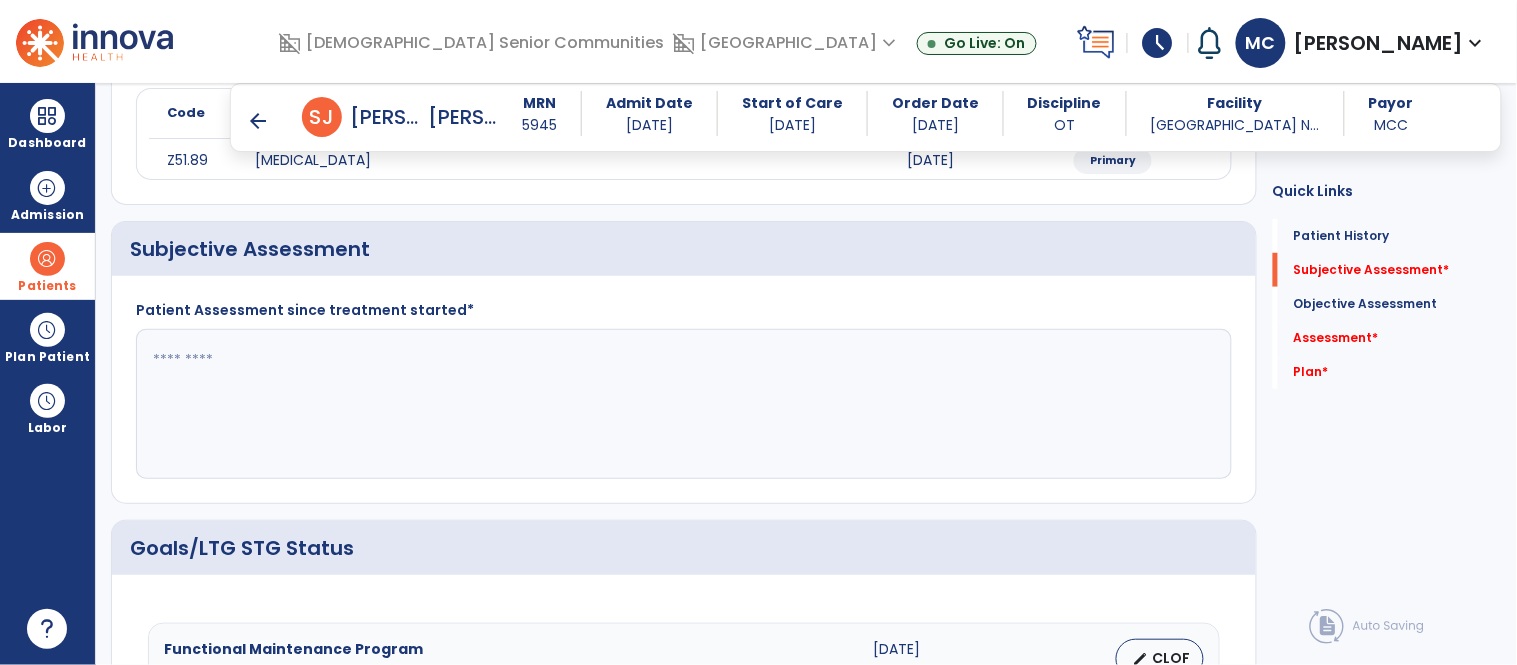 click 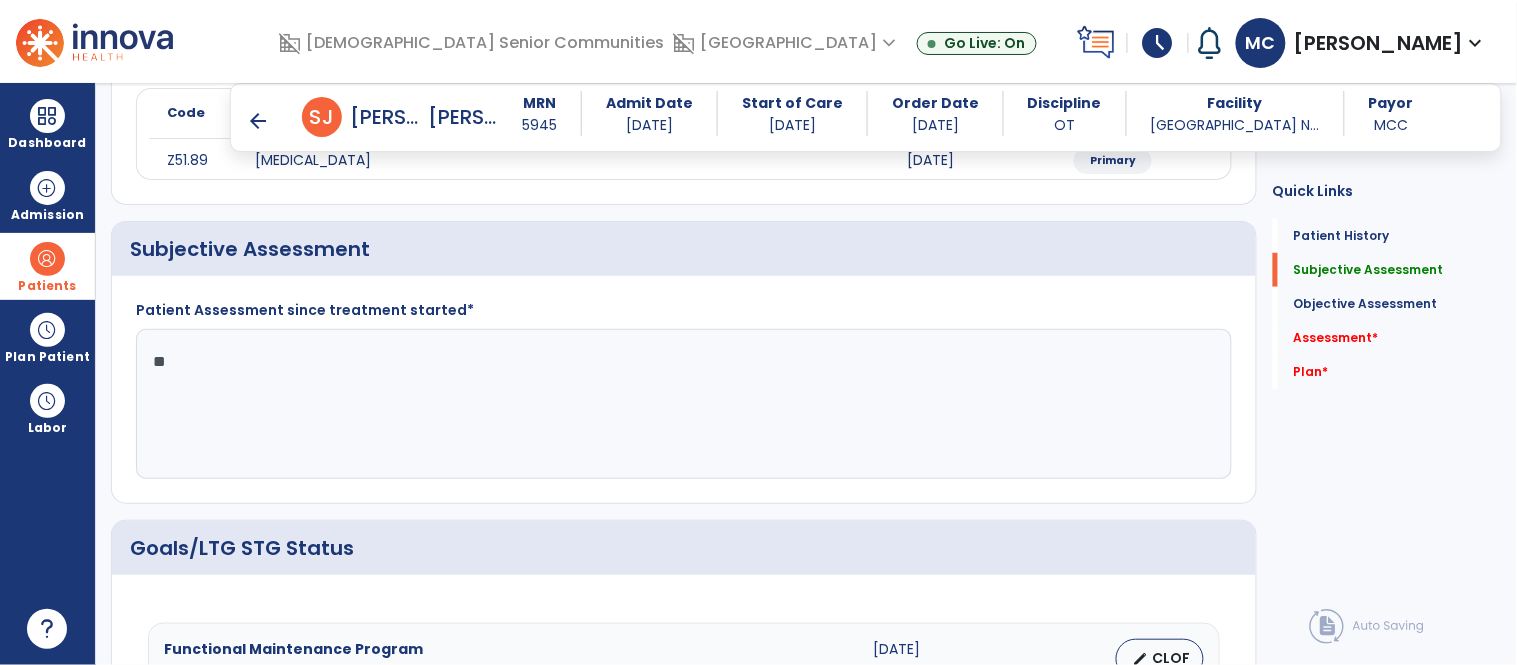 type on "*" 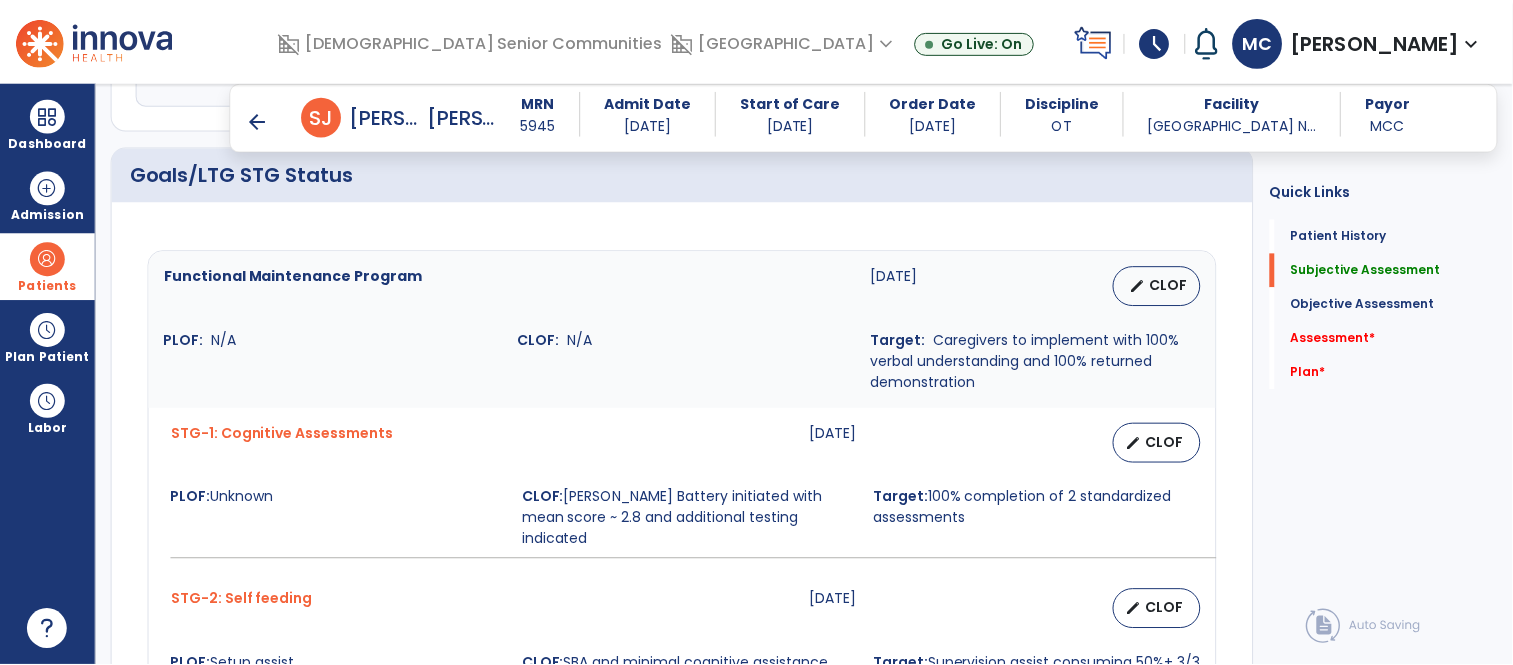 scroll, scrollTop: 662, scrollLeft: 0, axis: vertical 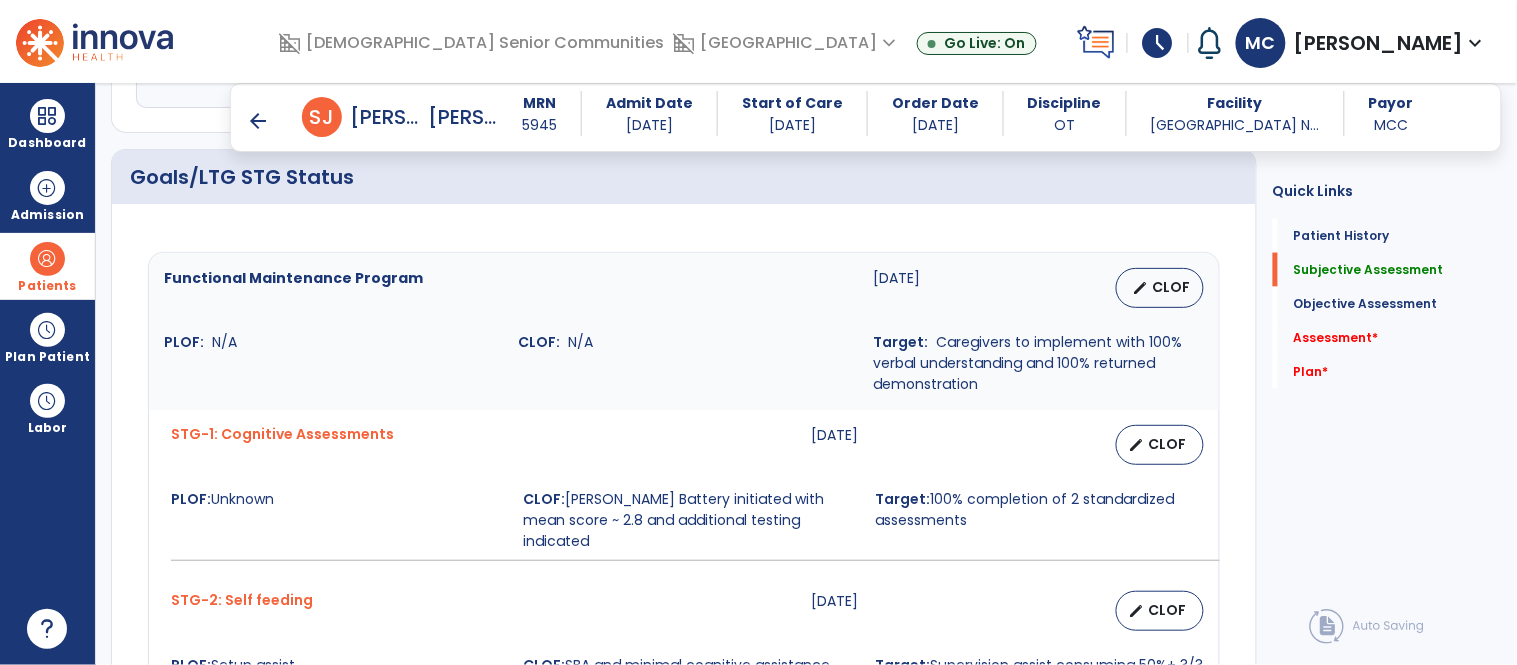 type on "**********" 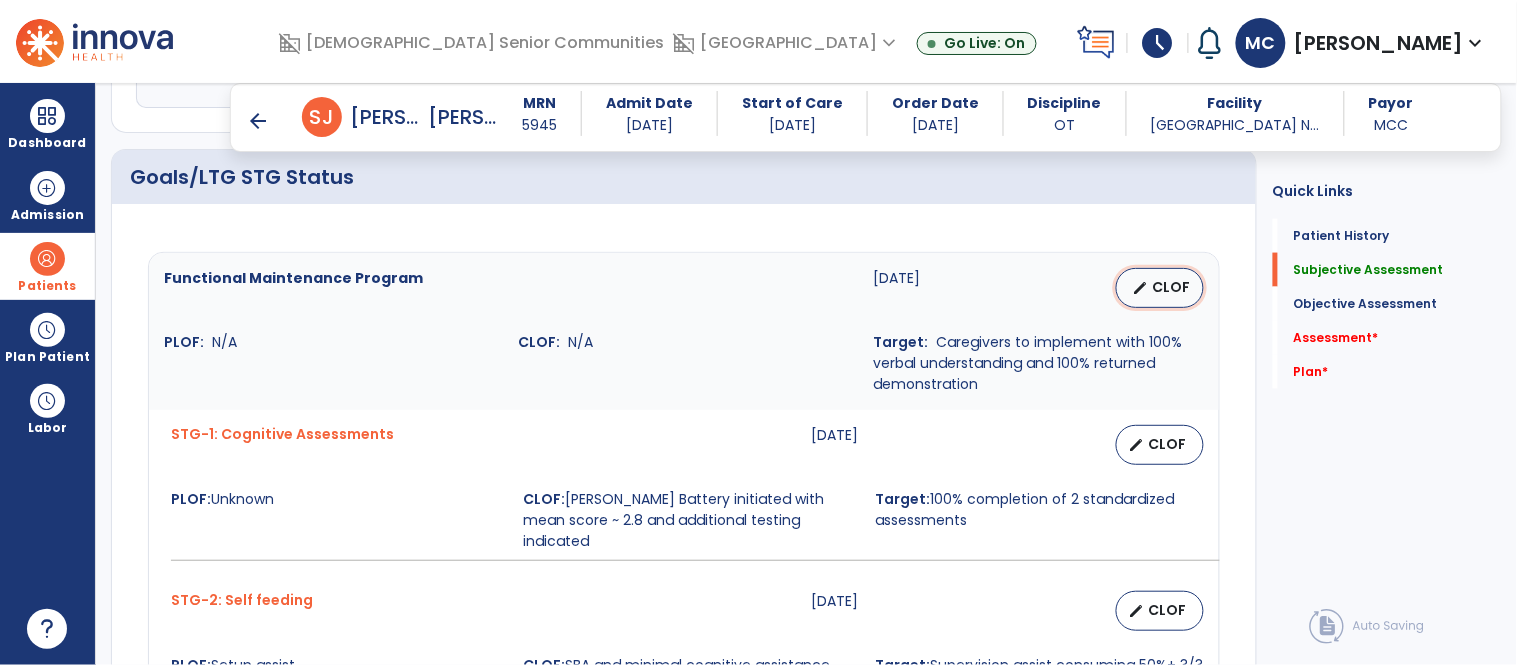 click on "CLOF" at bounding box center (1172, 287) 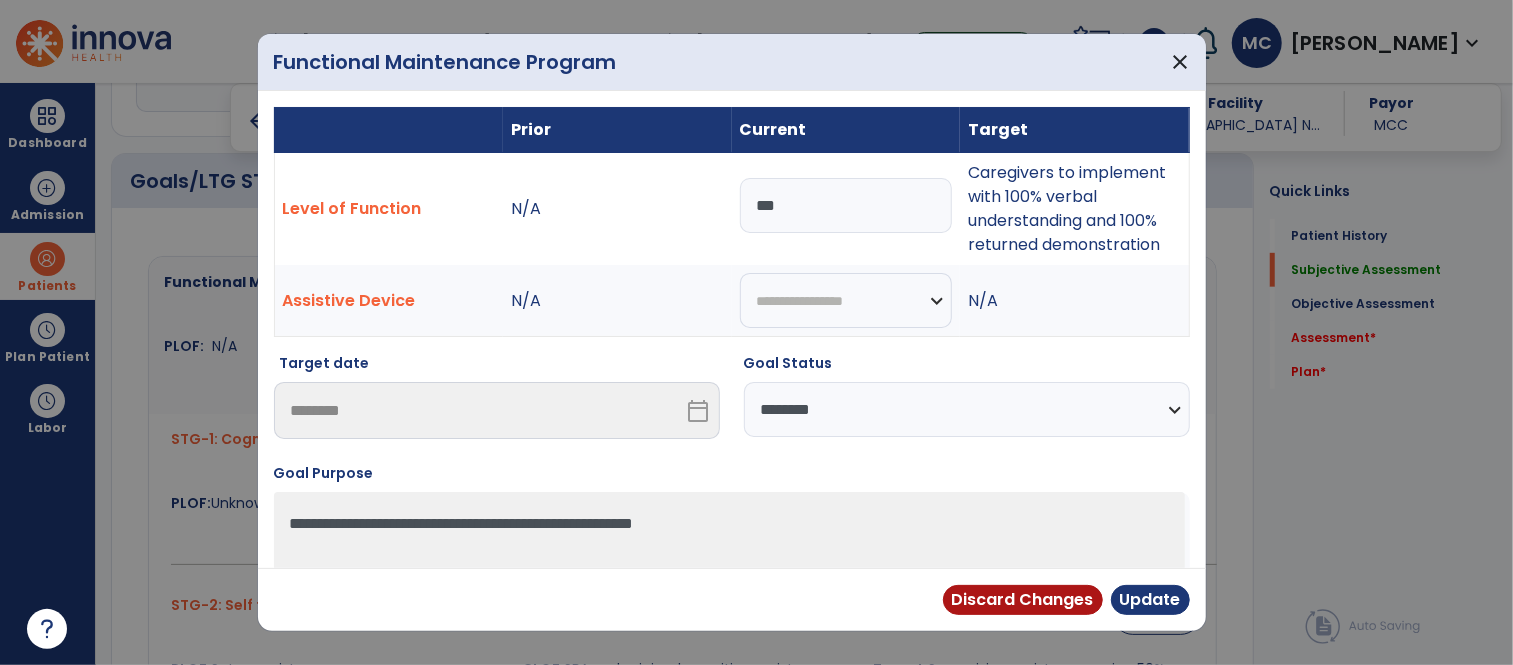scroll, scrollTop: 662, scrollLeft: 0, axis: vertical 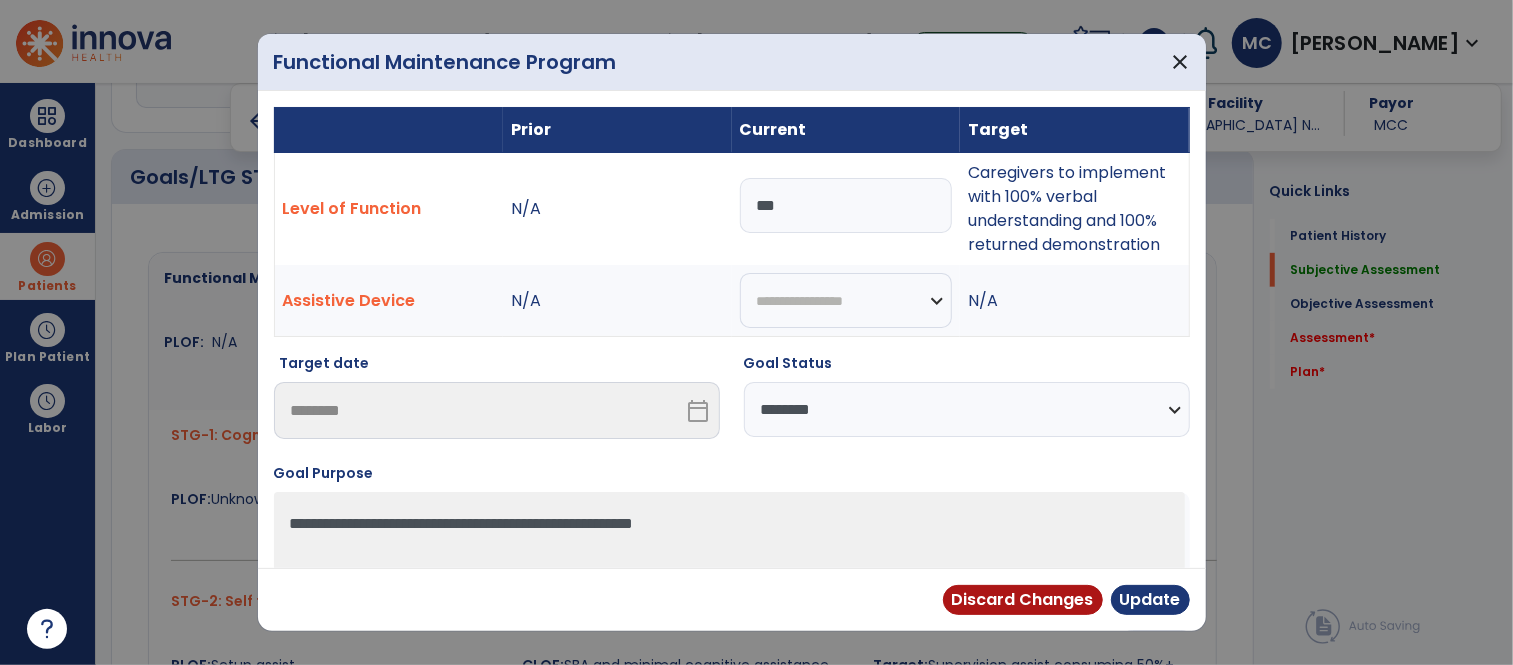 click on "**********" at bounding box center [967, 409] 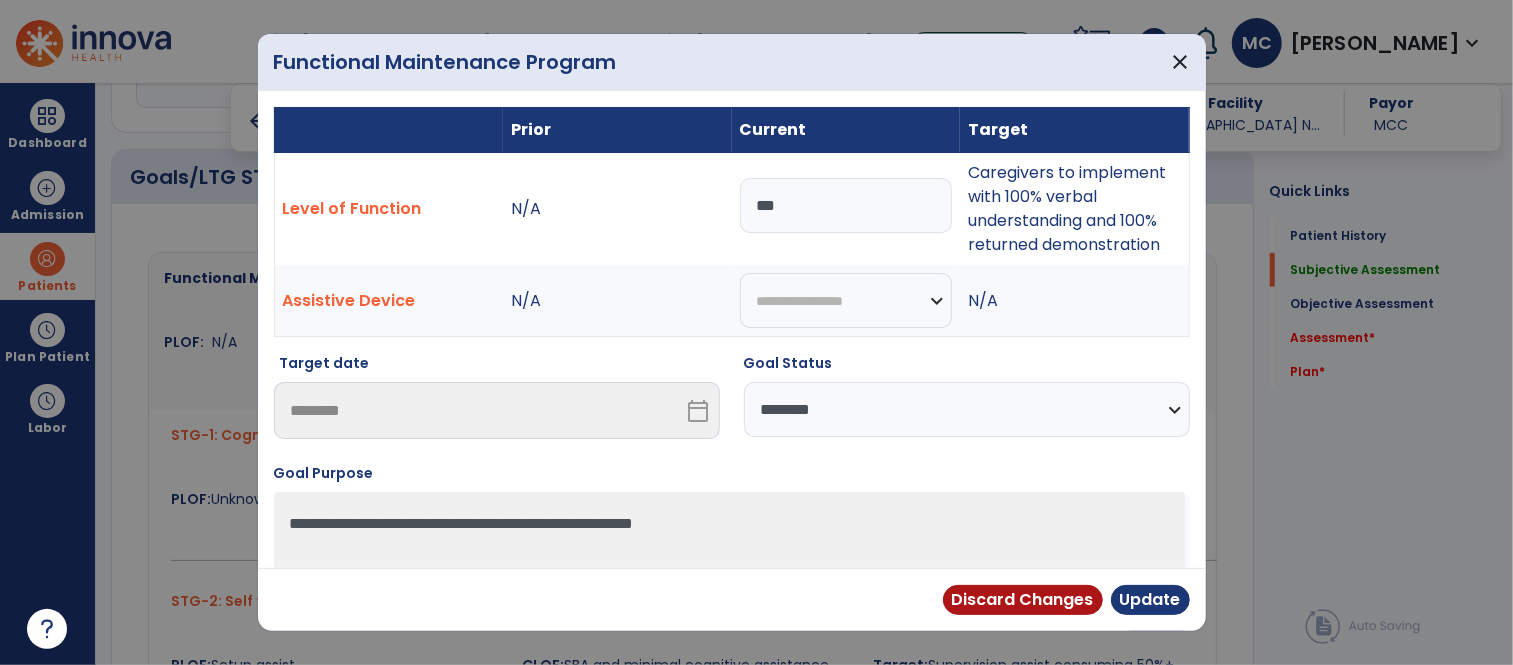 select on "**********" 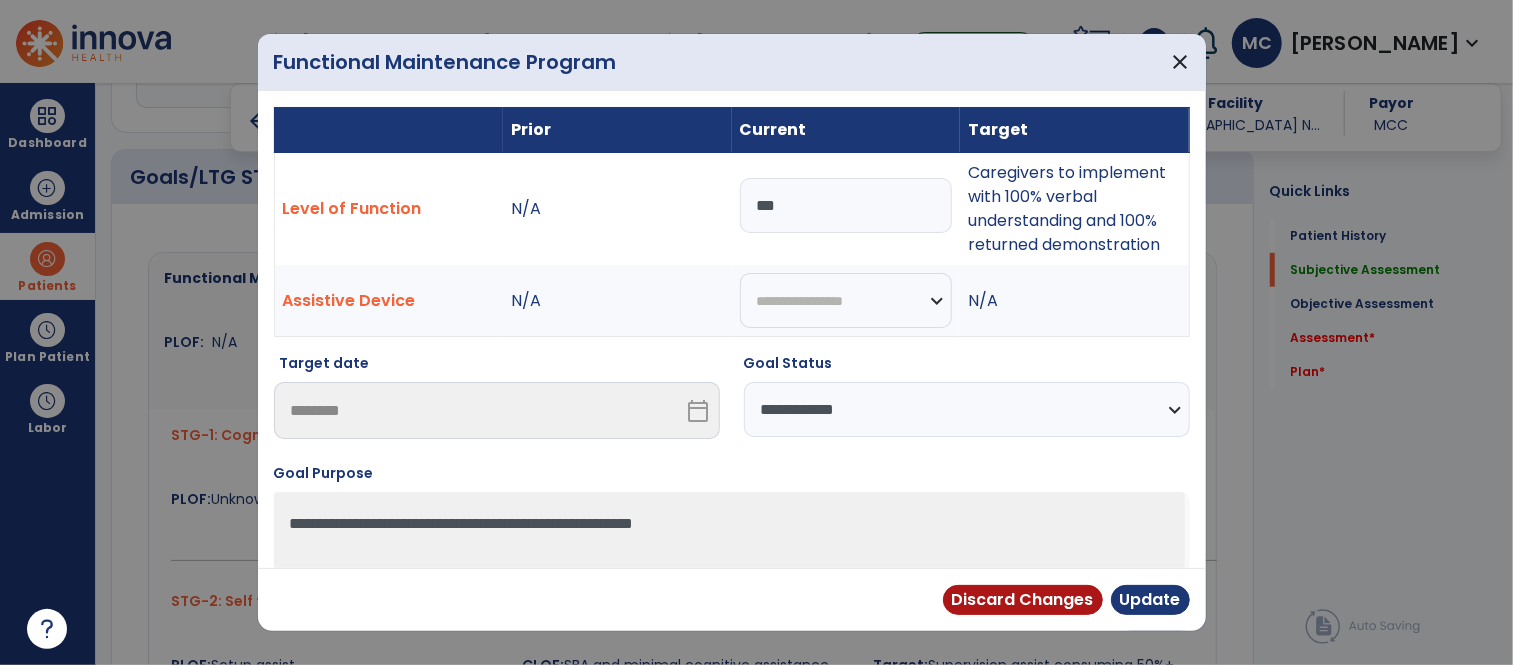 click on "**********" at bounding box center [967, 409] 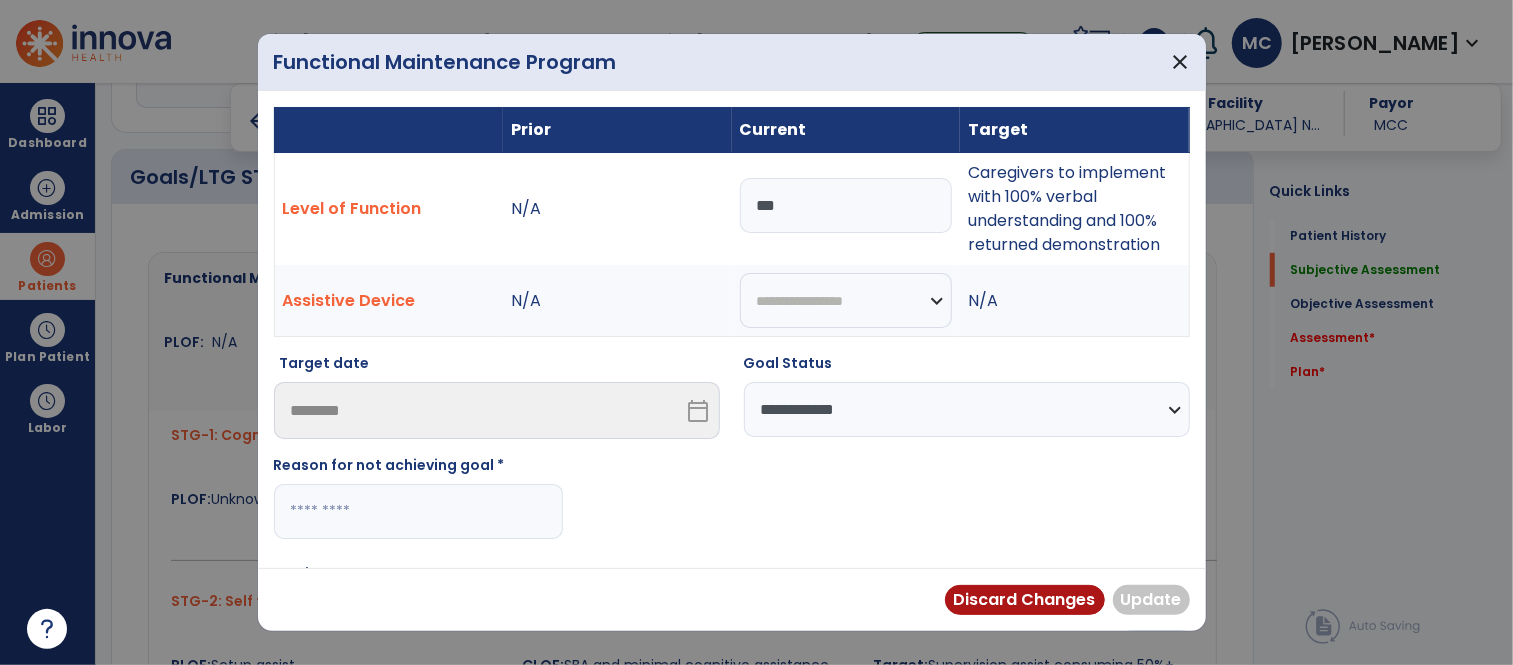 click at bounding box center [418, 511] 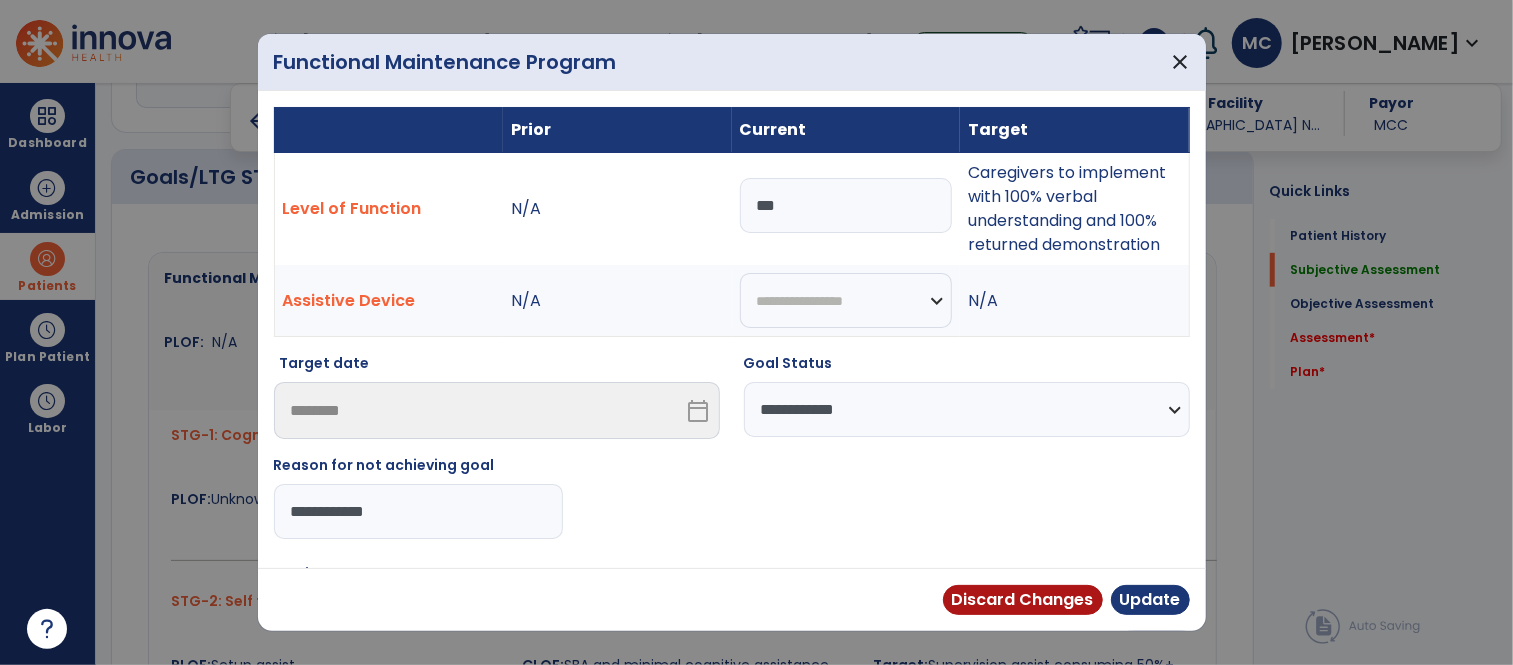 type on "**********" 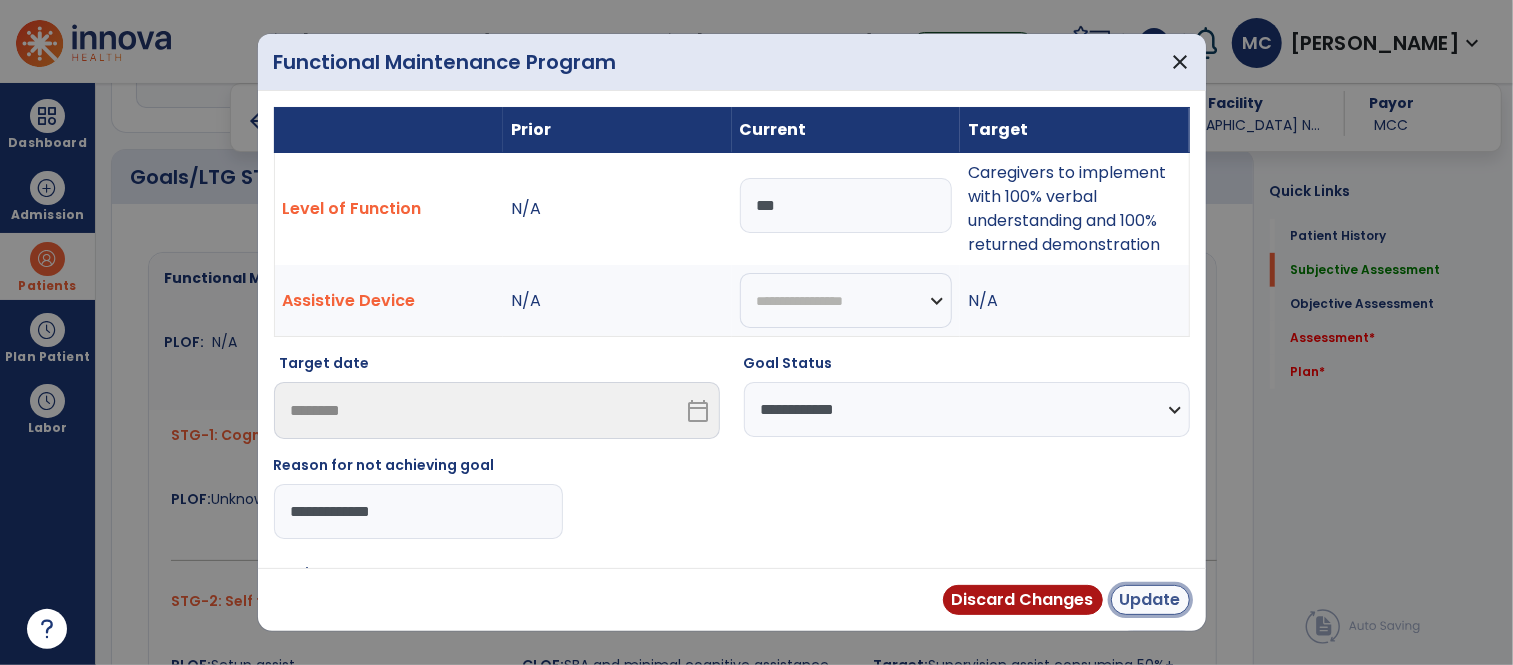 click on "Update" at bounding box center [1150, 600] 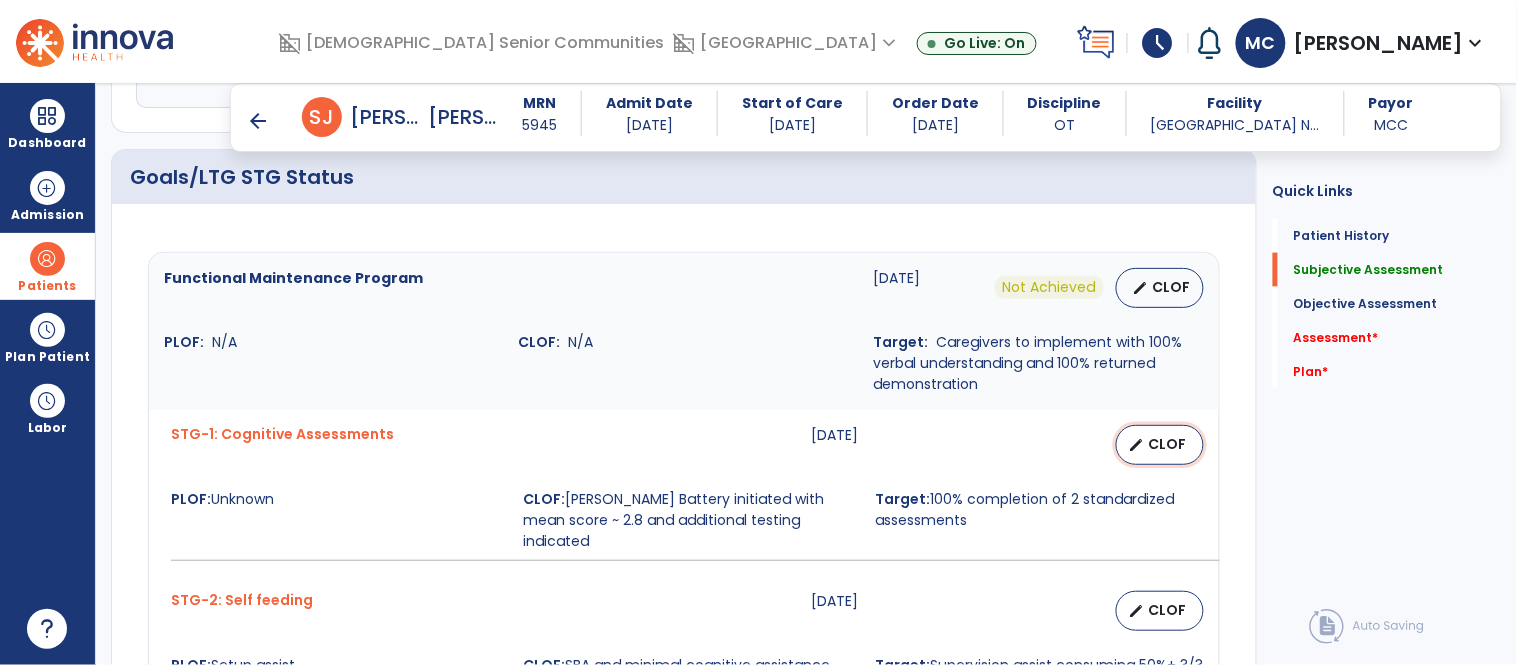 click on "edit   CLOF" at bounding box center (1160, 445) 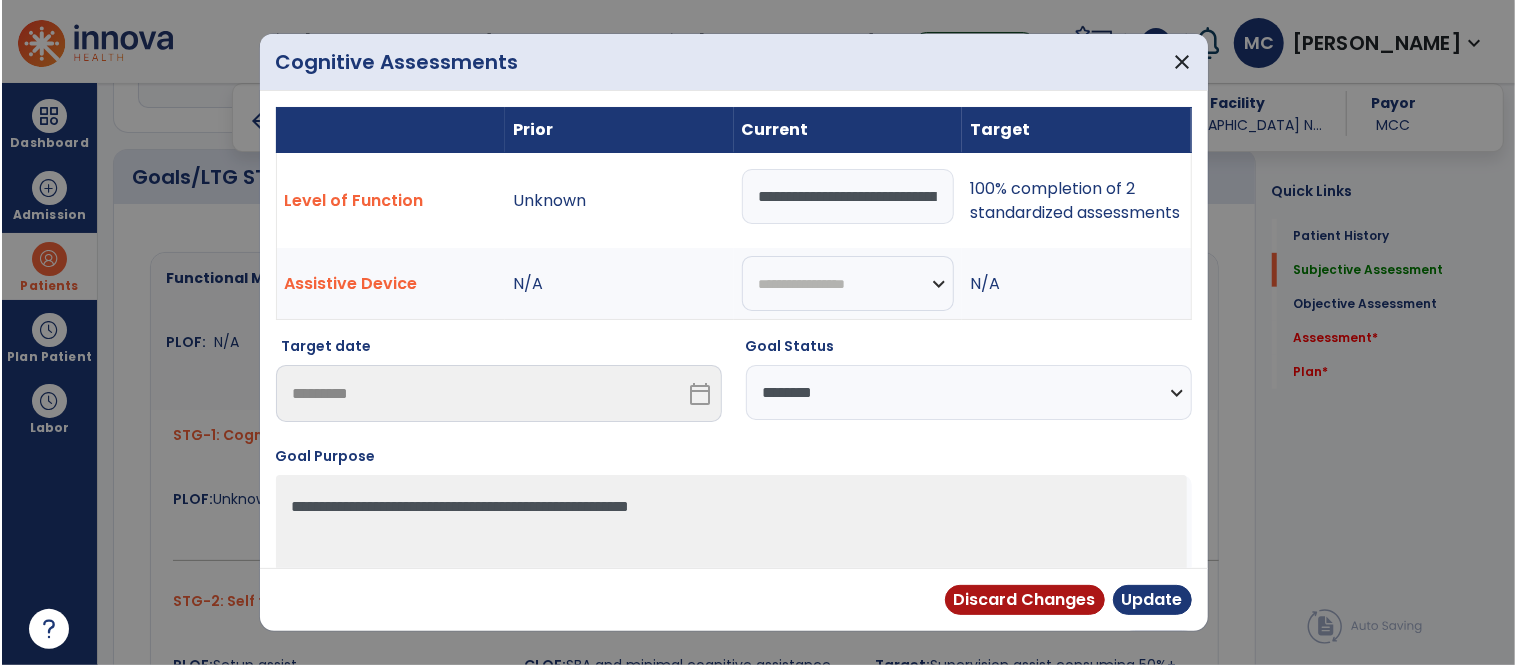 scroll, scrollTop: 662, scrollLeft: 0, axis: vertical 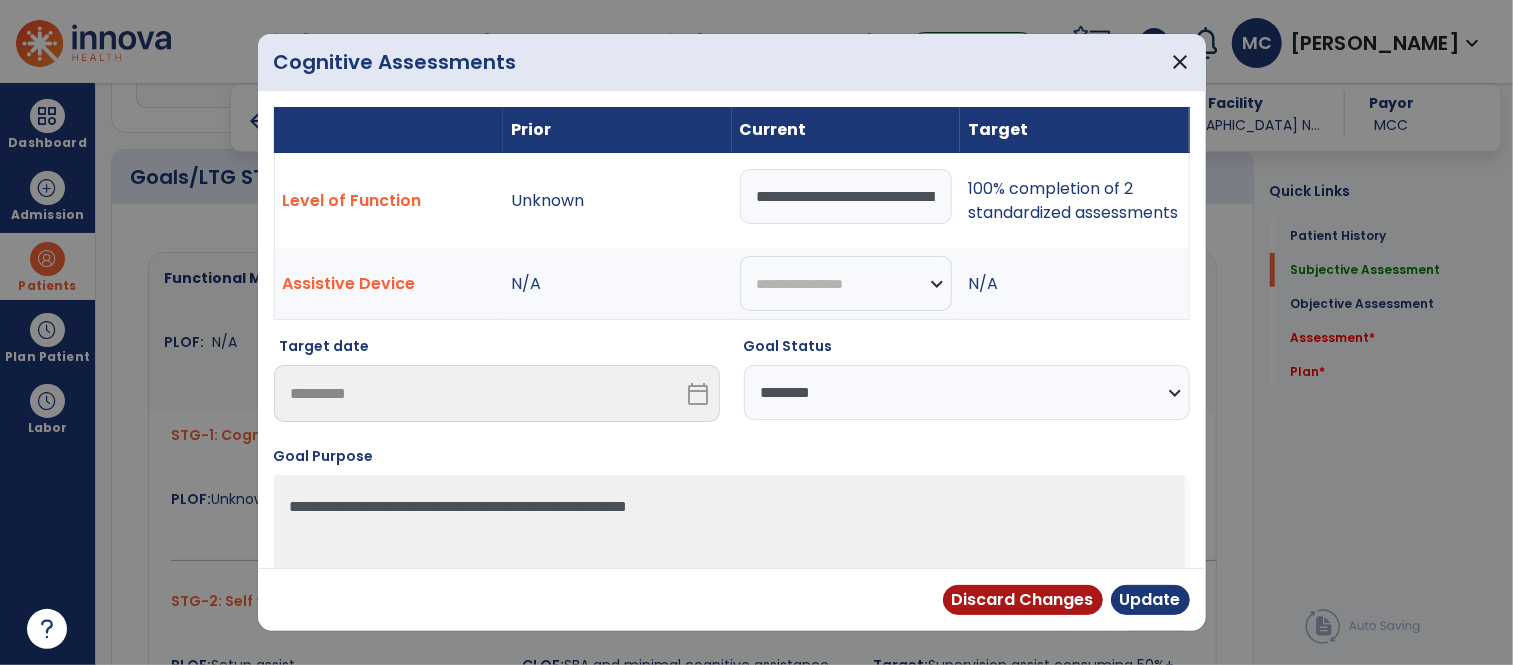 click on "**********" at bounding box center (967, 392) 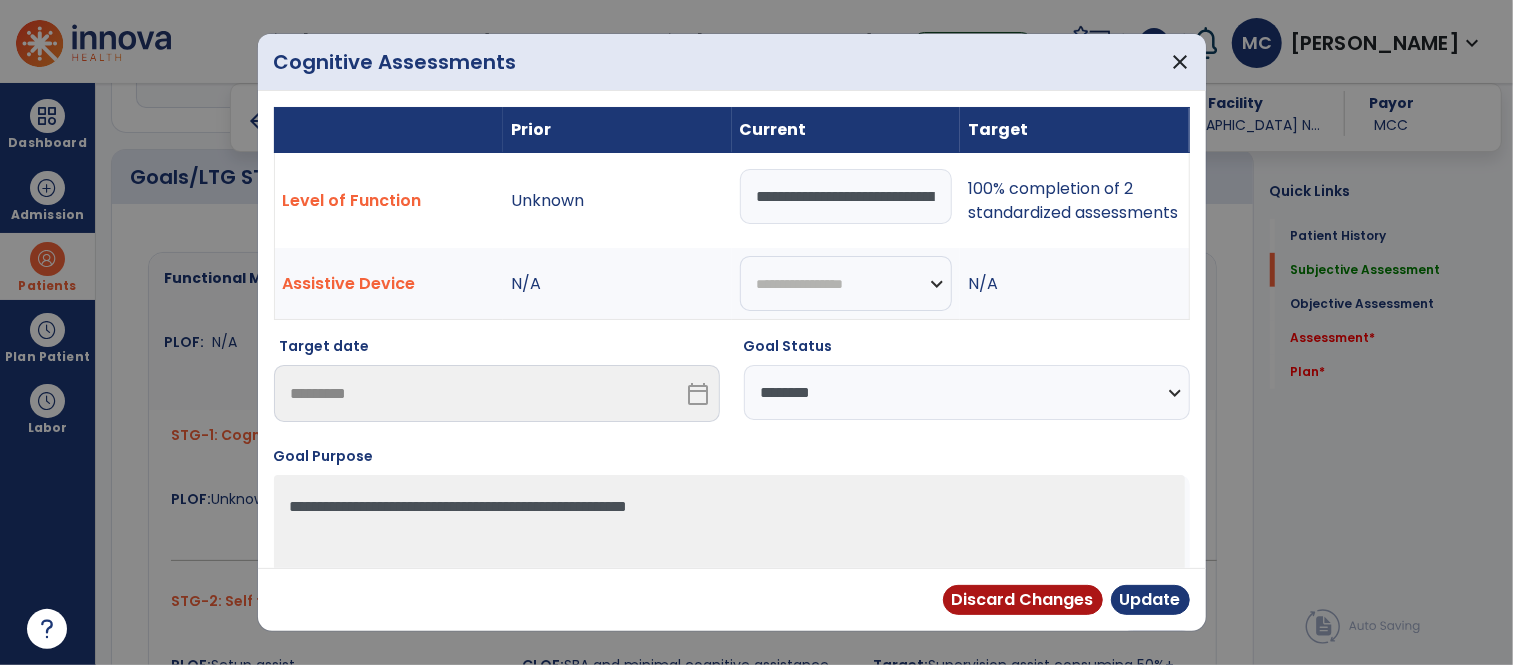 select on "**********" 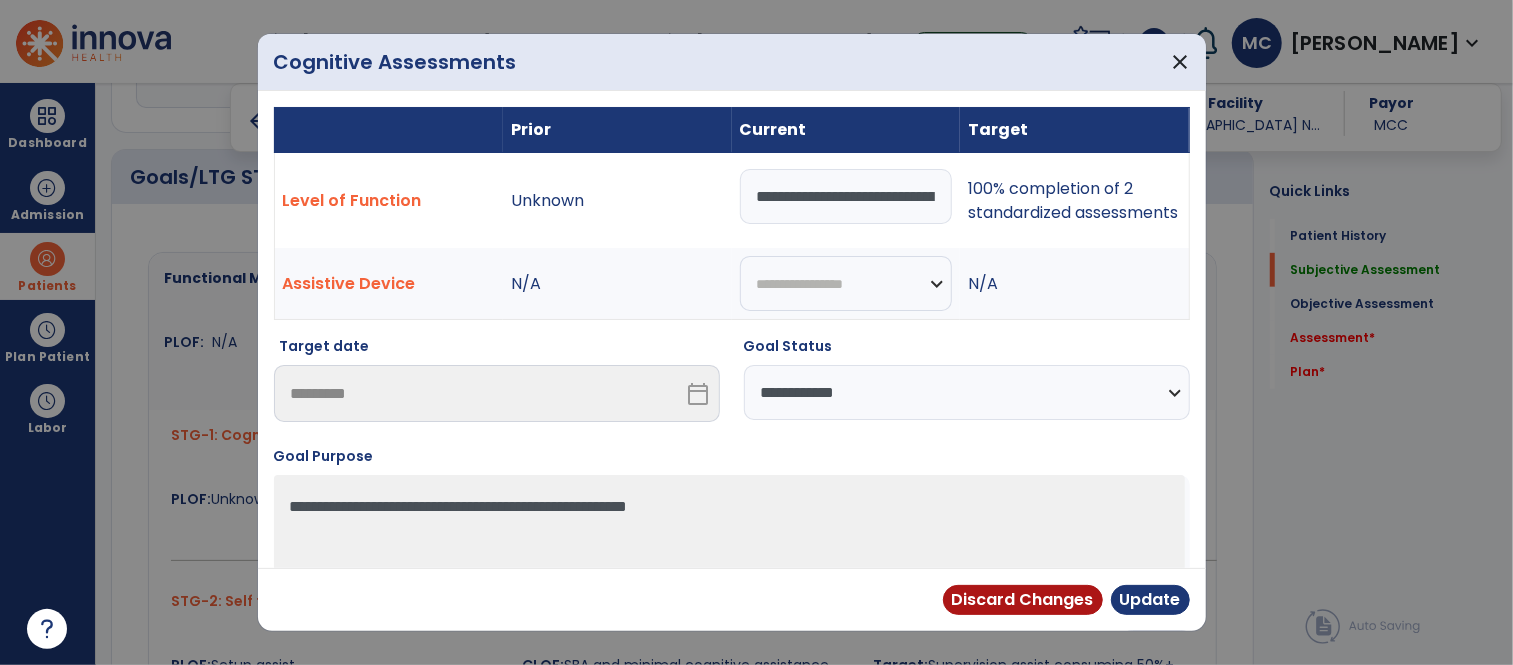 click on "**********" at bounding box center [967, 392] 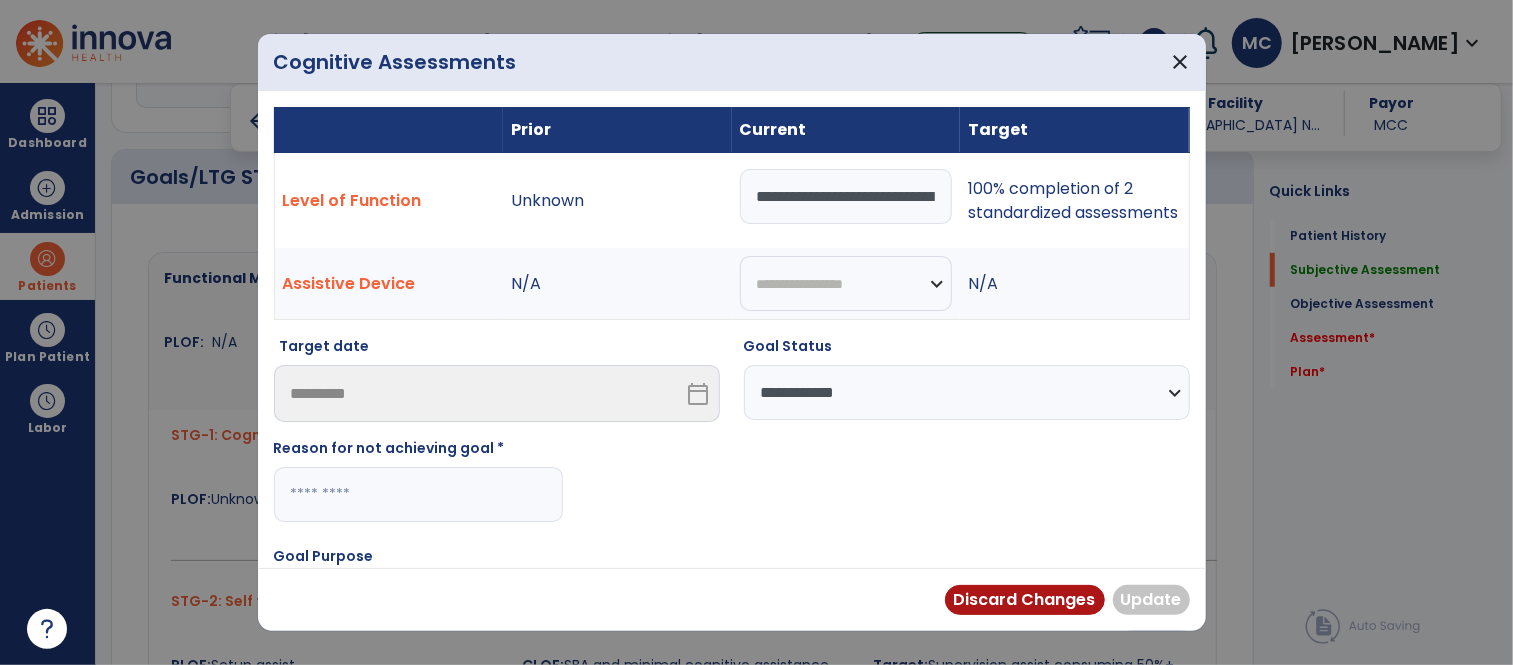 click at bounding box center (418, 494) 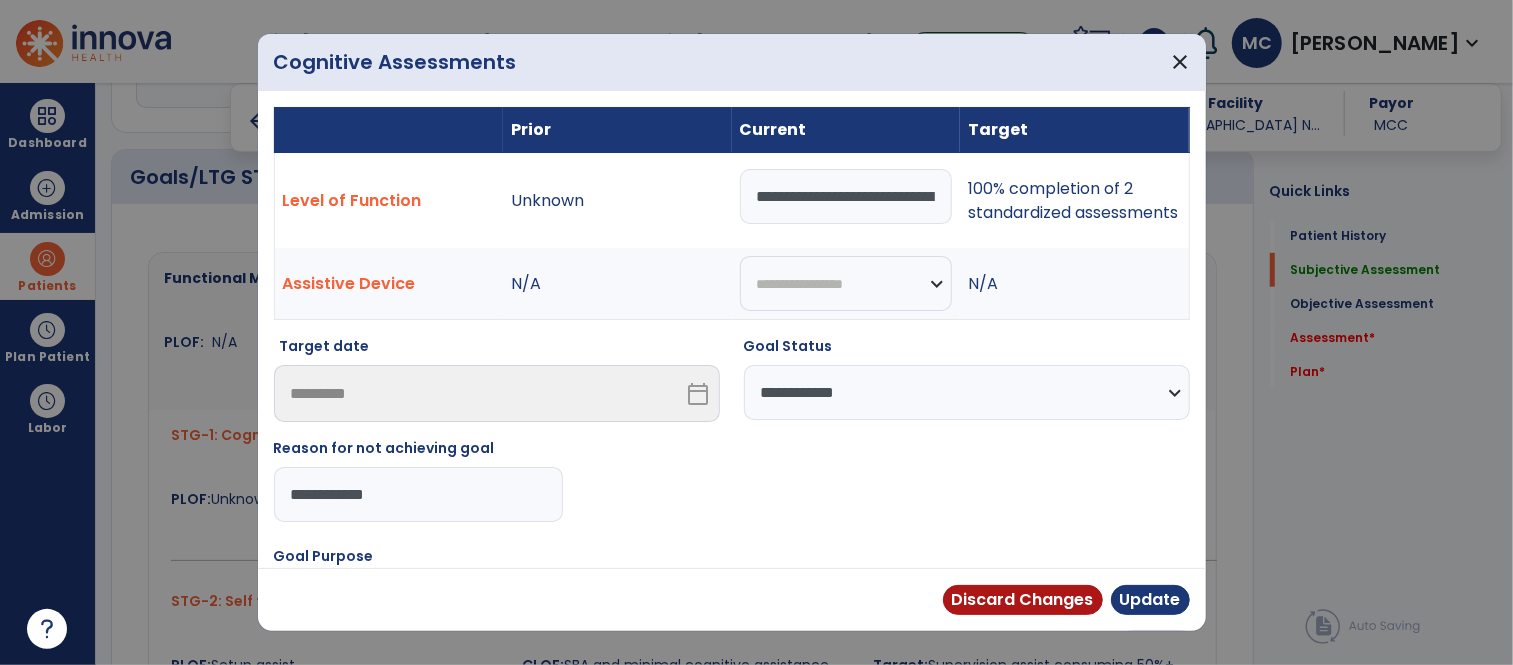 type on "**********" 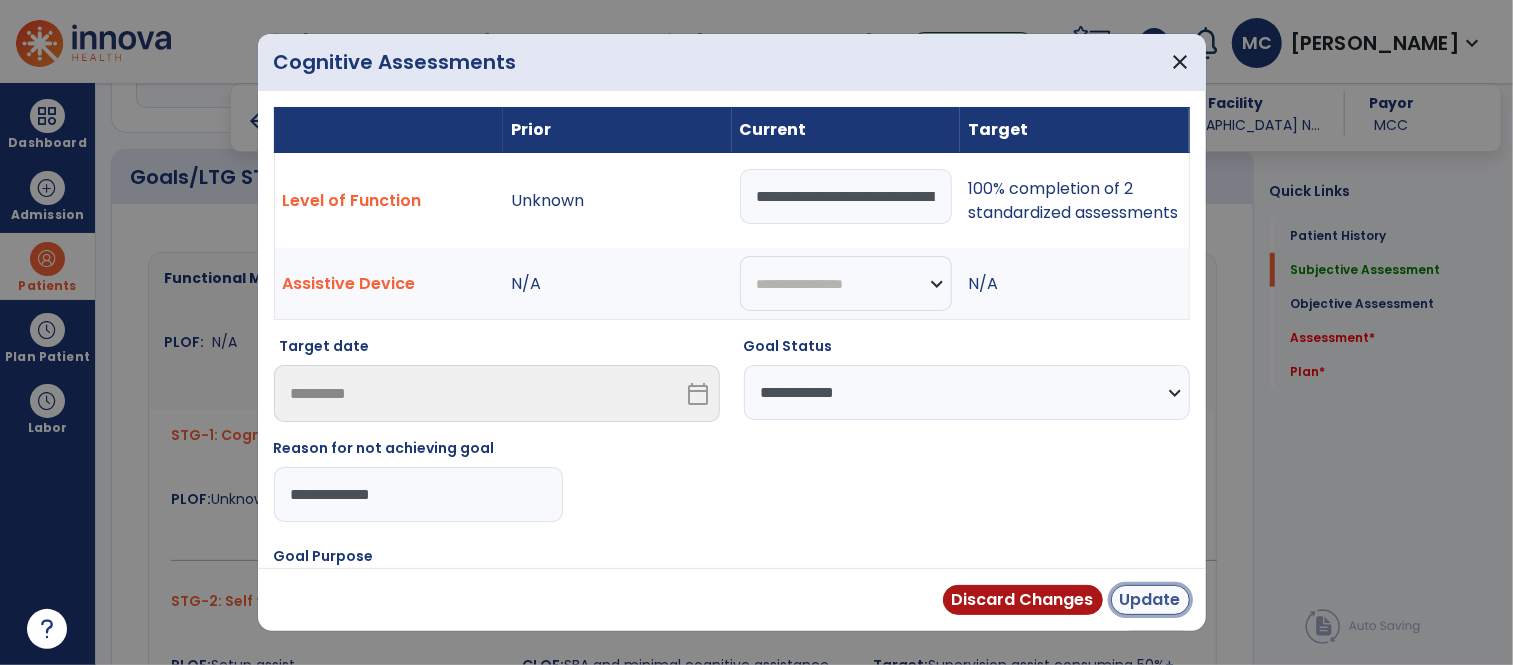 click on "Update" at bounding box center [1150, 600] 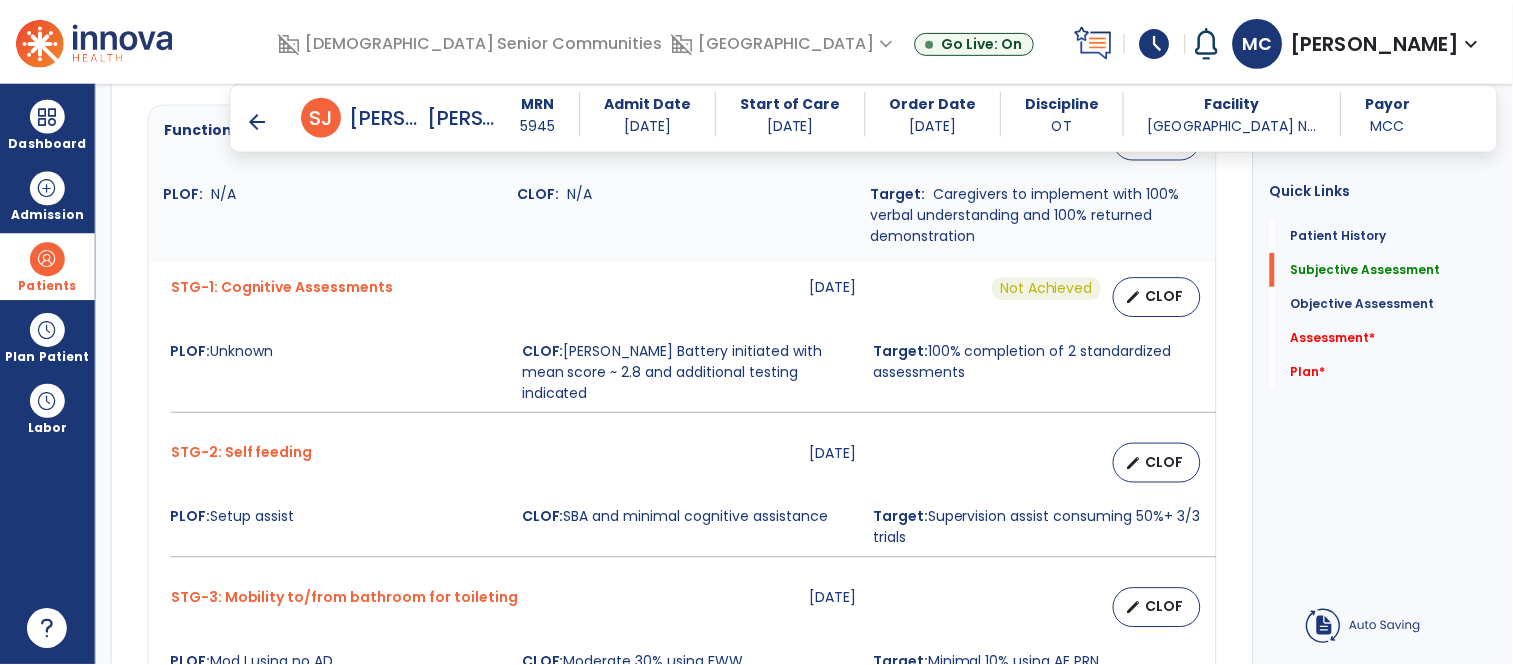 scroll, scrollTop: 814, scrollLeft: 0, axis: vertical 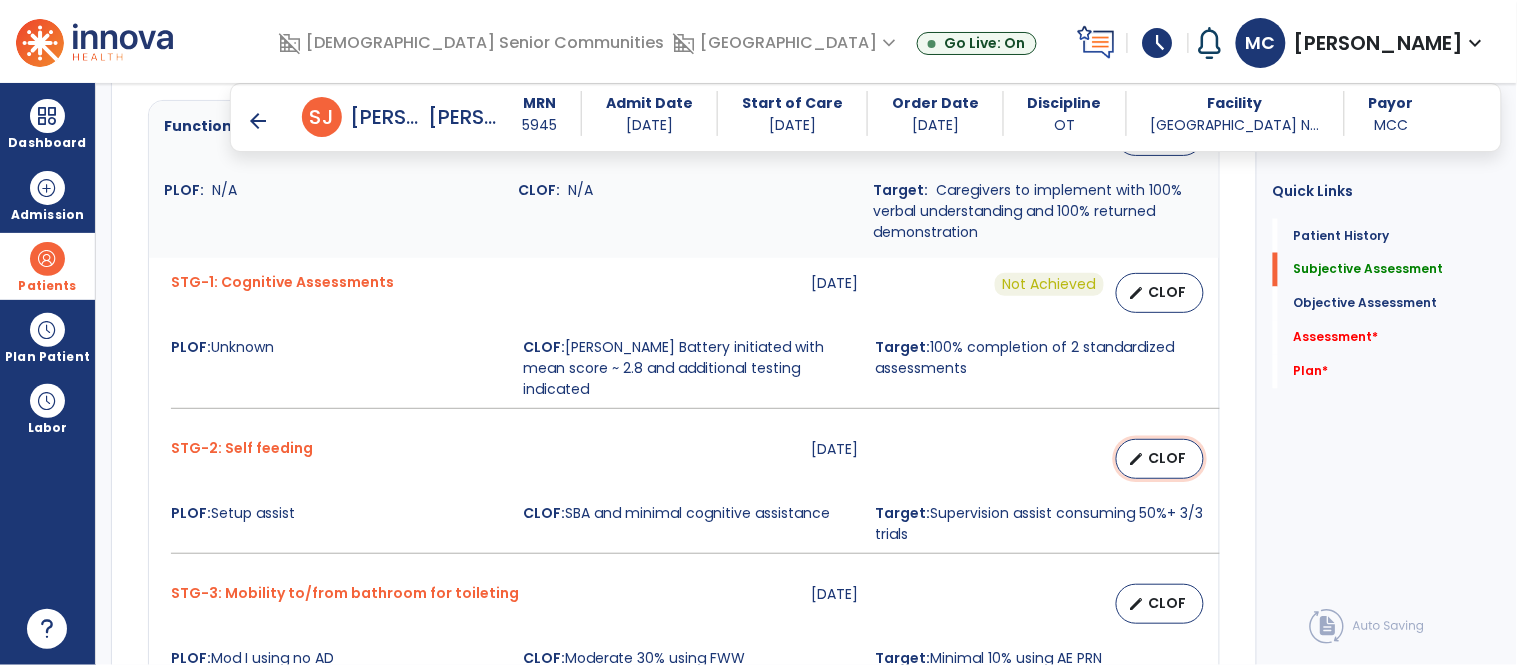 click on "CLOF" at bounding box center [1168, 458] 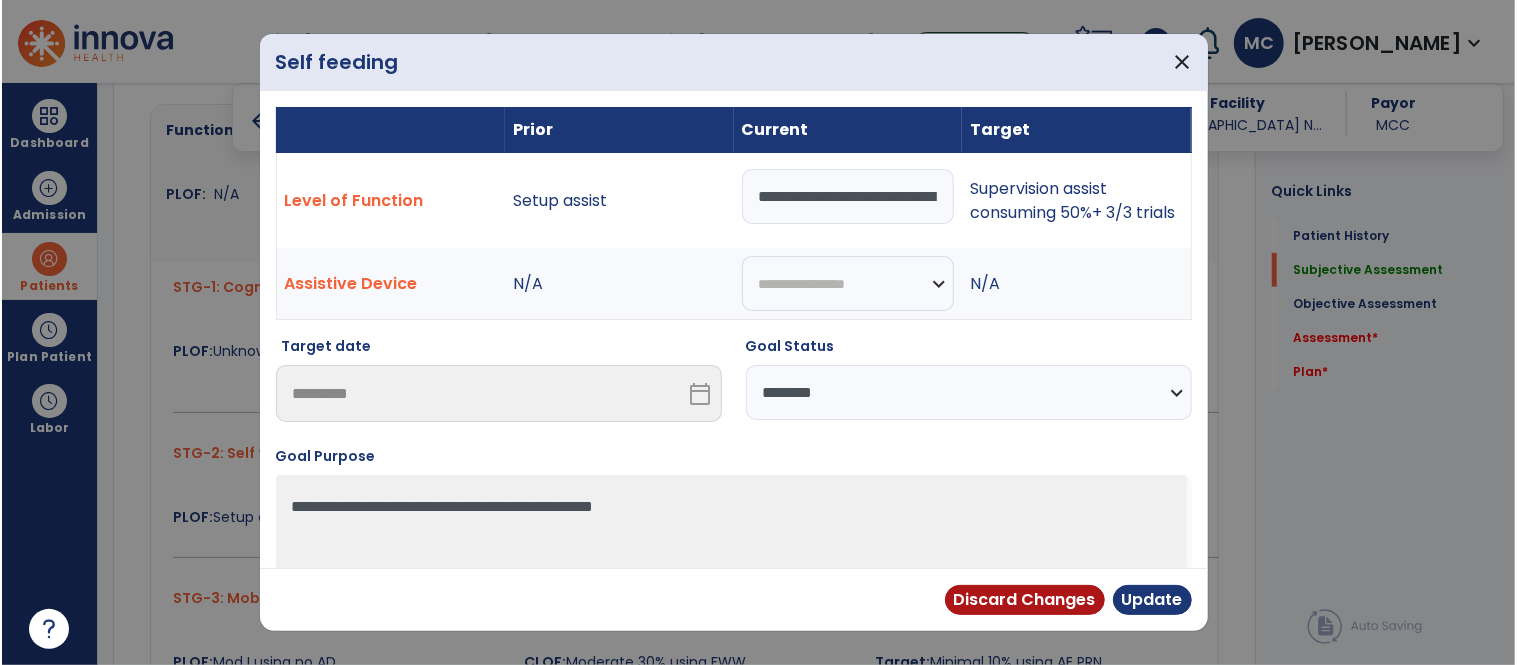 scroll, scrollTop: 814, scrollLeft: 0, axis: vertical 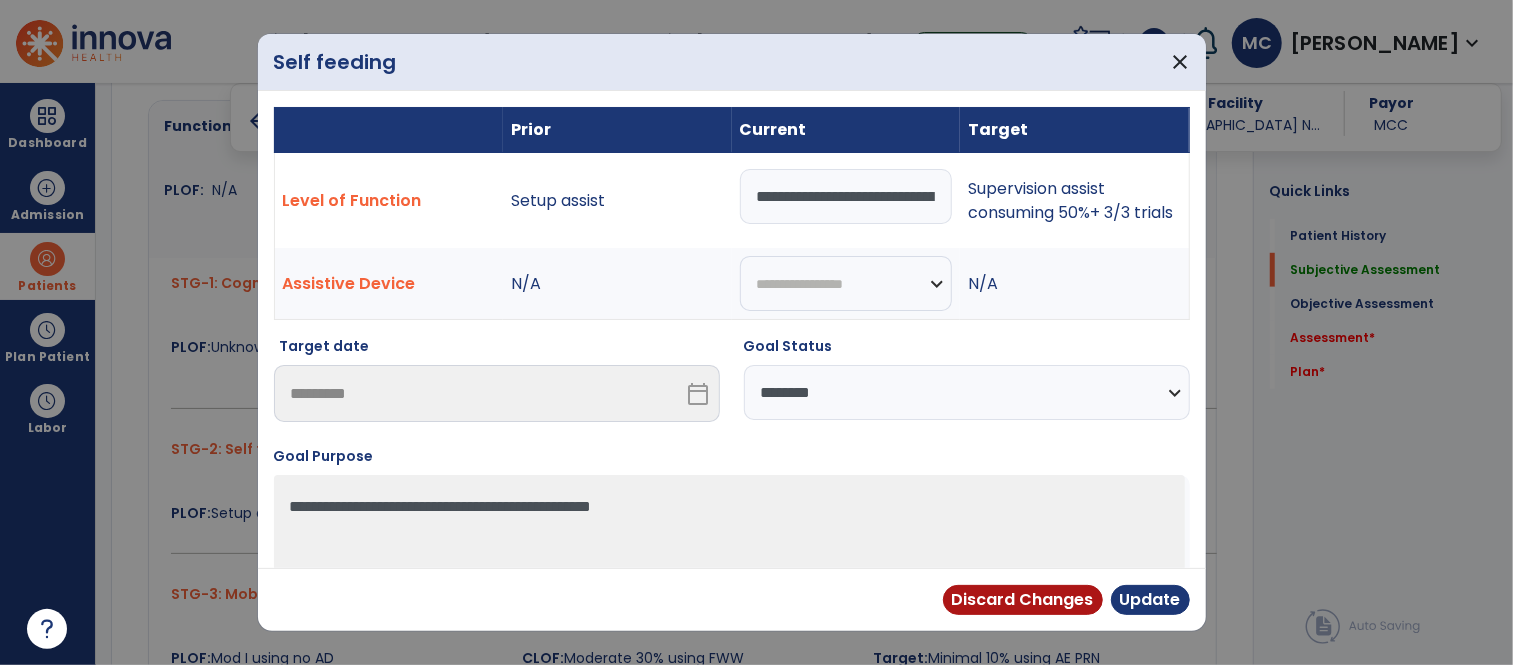 click on "**********" at bounding box center [967, 392] 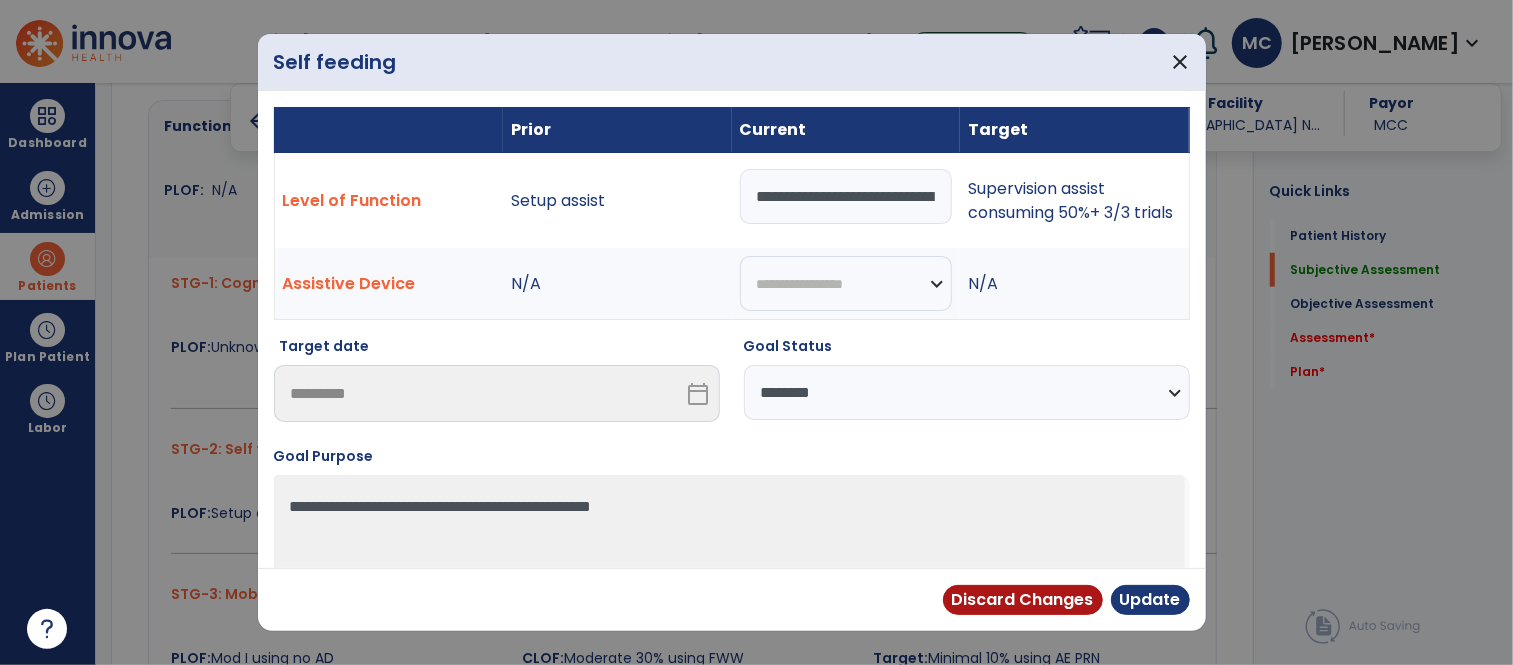 select on "**********" 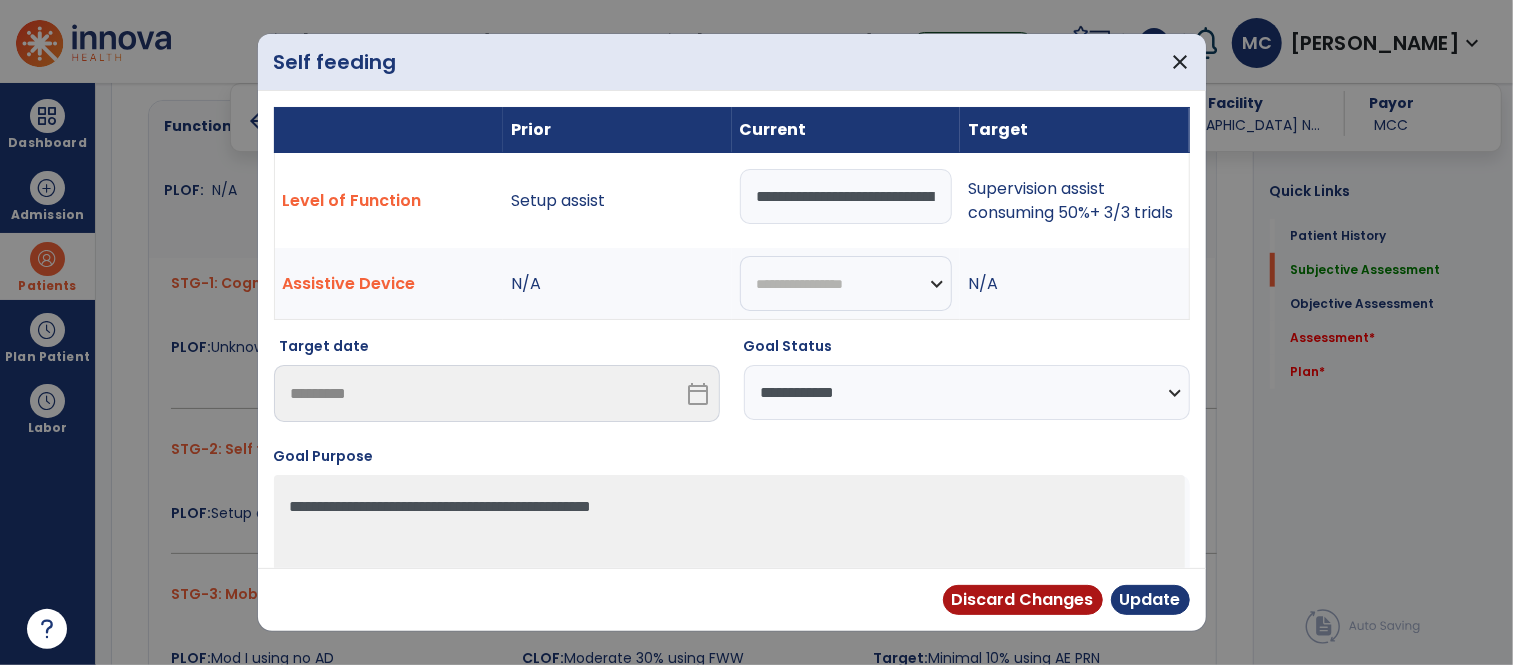 click on "**********" at bounding box center (967, 392) 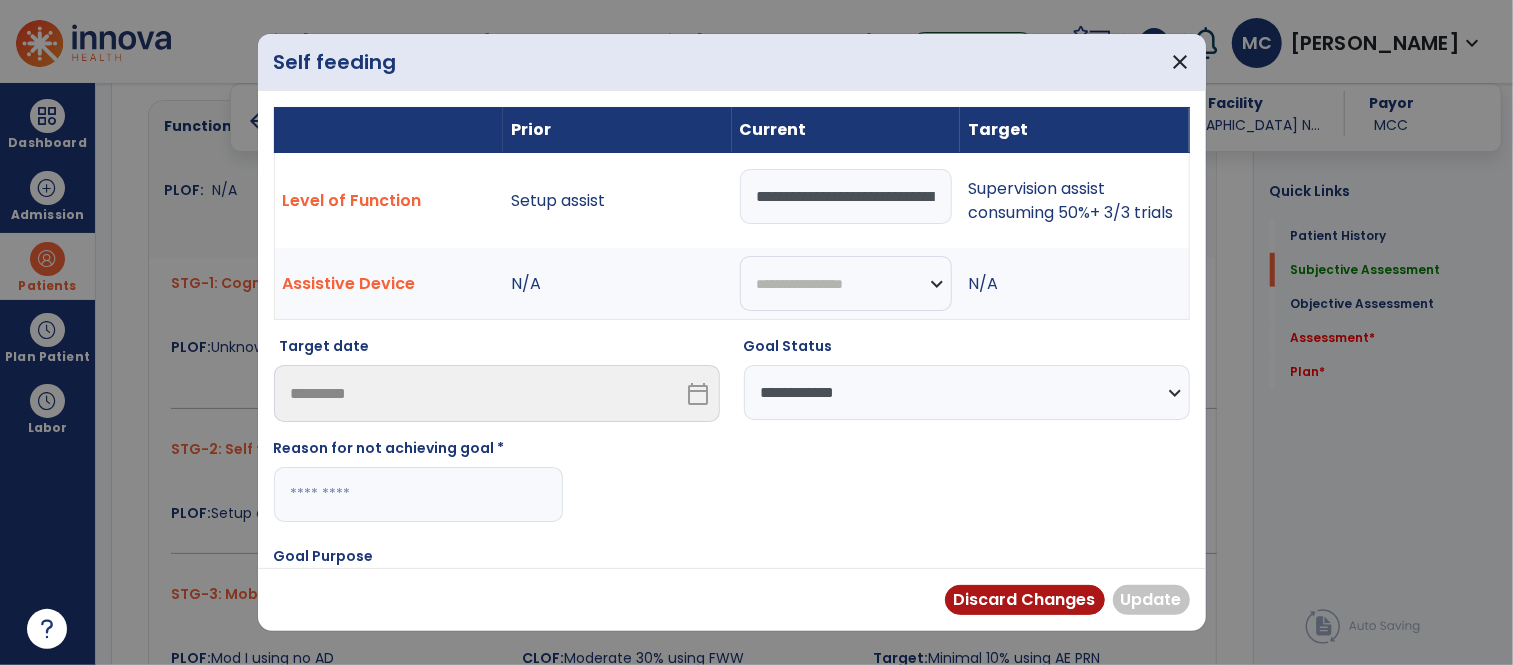 click at bounding box center (418, 494) 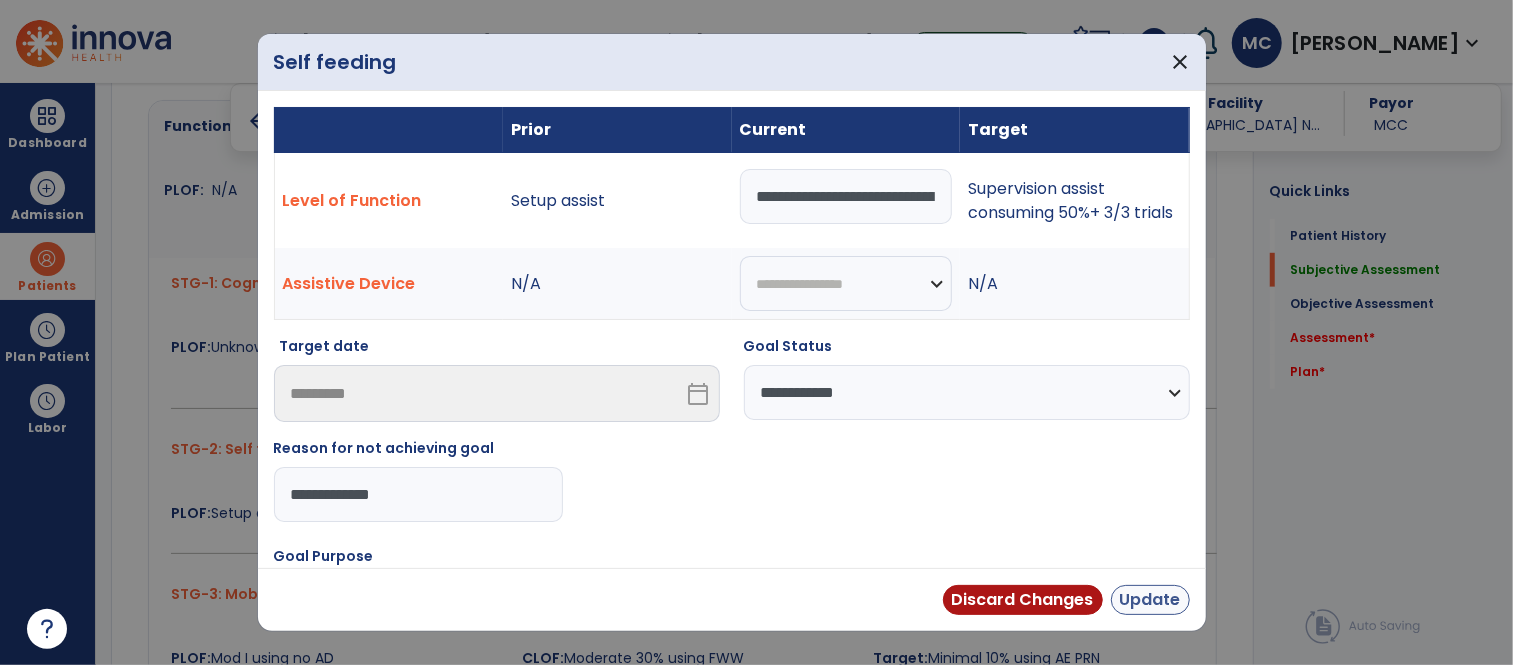 type on "**********" 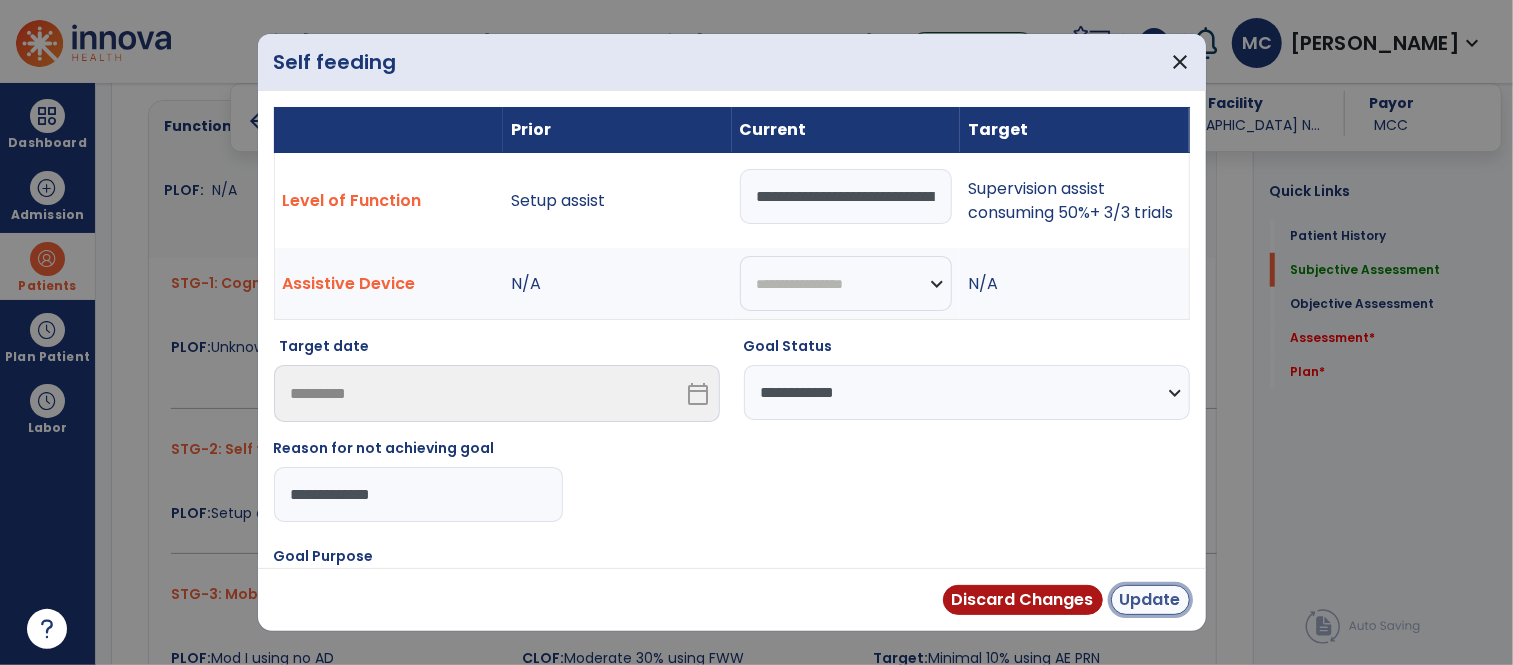 click on "Update" at bounding box center [1150, 600] 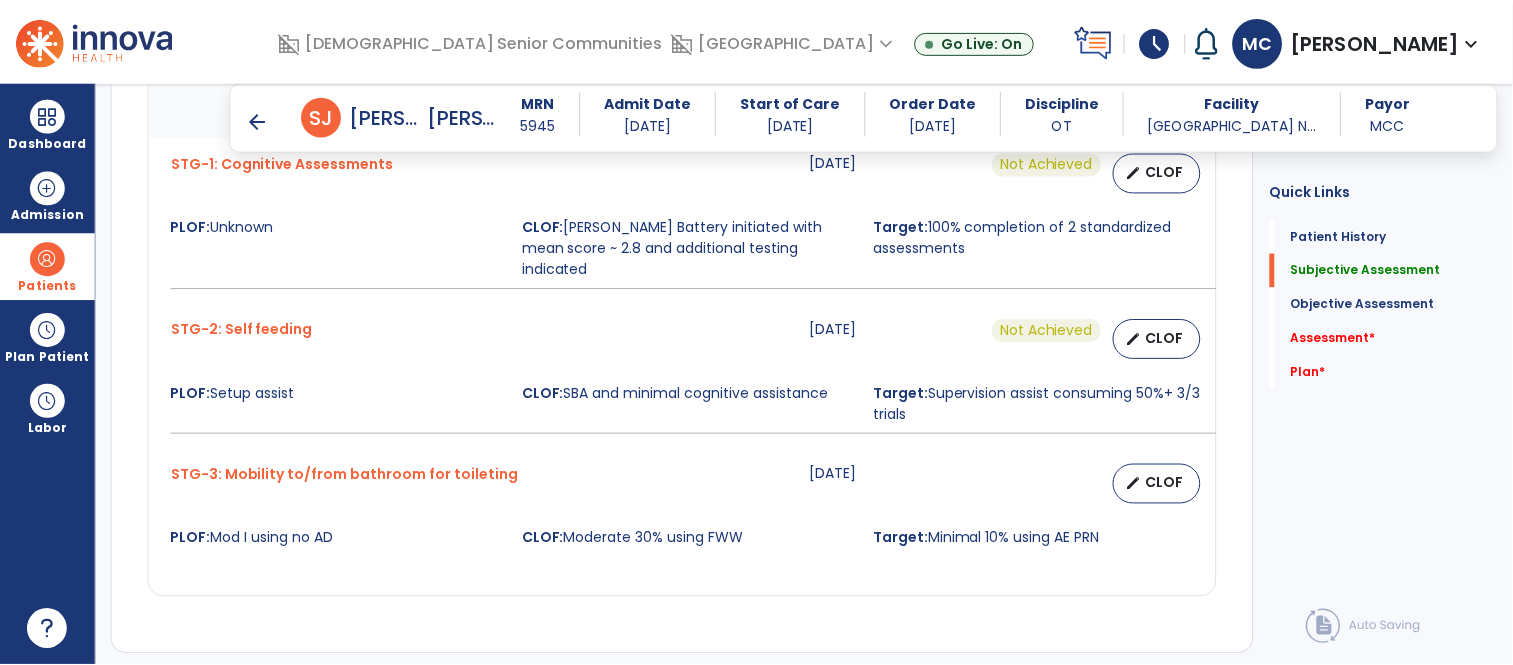 scroll, scrollTop: 937, scrollLeft: 0, axis: vertical 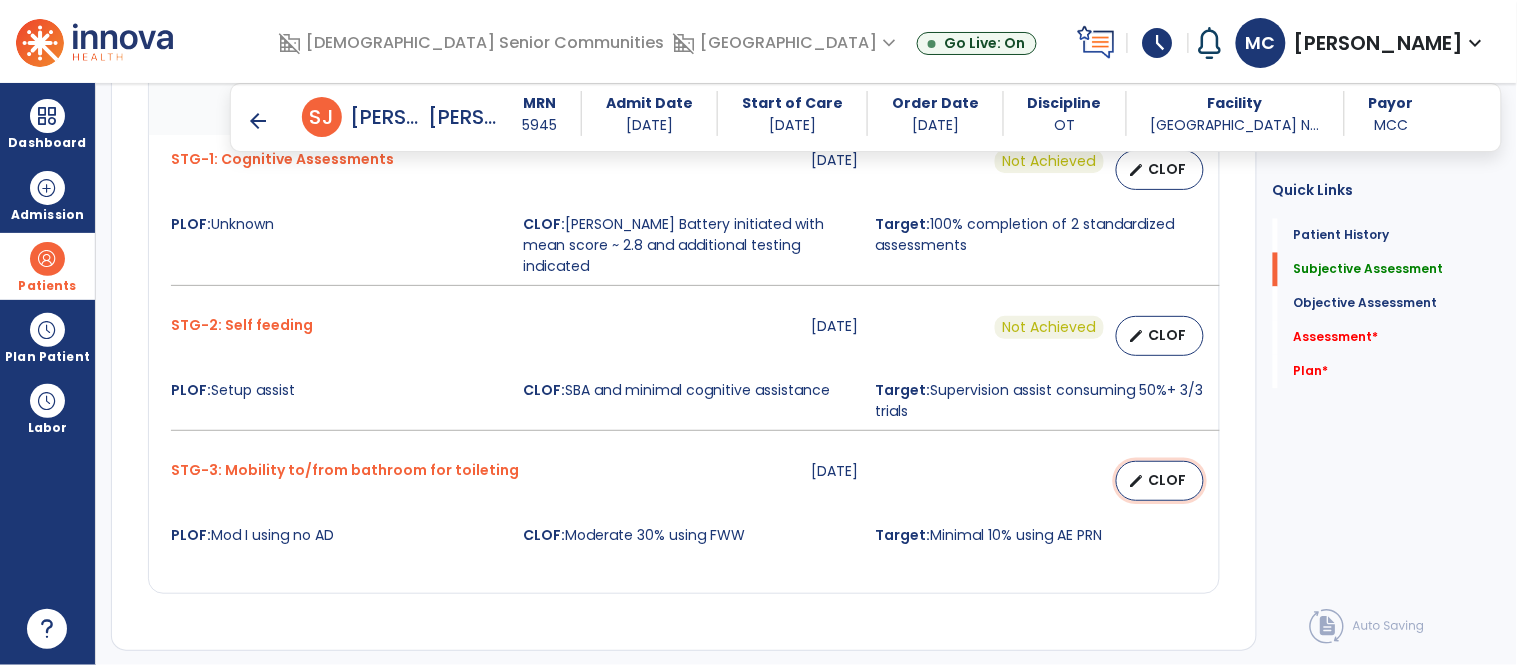 click on "CLOF" at bounding box center (1168, 480) 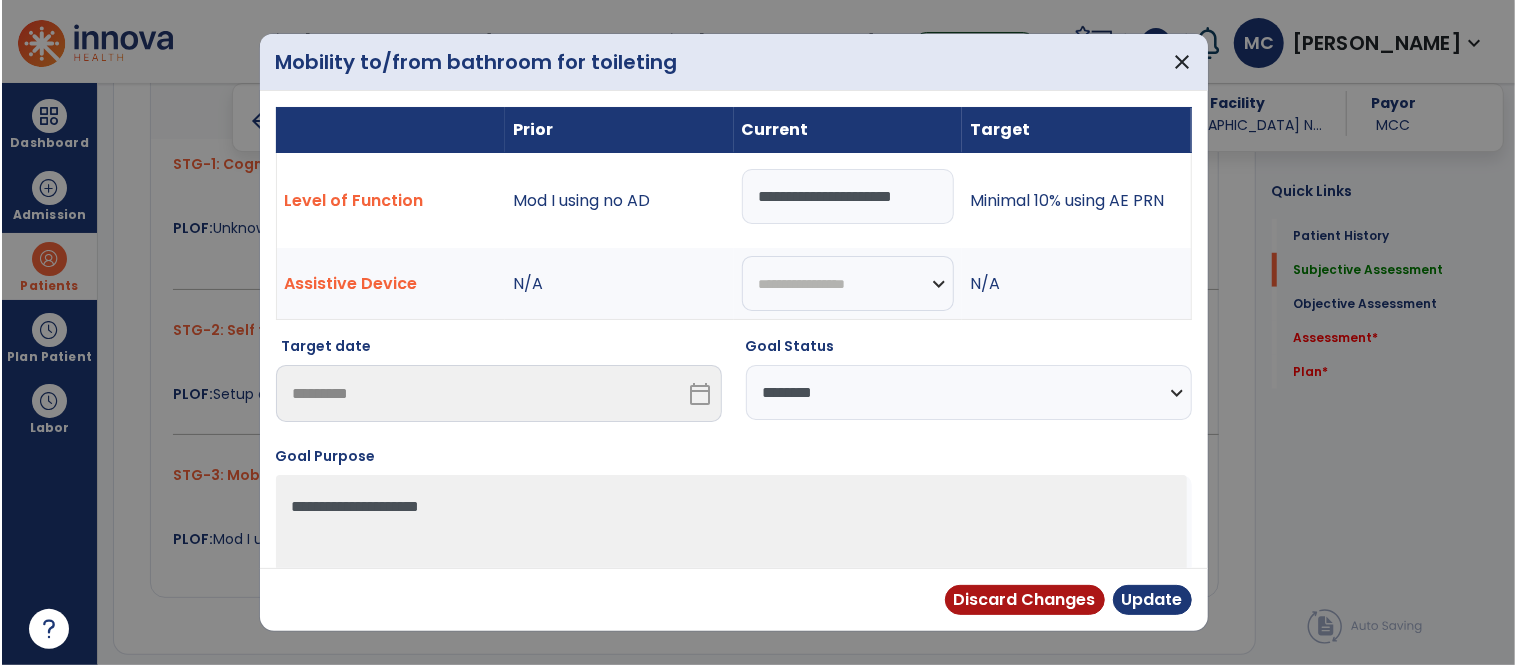 scroll, scrollTop: 937, scrollLeft: 0, axis: vertical 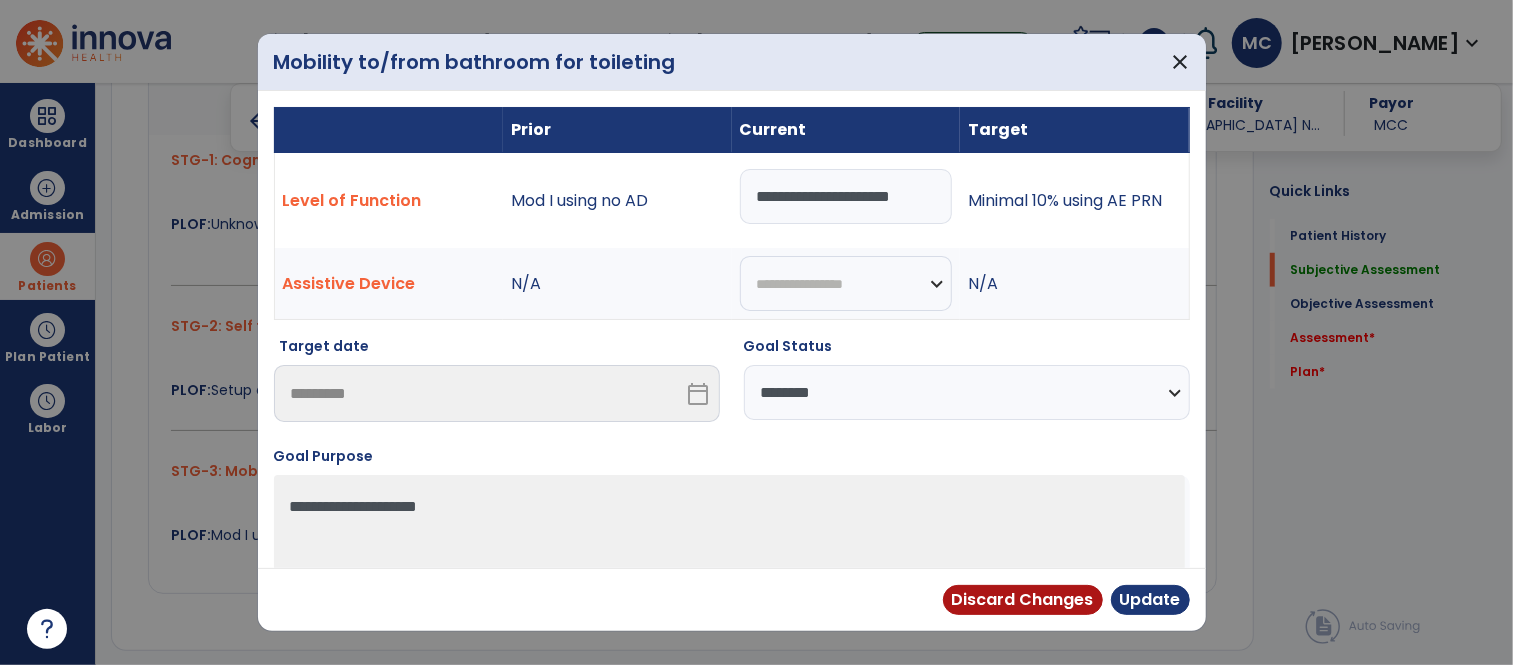 click on "**********" at bounding box center [967, 392] 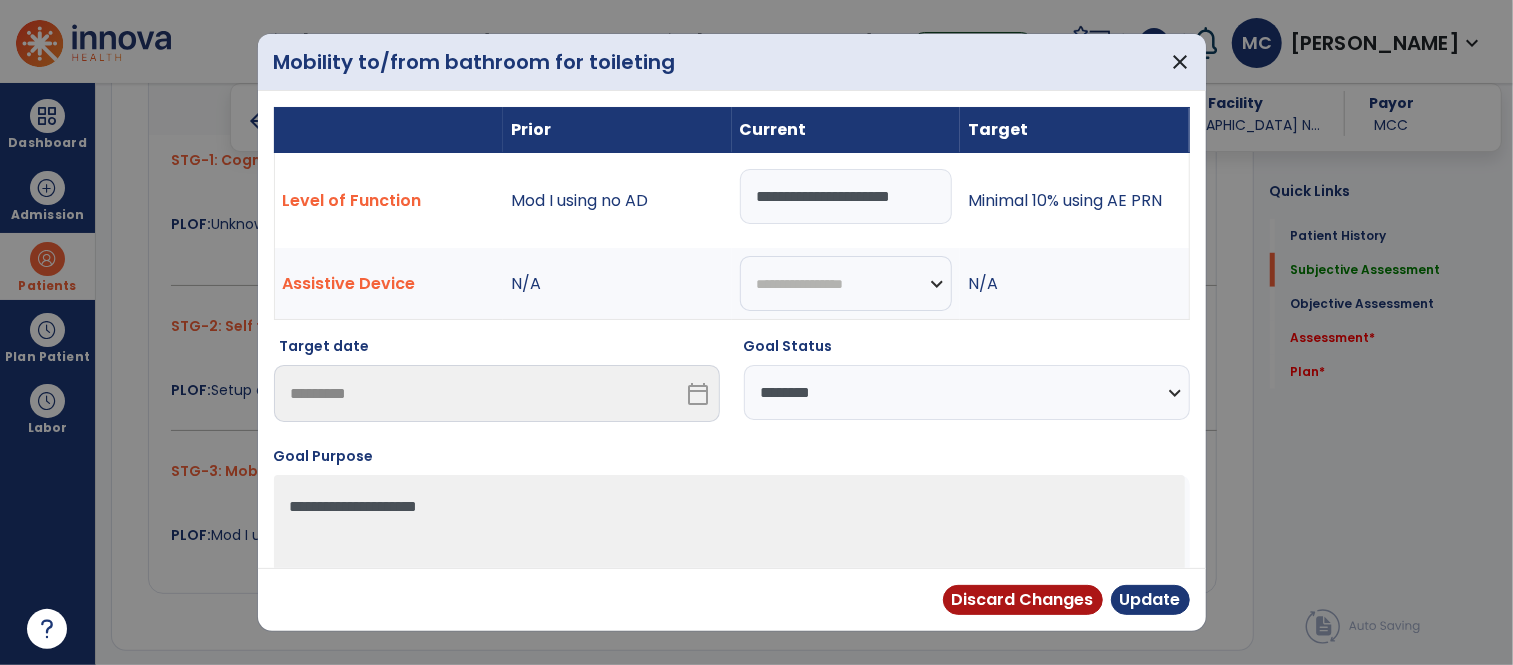 select on "**********" 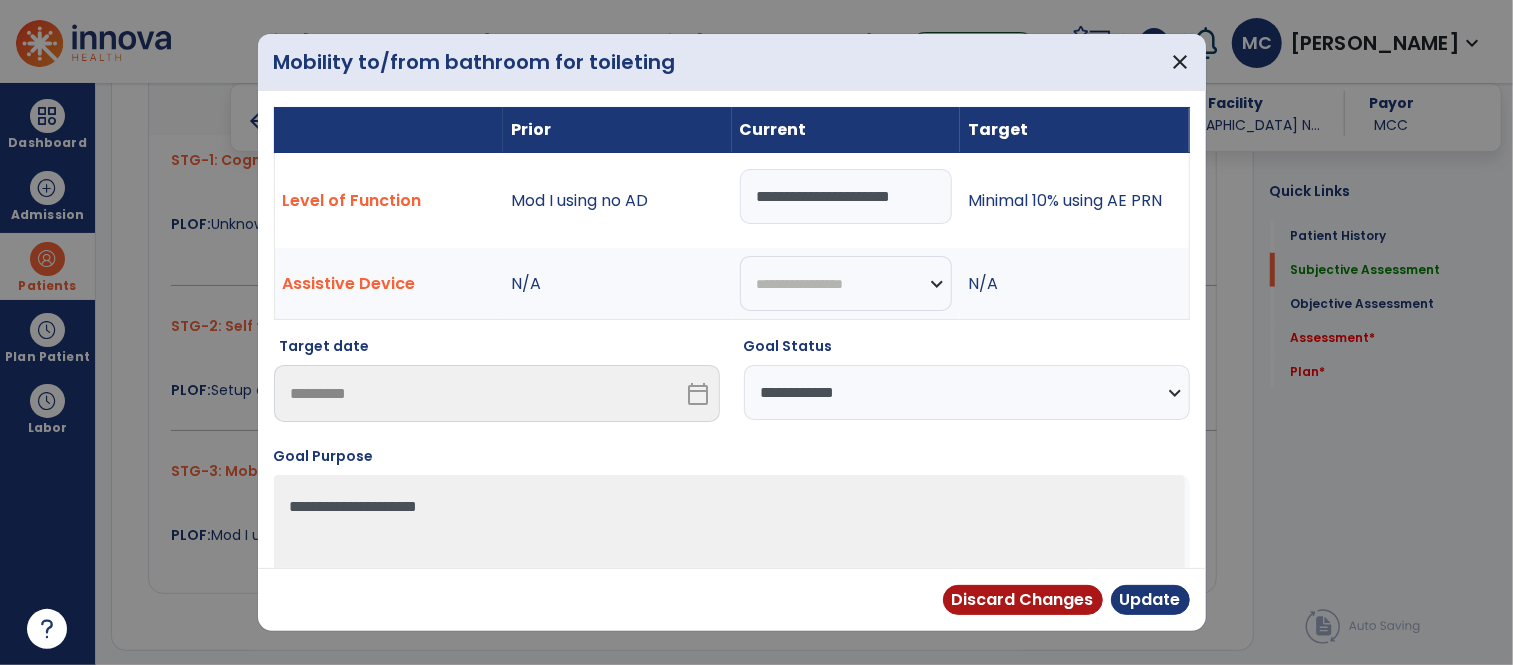click on "**********" at bounding box center (967, 392) 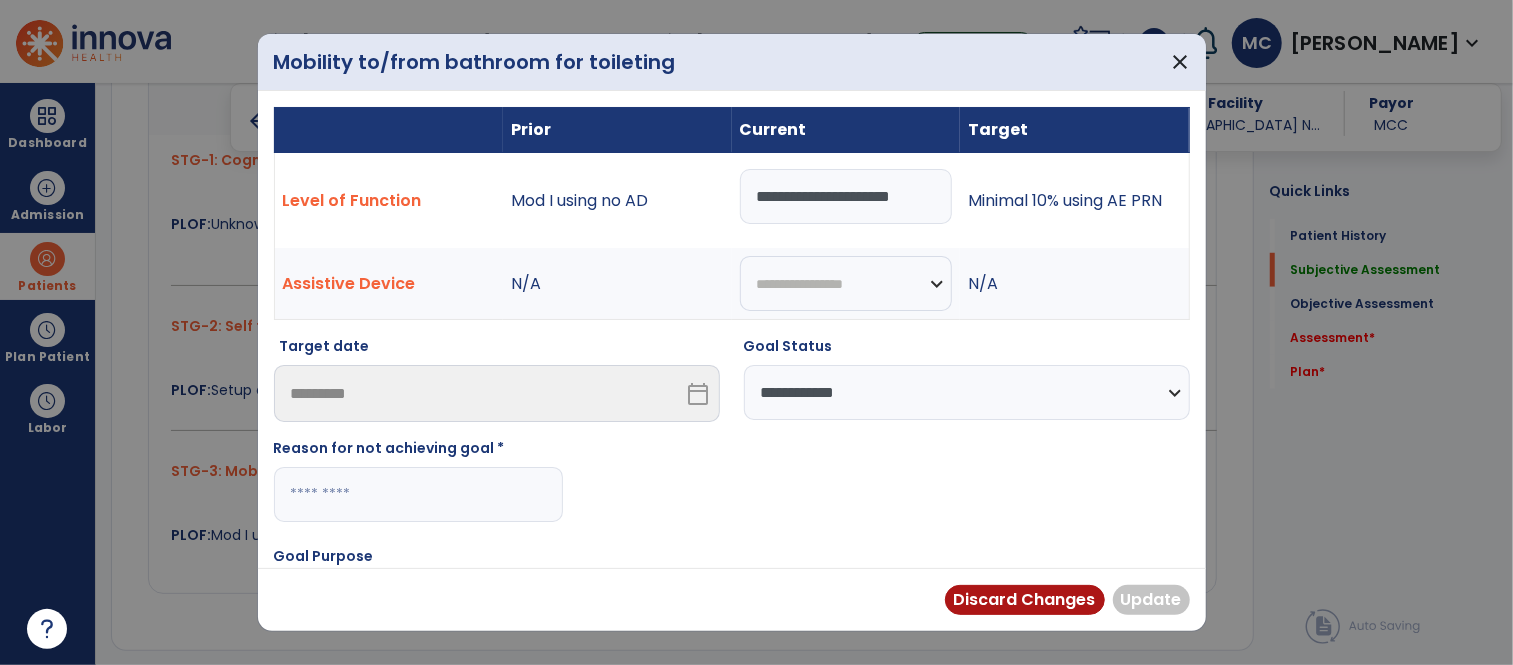 click at bounding box center [418, 494] 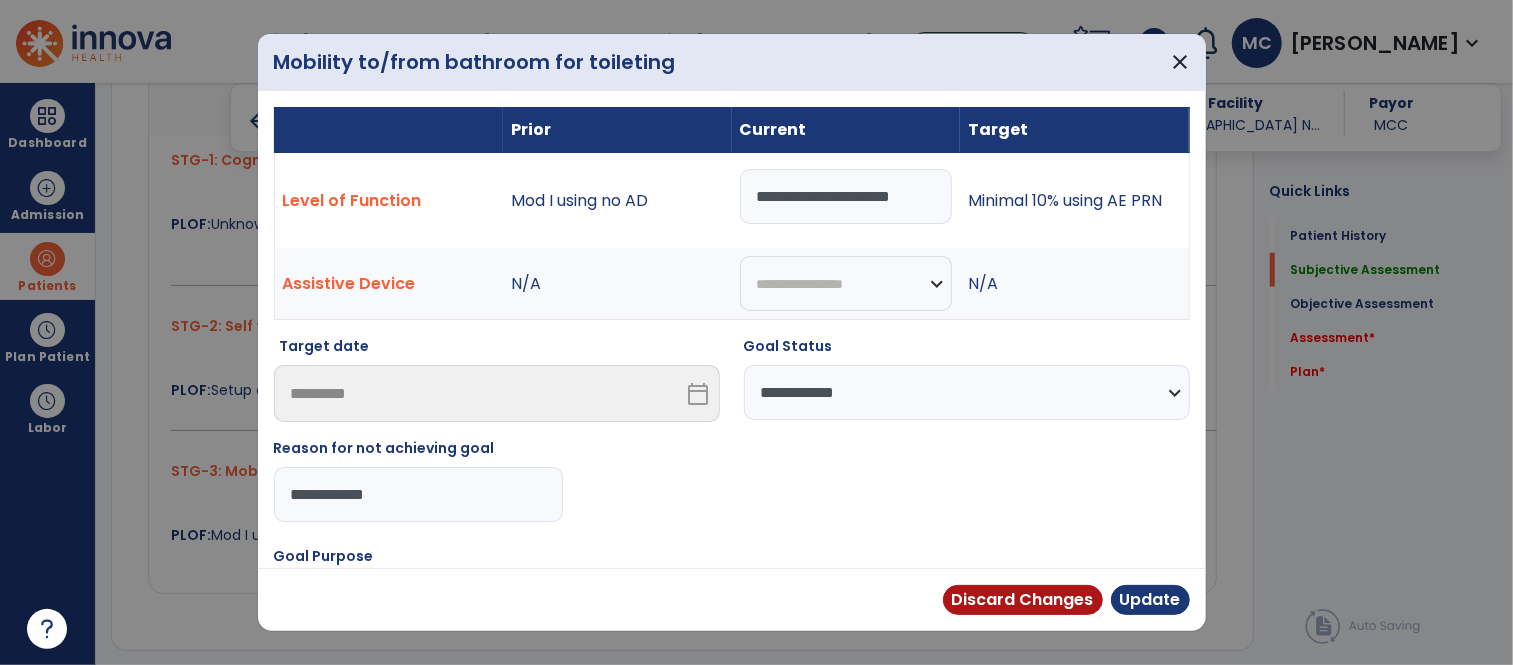 type on "**********" 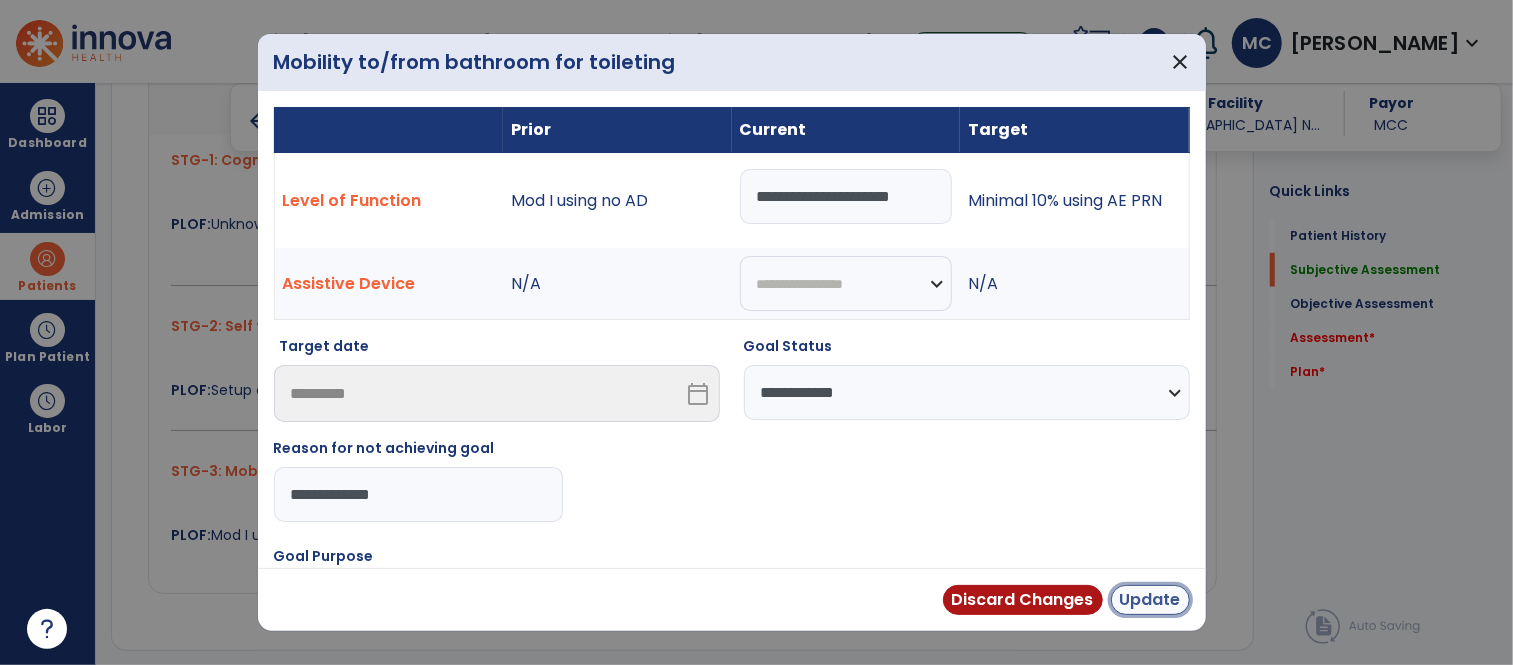 click on "Update" at bounding box center (1150, 600) 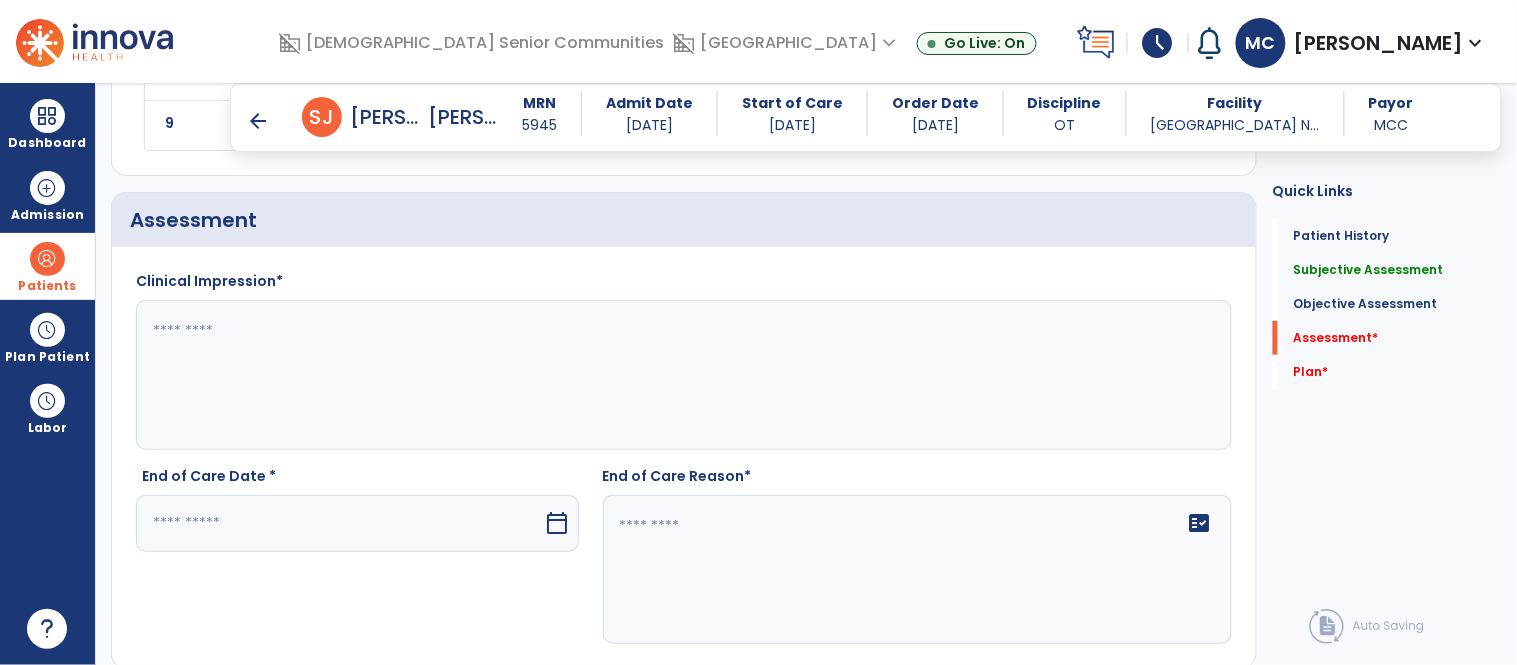 scroll, scrollTop: 2074, scrollLeft: 0, axis: vertical 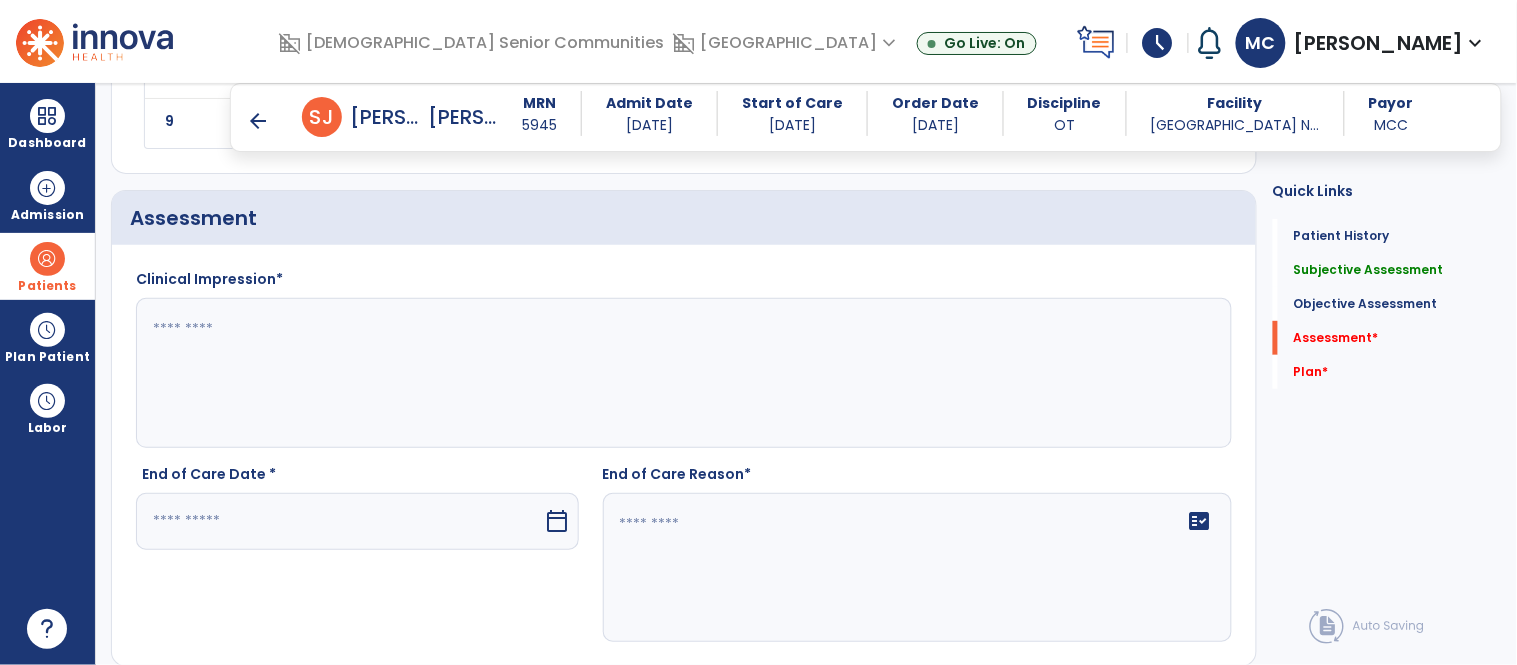 click 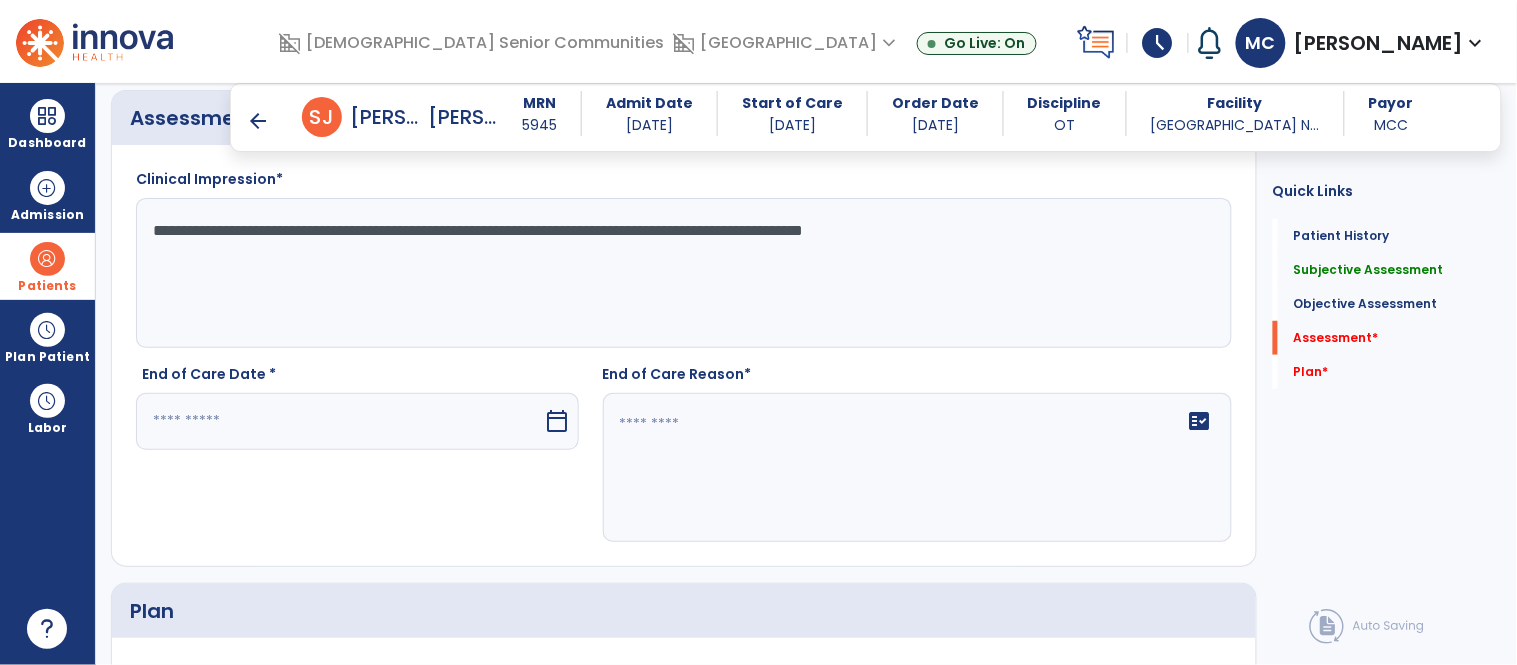 scroll, scrollTop: 2175, scrollLeft: 0, axis: vertical 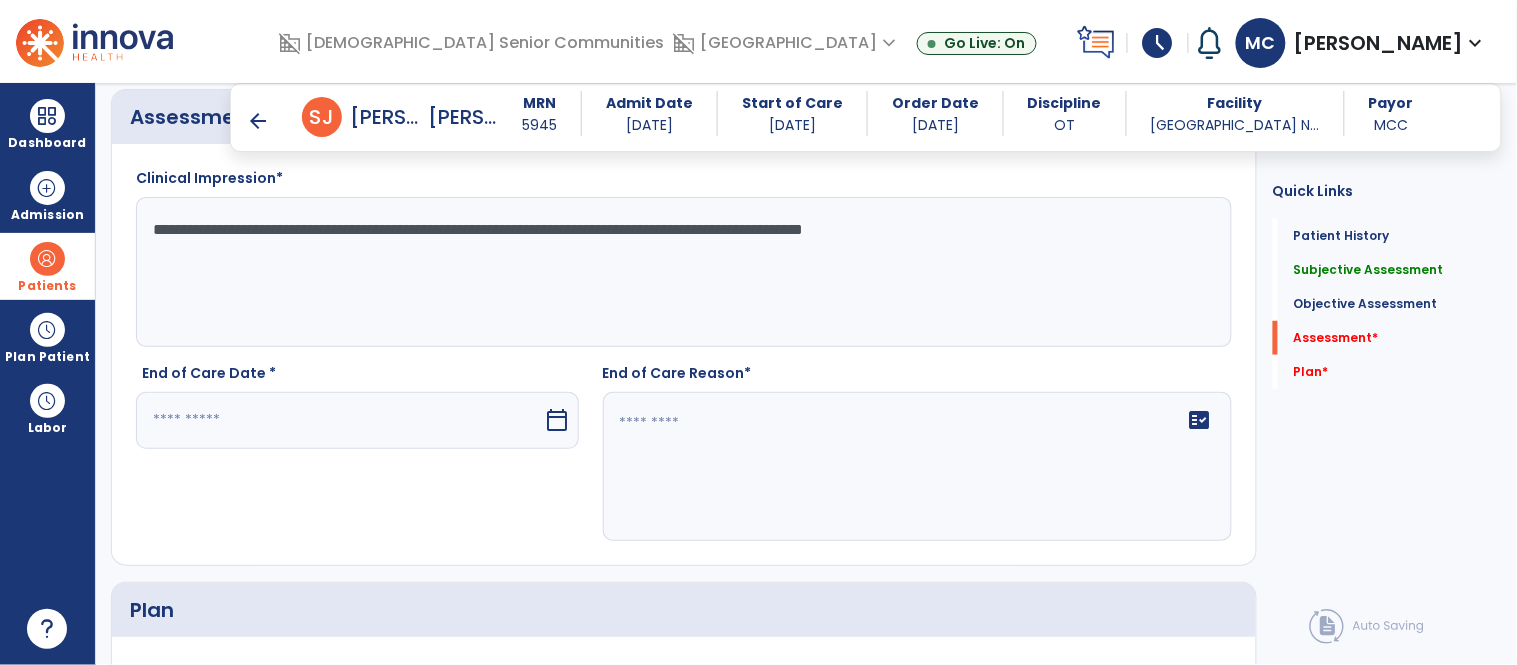 type on "**********" 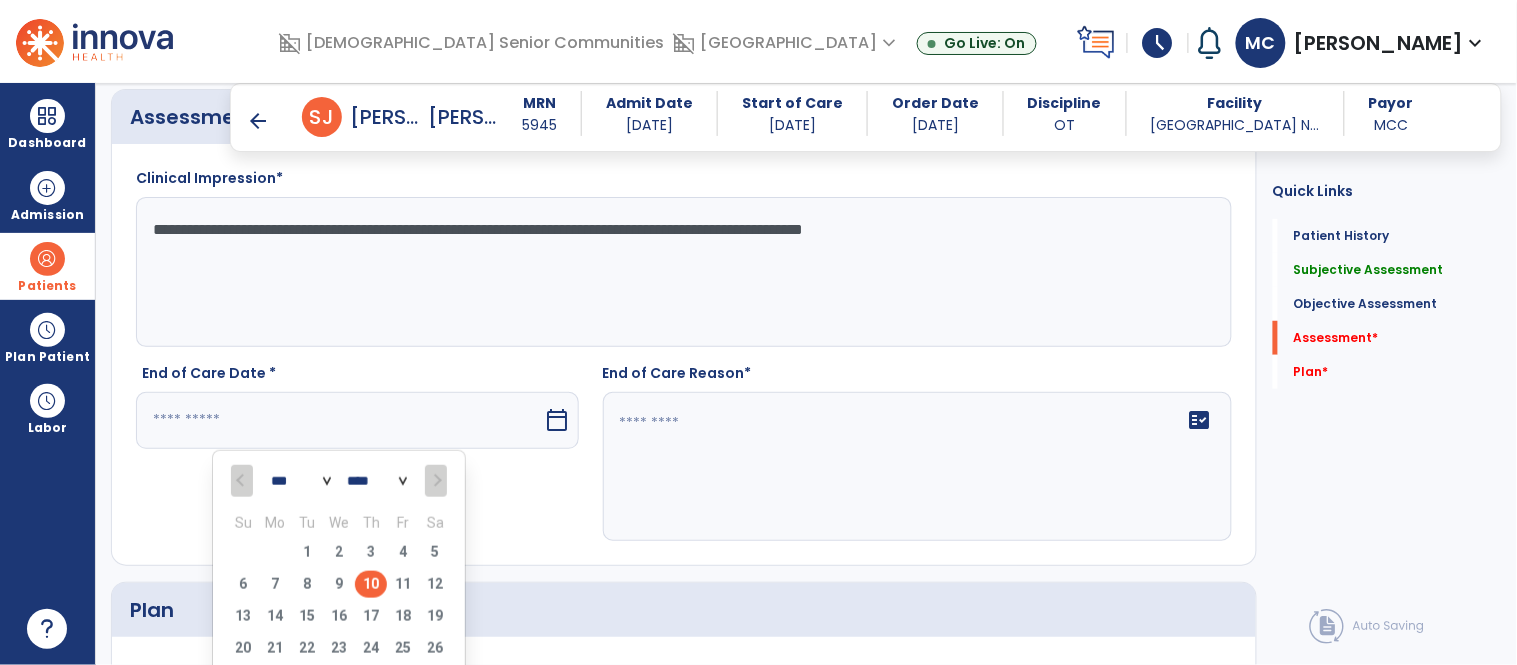 click on "10" at bounding box center (371, 584) 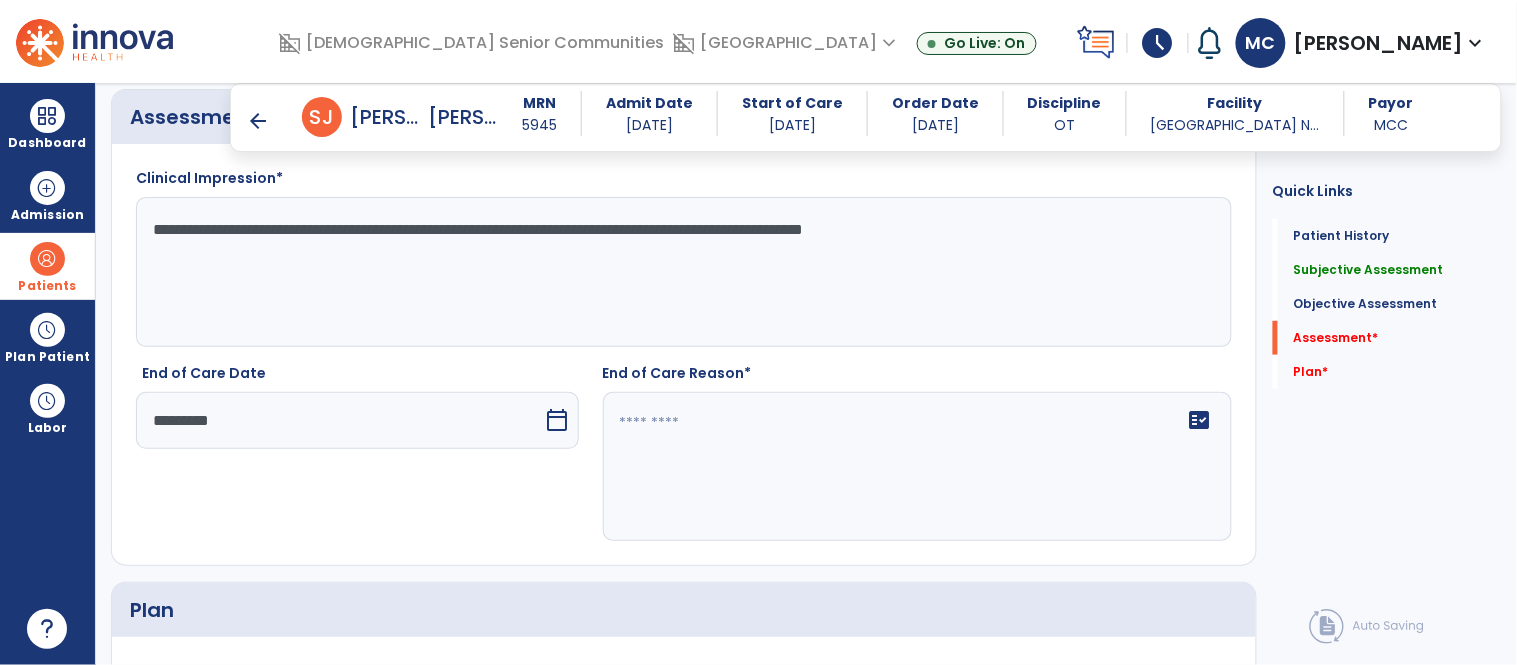 click on "fact_check" 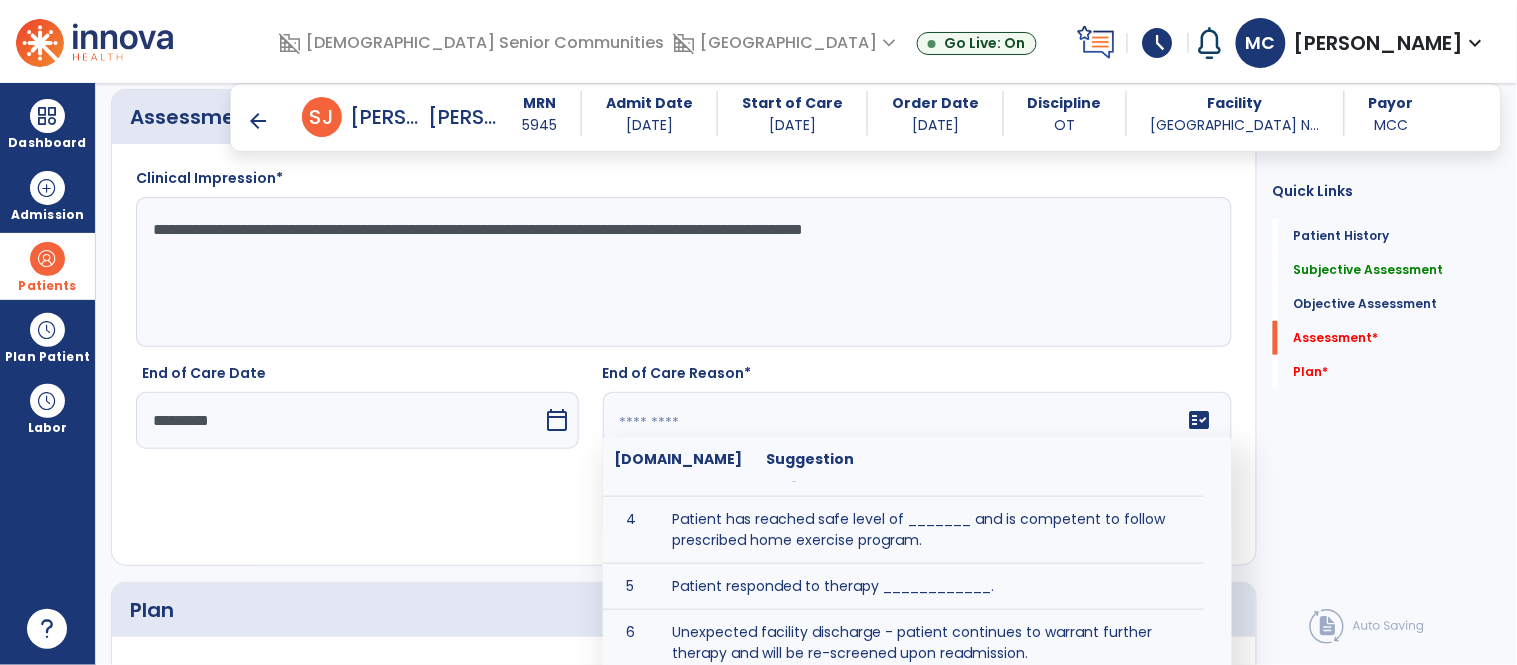 scroll, scrollTop: 156, scrollLeft: 0, axis: vertical 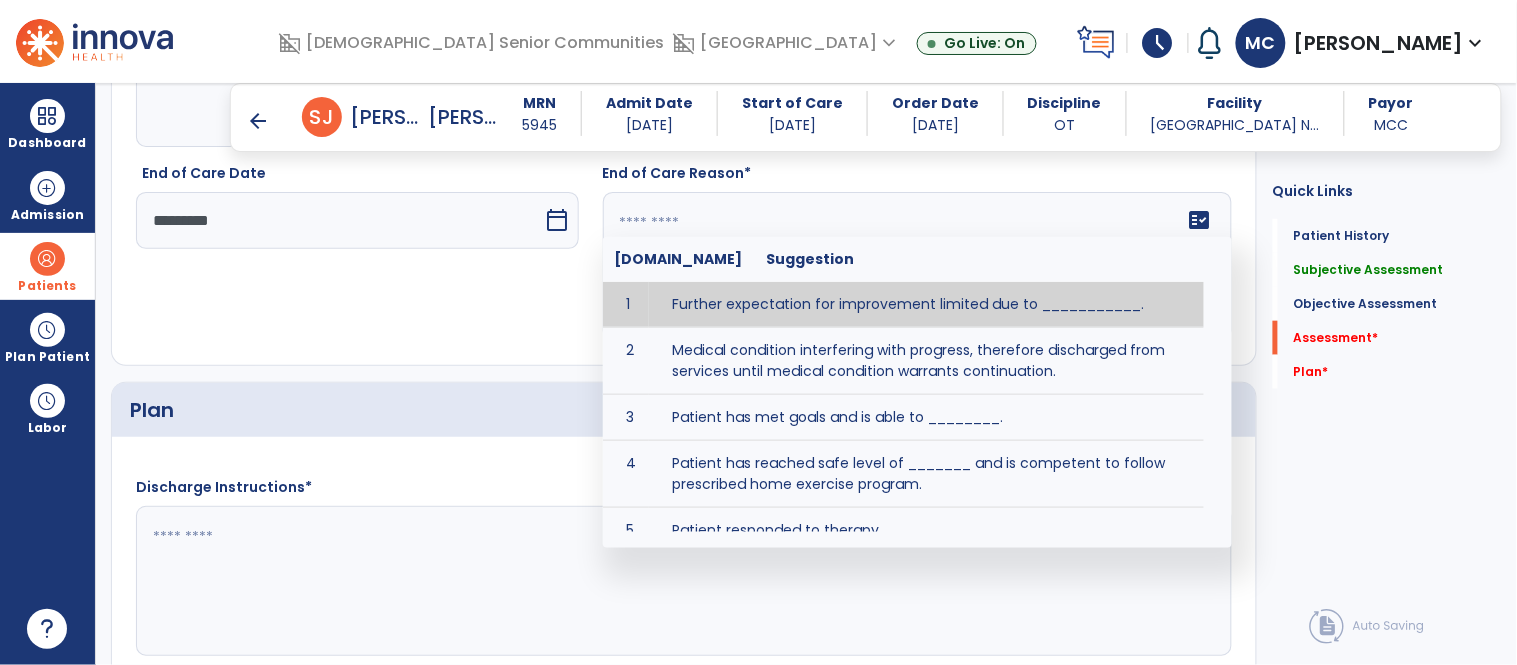 click on "End of Care Date  *********  calendar_today" 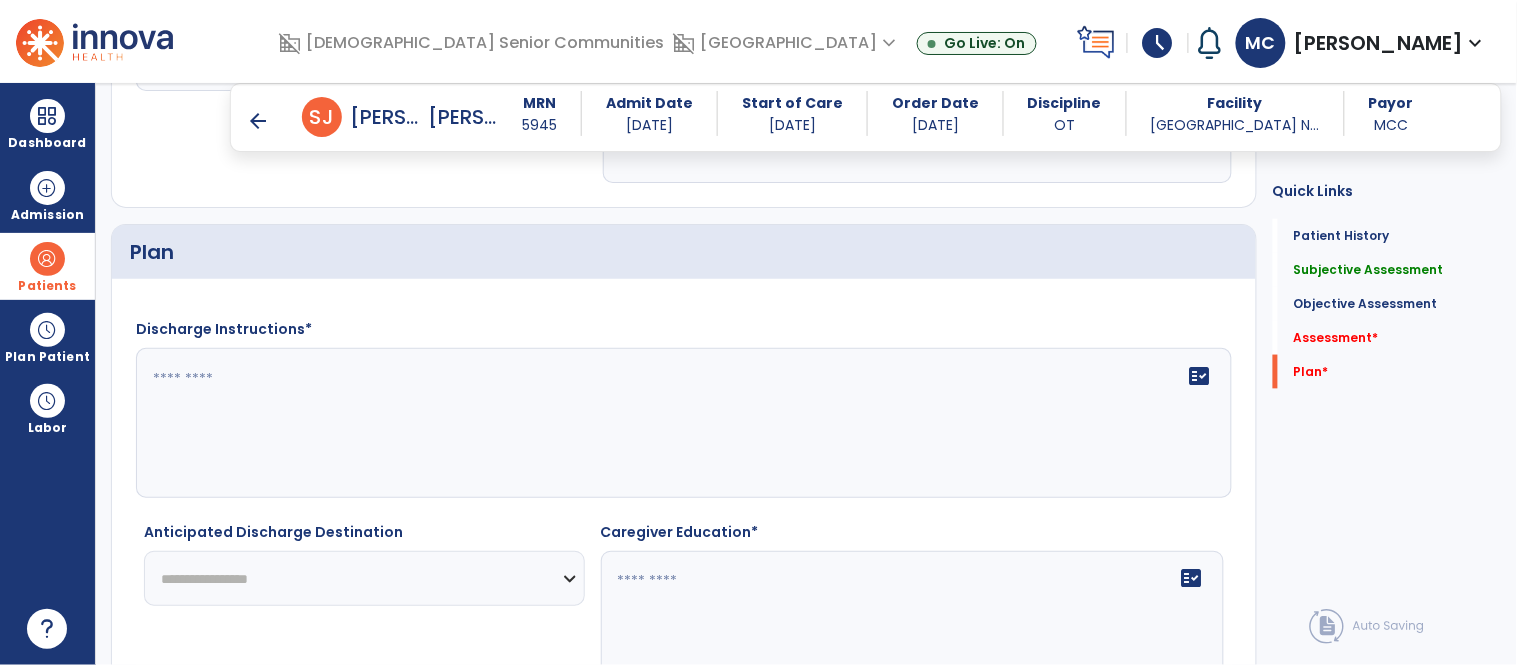 scroll, scrollTop: 2541, scrollLeft: 0, axis: vertical 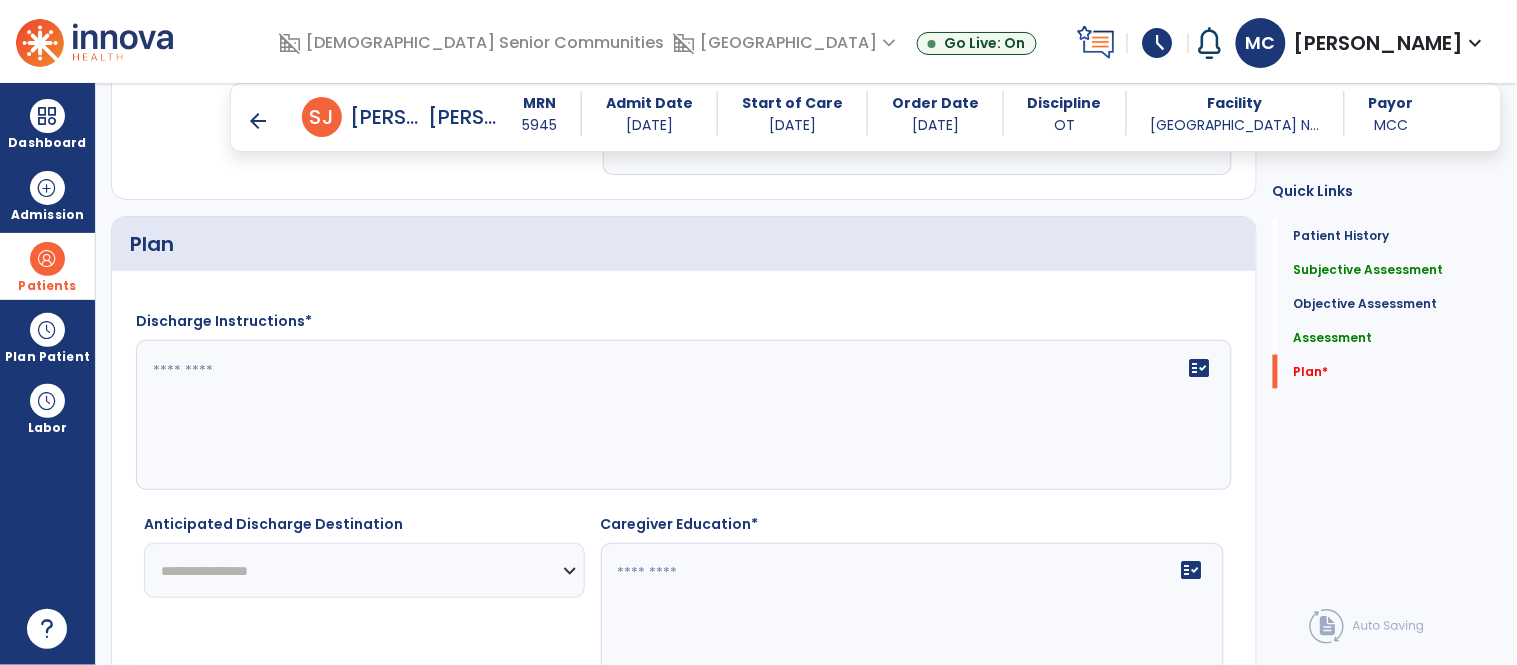 type on "**********" 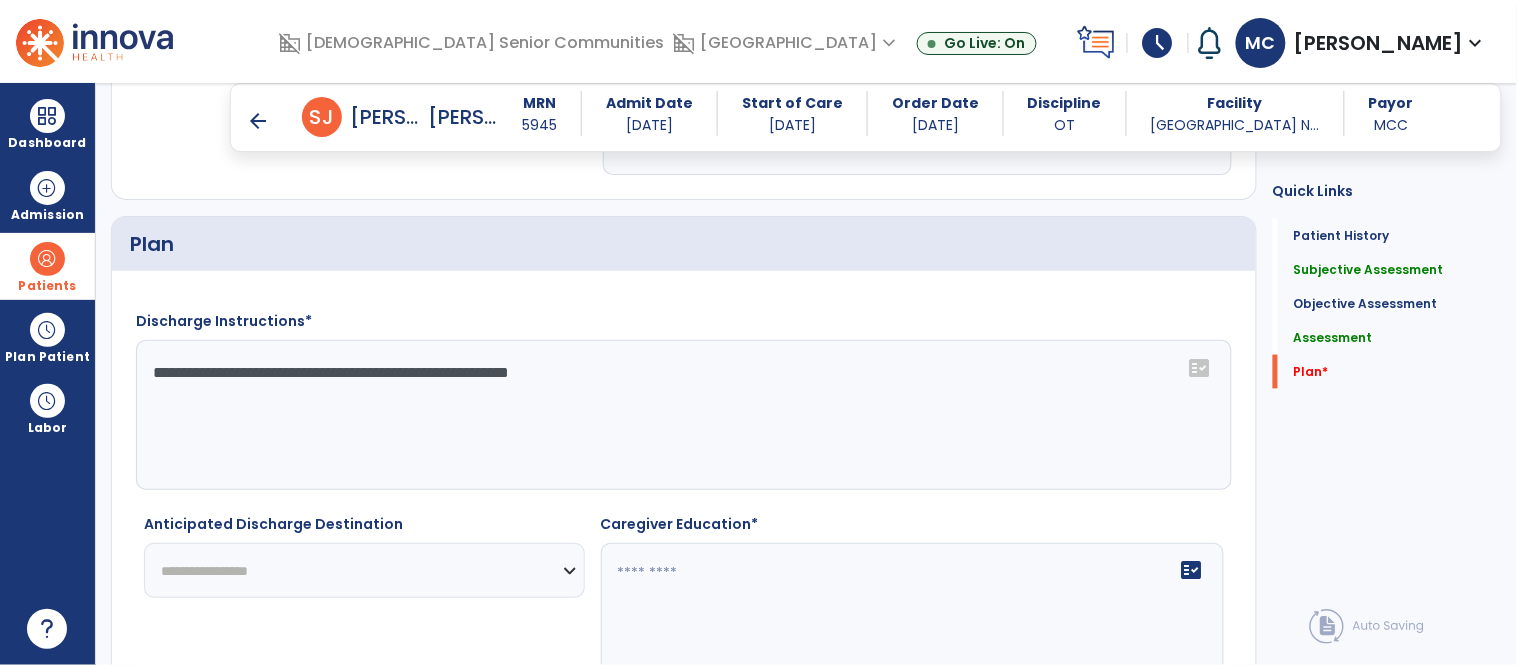 type on "**********" 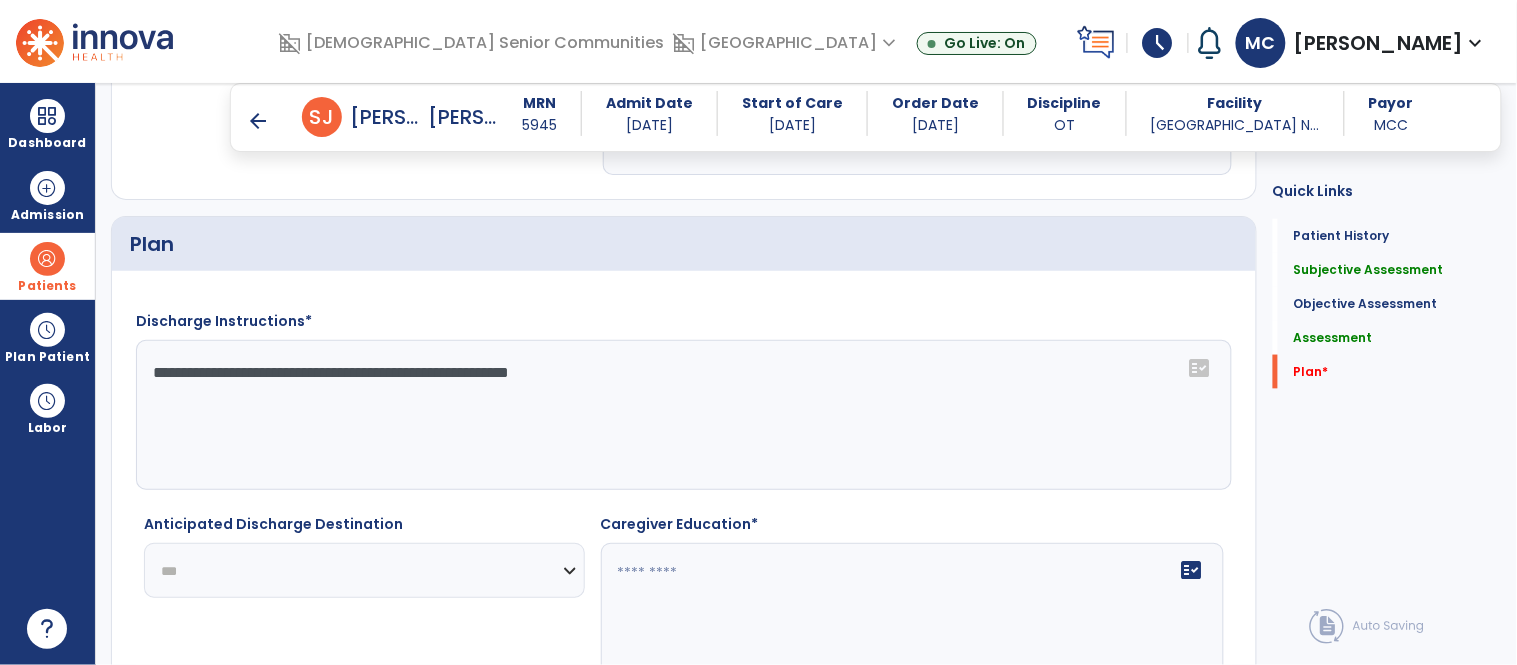 click on "**********" 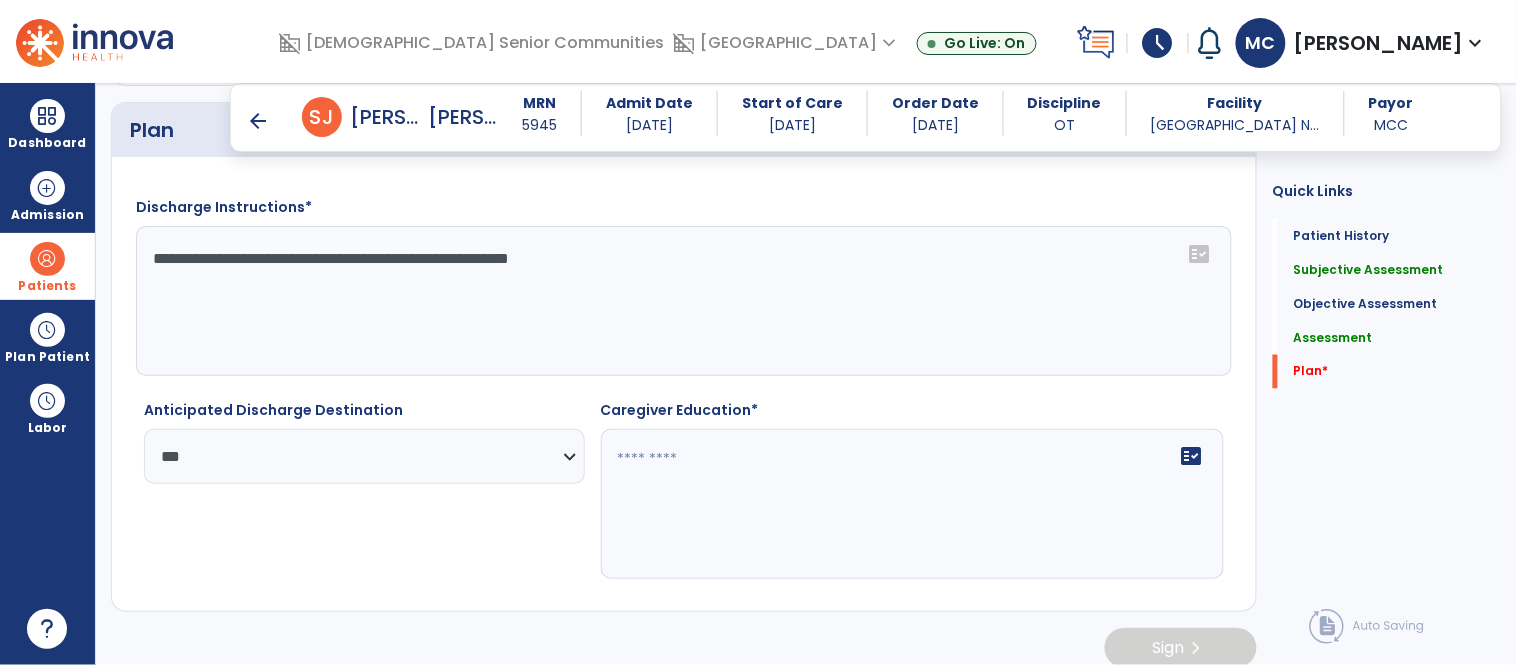 scroll, scrollTop: 2656, scrollLeft: 0, axis: vertical 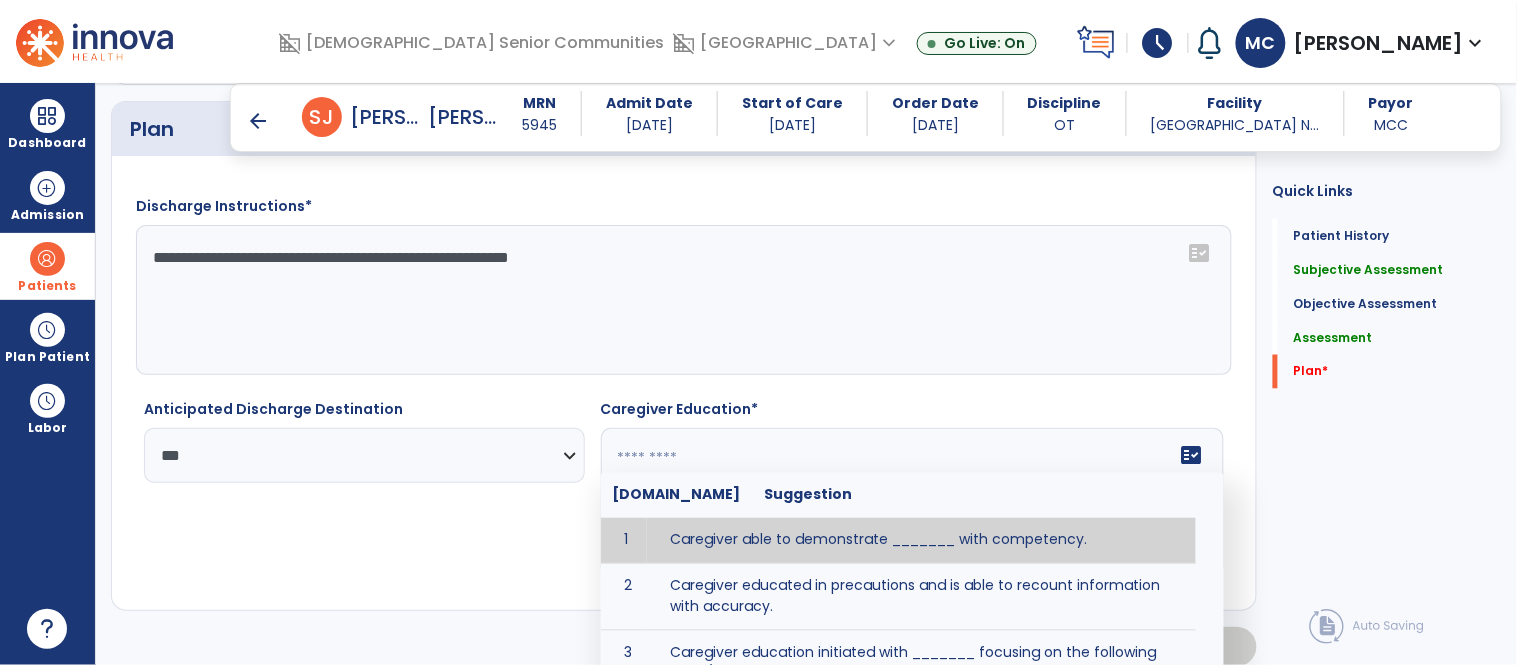 click 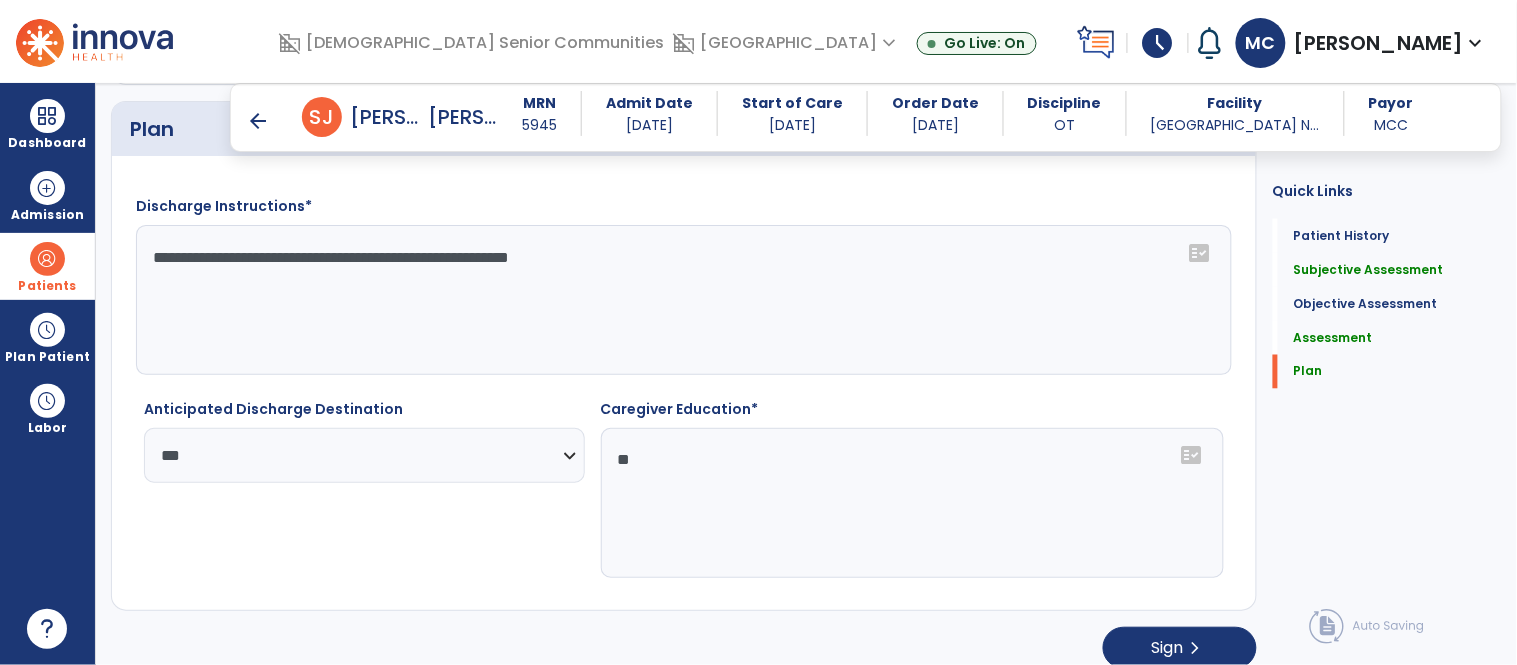 type on "*" 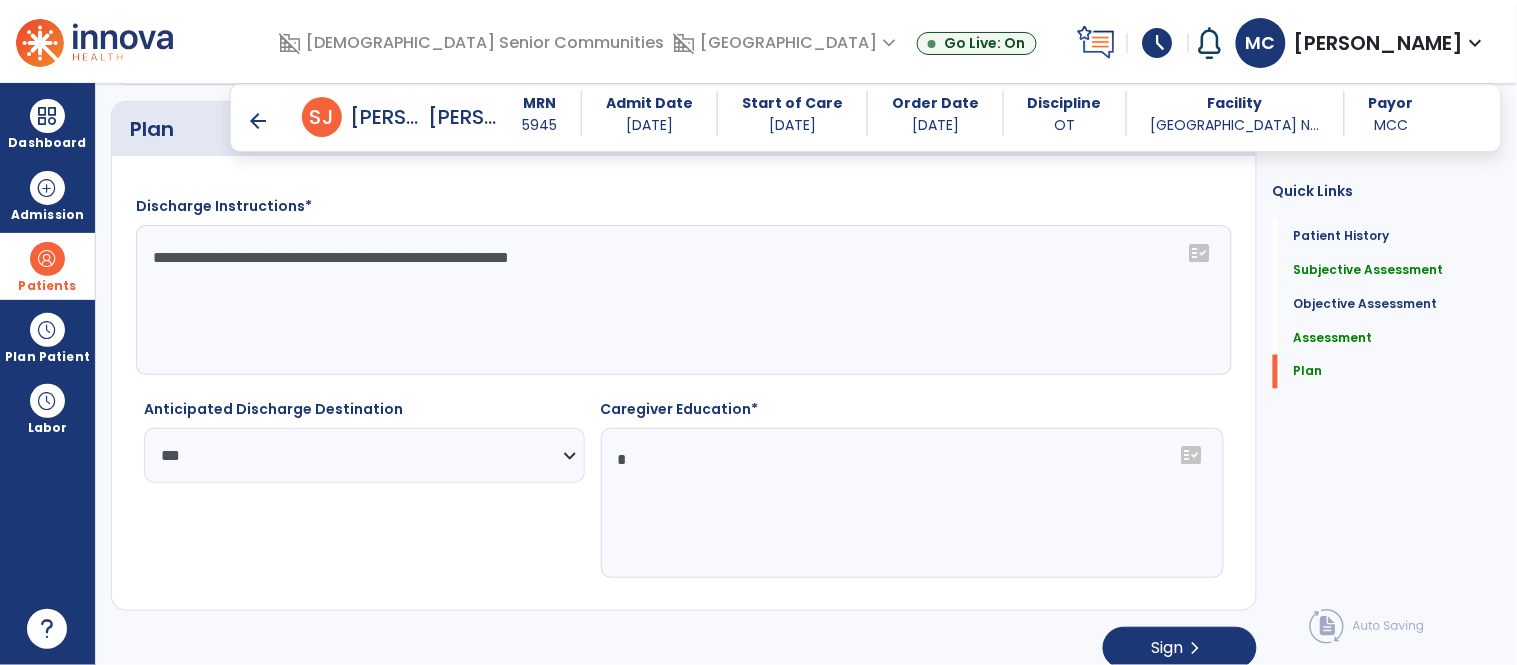 type 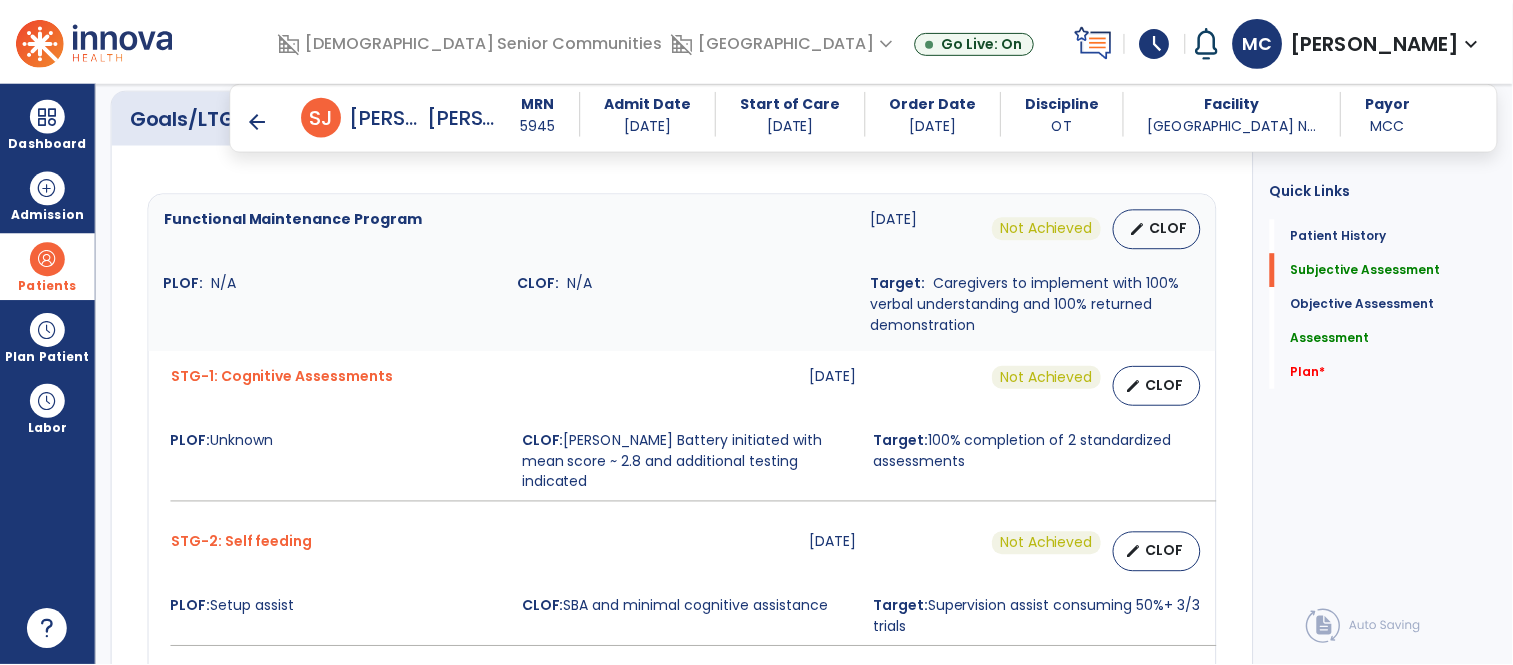 scroll, scrollTop: 697, scrollLeft: 0, axis: vertical 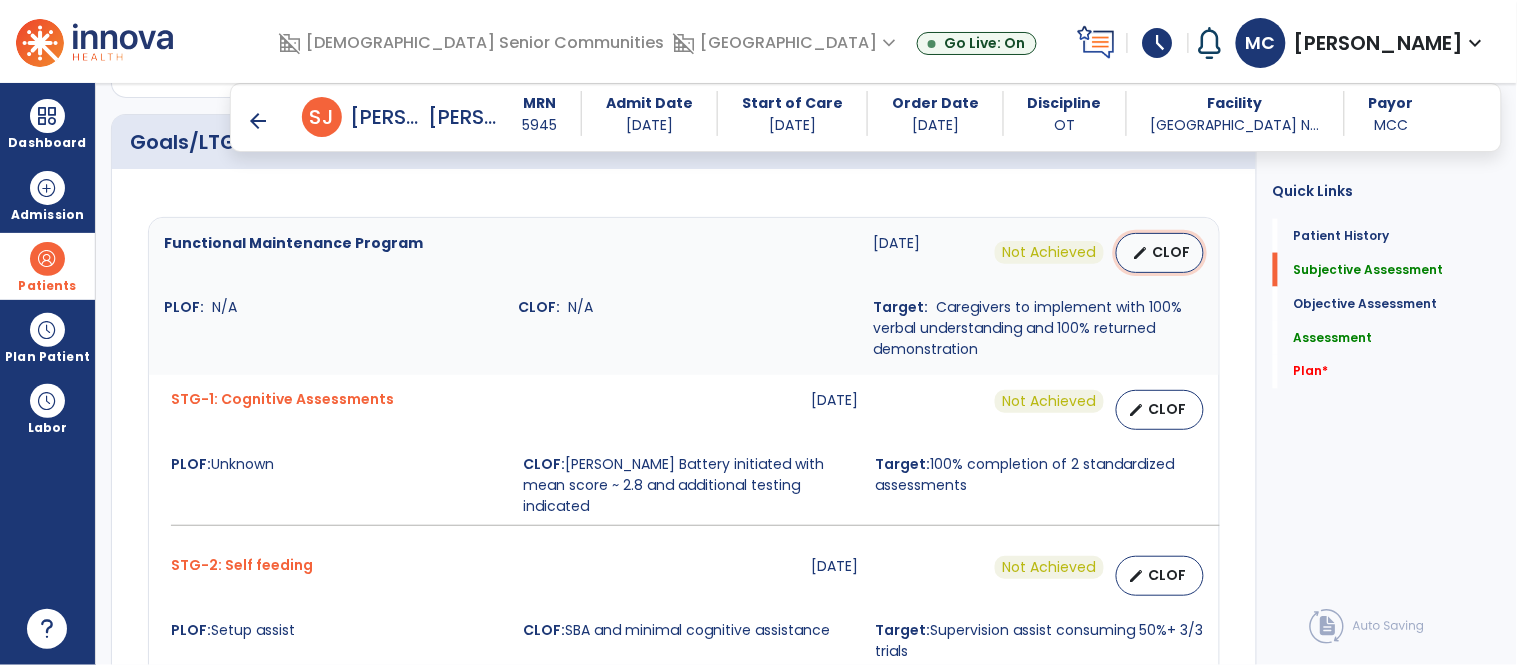 click on "CLOF" at bounding box center (1172, 252) 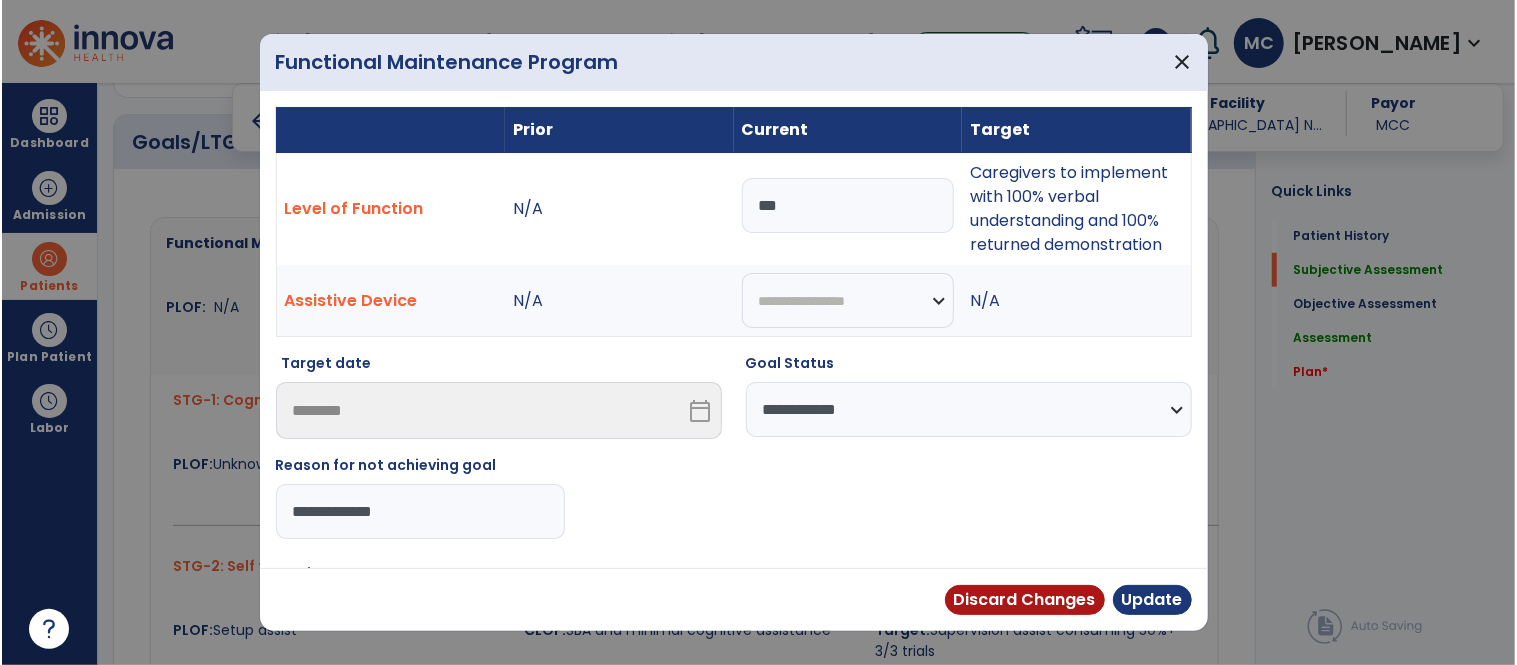 scroll, scrollTop: 697, scrollLeft: 0, axis: vertical 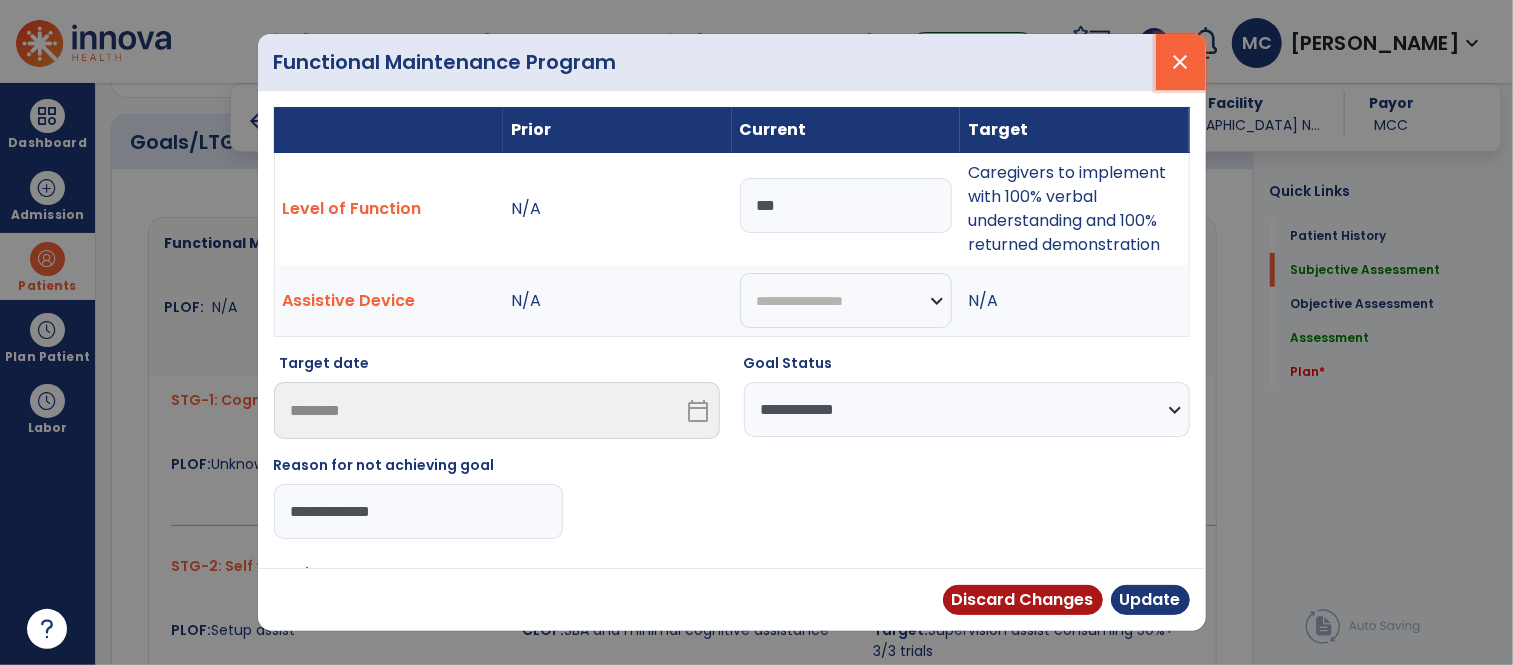 click on "close" at bounding box center [1181, 62] 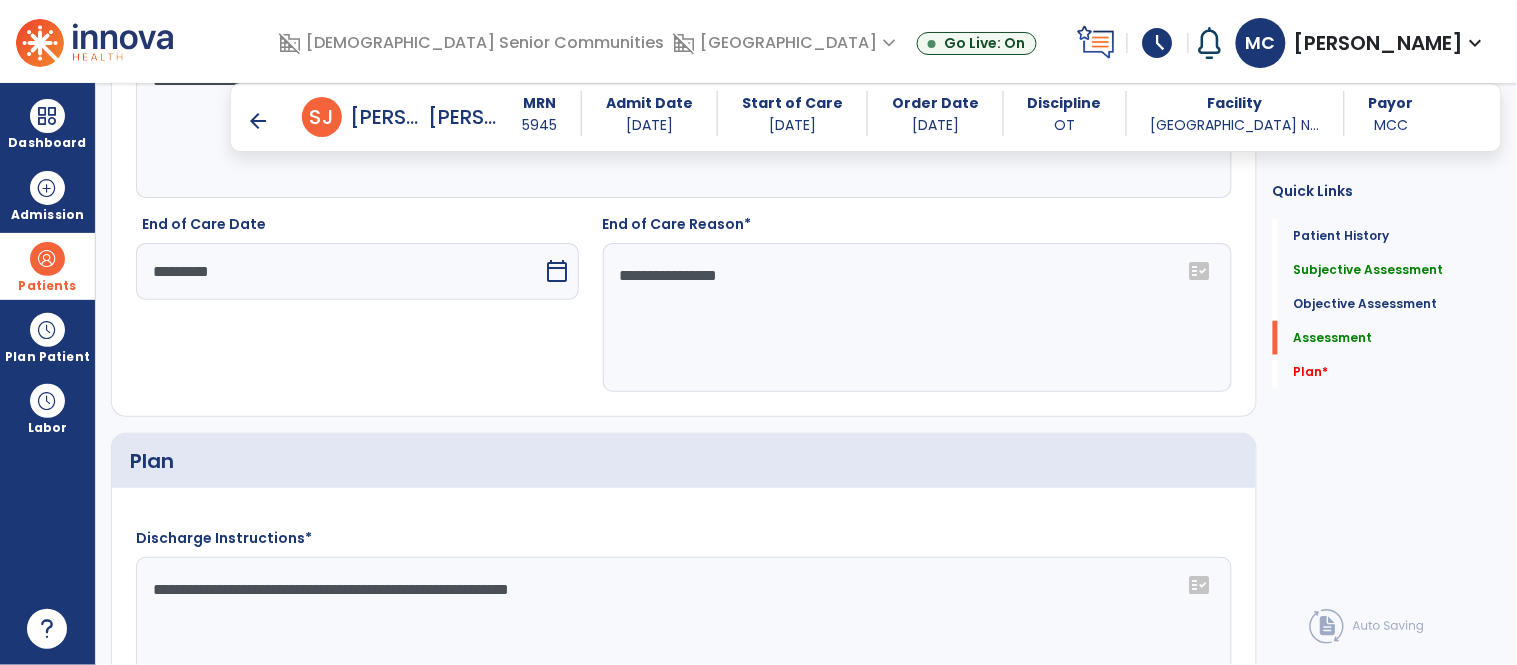 scroll, scrollTop: 2656, scrollLeft: 0, axis: vertical 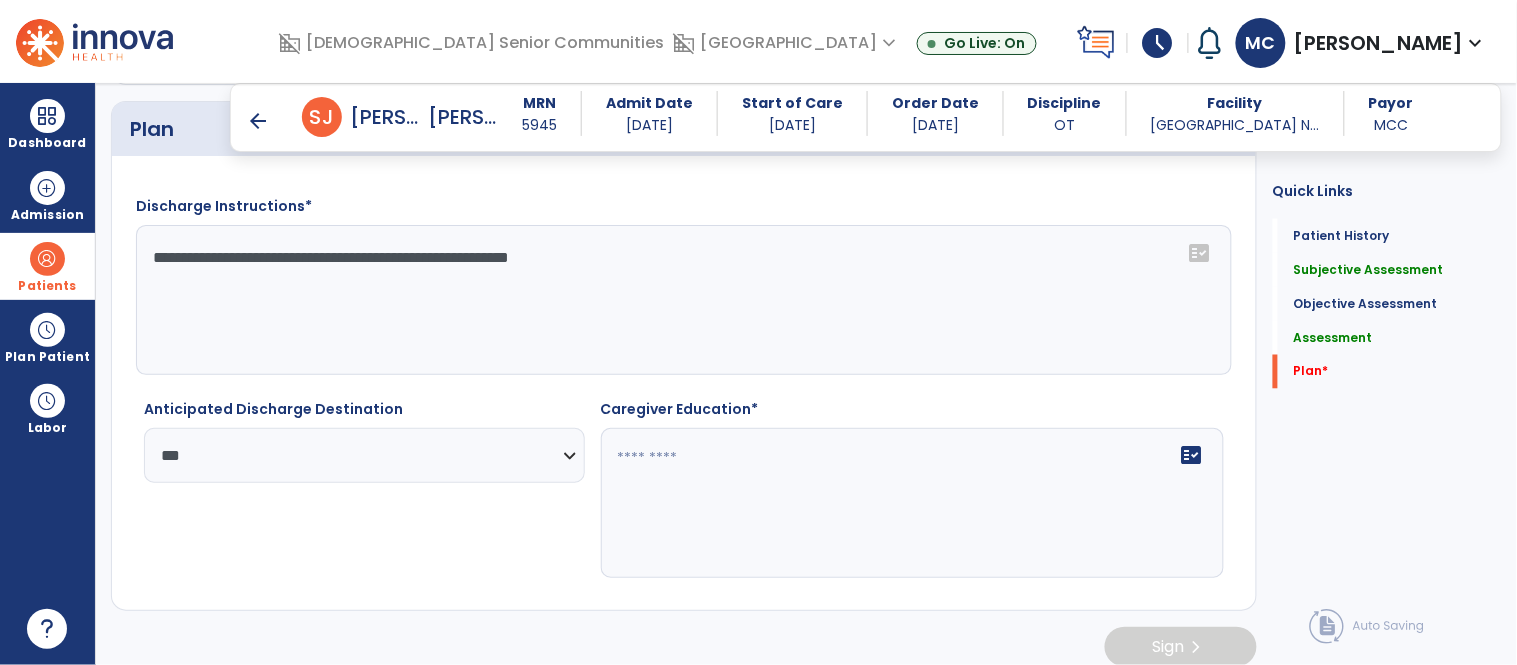 click 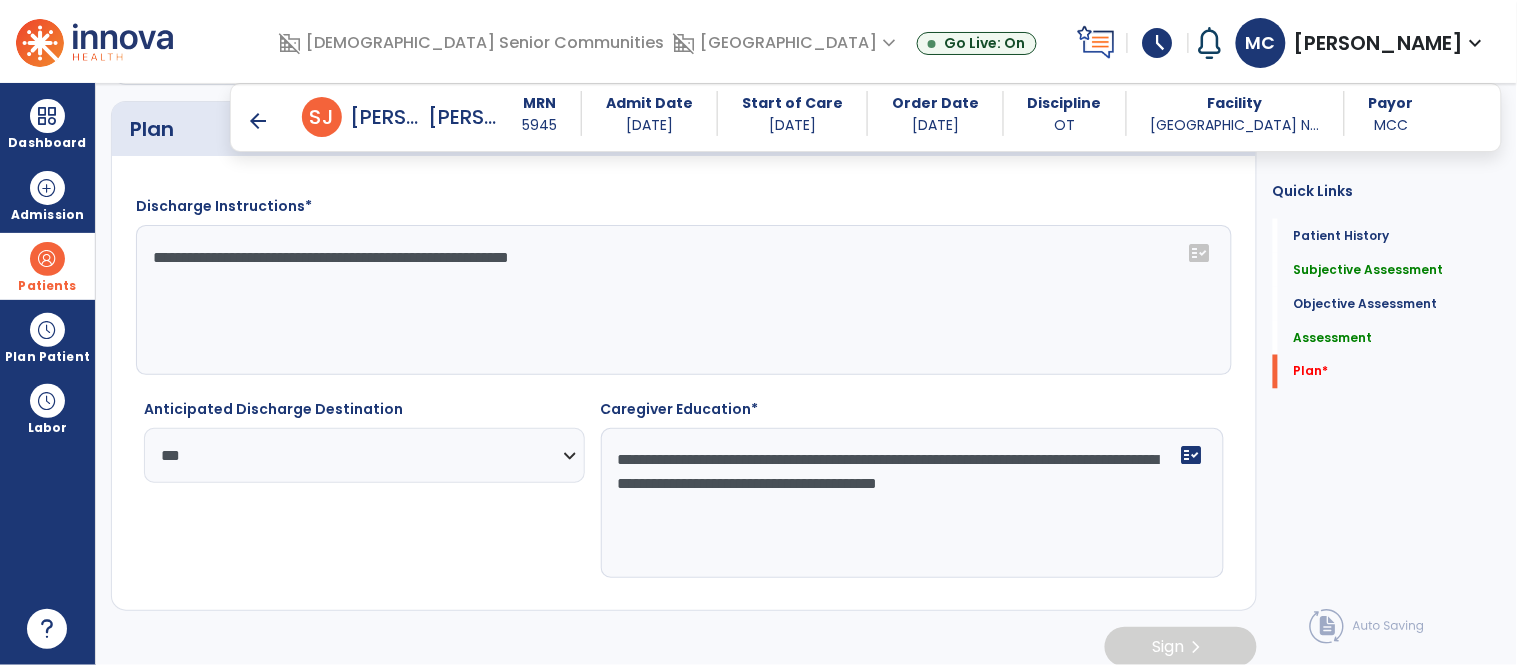 type on "**********" 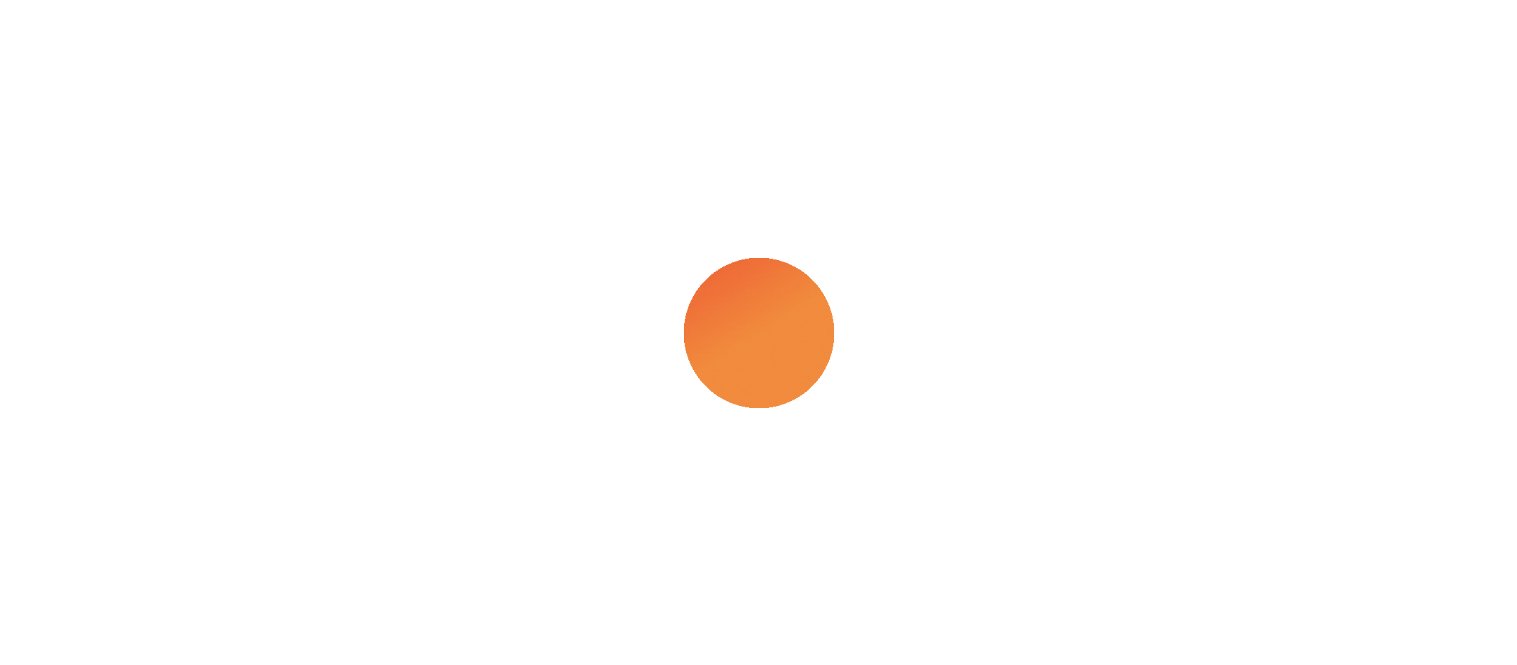 scroll, scrollTop: 0, scrollLeft: 0, axis: both 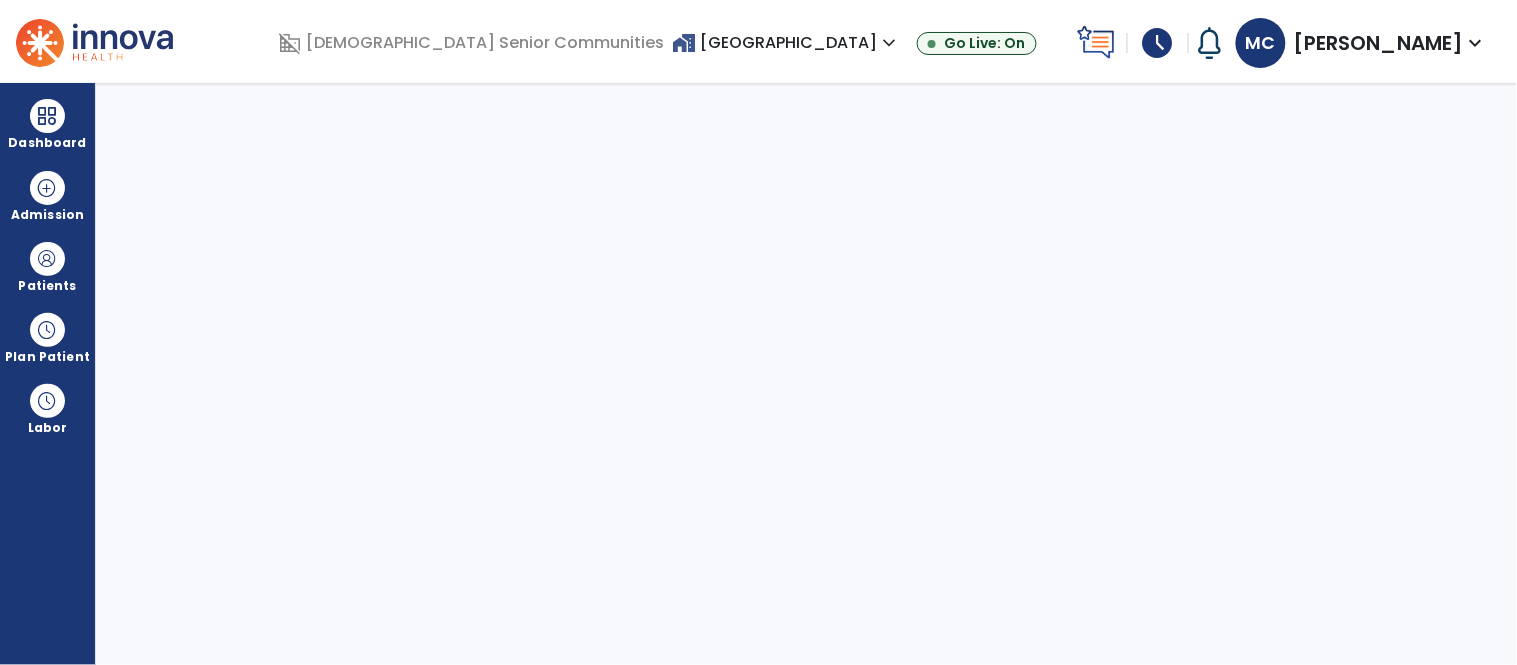 select on "****" 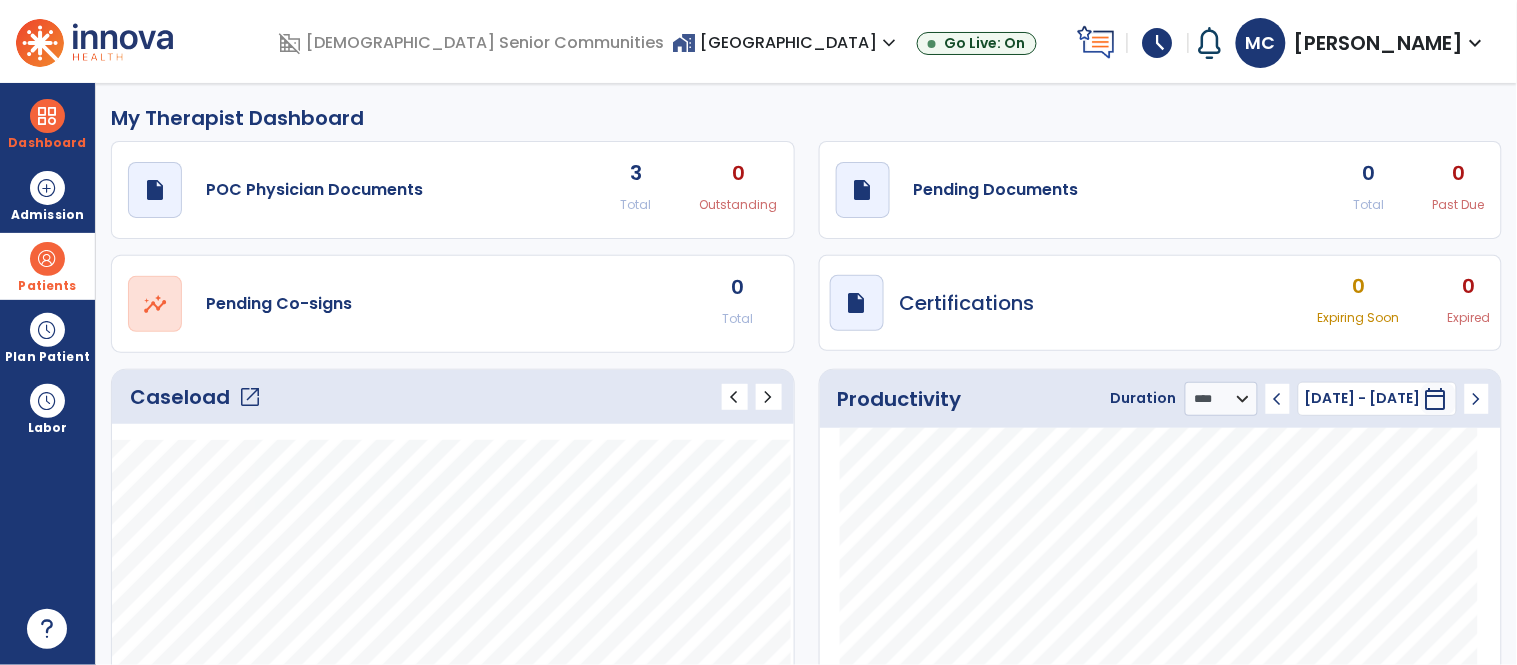 click at bounding box center (47, 259) 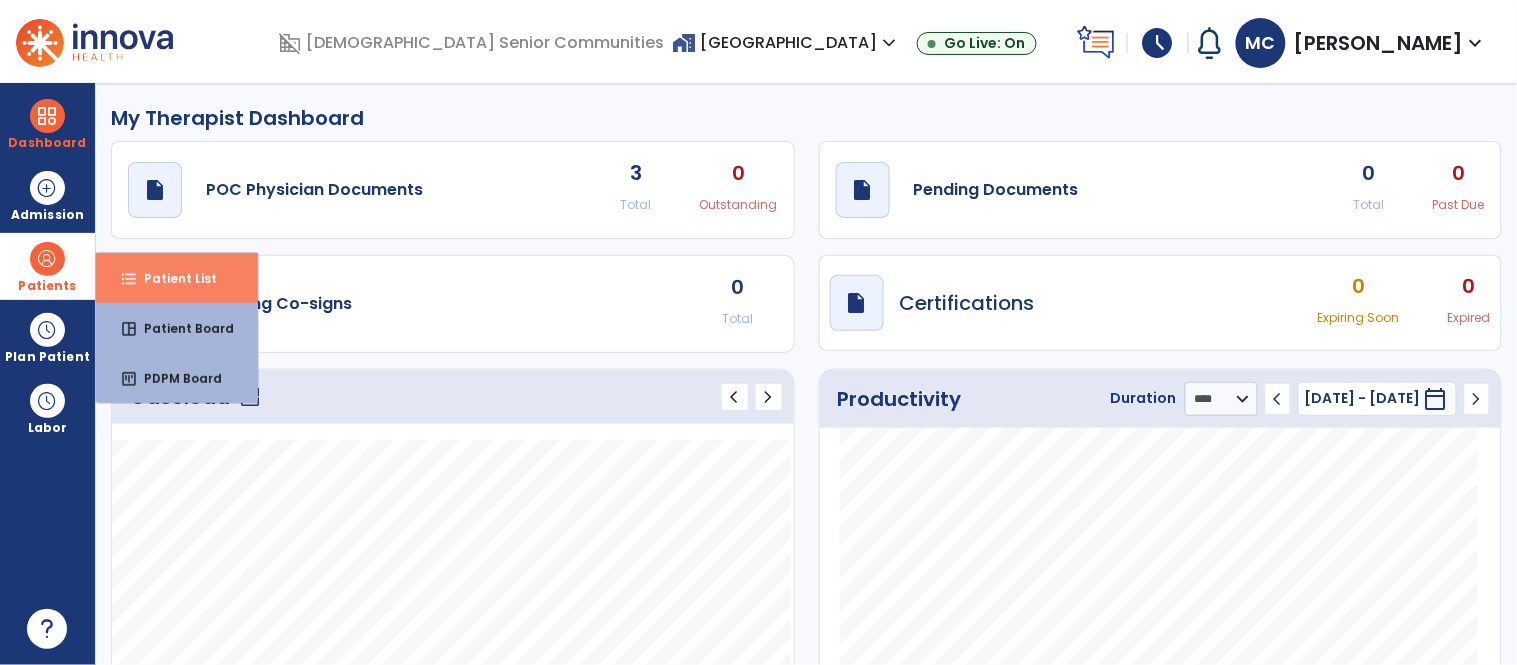 click on "format_list_bulleted  Patient List" at bounding box center [177, 278] 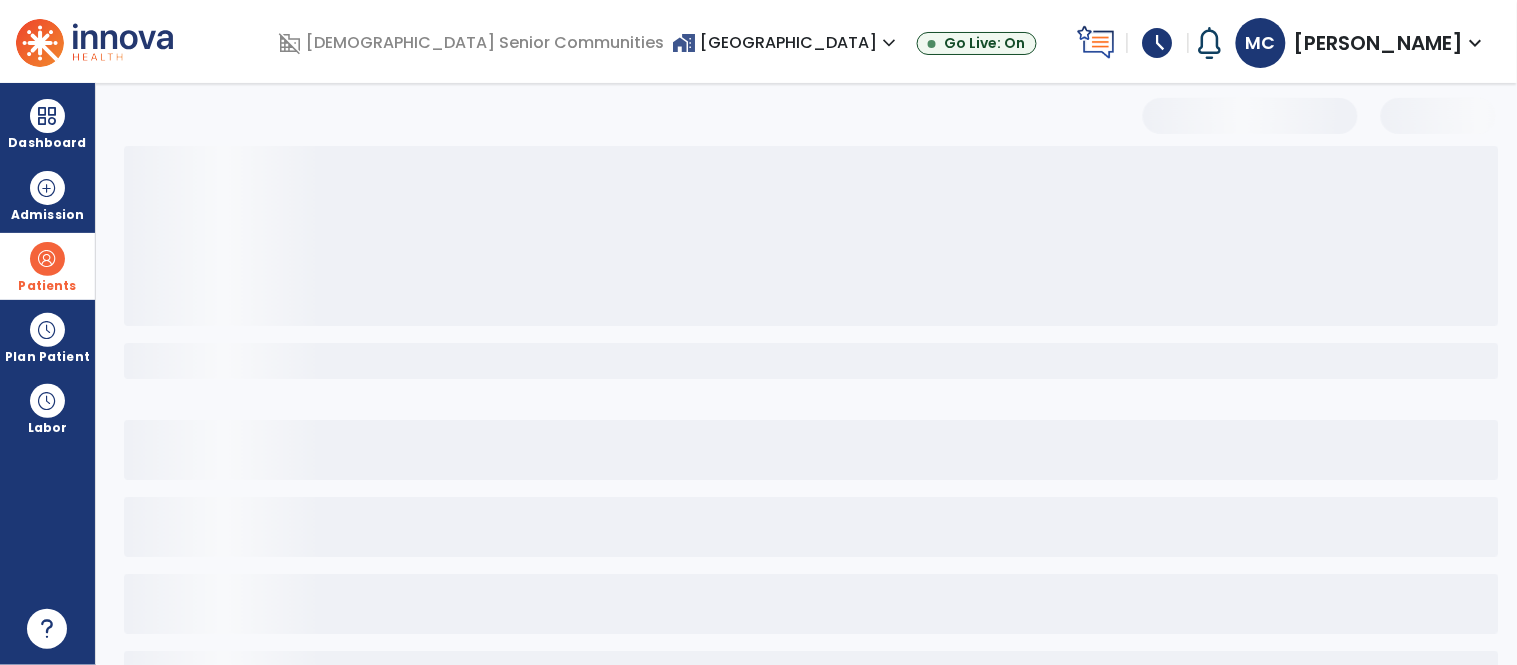 select on "***" 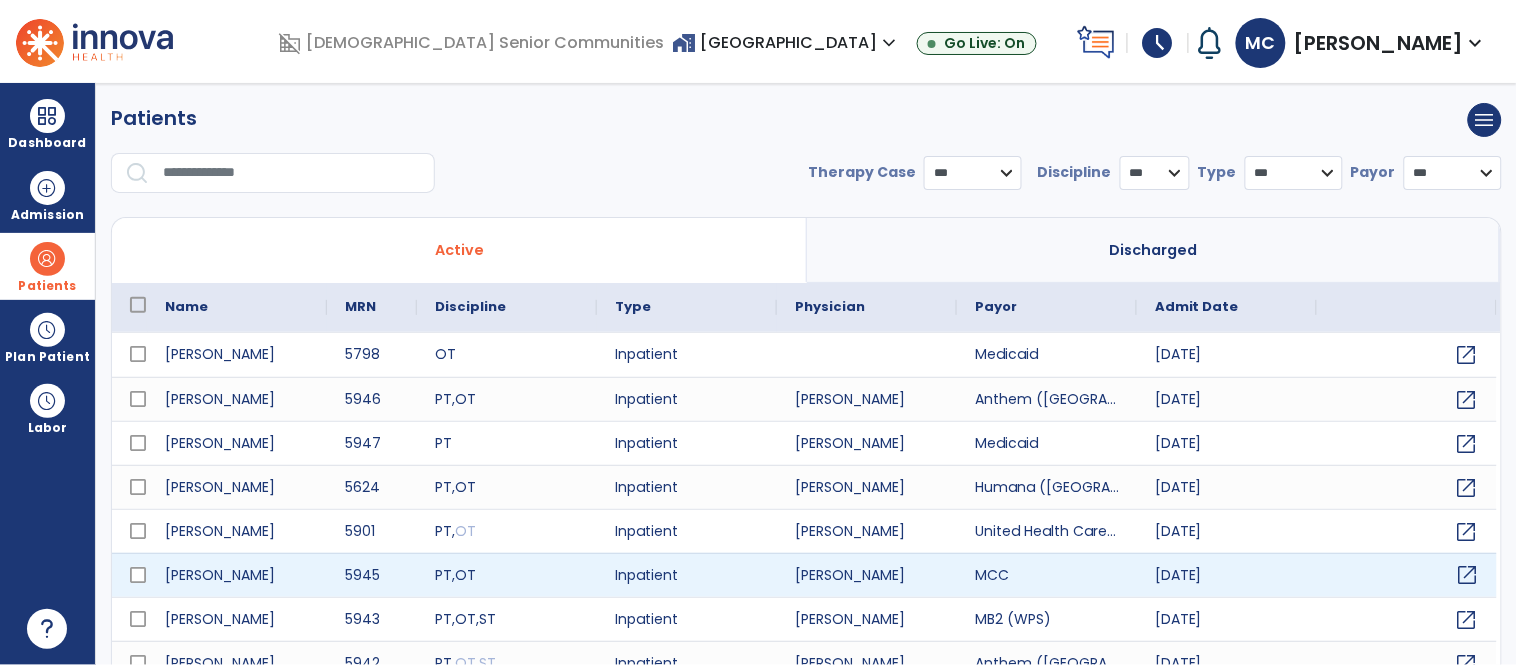 click on "open_in_new" at bounding box center [1468, 575] 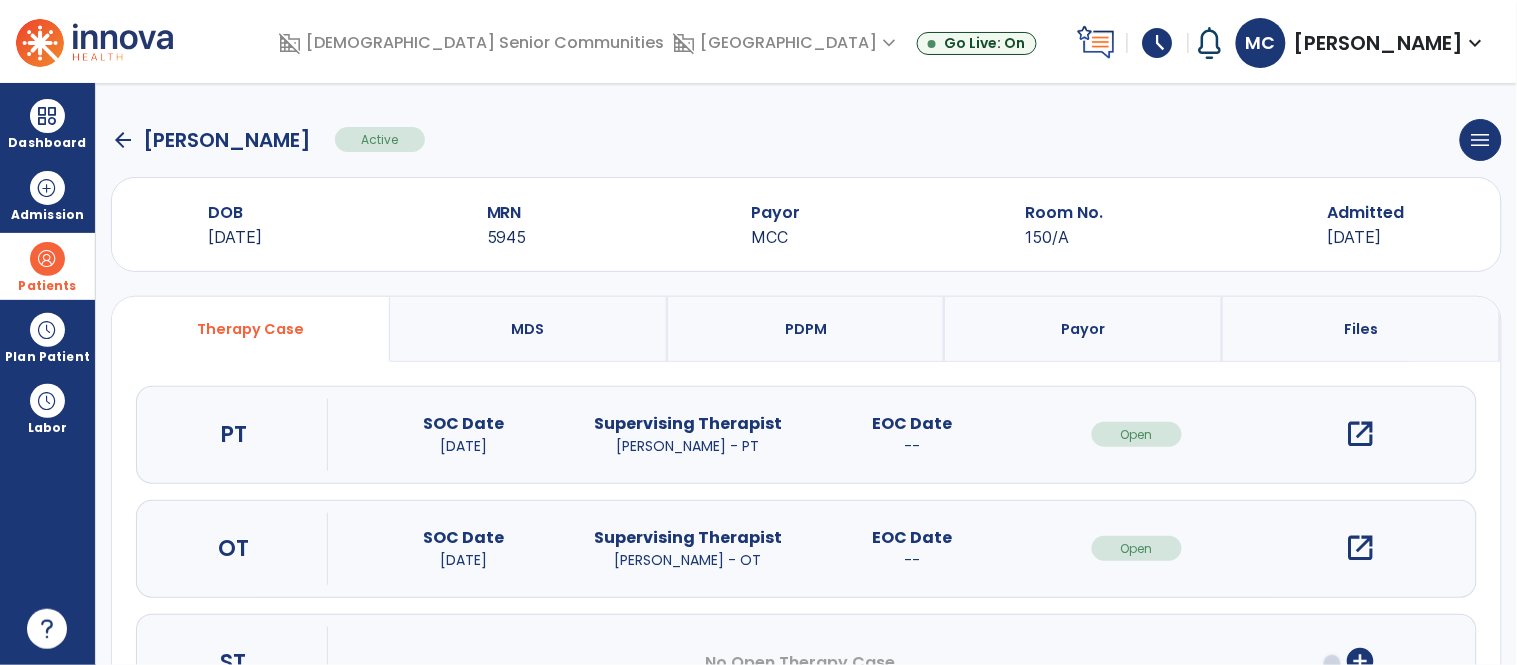 click on "open_in_new" at bounding box center [1361, 548] 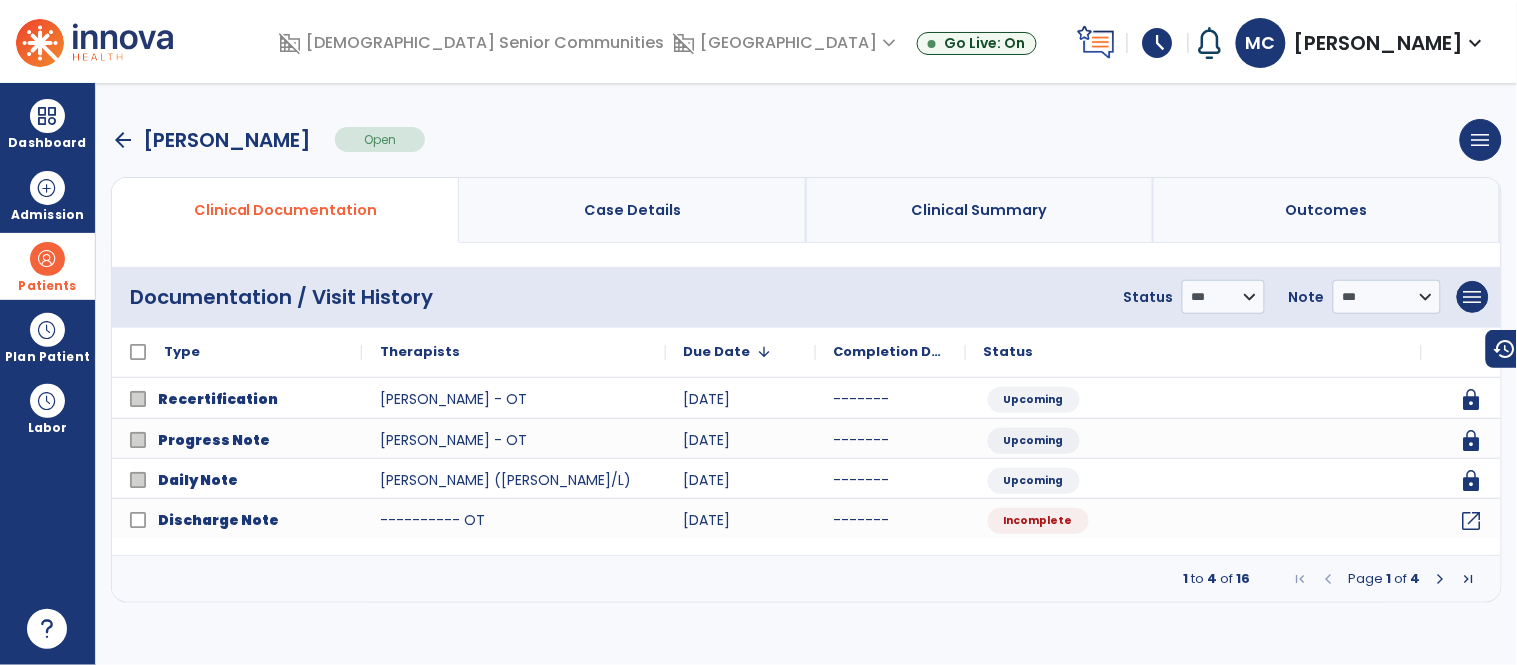 click at bounding box center (1441, 579) 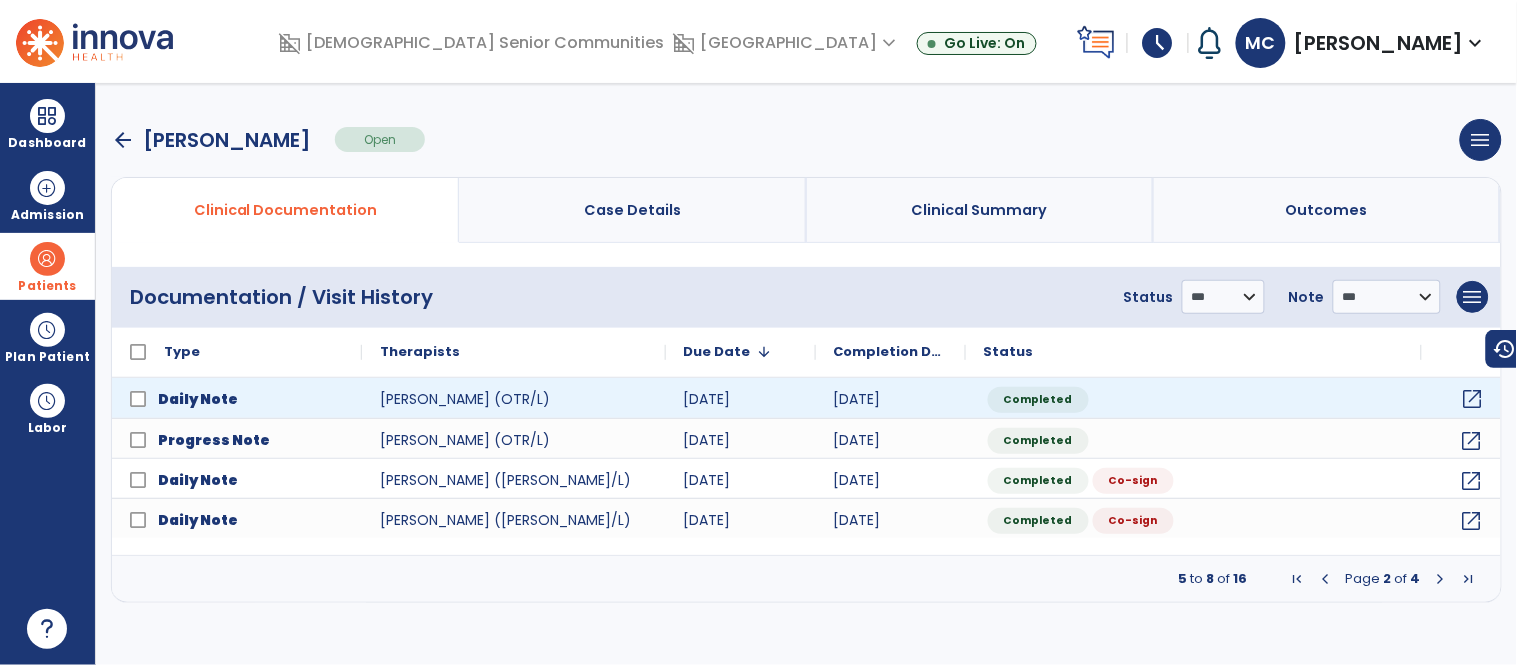 click on "open_in_new" 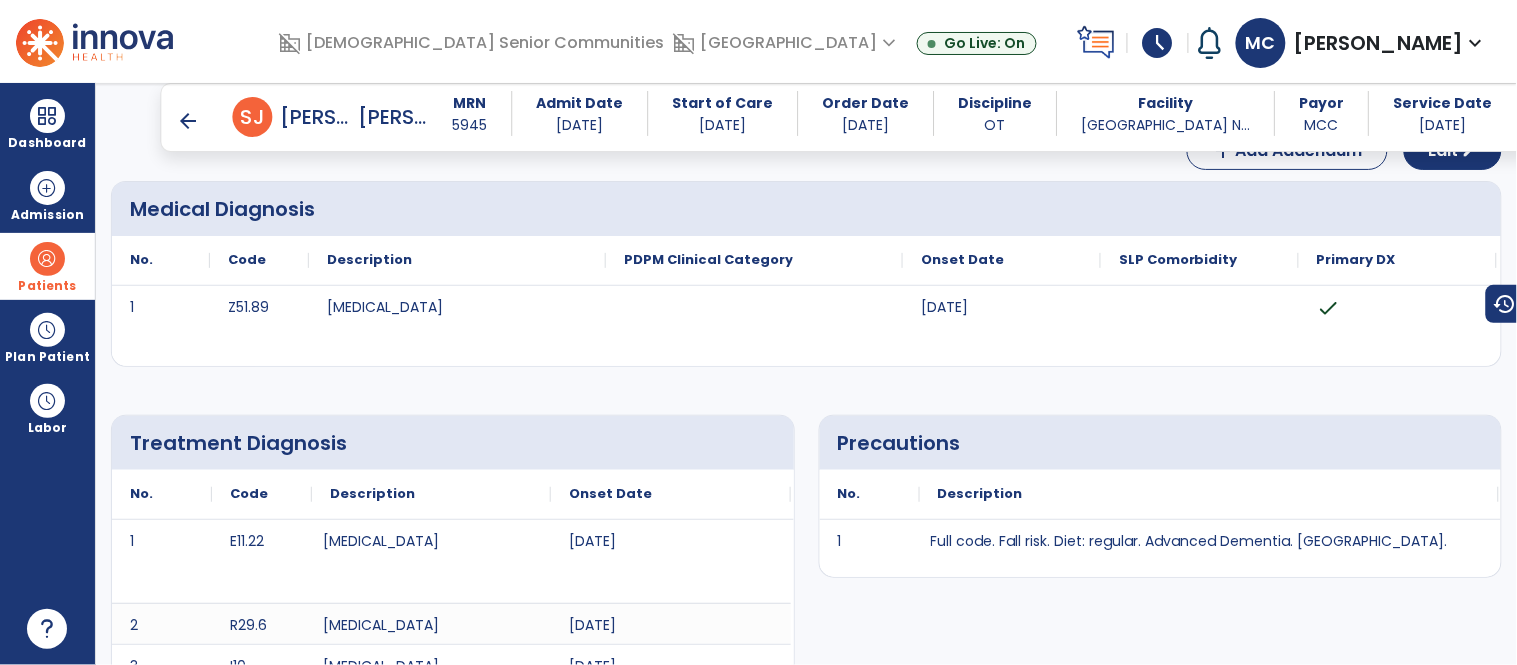 scroll, scrollTop: 0, scrollLeft: 0, axis: both 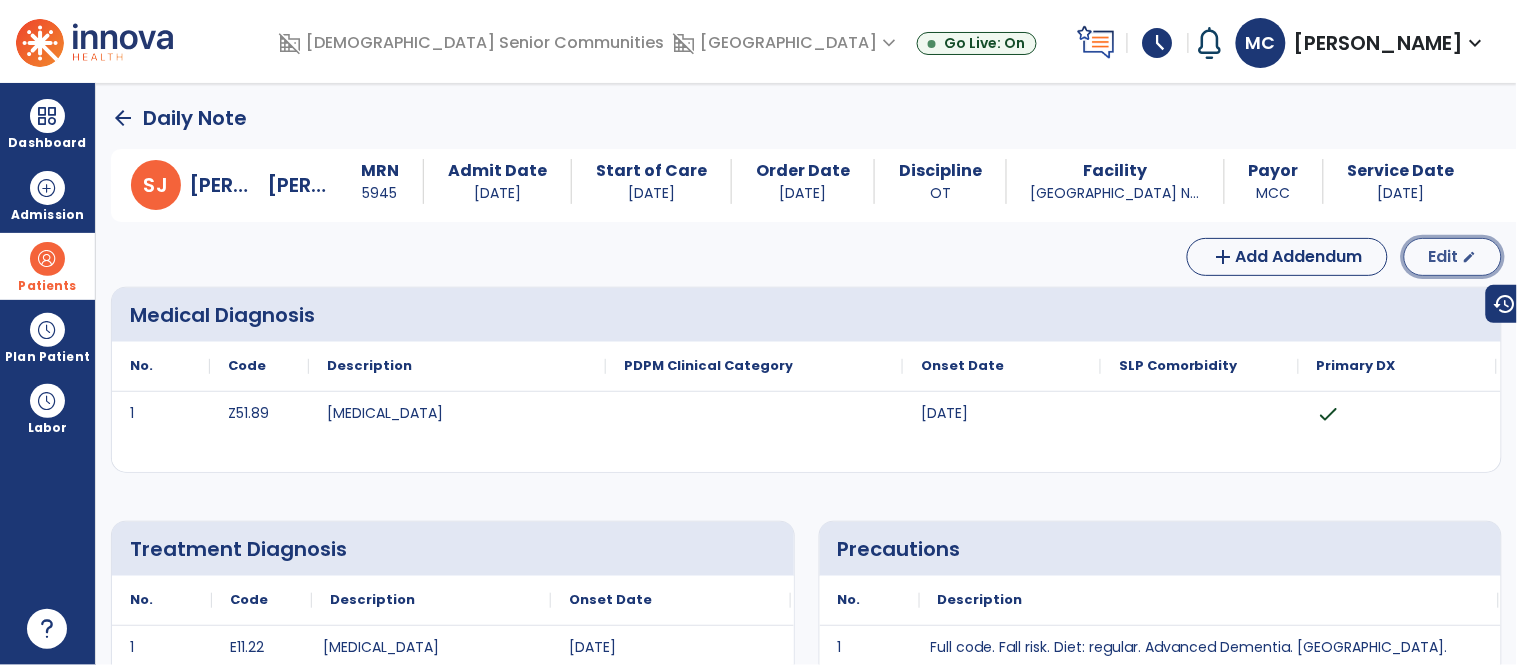 click on "Edit" 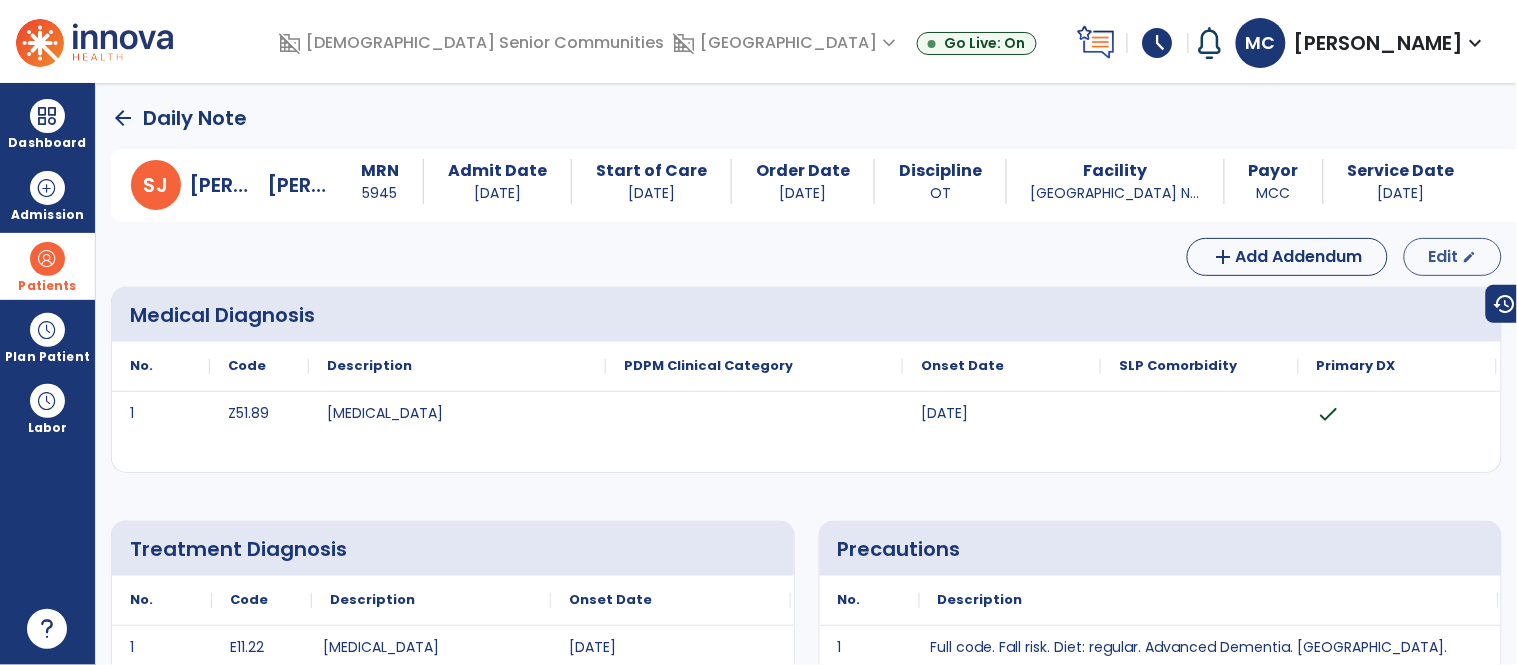 select on "*" 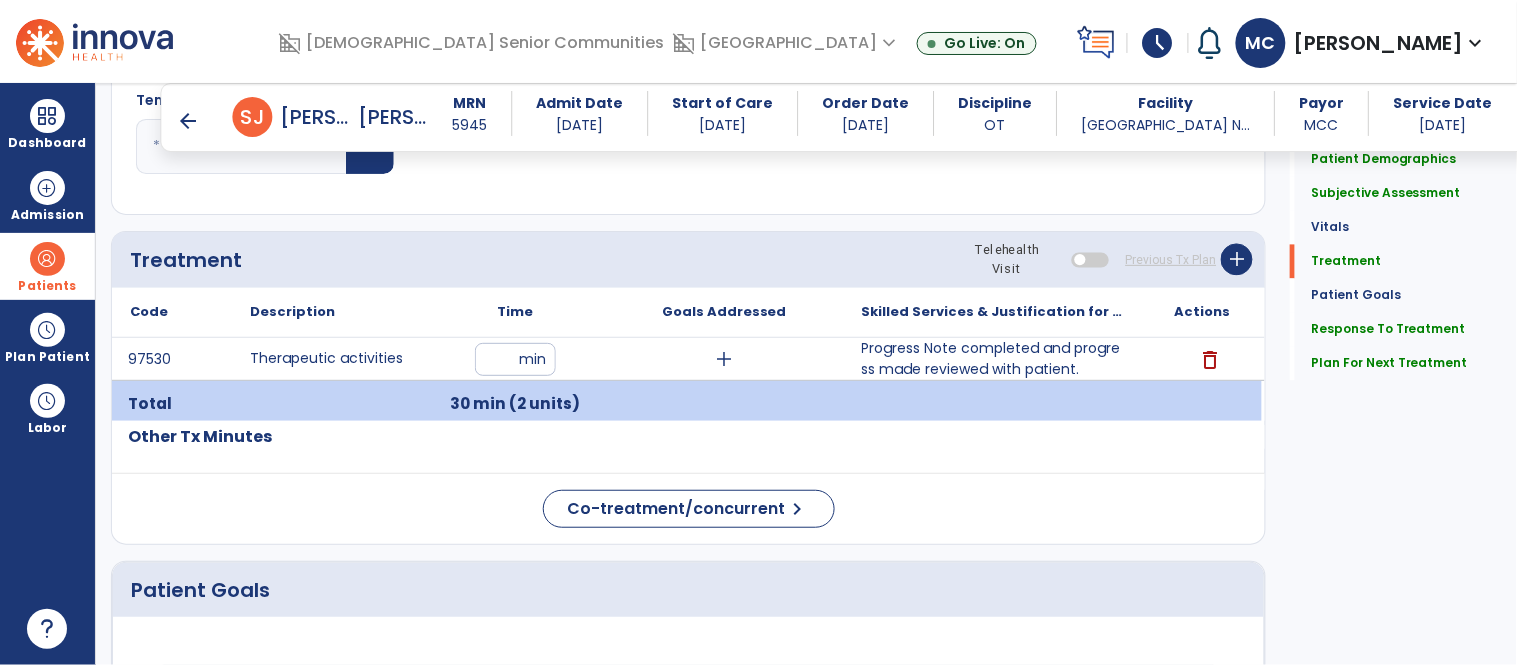 scroll, scrollTop: 1025, scrollLeft: 0, axis: vertical 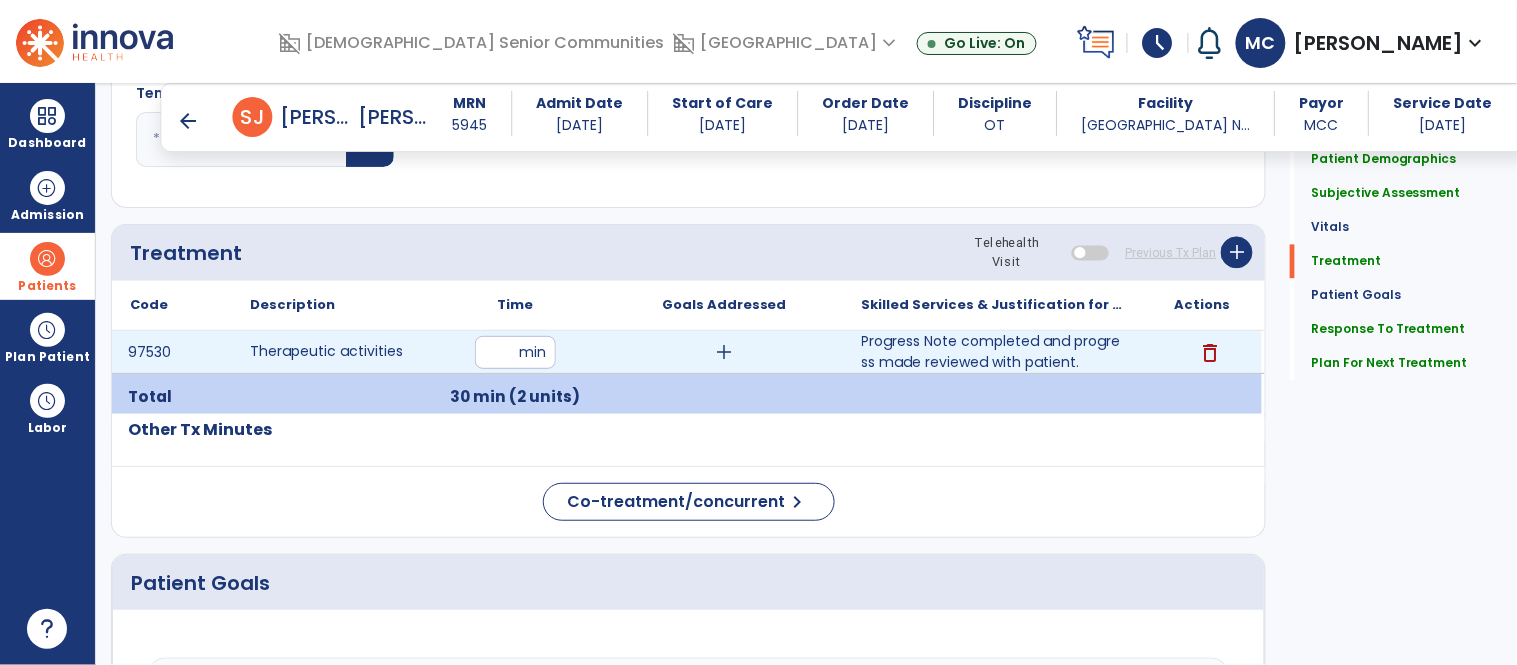 click on "**" at bounding box center [515, 352] 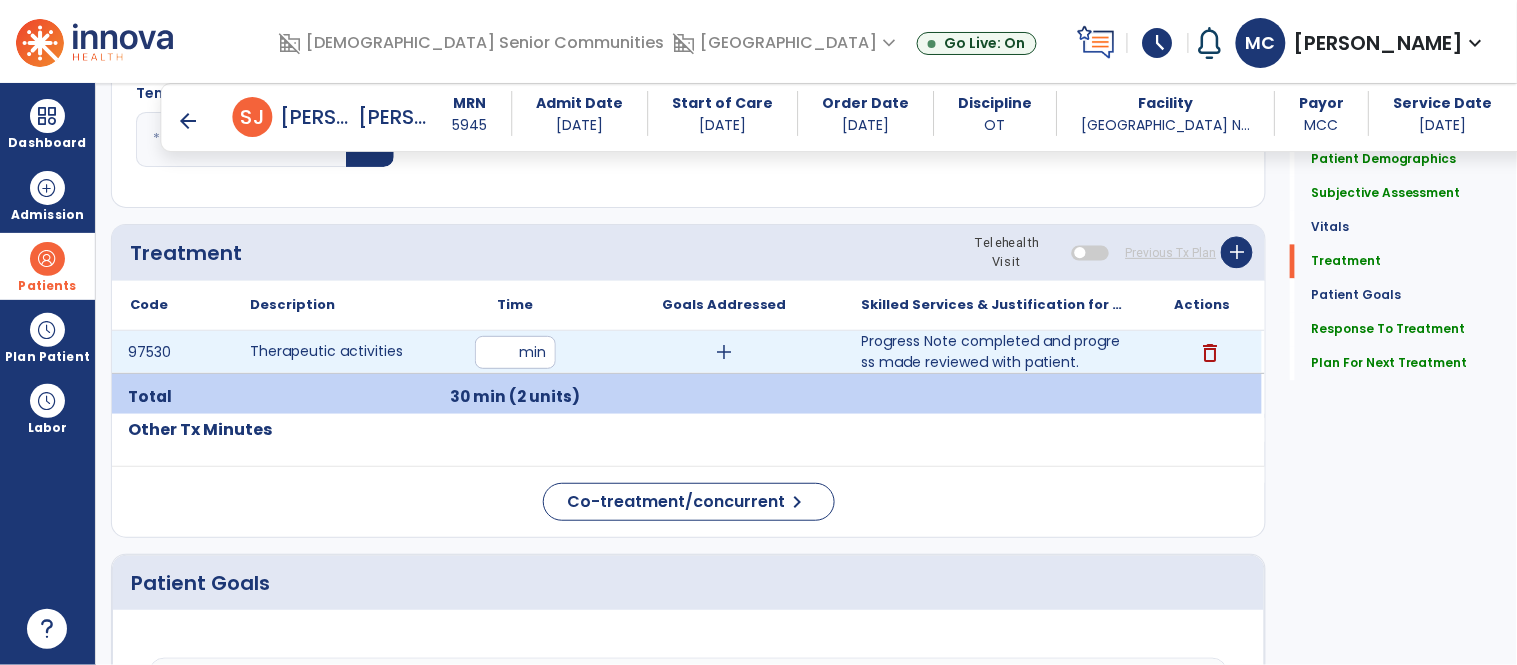 type on "**" 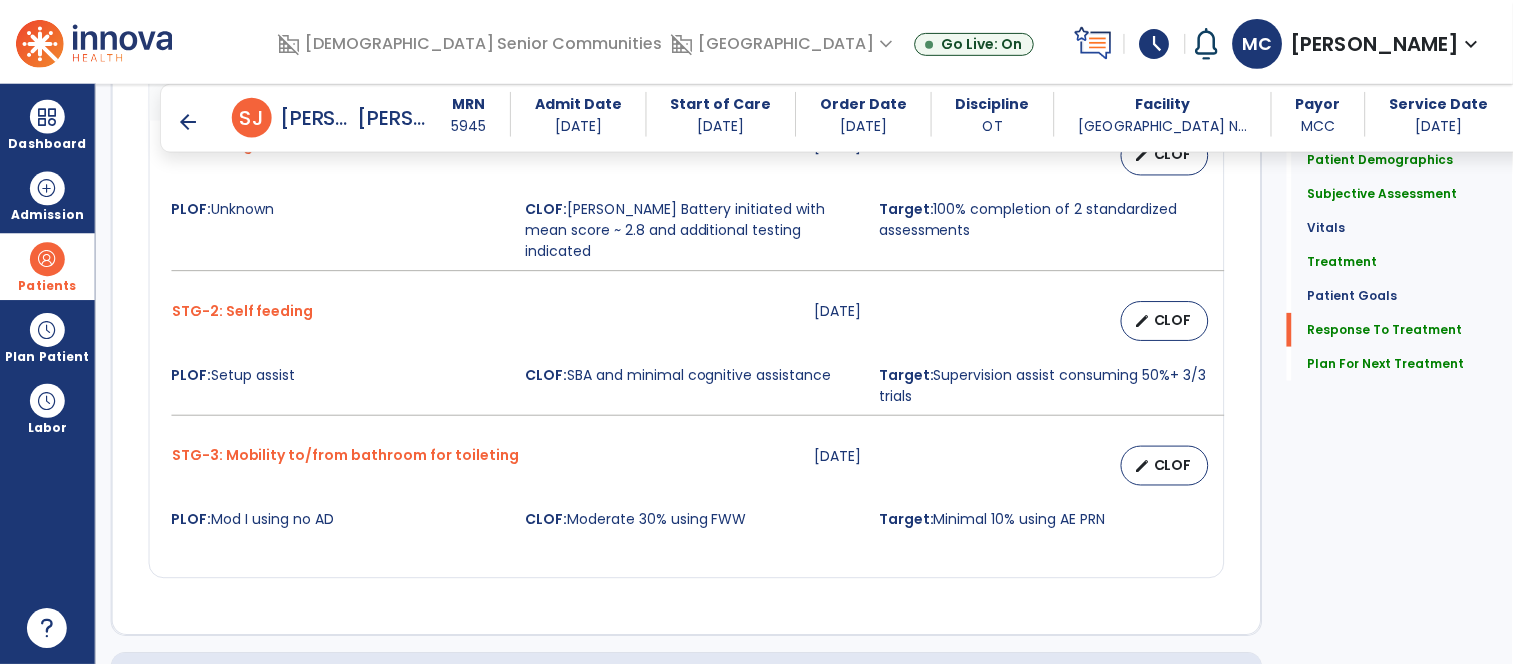 scroll, scrollTop: 2280, scrollLeft: 0, axis: vertical 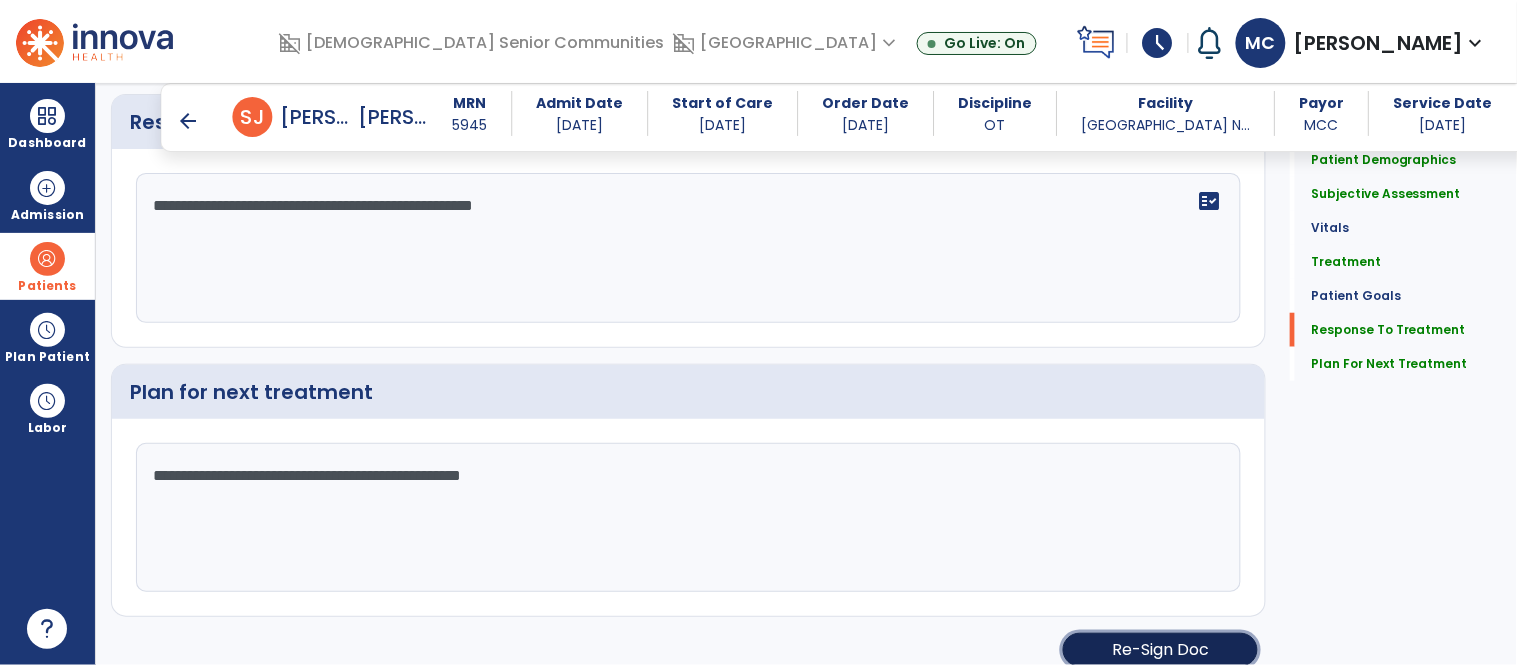 click on "Re-Sign Doc" 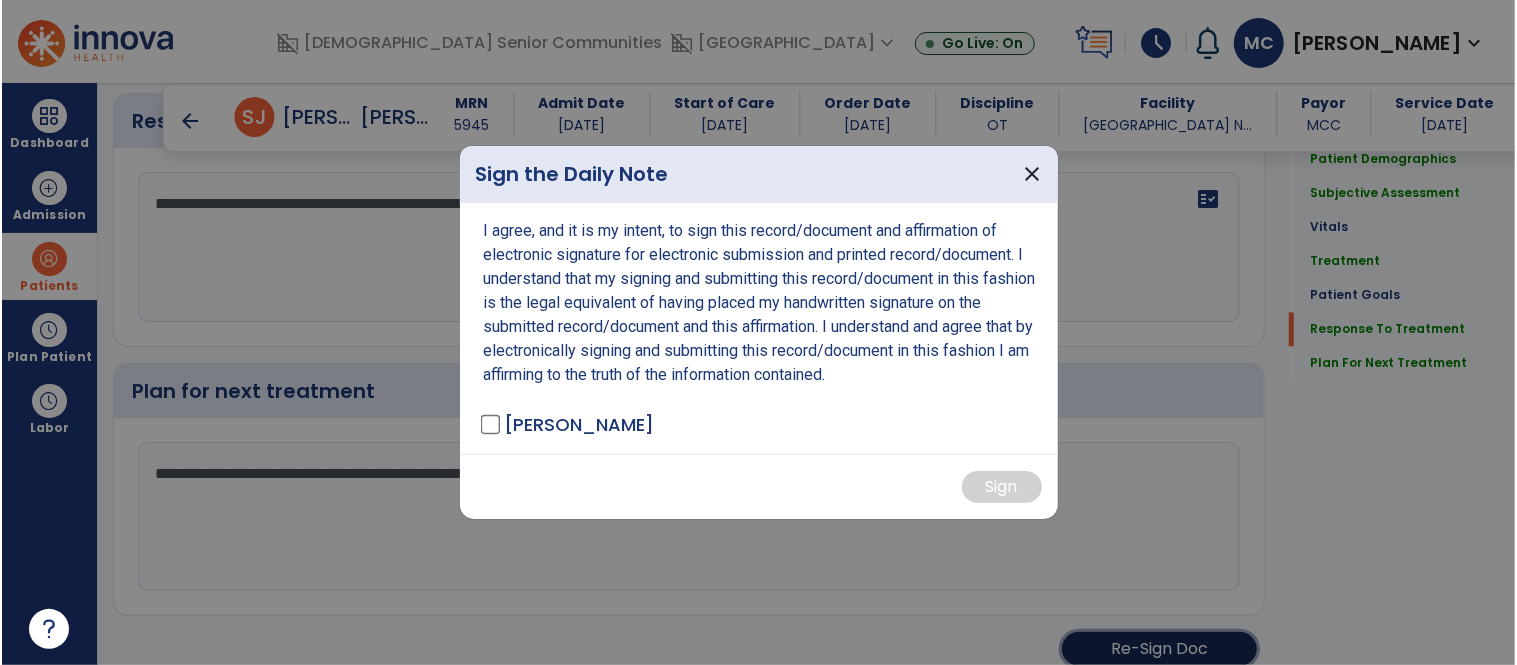 scroll, scrollTop: 2280, scrollLeft: 0, axis: vertical 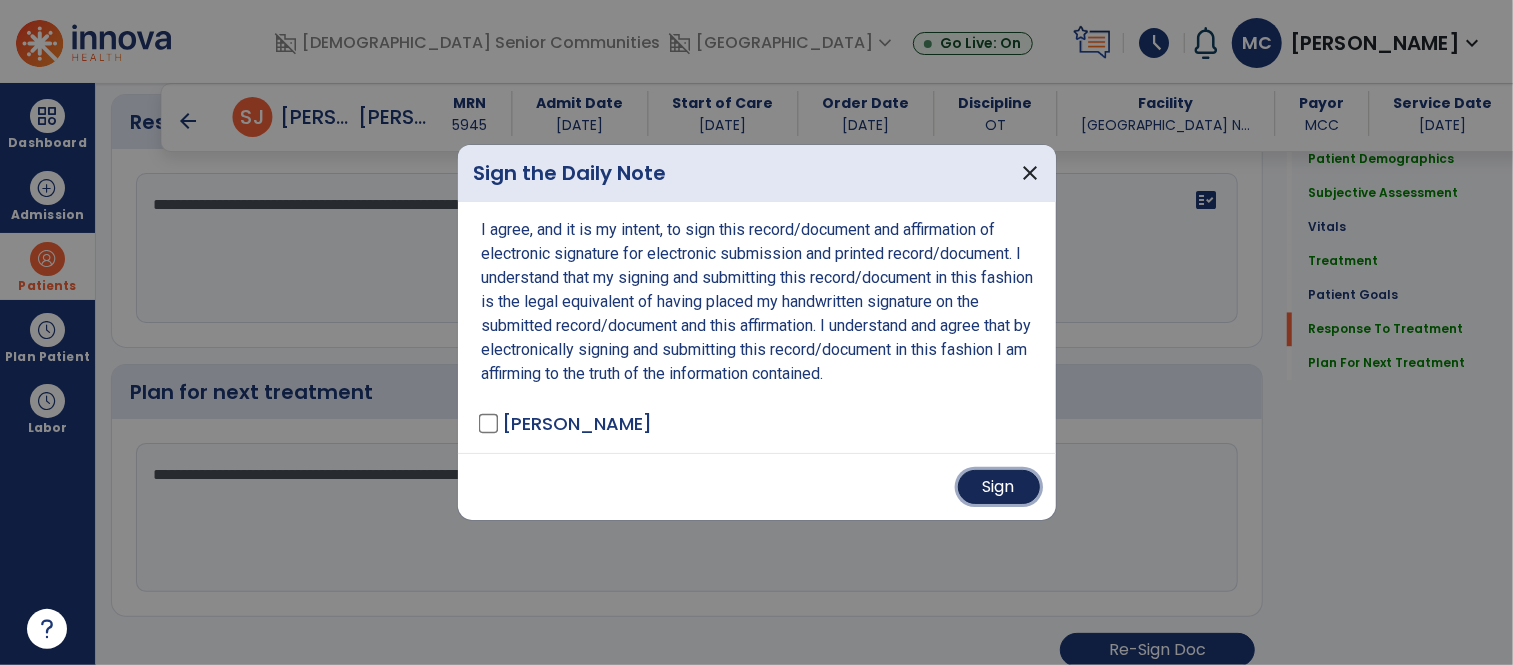 click on "Sign" at bounding box center (999, 487) 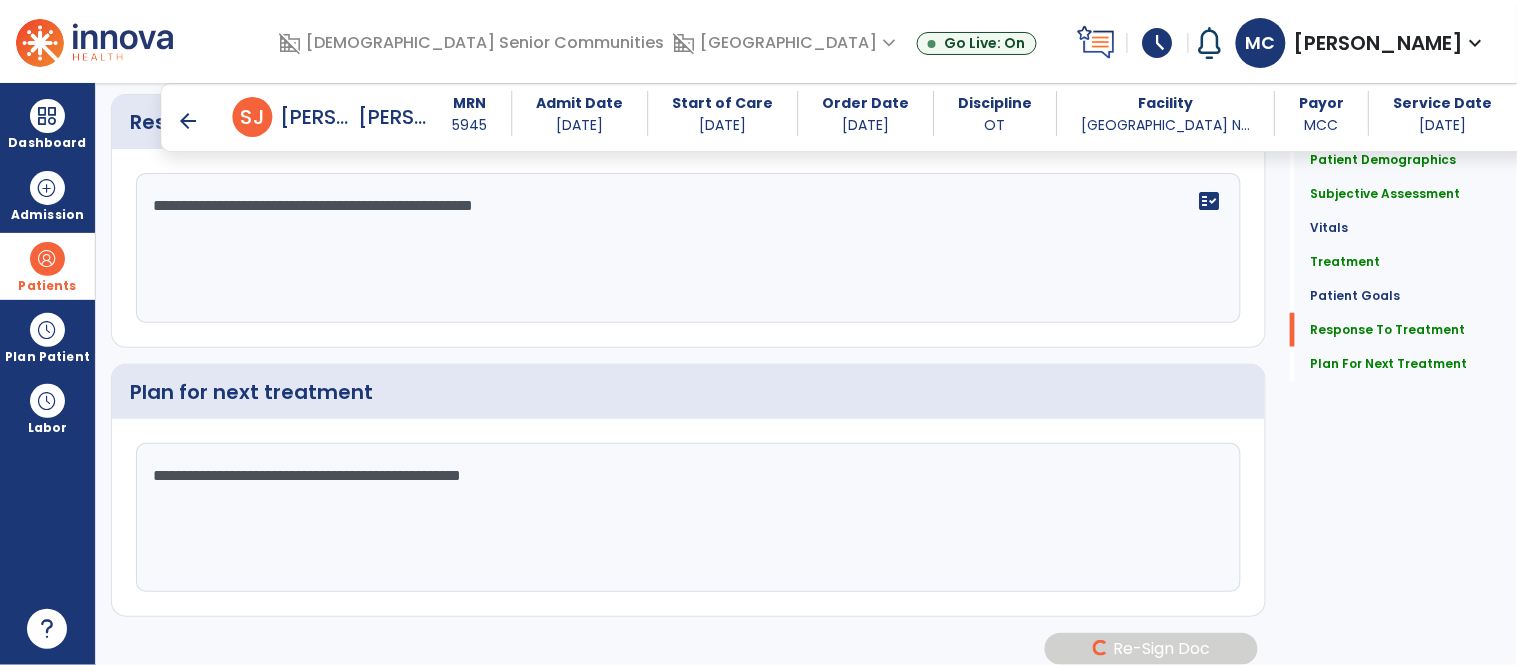 scroll, scrollTop: 2278, scrollLeft: 0, axis: vertical 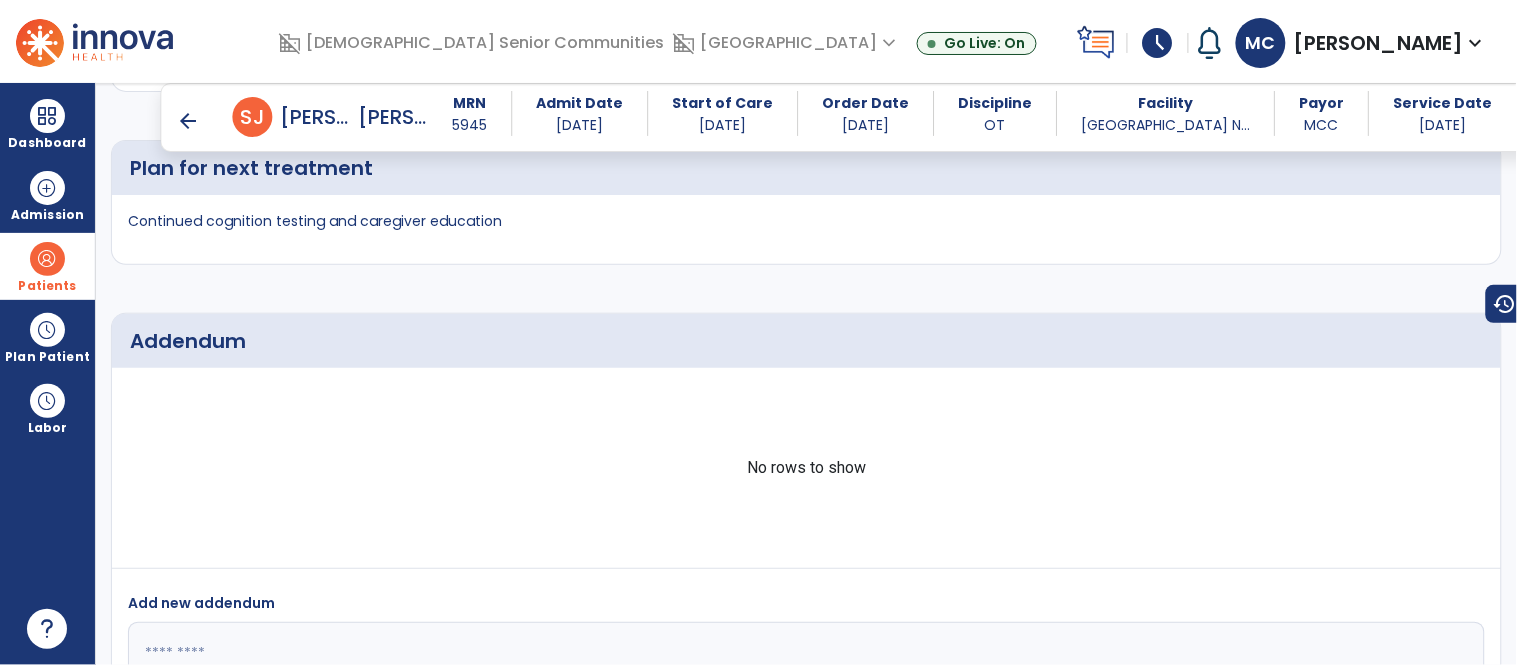 click on "arrow_back" at bounding box center [189, 121] 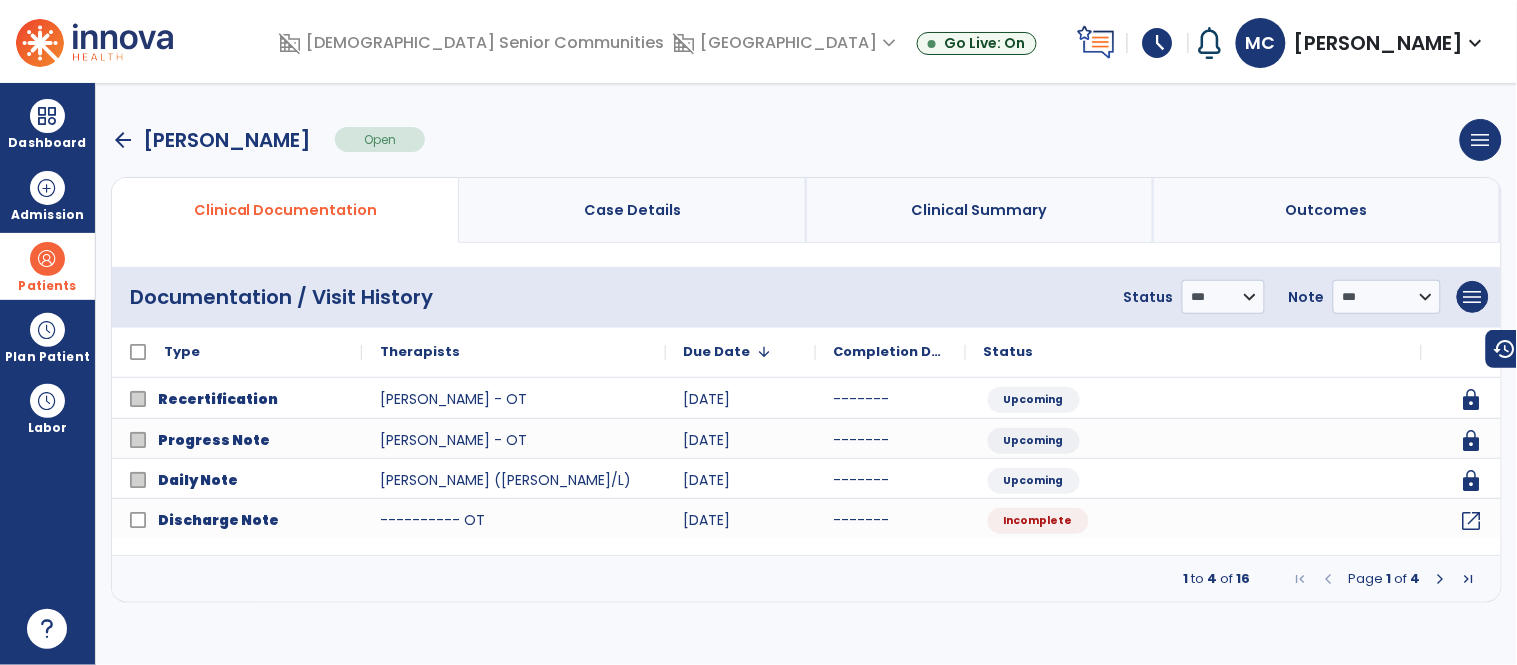 scroll, scrollTop: 0, scrollLeft: 0, axis: both 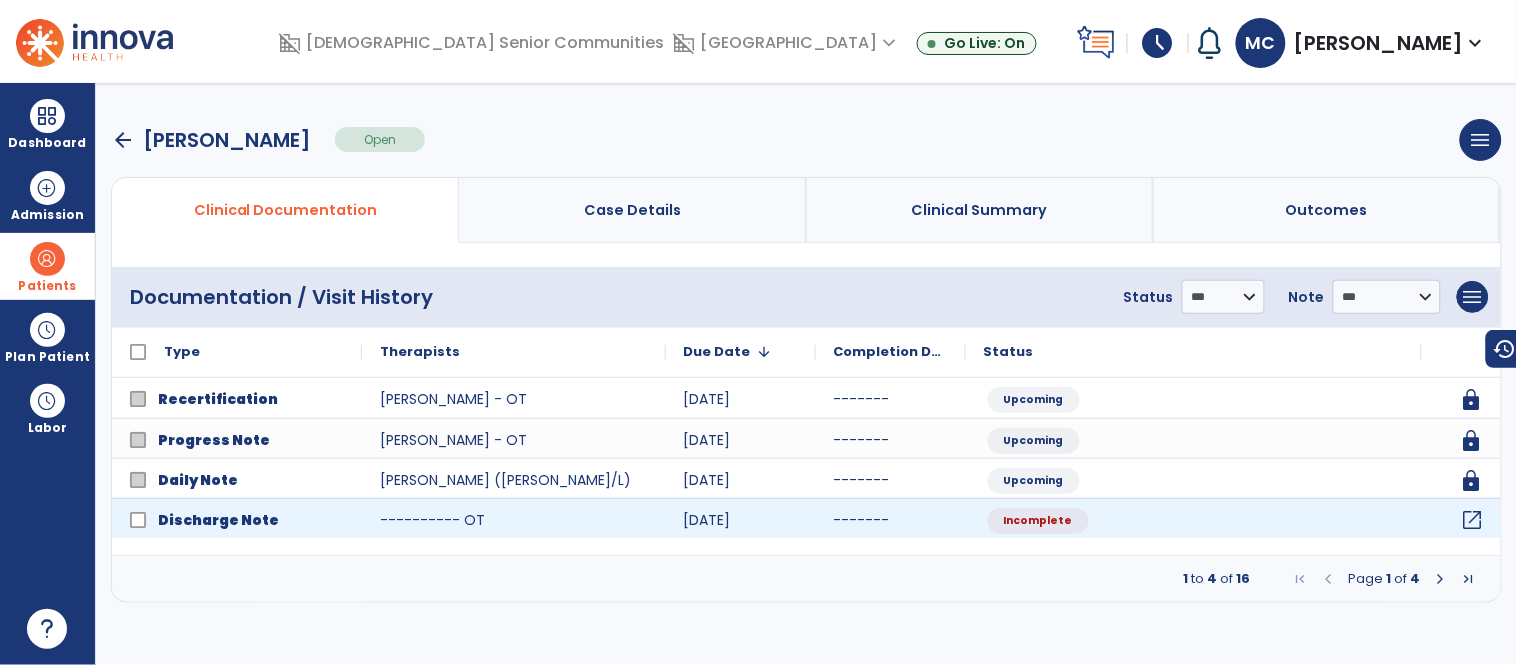 click on "open_in_new" 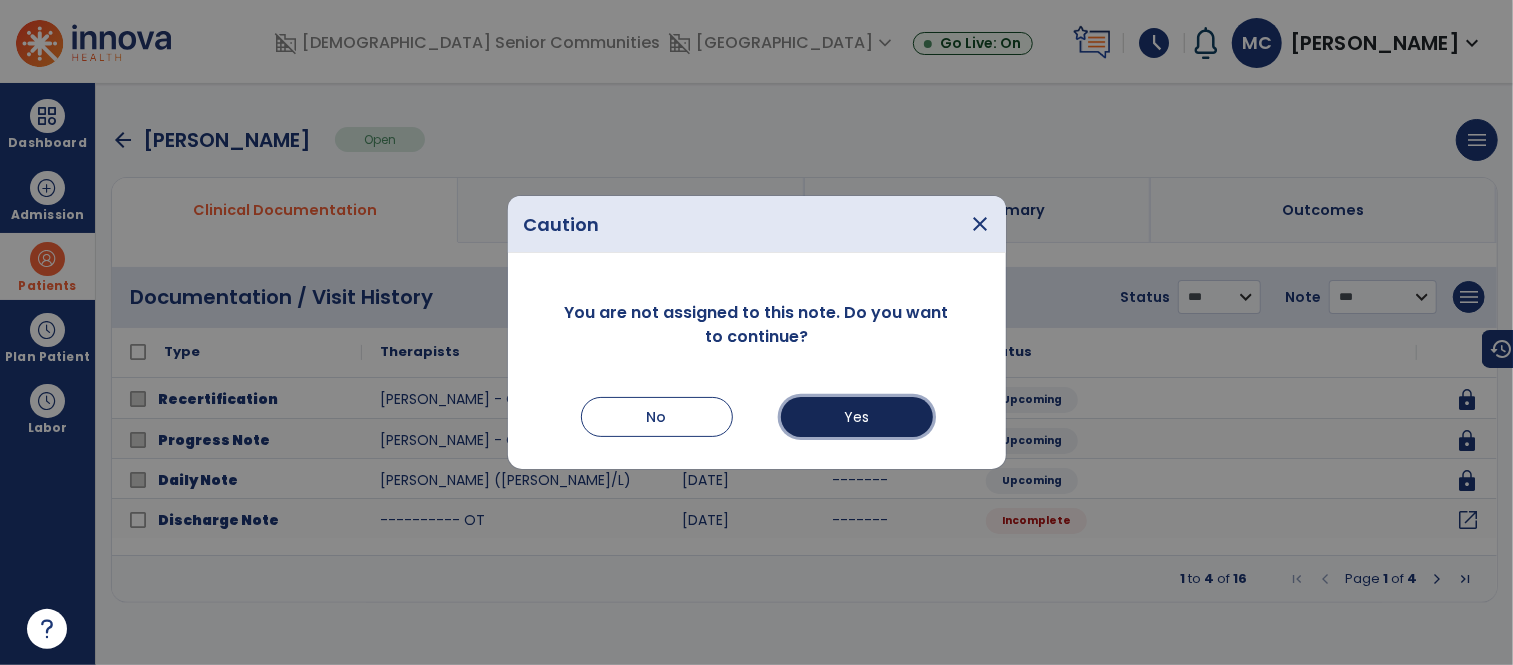 click on "Yes" at bounding box center (857, 417) 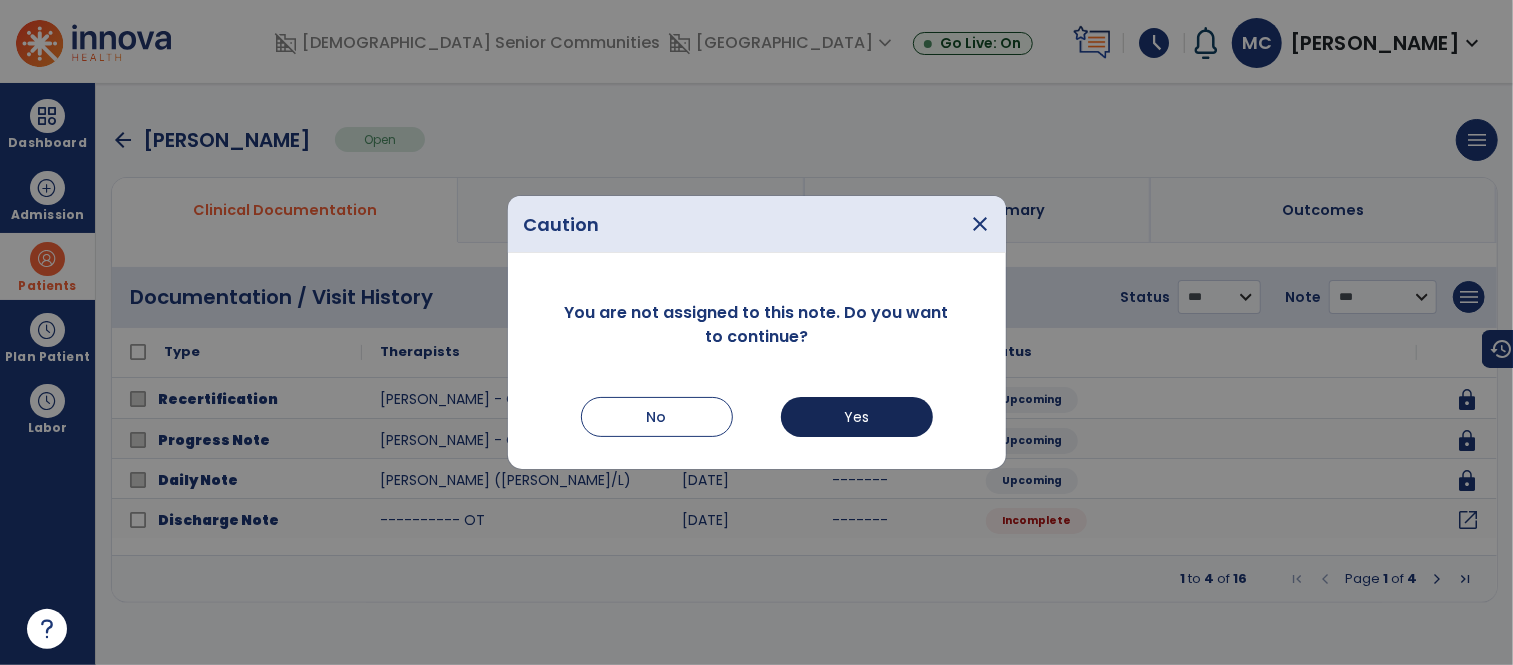 select on "***" 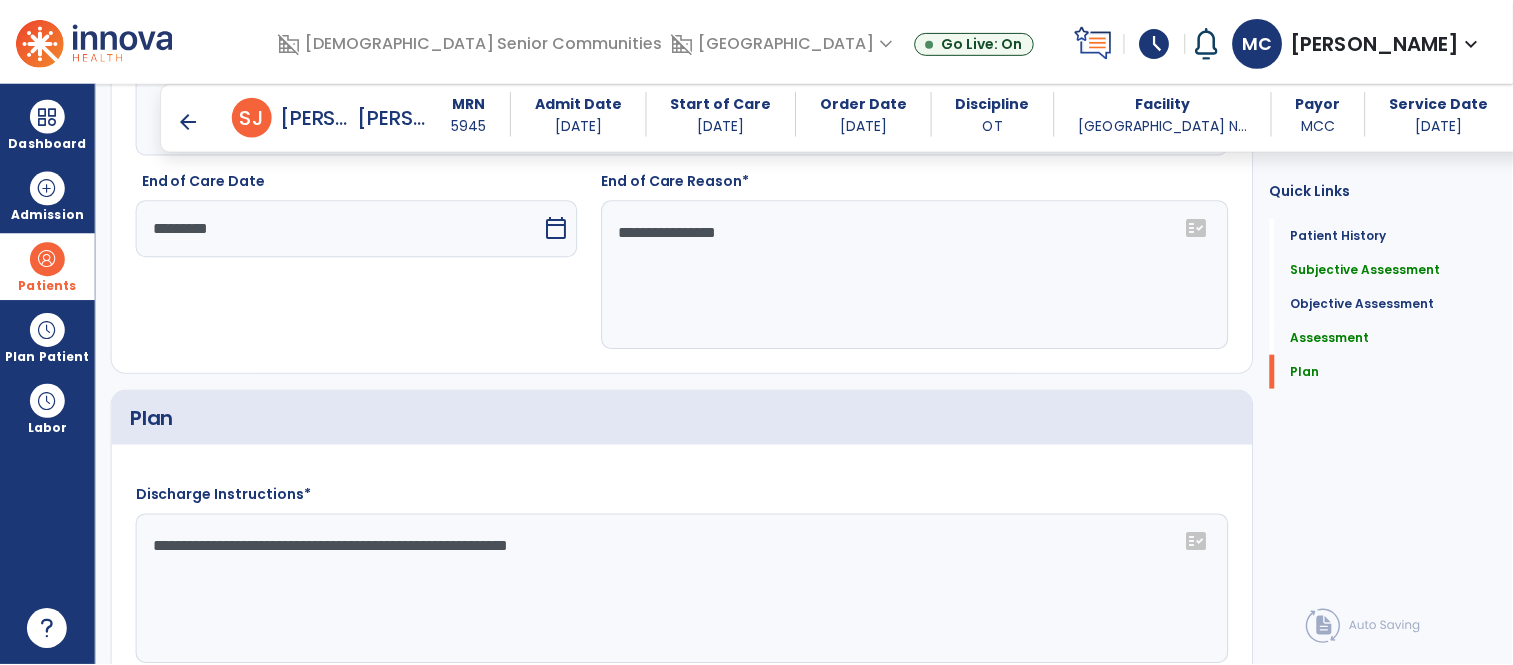 scroll, scrollTop: 2658, scrollLeft: 0, axis: vertical 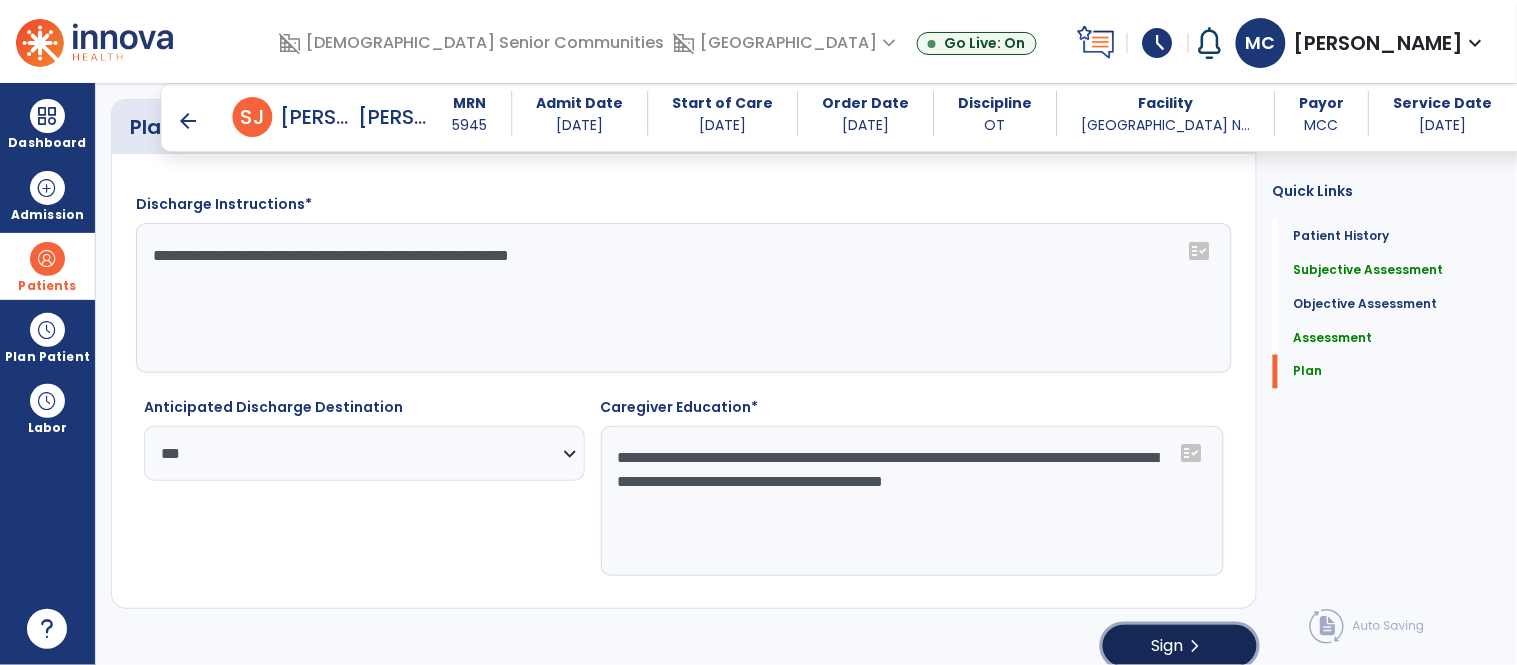 click on "Sign" 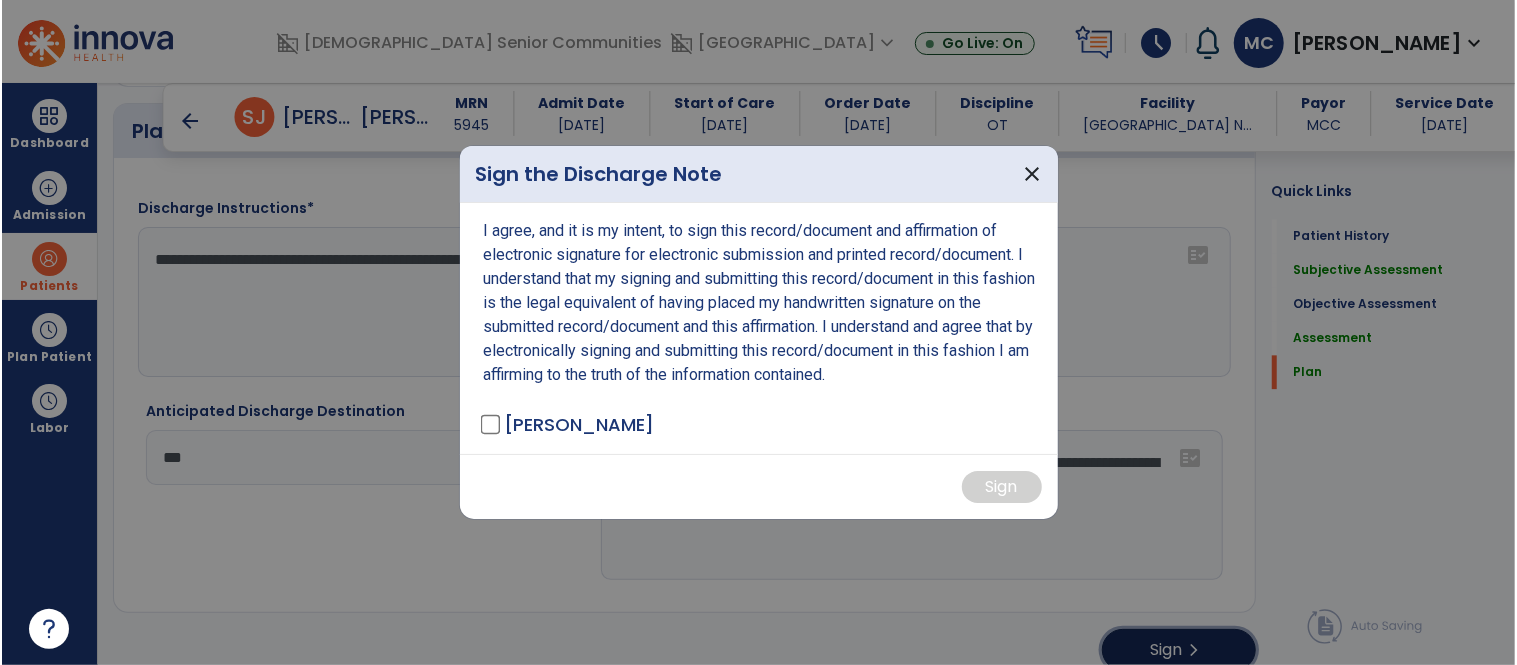 scroll, scrollTop: 2658, scrollLeft: 0, axis: vertical 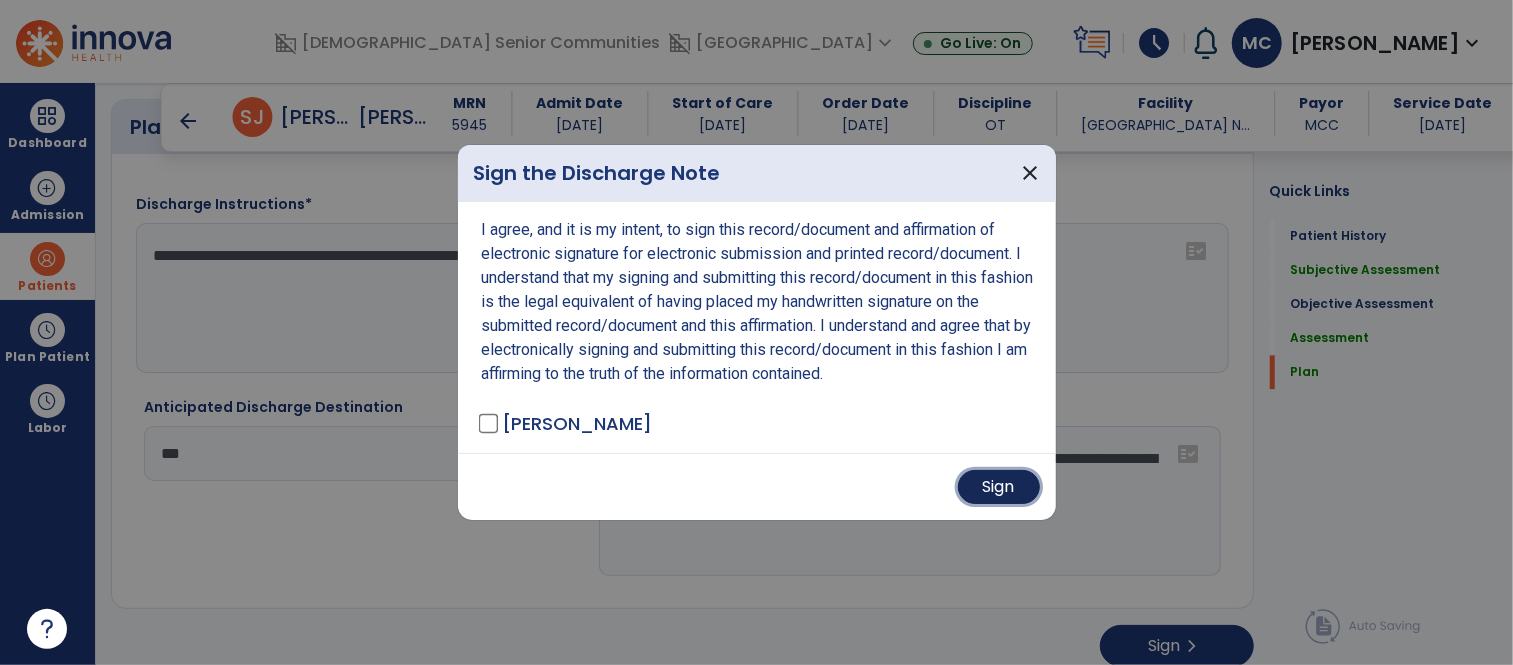 click on "Sign" at bounding box center (999, 487) 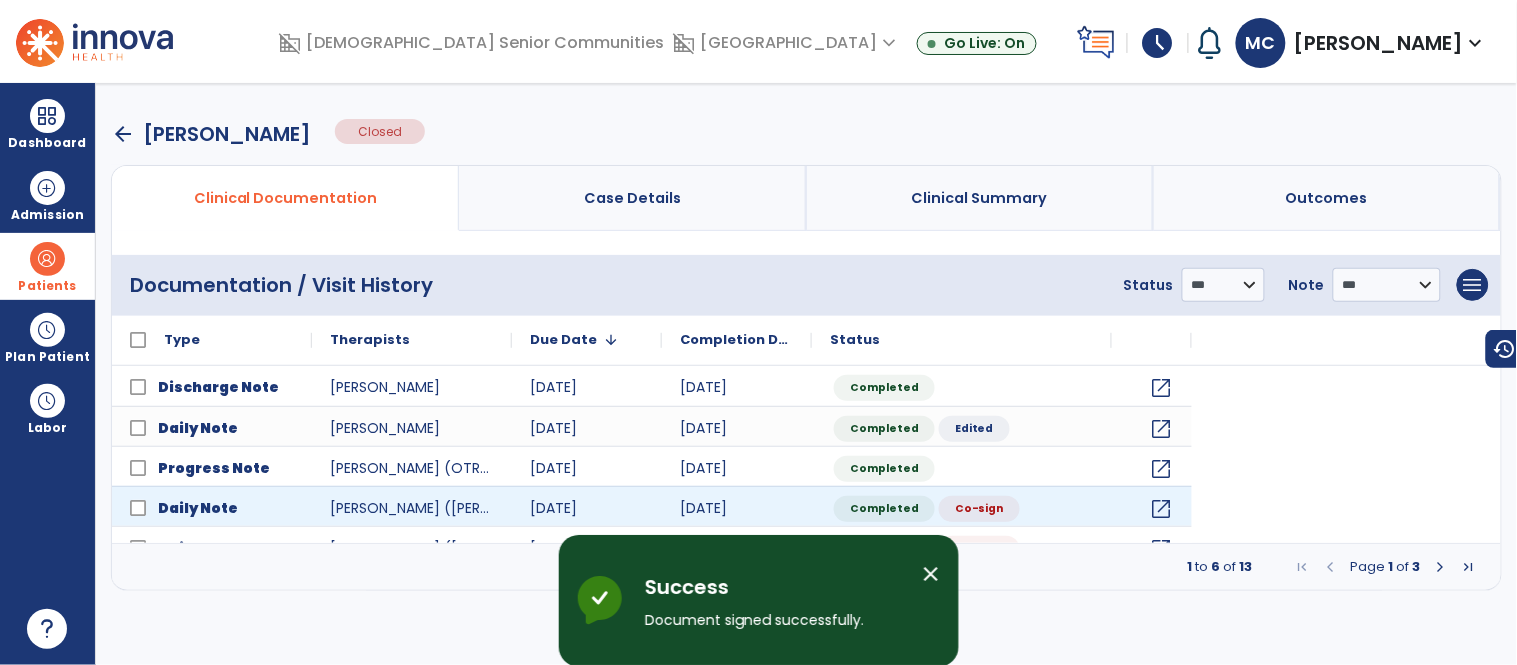 scroll, scrollTop: 0, scrollLeft: 0, axis: both 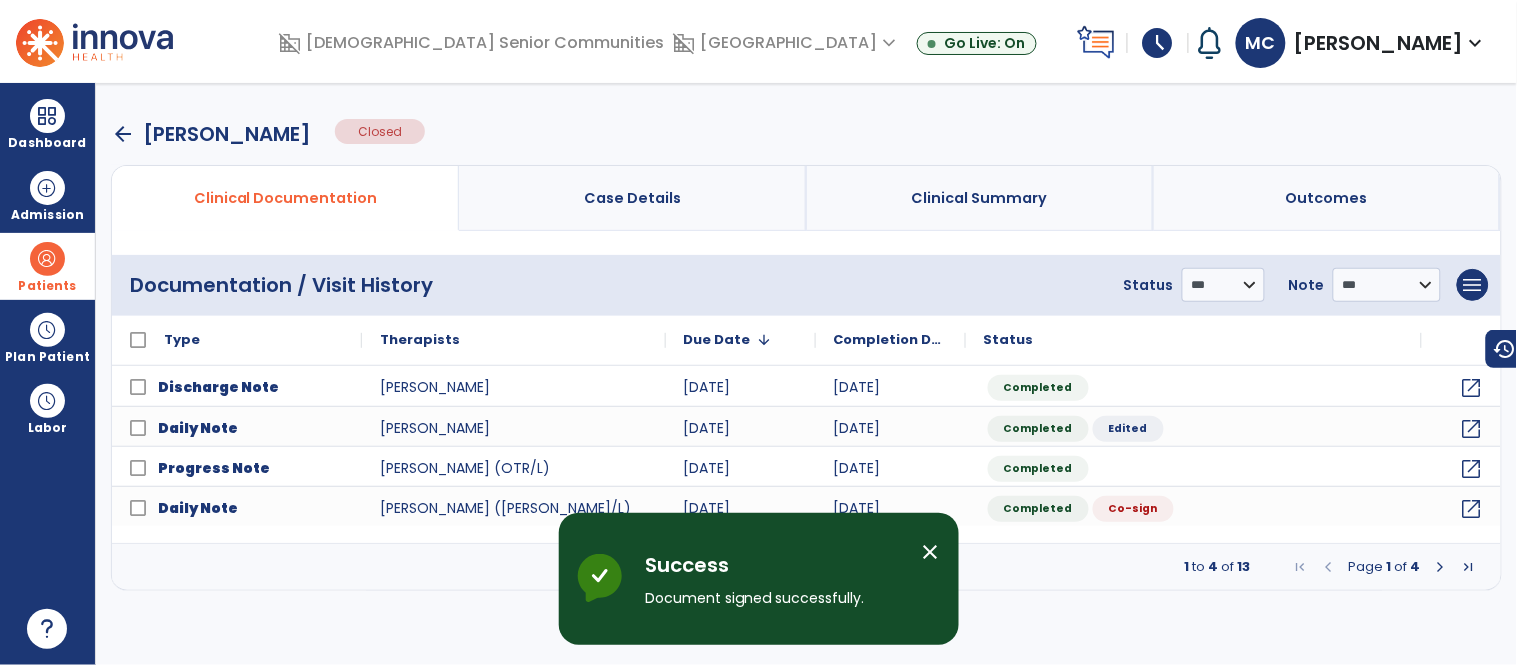 click on "arrow_back" at bounding box center (123, 134) 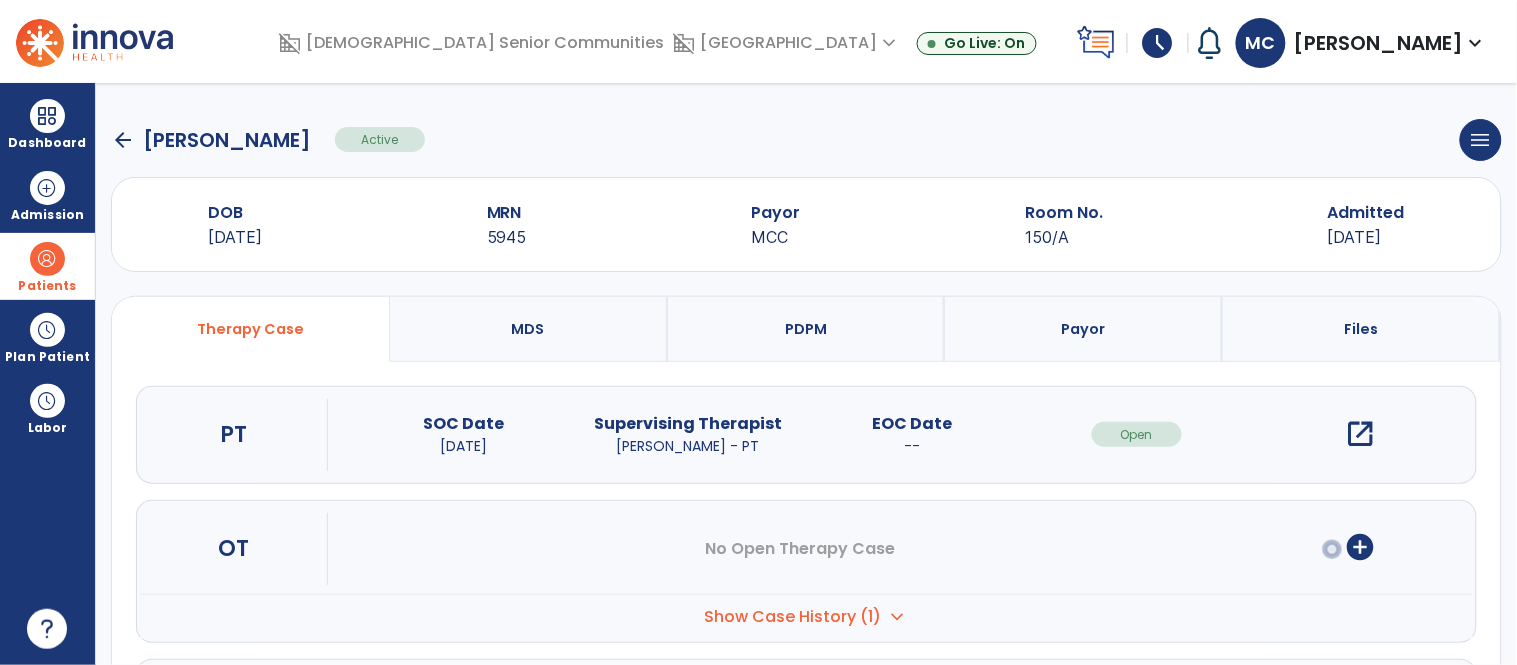 scroll, scrollTop: 141, scrollLeft: 0, axis: vertical 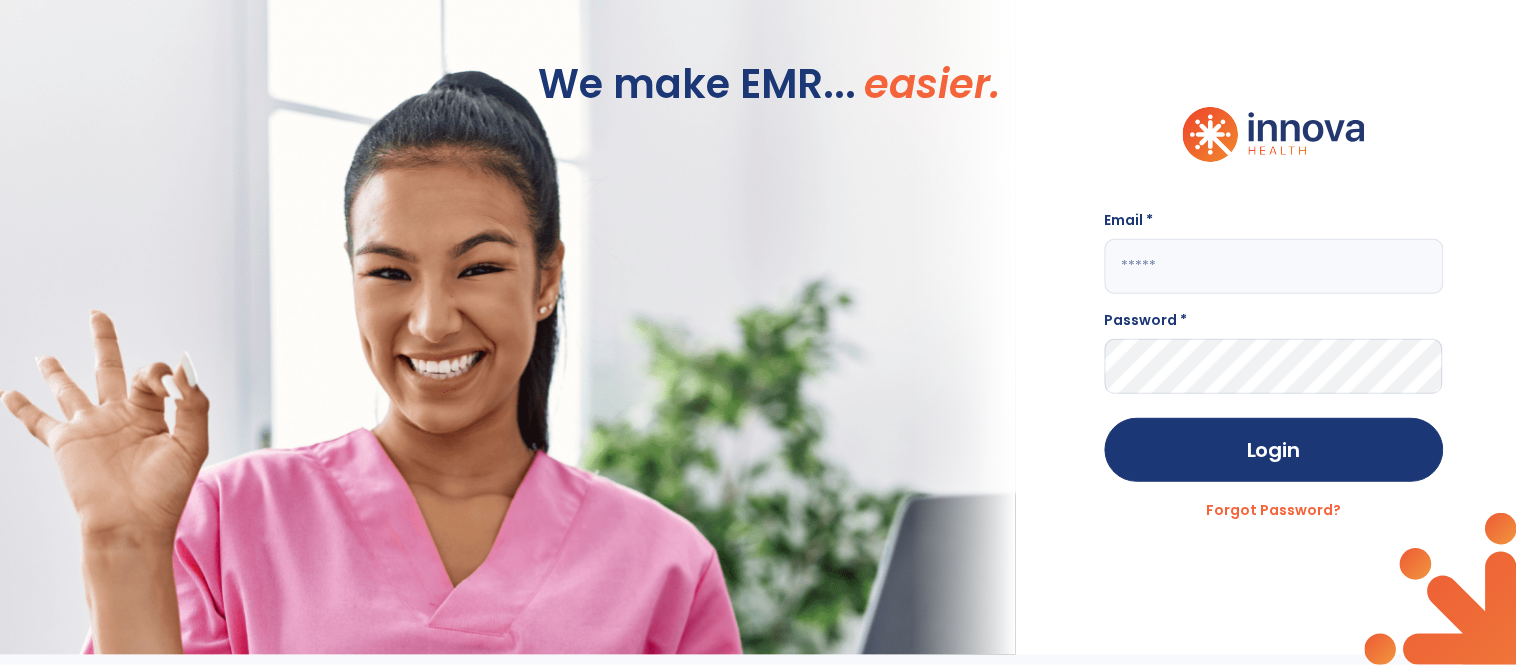 click 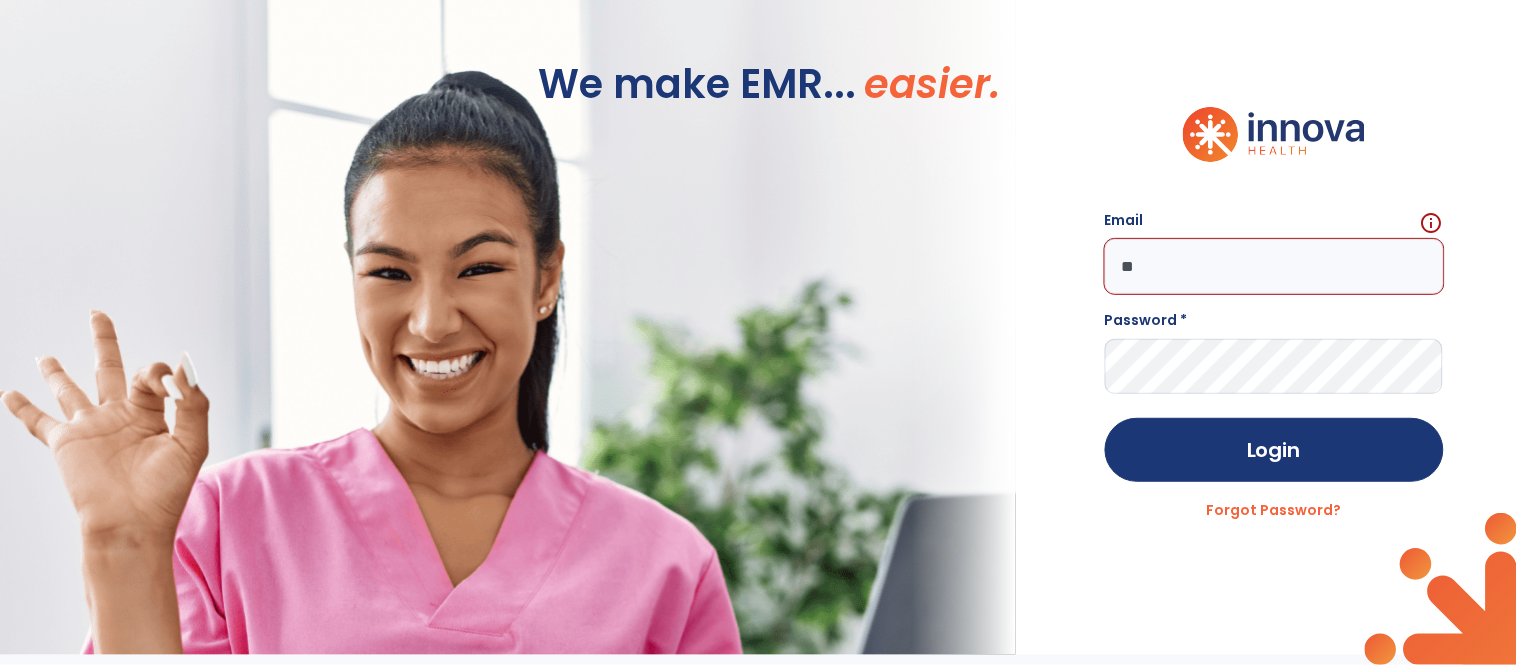 type on "*" 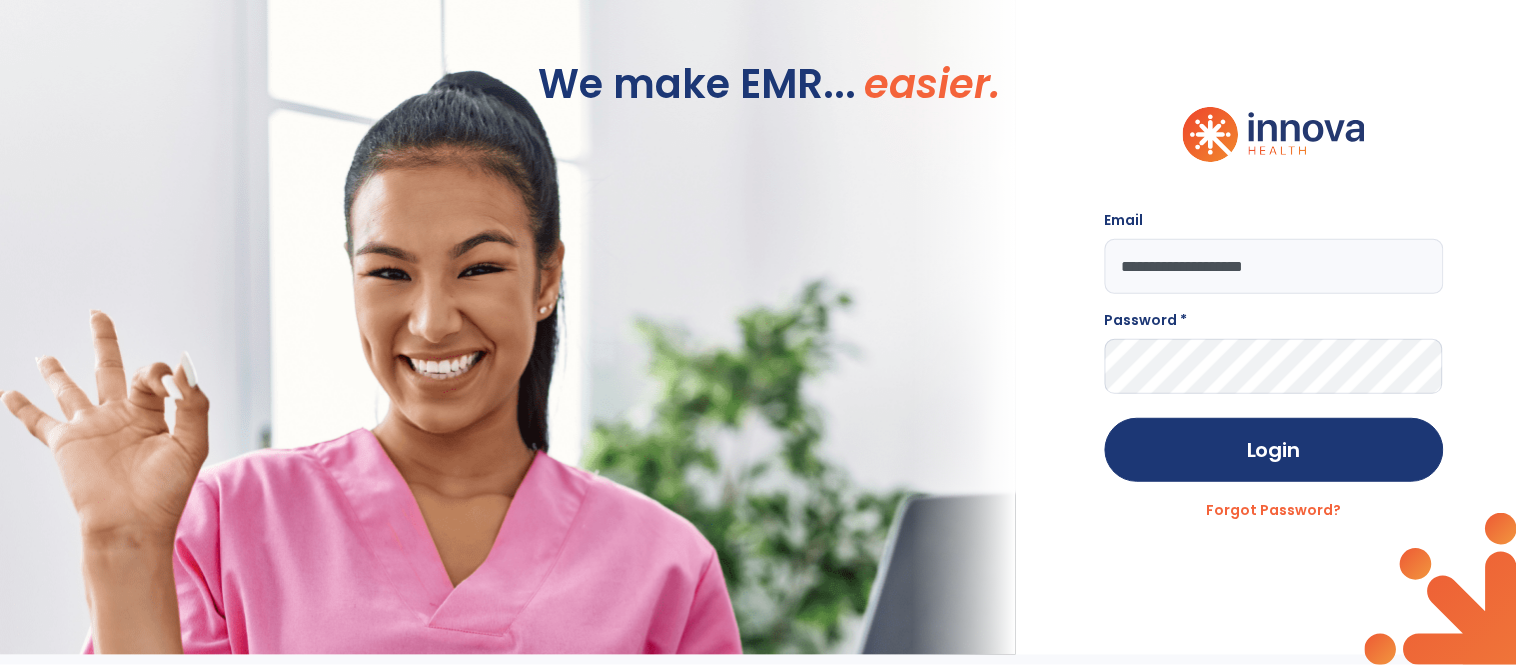 type on "**********" 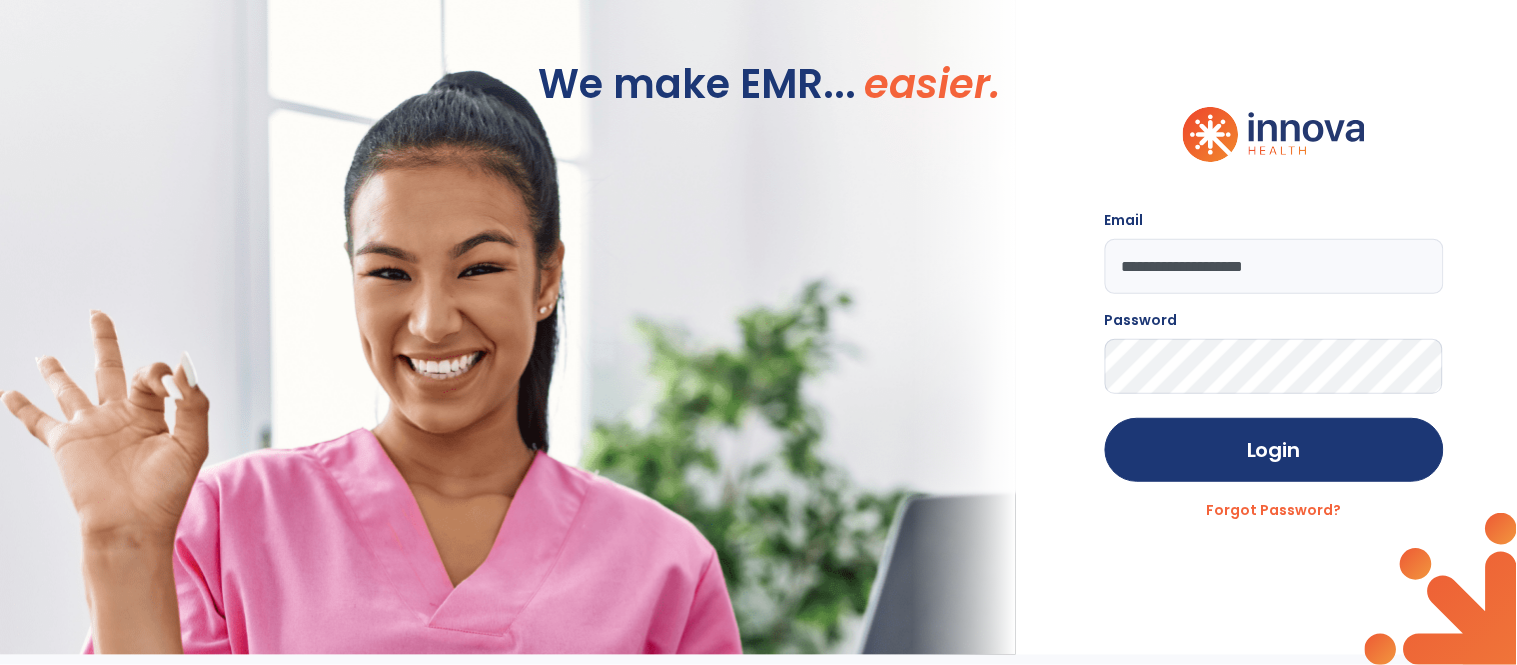click on "Login" 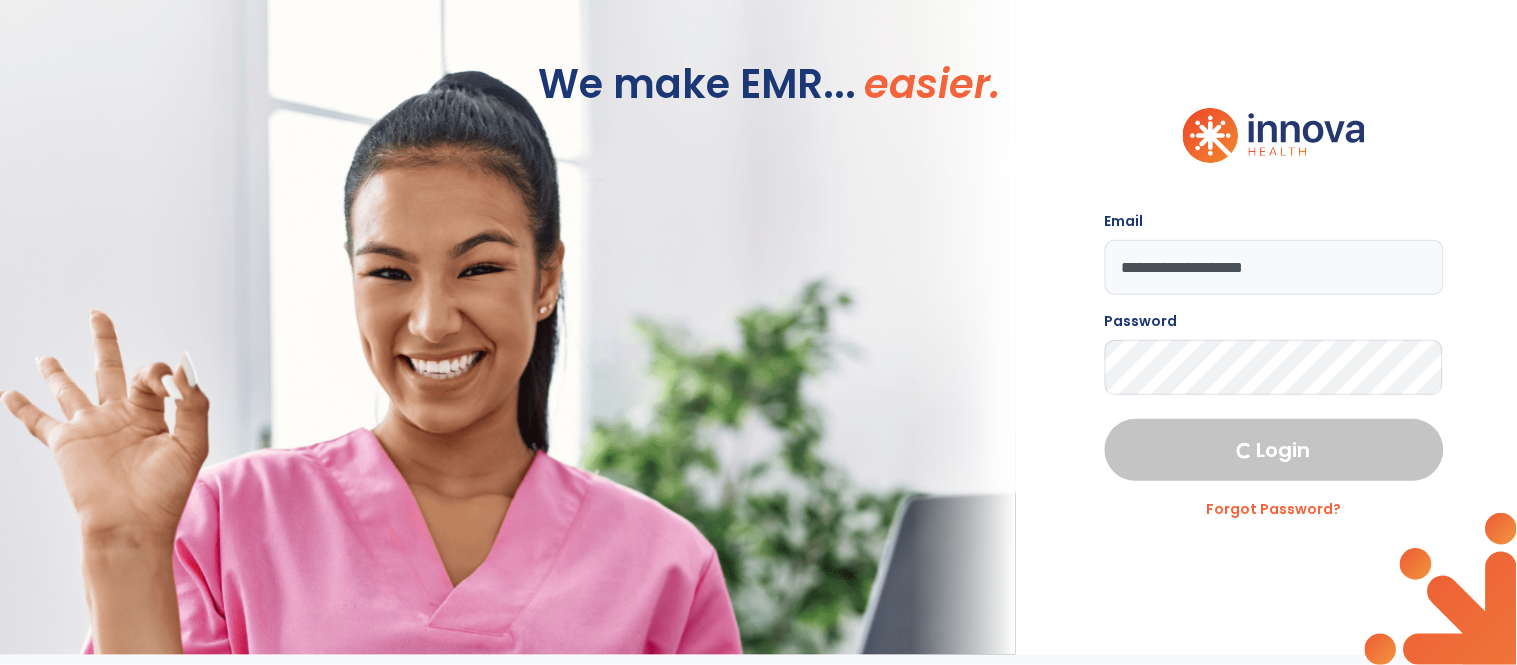 select on "****" 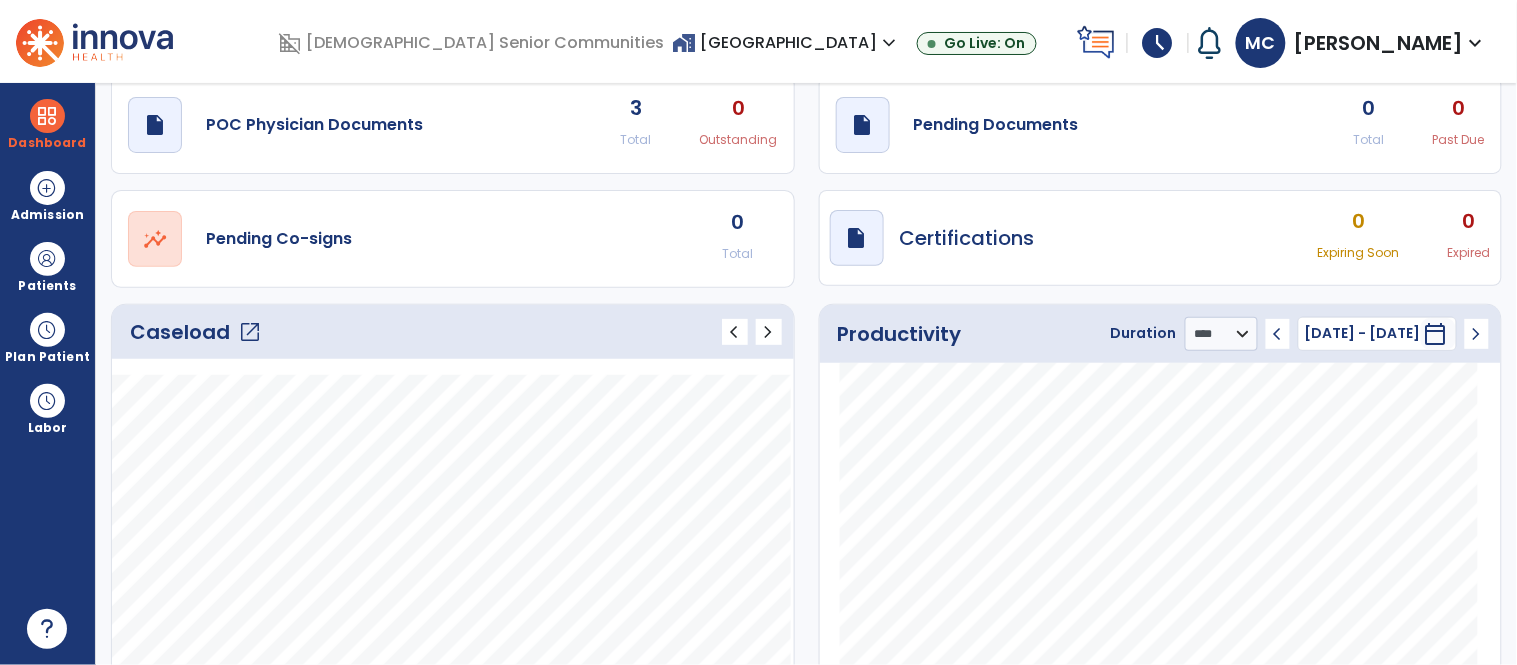 scroll, scrollTop: 0, scrollLeft: 0, axis: both 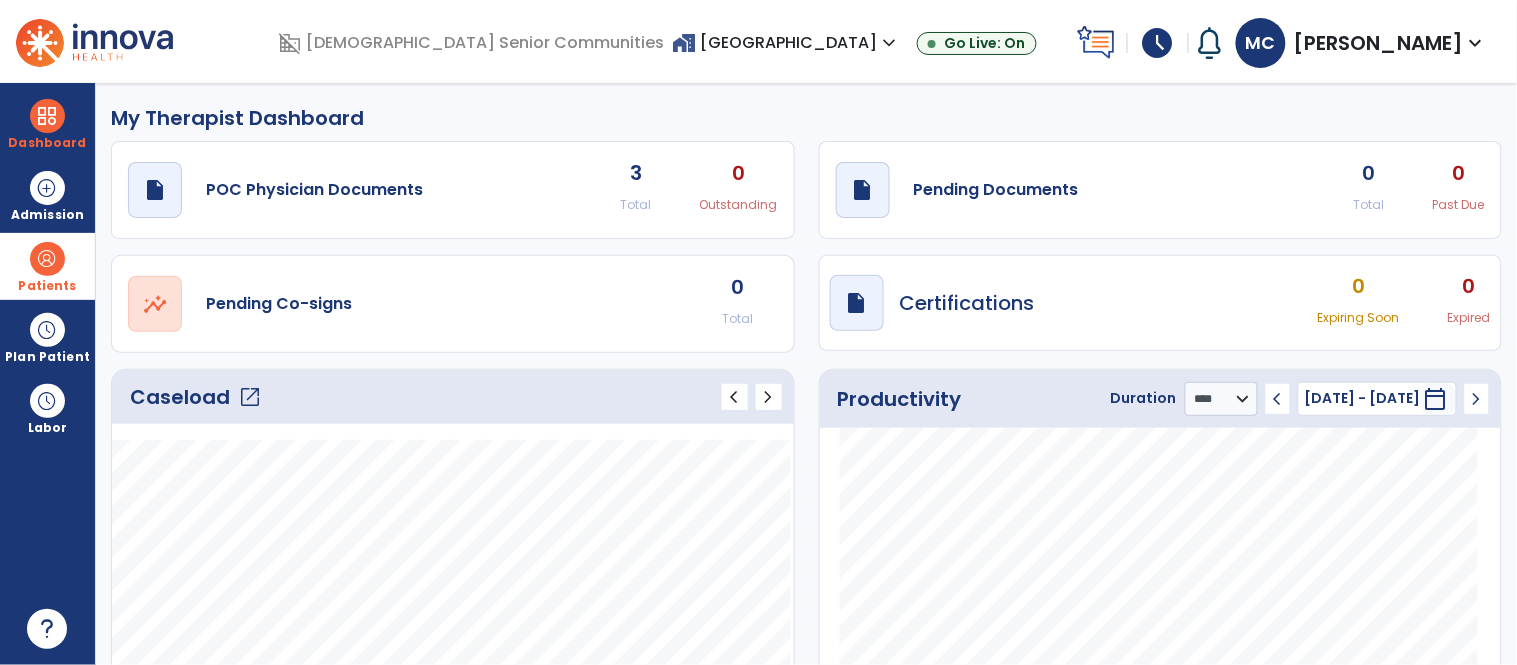 click at bounding box center [47, 259] 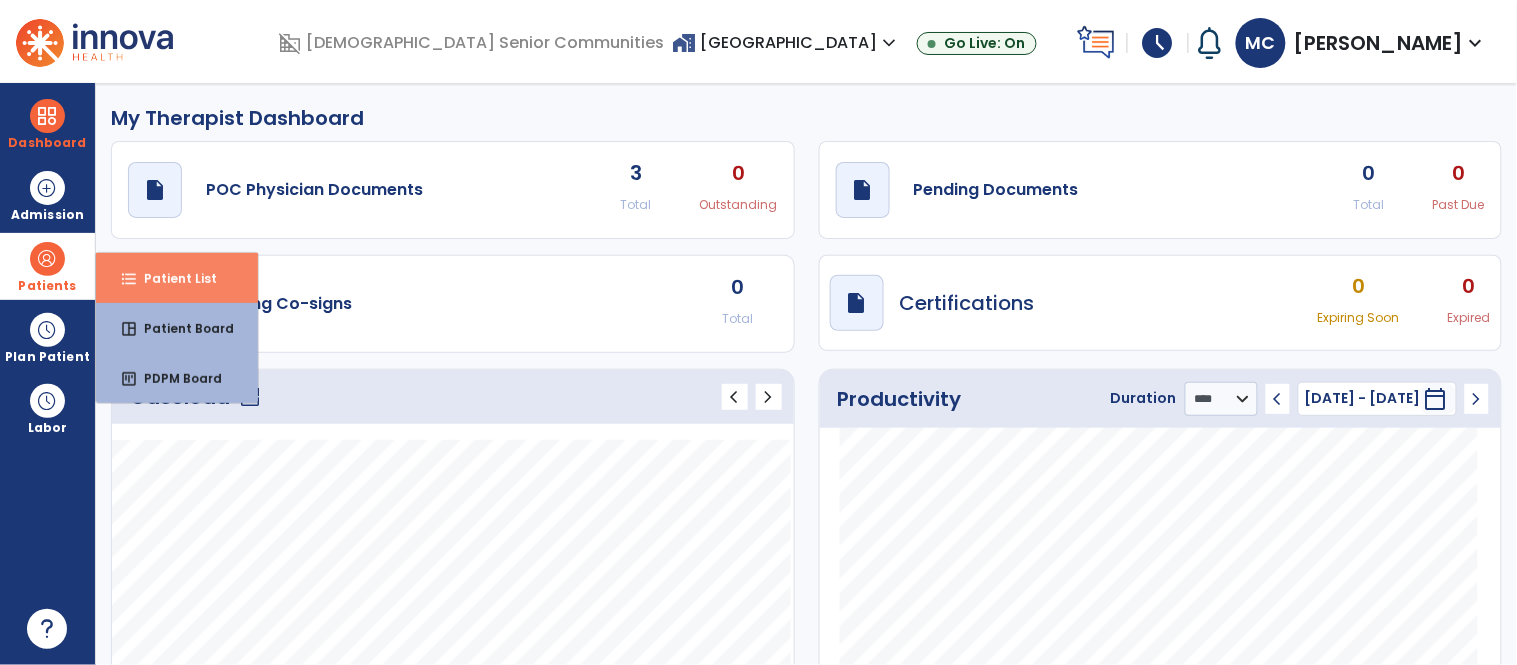 click on "format_list_bulleted  Patient List" at bounding box center (177, 278) 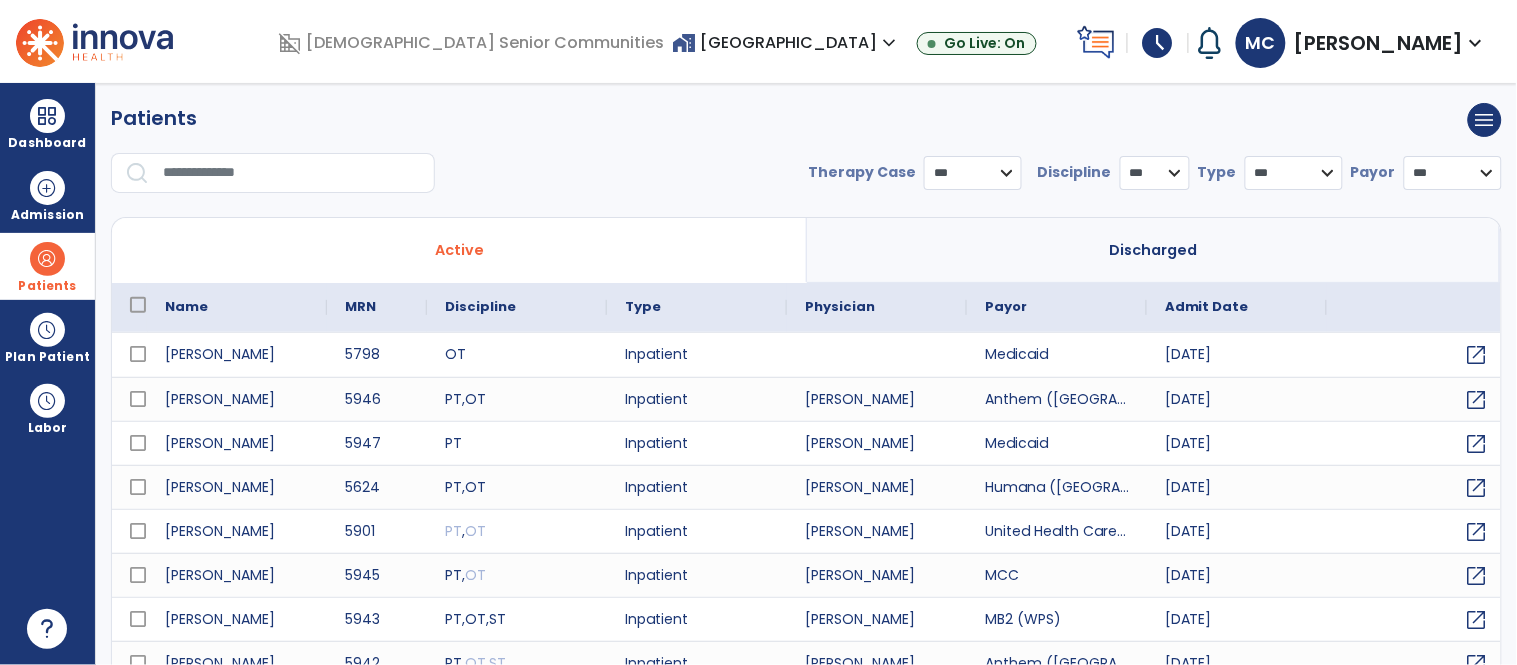 select on "***" 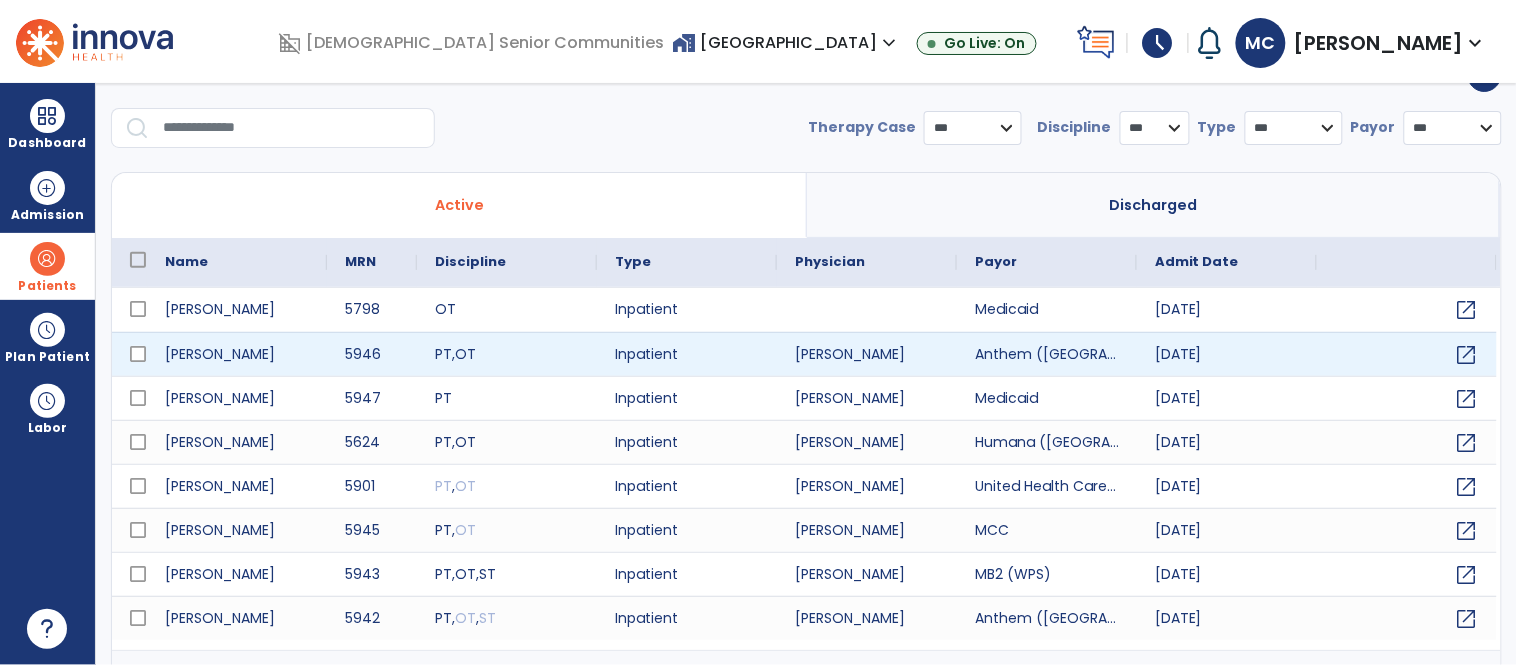 scroll, scrollTop: 77, scrollLeft: 0, axis: vertical 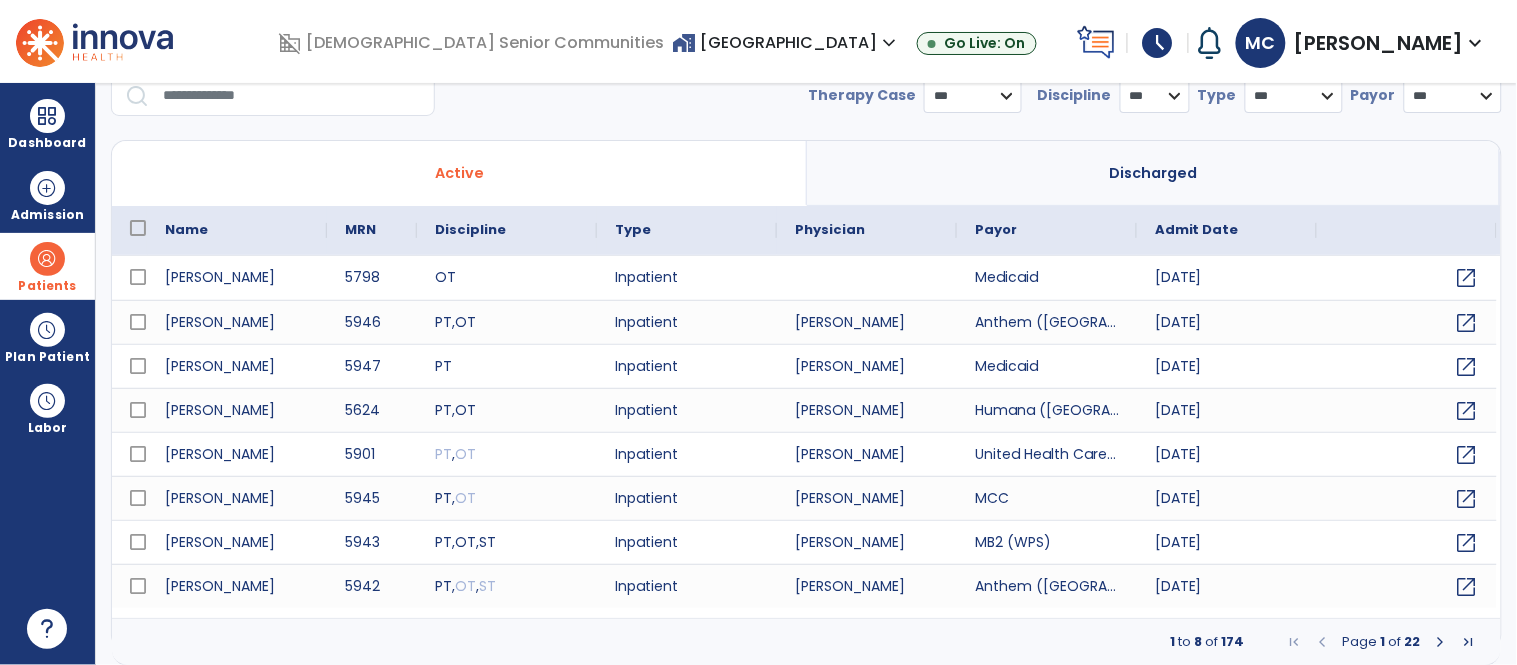click at bounding box center (292, 96) 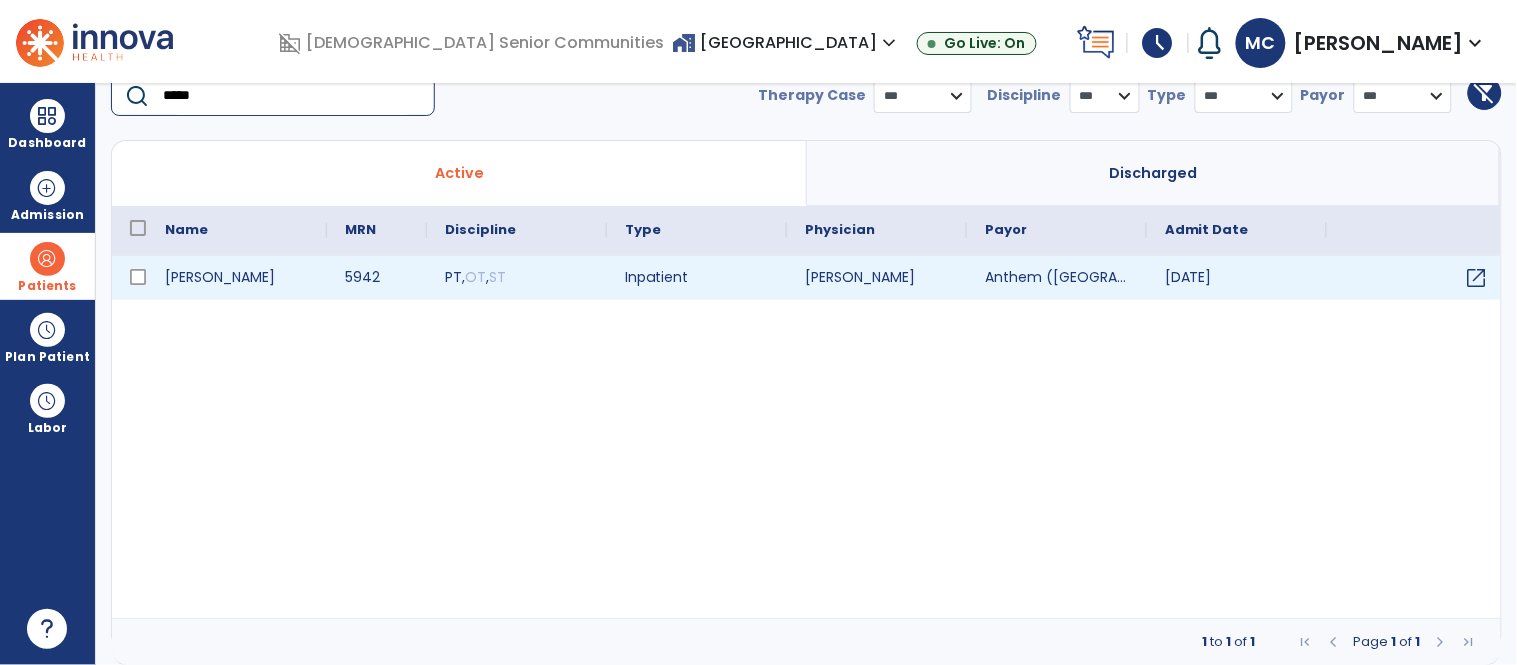 type on "*****" 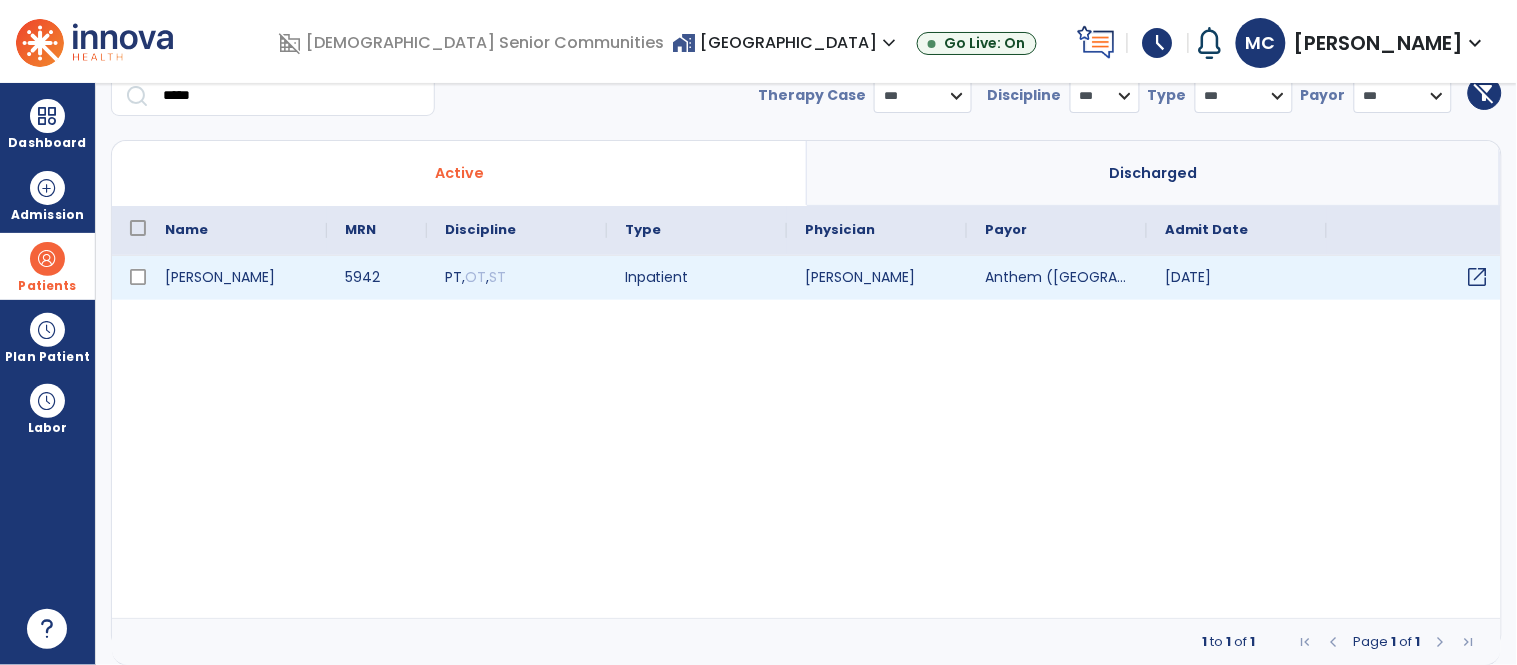 click on "open_in_new" at bounding box center [1478, 277] 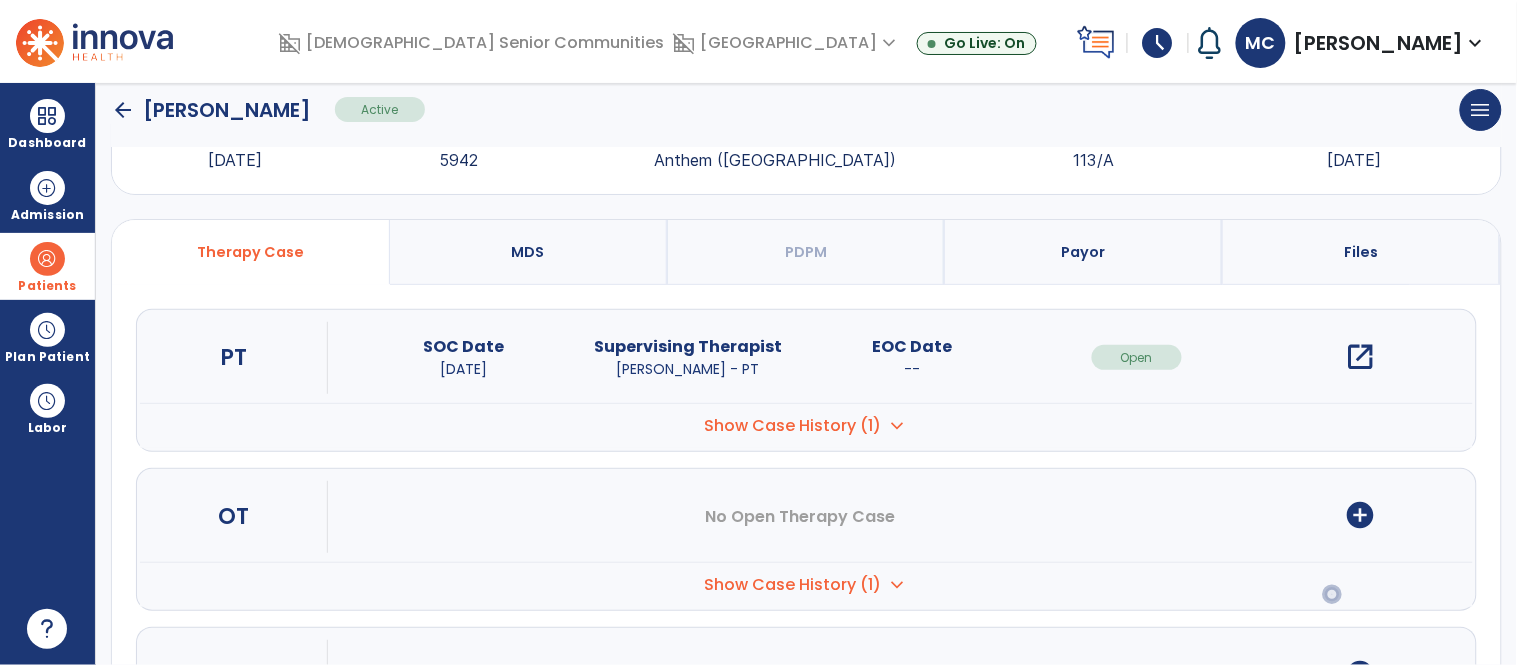 scroll, scrollTop: 0, scrollLeft: 0, axis: both 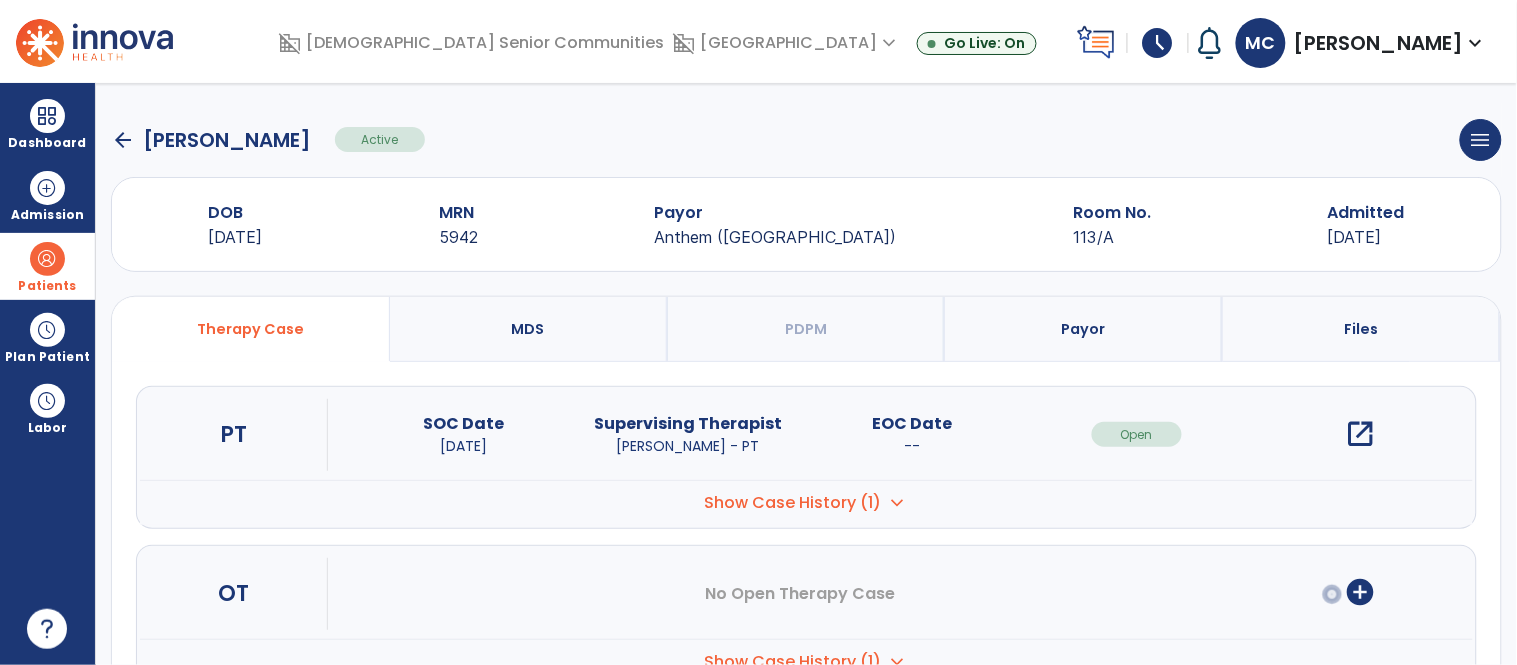 click on "open_in_new" at bounding box center [1361, 434] 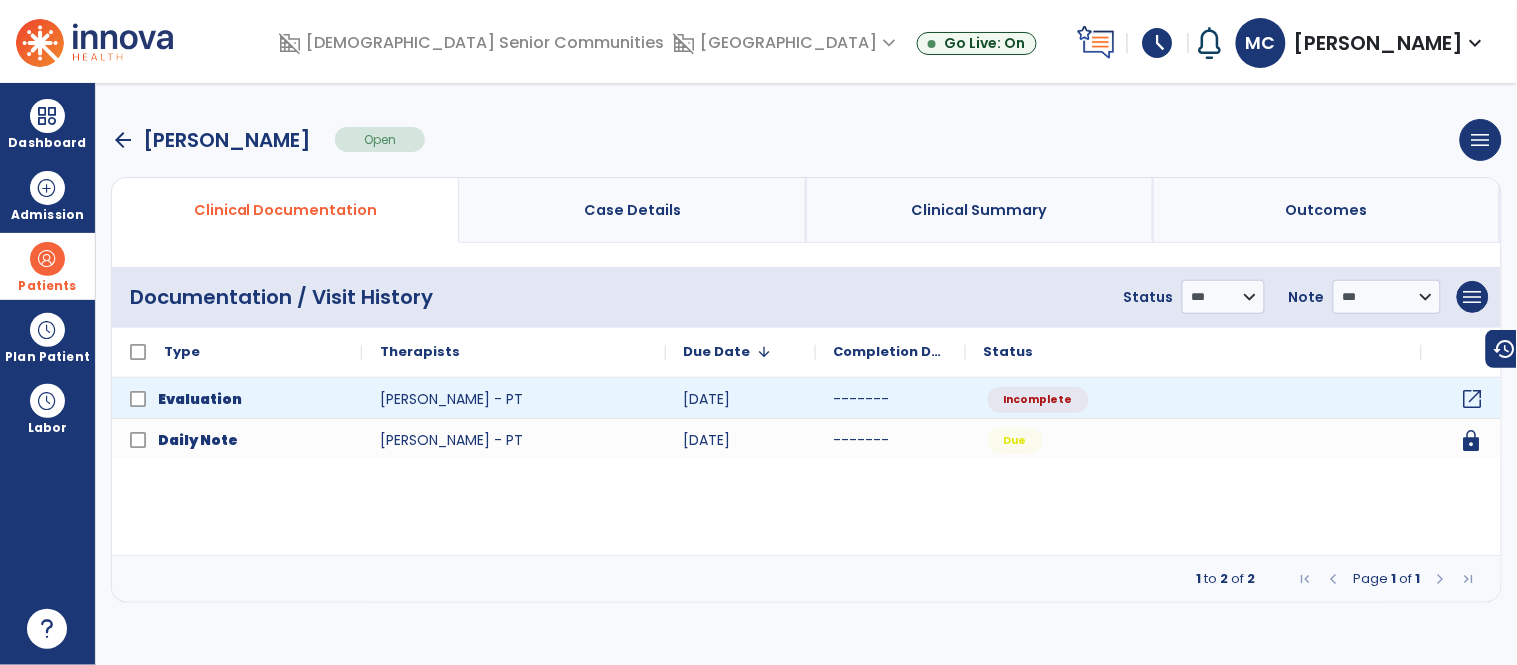 click on "open_in_new" 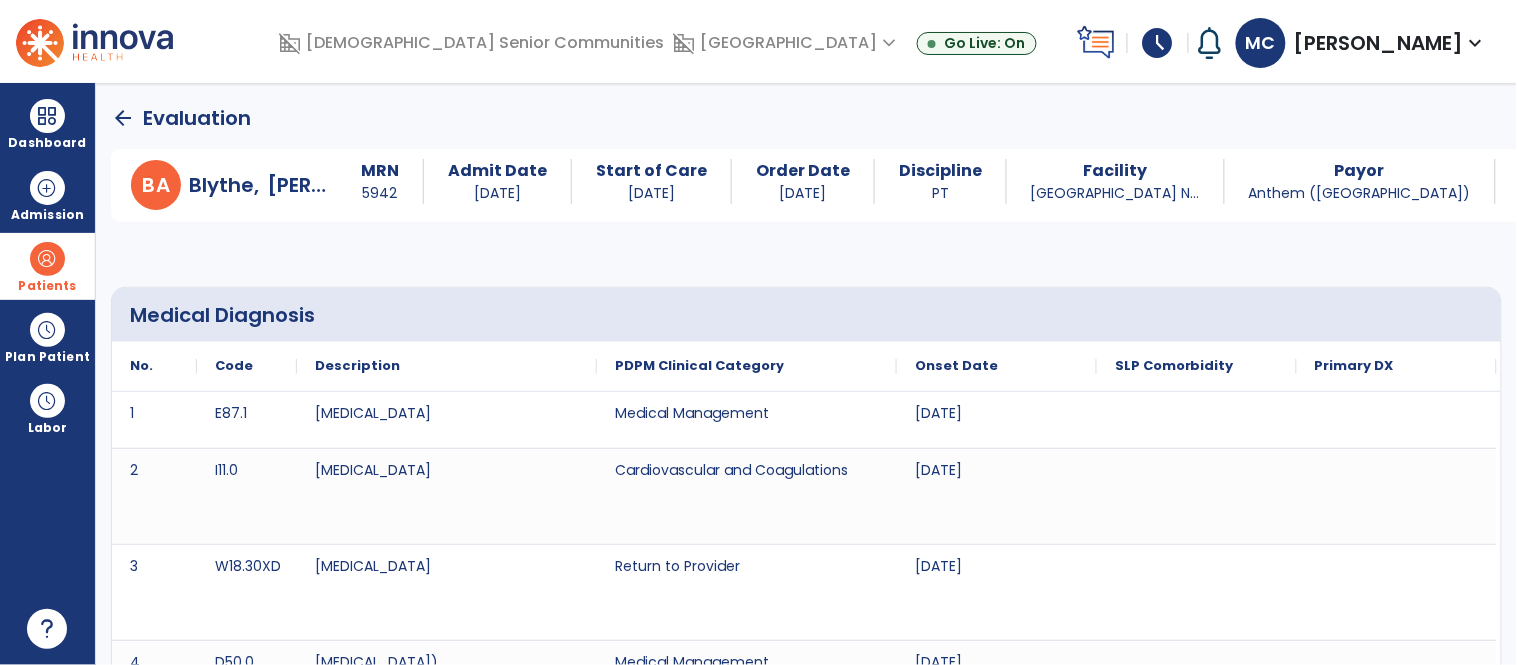 scroll, scrollTop: 25, scrollLeft: 0, axis: vertical 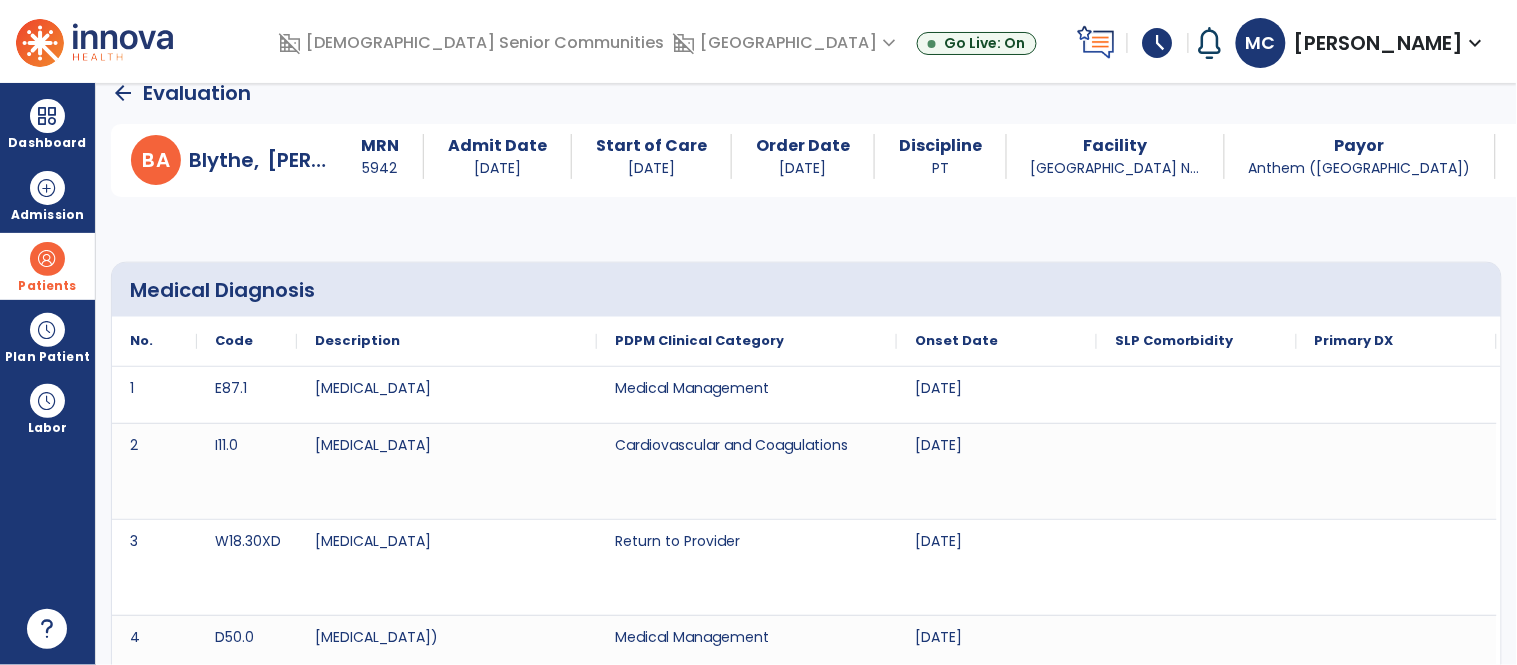 click on "arrow_back" 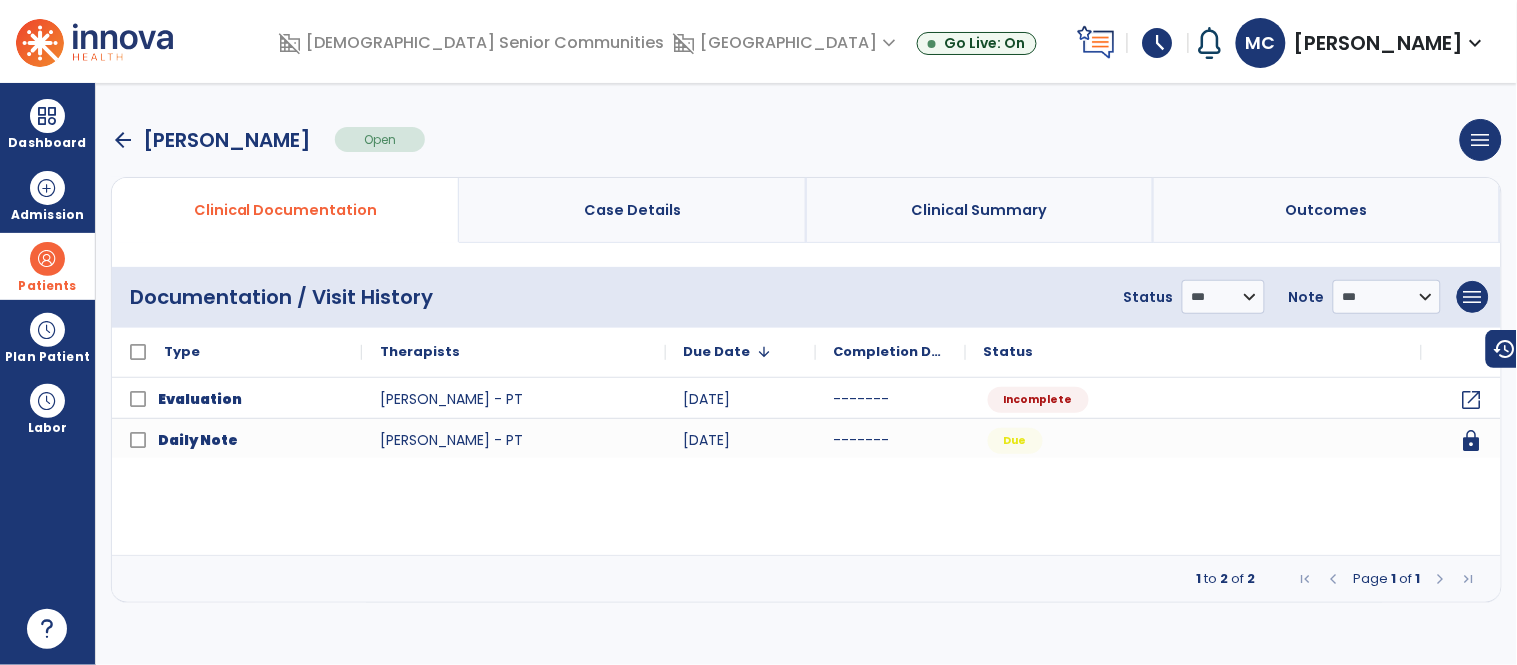 scroll, scrollTop: 0, scrollLeft: 0, axis: both 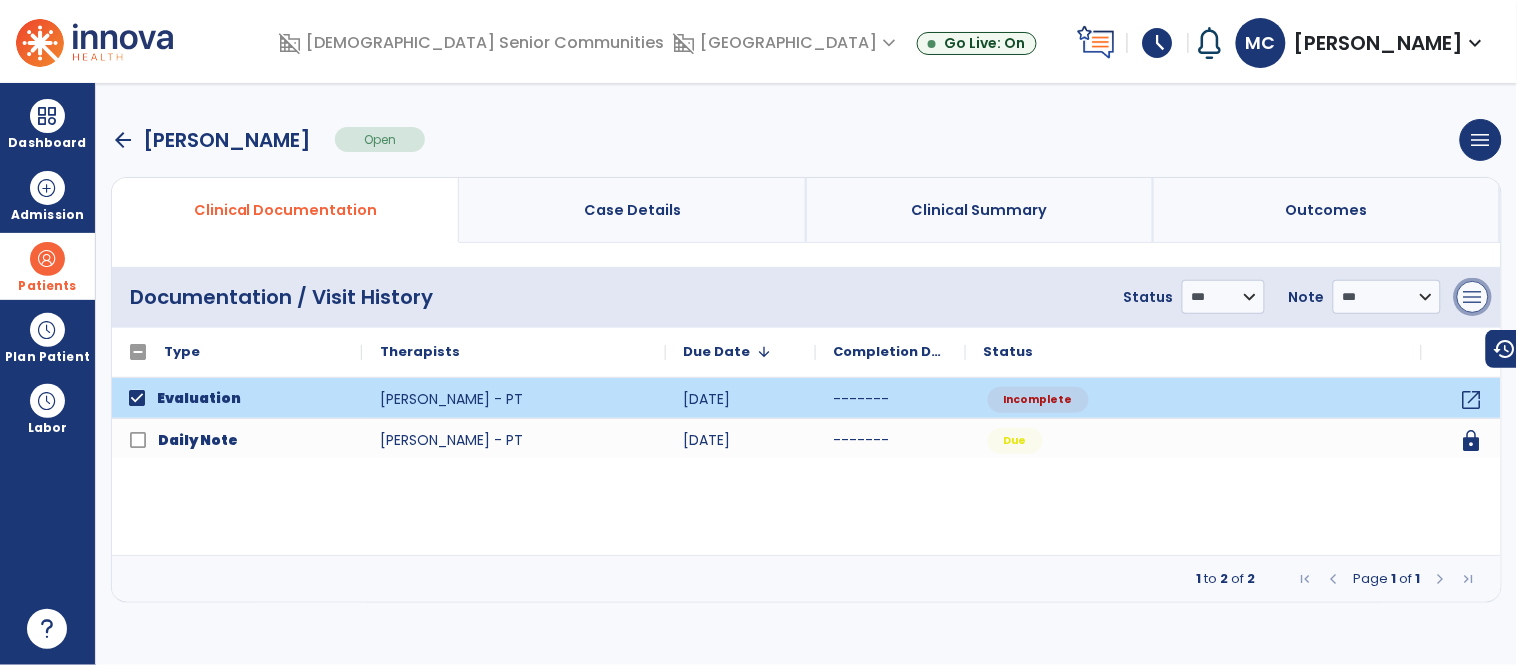 click on "menu" at bounding box center [1473, 297] 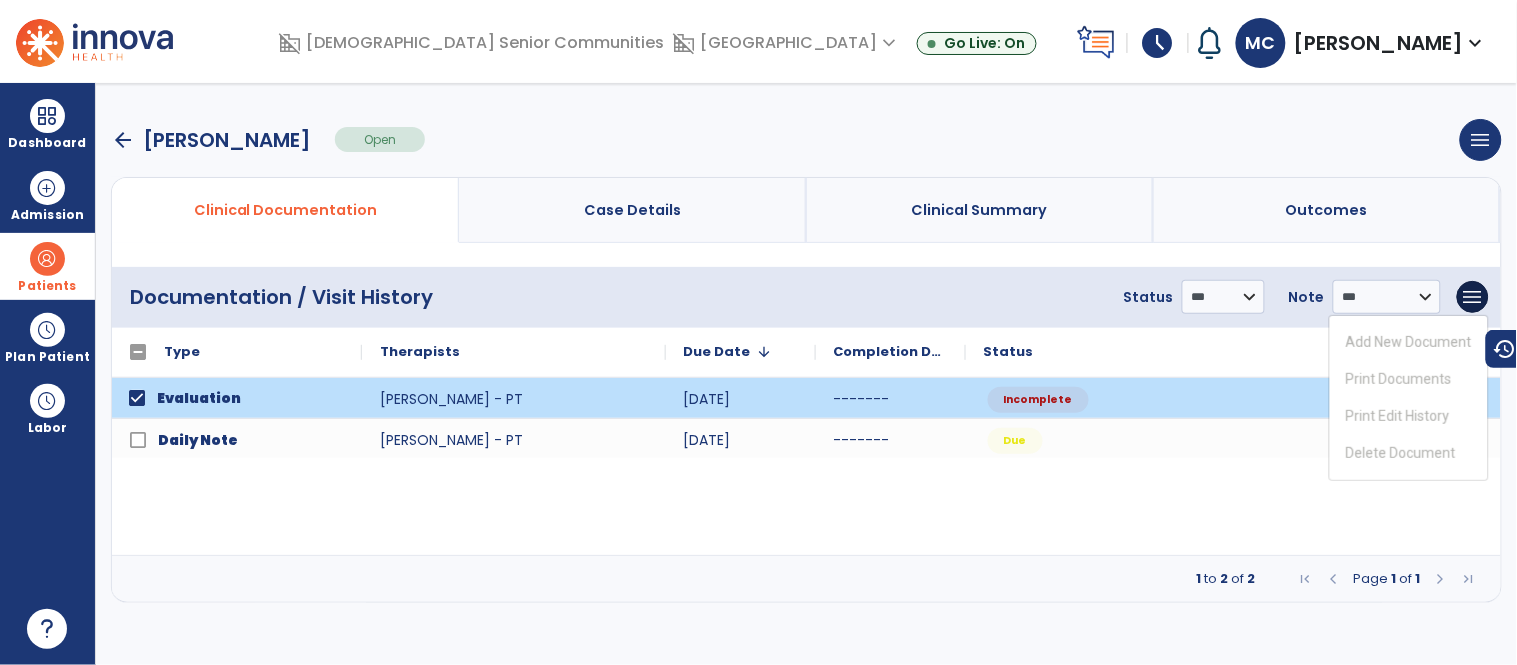 click on "Evaluation  Cotter, Traci - PT 07/10/25 ------- Incomplete open_in_new
Daily Note  Cotter, Traci - PT 07/10/25 ------- Due lock" 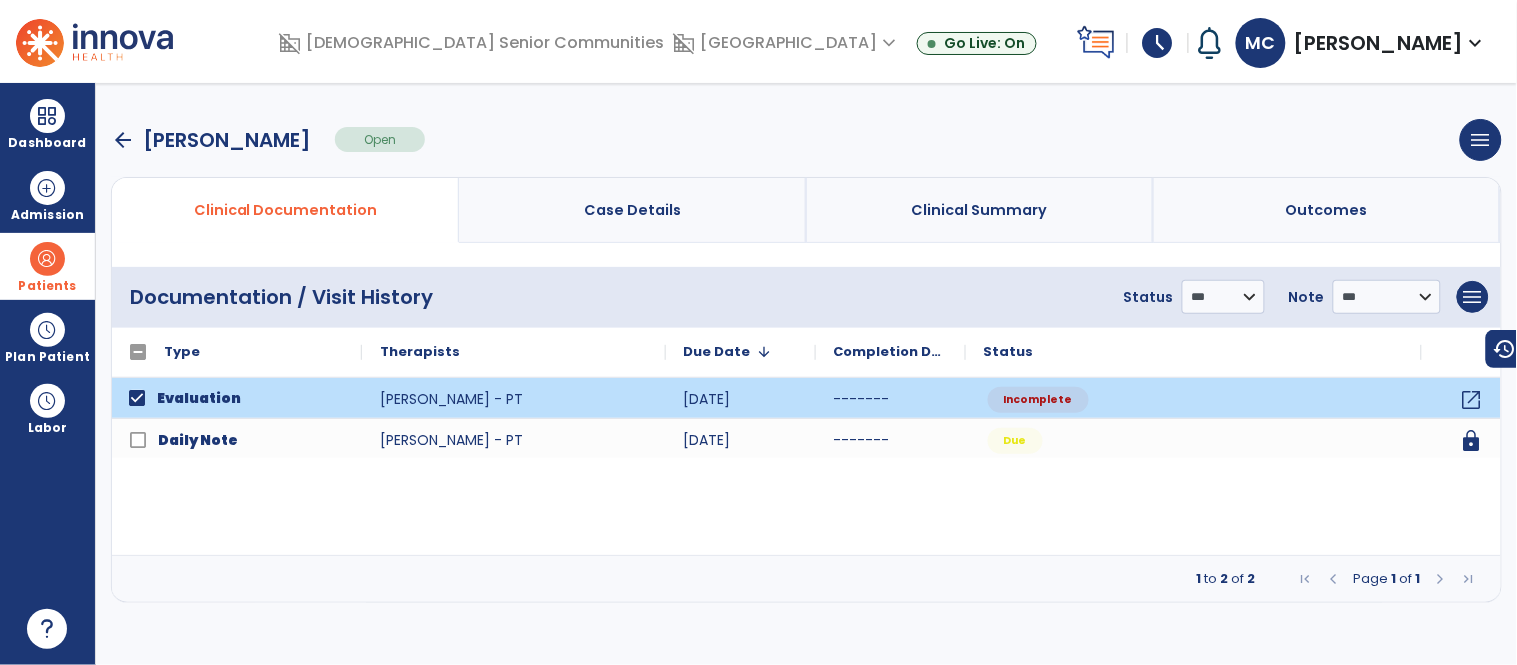 click on "arrow_back" at bounding box center (123, 140) 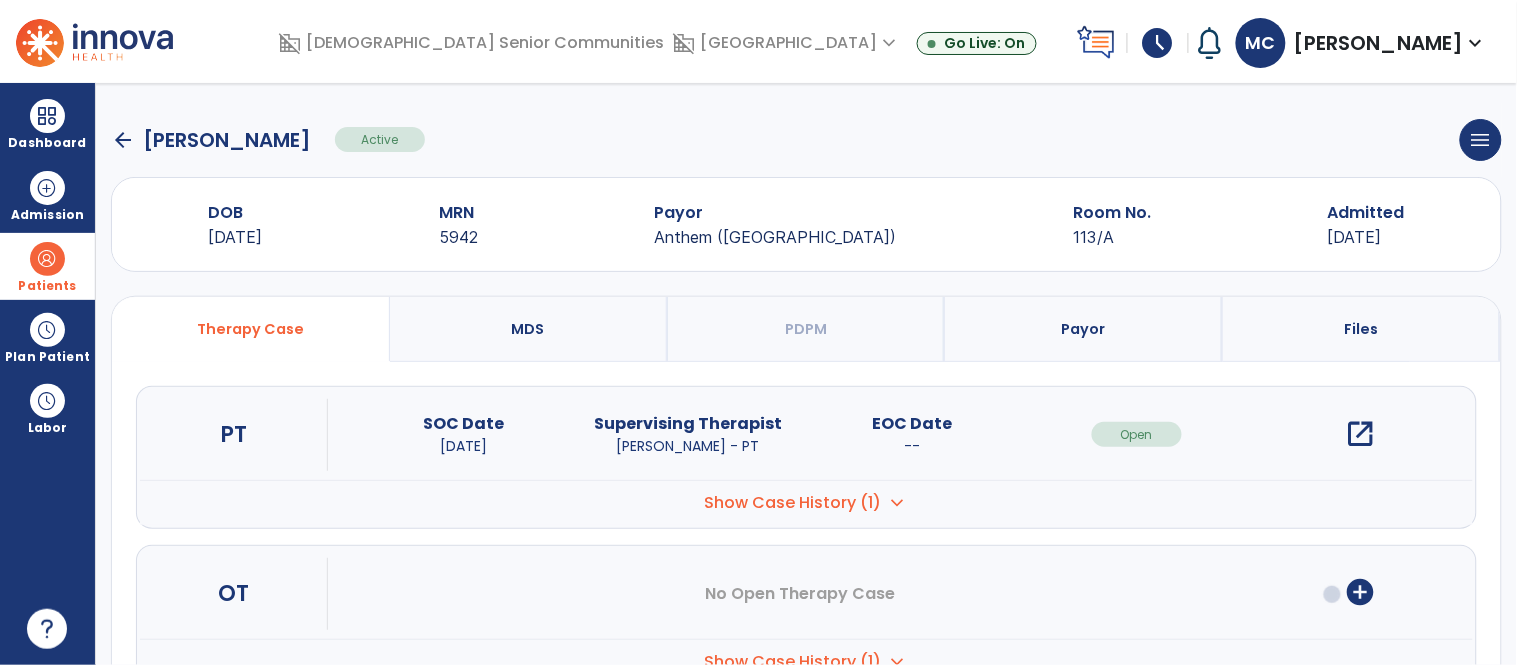 click on "open_in_new" at bounding box center (1361, 434) 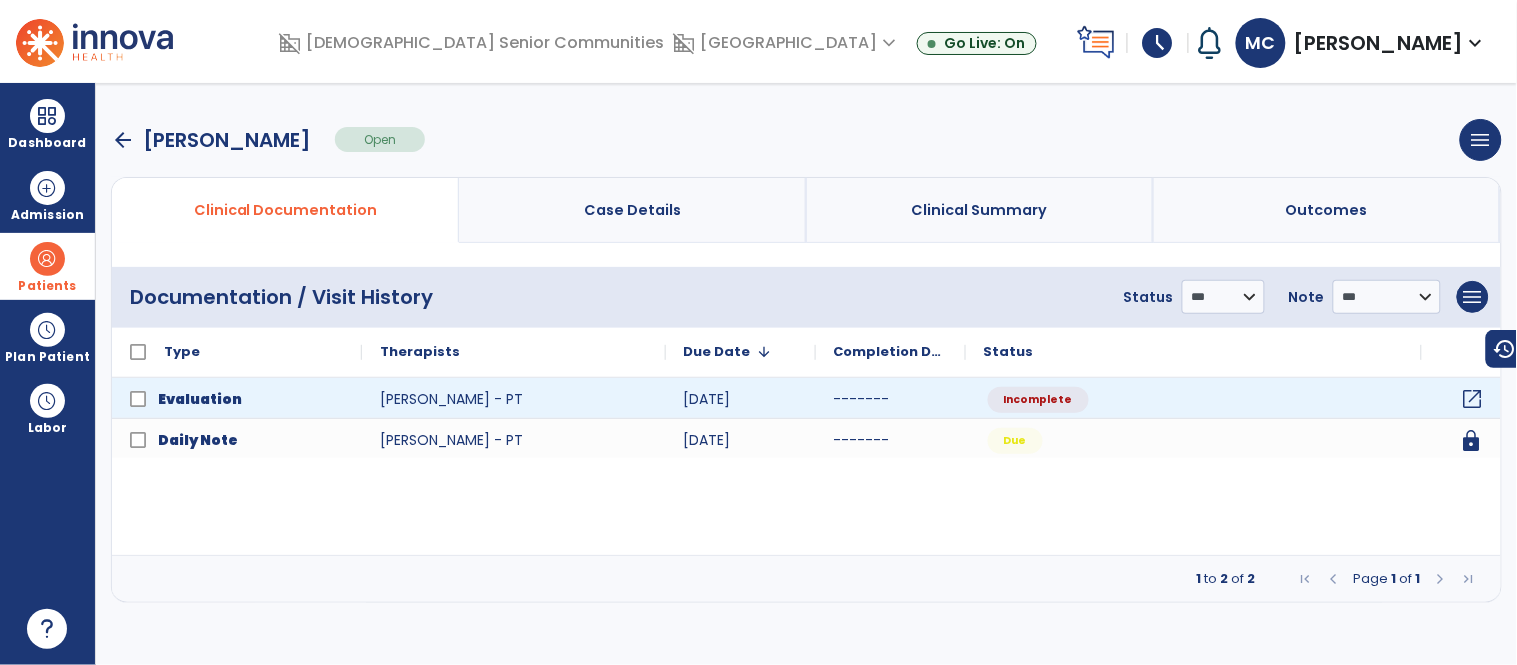 click on "open_in_new" 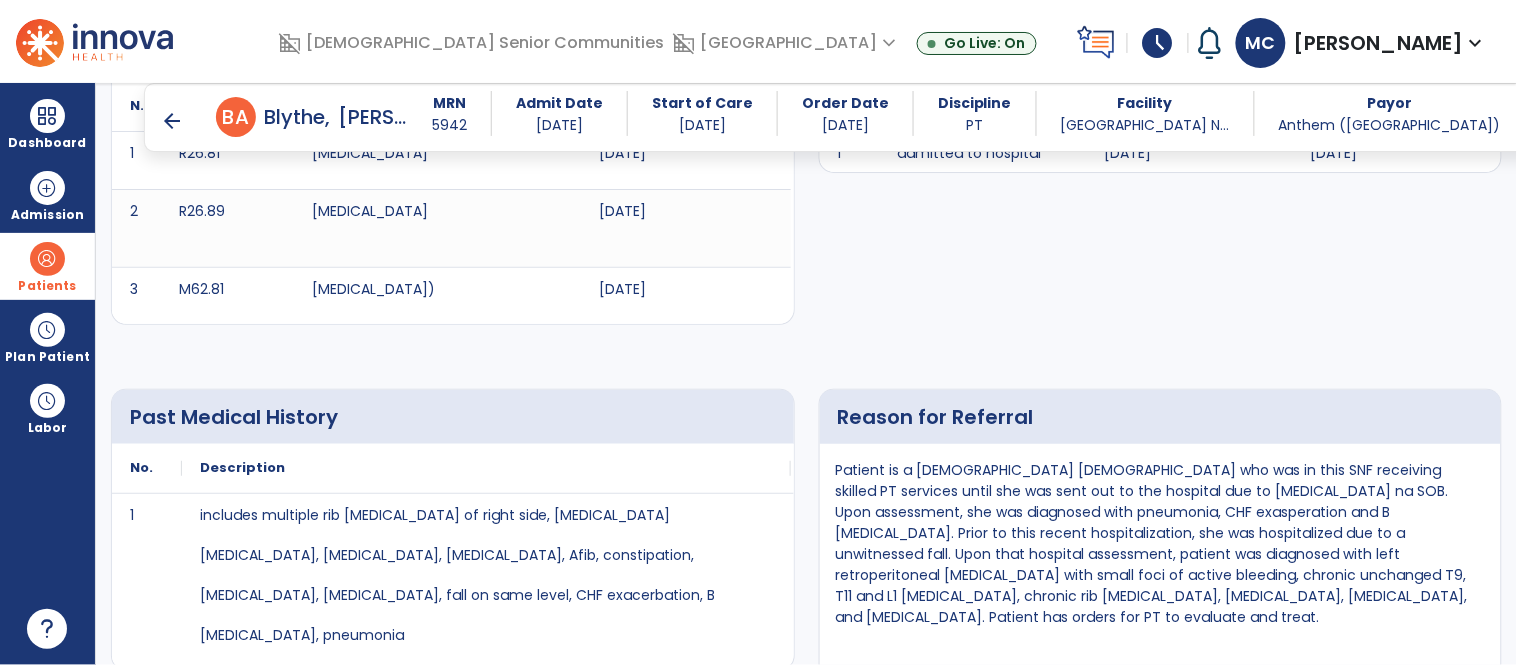 scroll, scrollTop: 888, scrollLeft: 0, axis: vertical 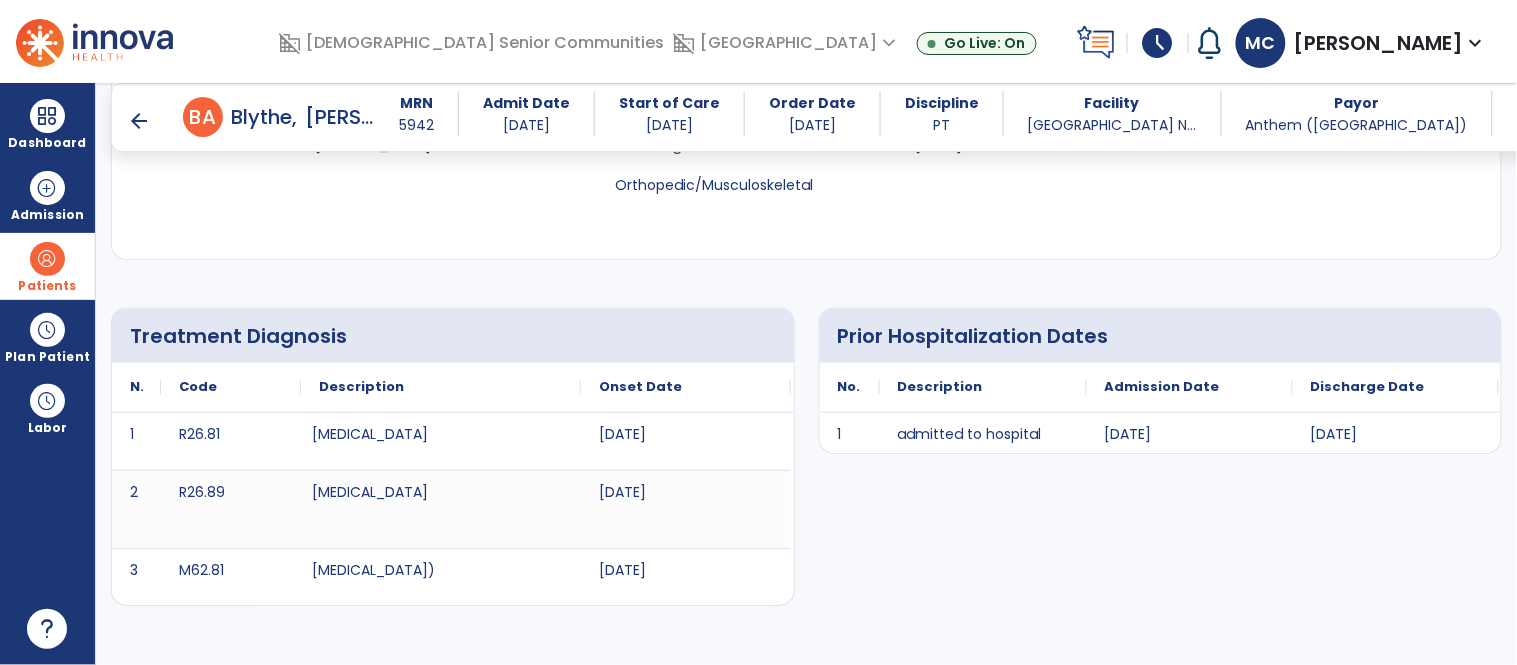 drag, startPoint x: 837, startPoint y: 456, endPoint x: 1316, endPoint y: 717, distance: 545.49243 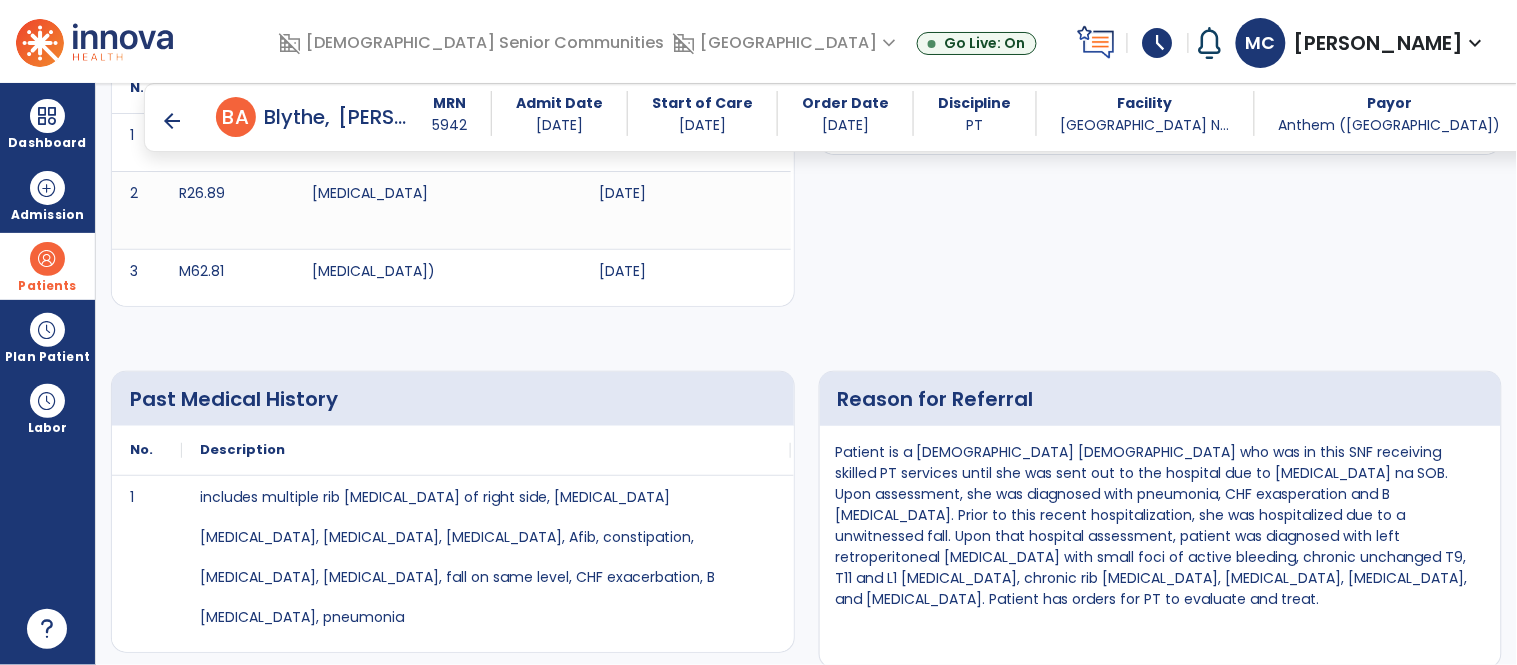 scroll, scrollTop: 895, scrollLeft: 0, axis: vertical 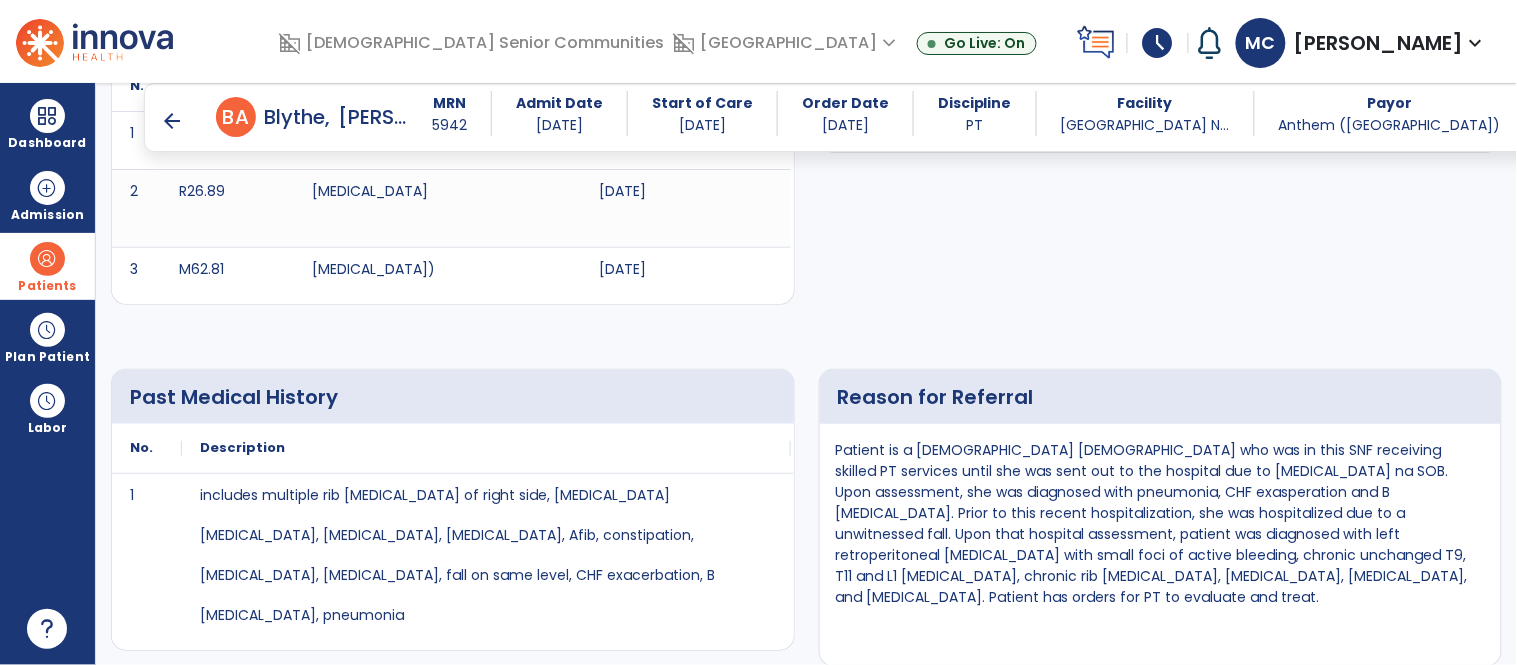 click on "Patient is a 91 y/o female who was in this SNF receiving skilled PT services until she was sent out to the hospital due to edema na SOB. Upon assessment, she was diagnosed with pneumonia, CHF exasperation and B pleural effusion. Prior to this recent hospitalization, she was hospitalized due to a unwitnessed fall. Upon that hospital assessment,  patient was diagnosed with
left retroperitoneal hematoma with small foci of active bleeding, chronic unchanged T9, T11 and L1 compression fractures, chronic rib fractures, hyponatremia, hyperbilirubinemia, and hypertension. Patient has orders for PT to evaluate and treat." at bounding box center [1161, 524] 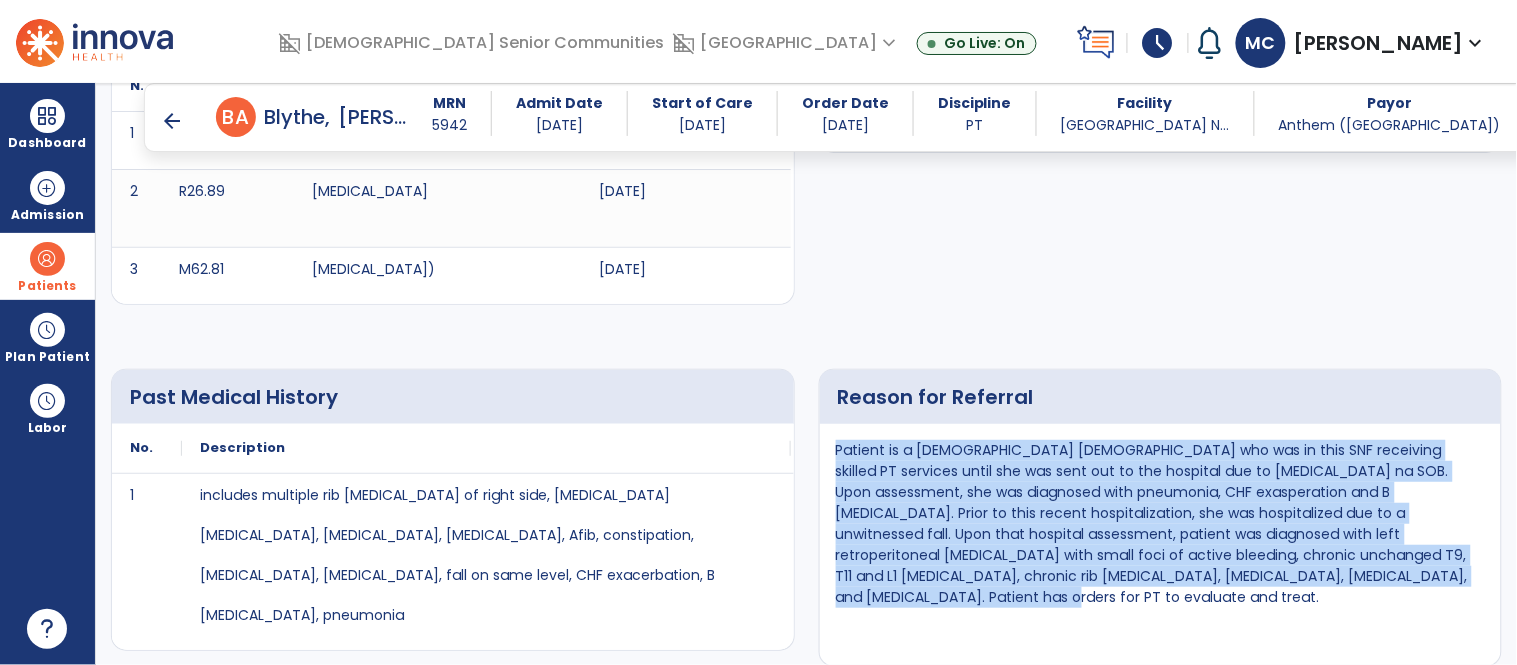 drag, startPoint x: 836, startPoint y: 450, endPoint x: 1430, endPoint y: 581, distance: 608.2738 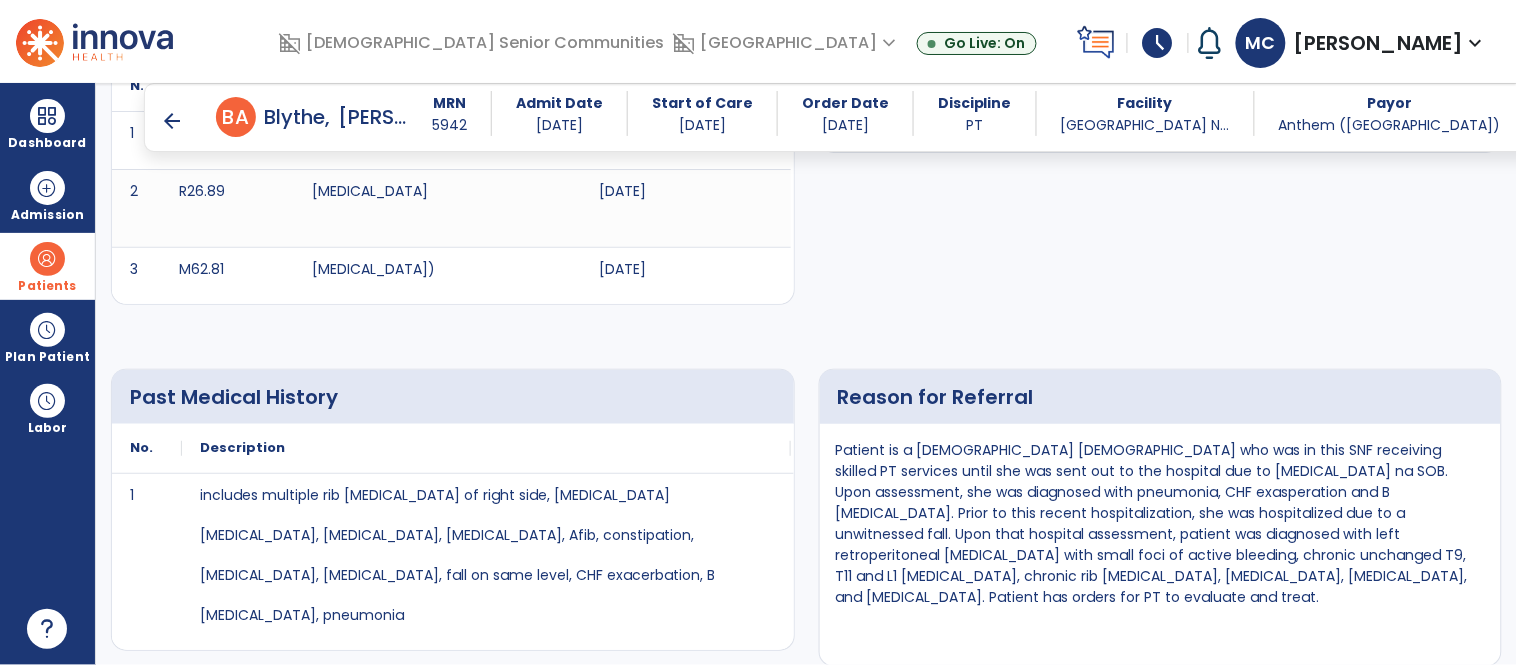 click on "Past Medical History
No.
Description
1
to" 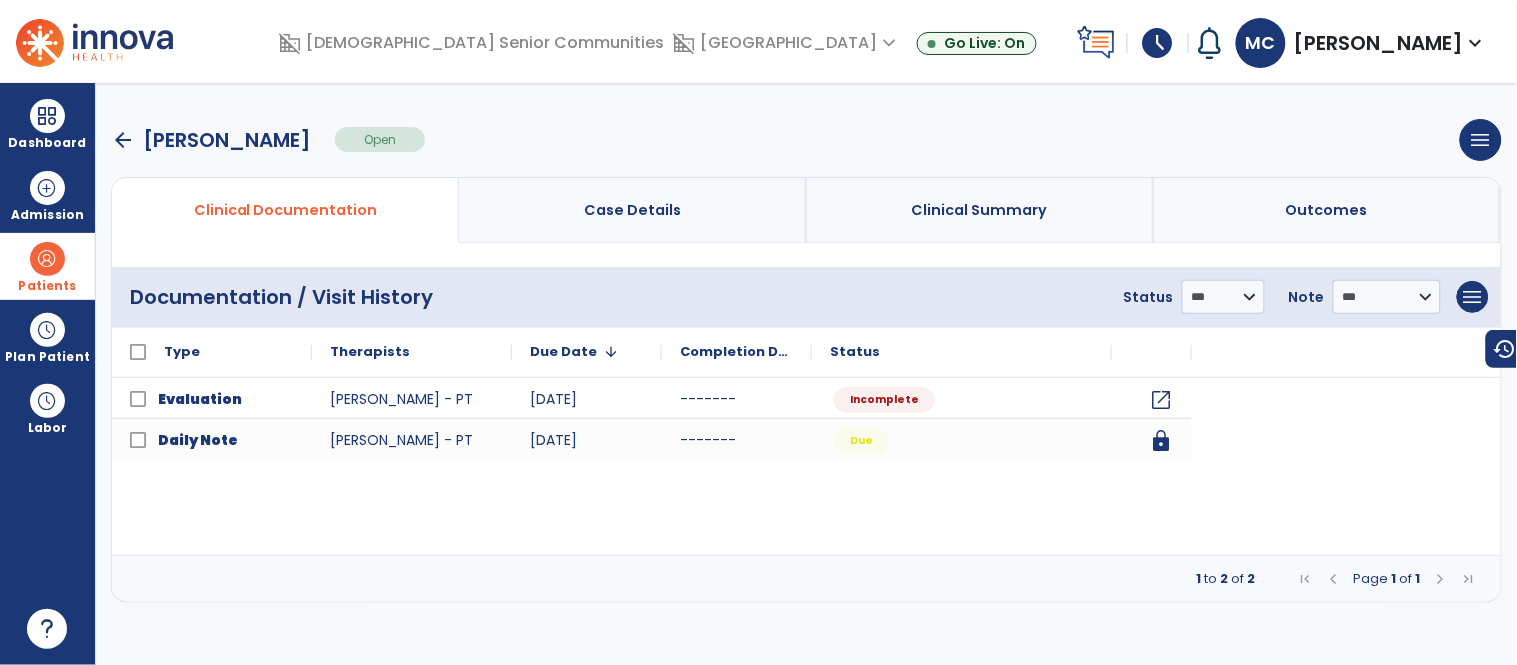 scroll, scrollTop: 0, scrollLeft: 0, axis: both 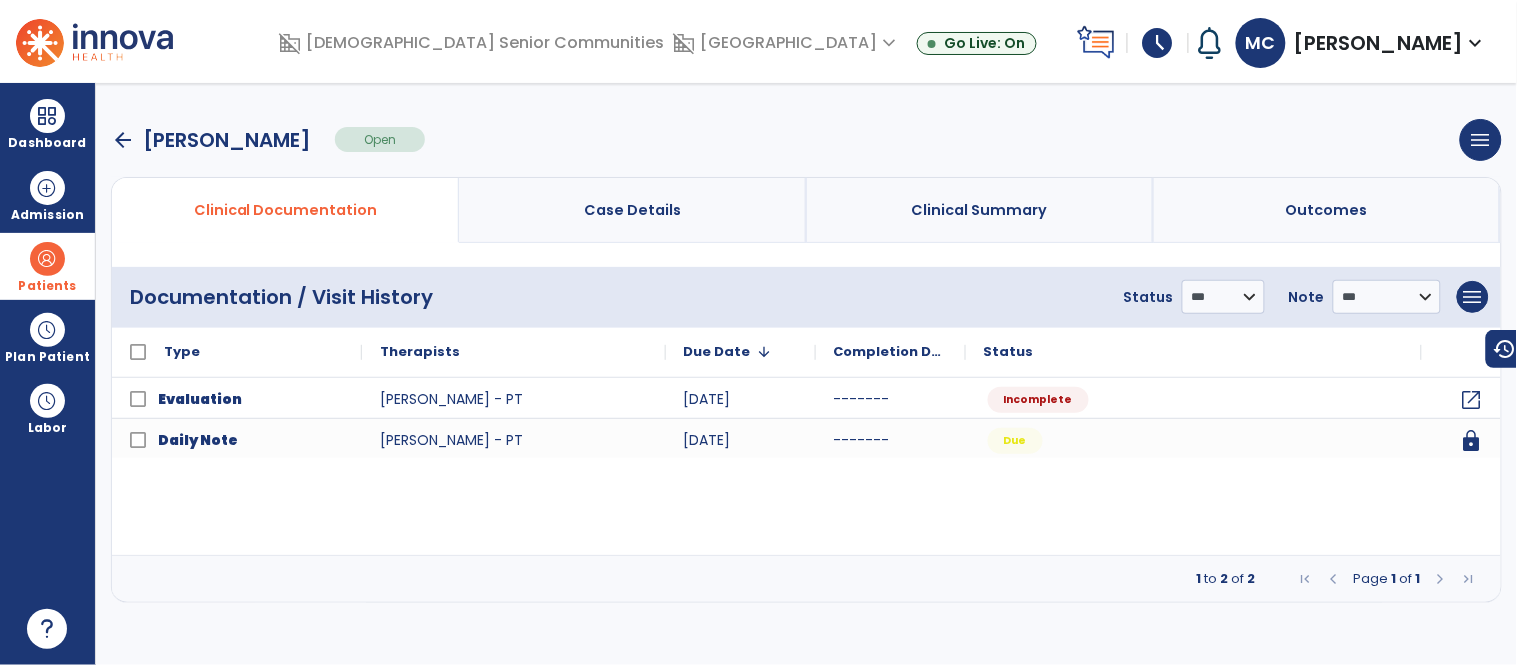 click on "arrow_back" at bounding box center (123, 140) 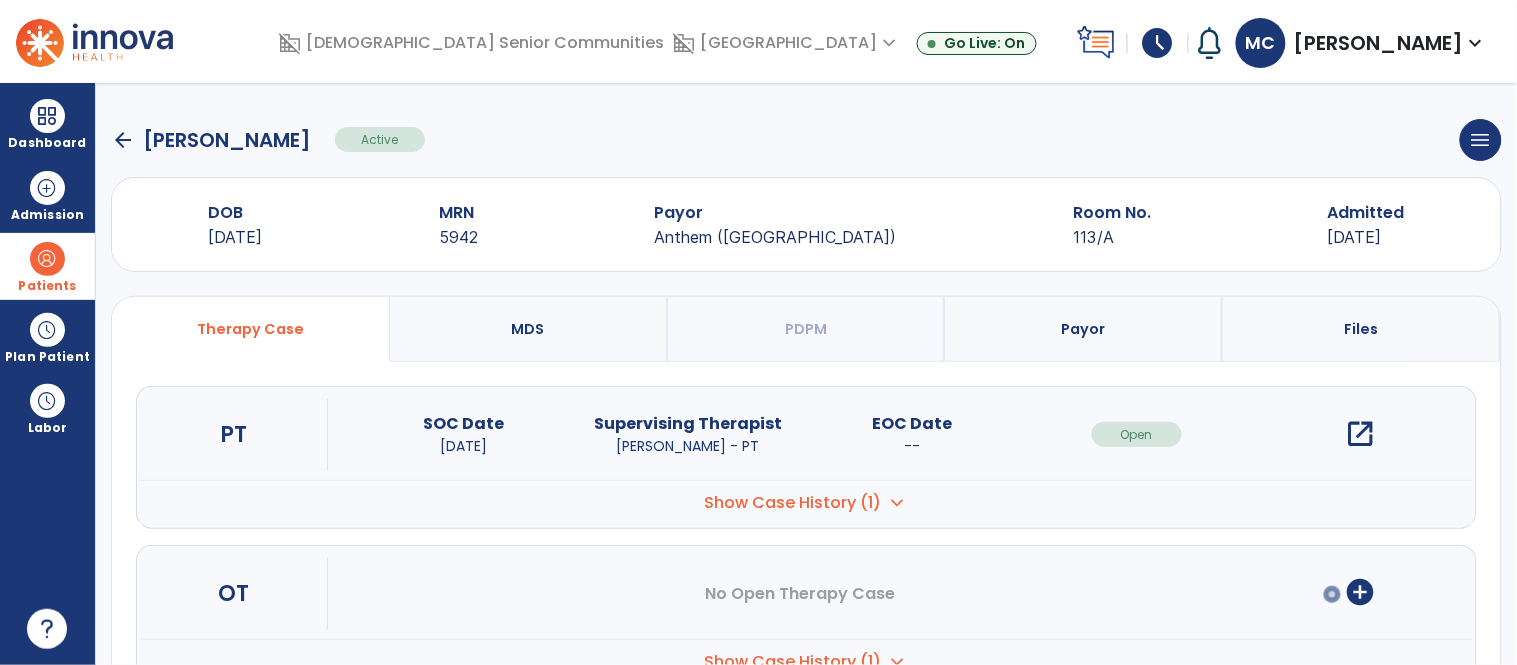 click on "add_circle" at bounding box center (1361, 592) 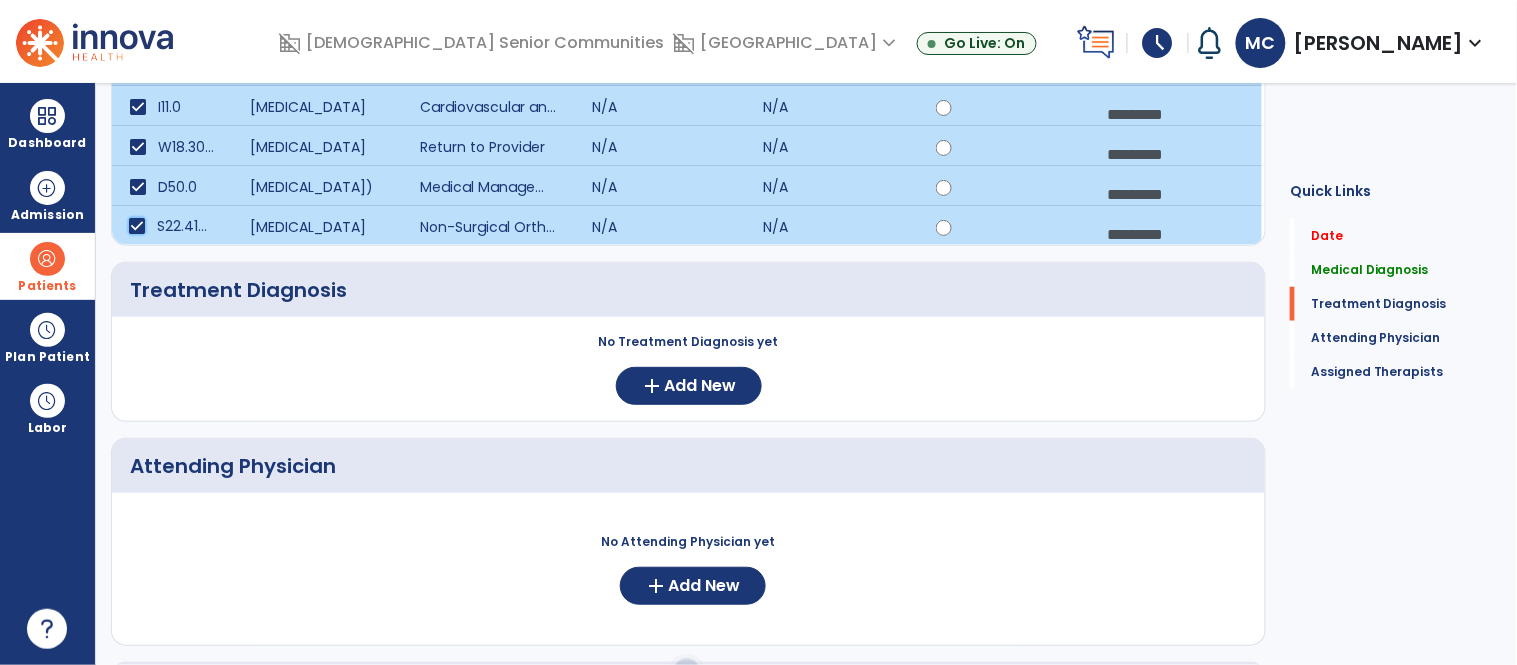 scroll, scrollTop: 362, scrollLeft: 0, axis: vertical 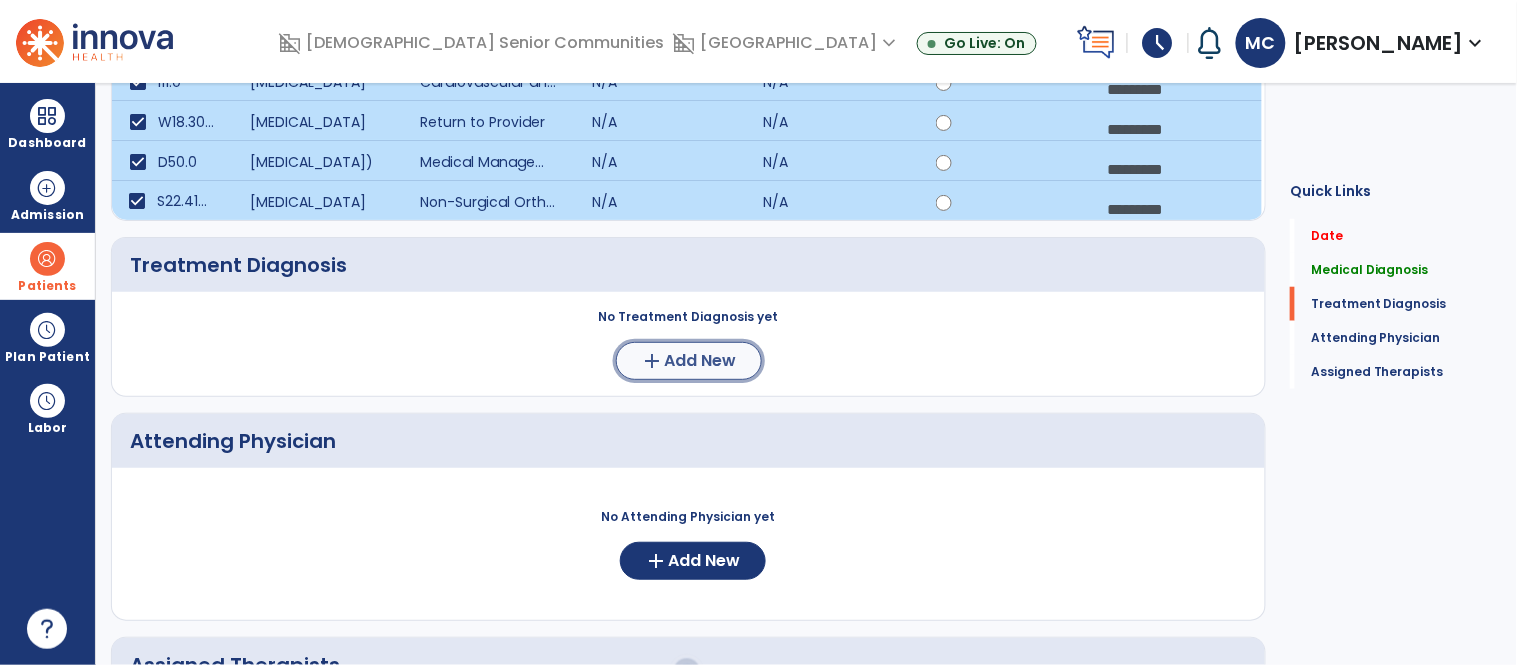 click on "Add New" 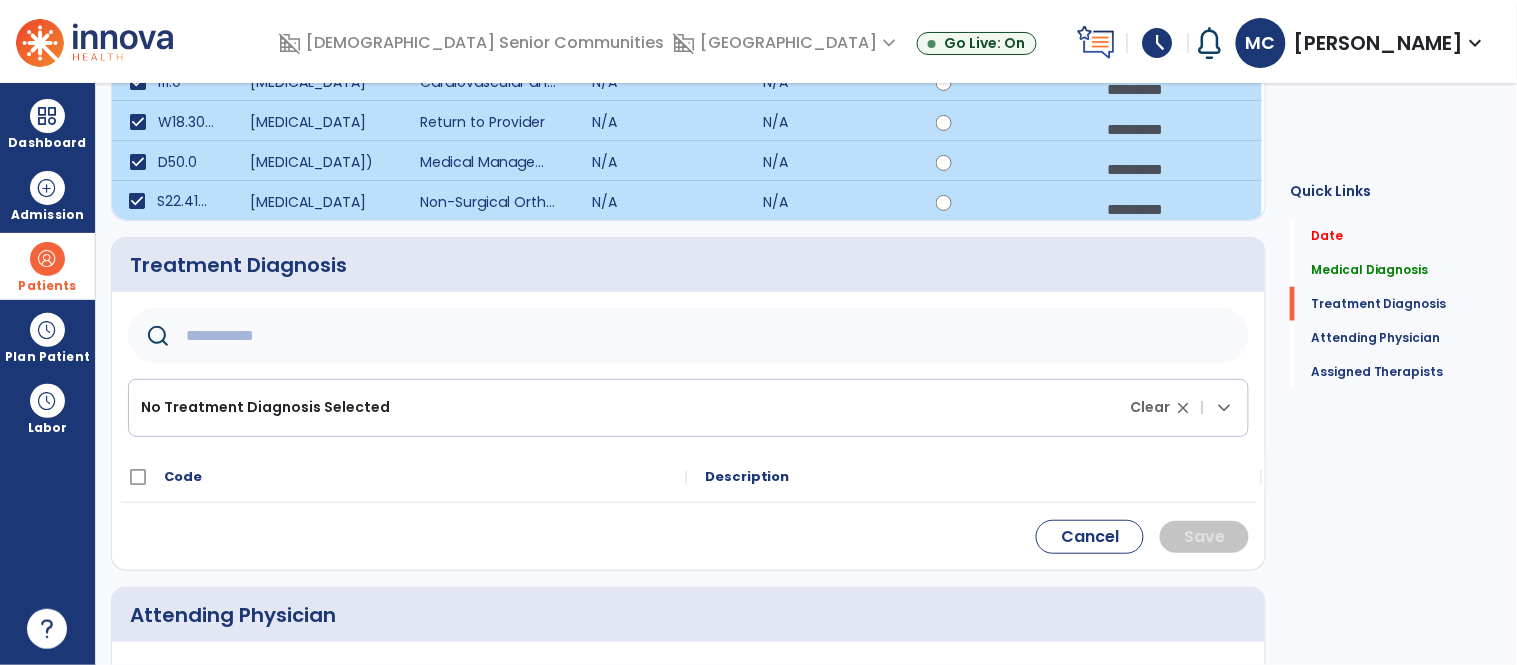 click on "No Treatment Diagnosis Selected" 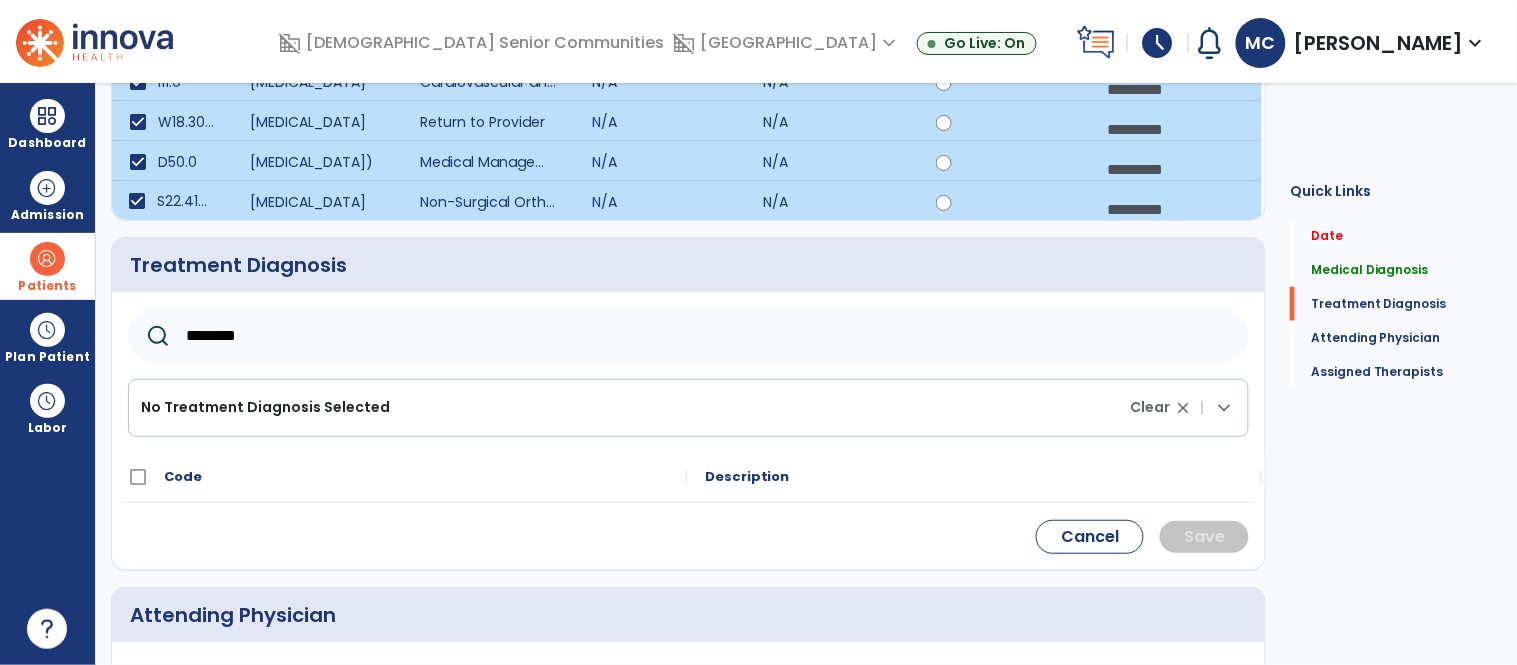 type on "********" 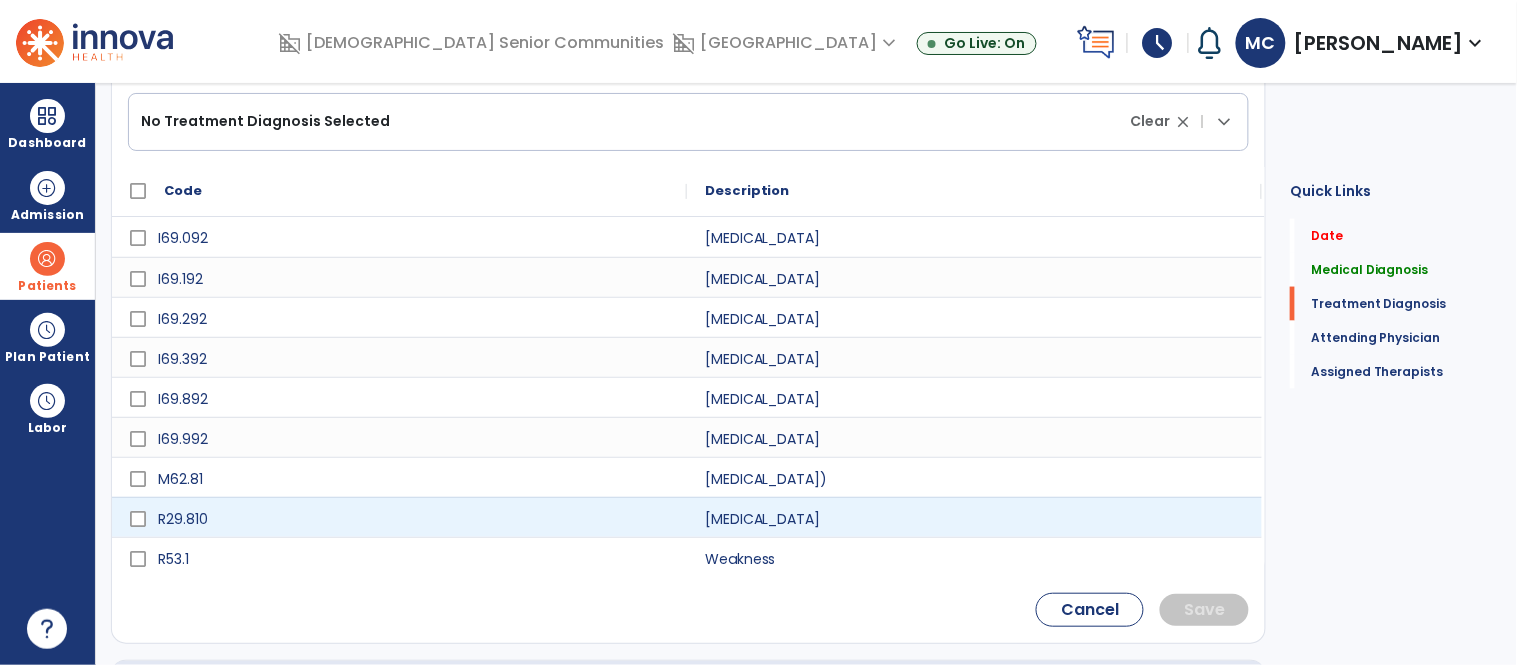 scroll, scrollTop: 657, scrollLeft: 0, axis: vertical 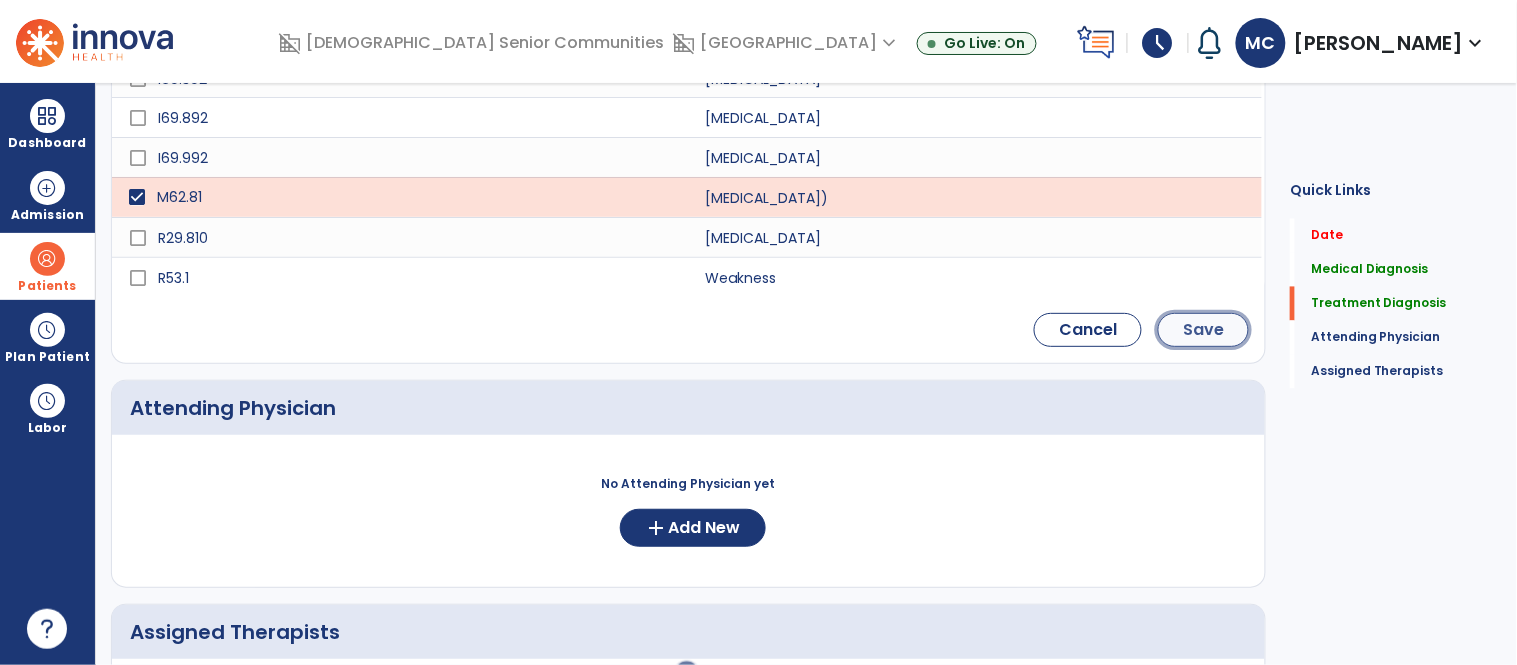 click on "Save" 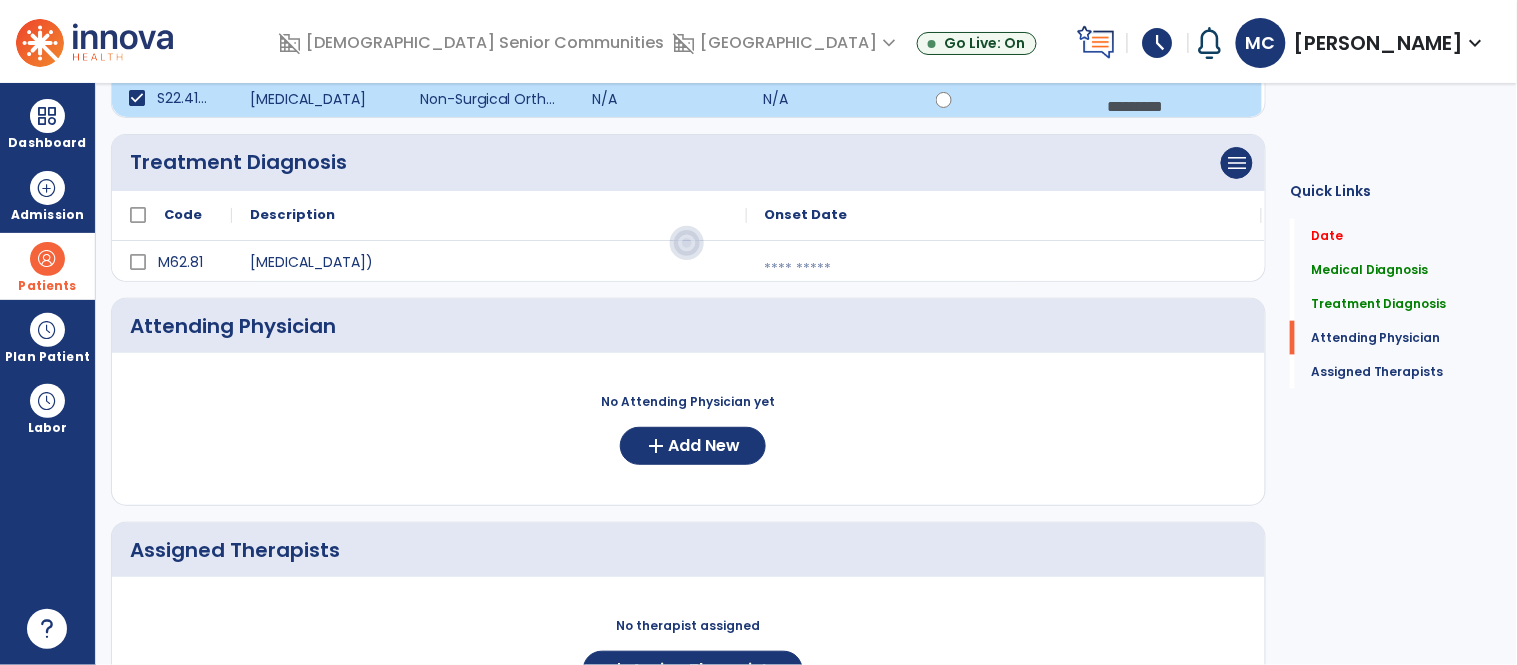 scroll, scrollTop: 455, scrollLeft: 0, axis: vertical 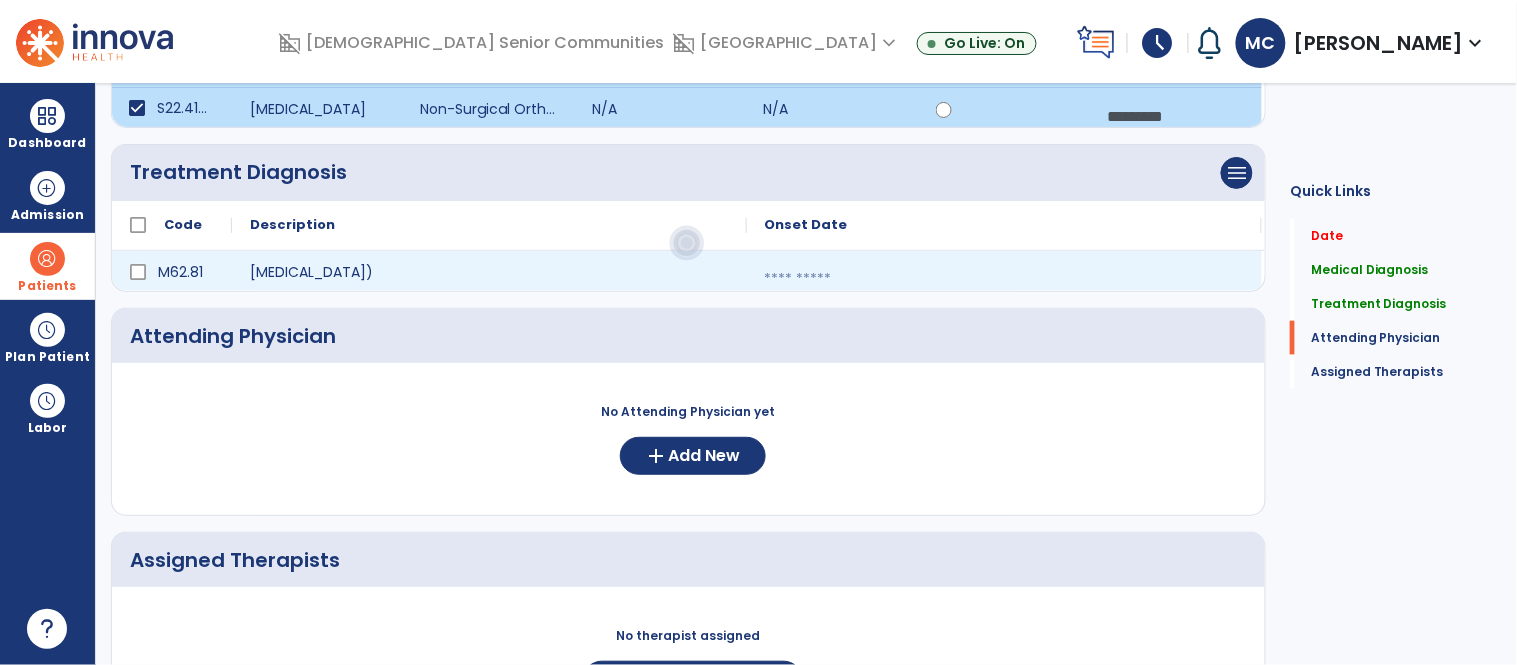 click at bounding box center [1004, 279] 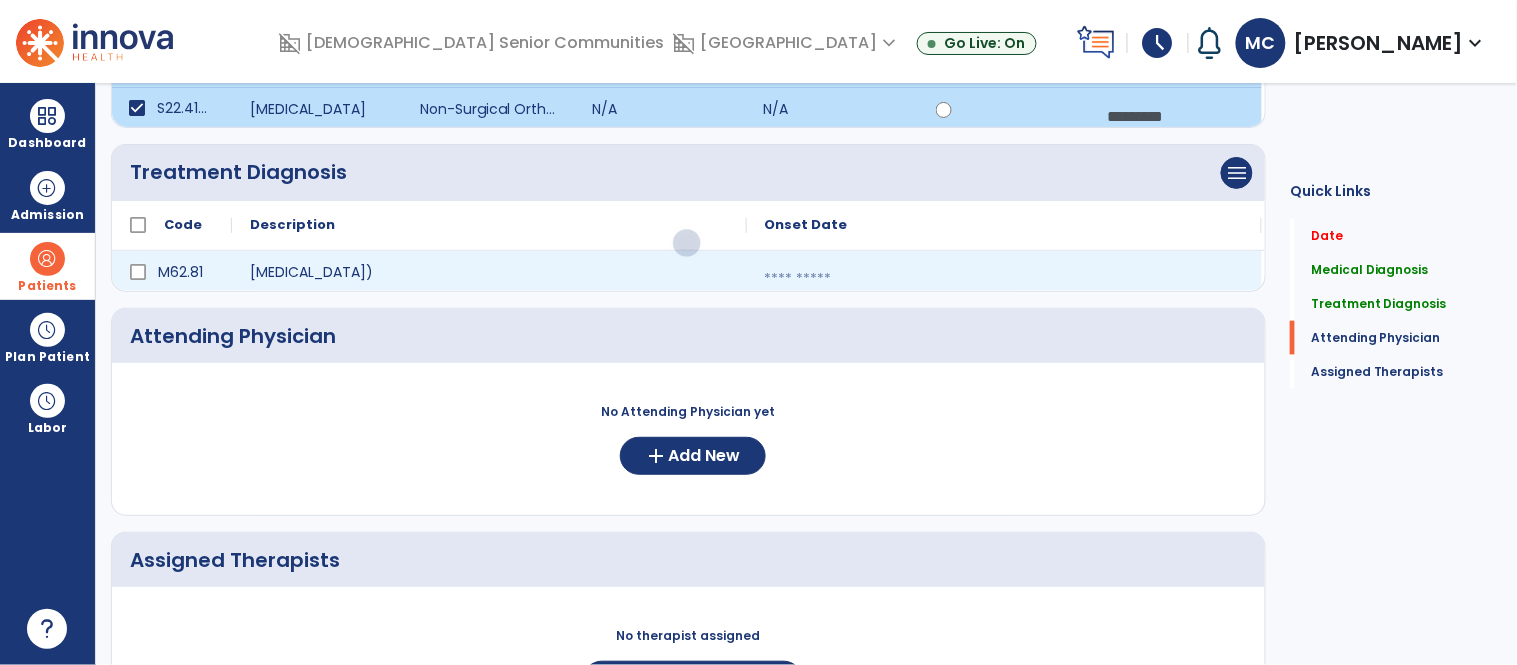 select on "*" 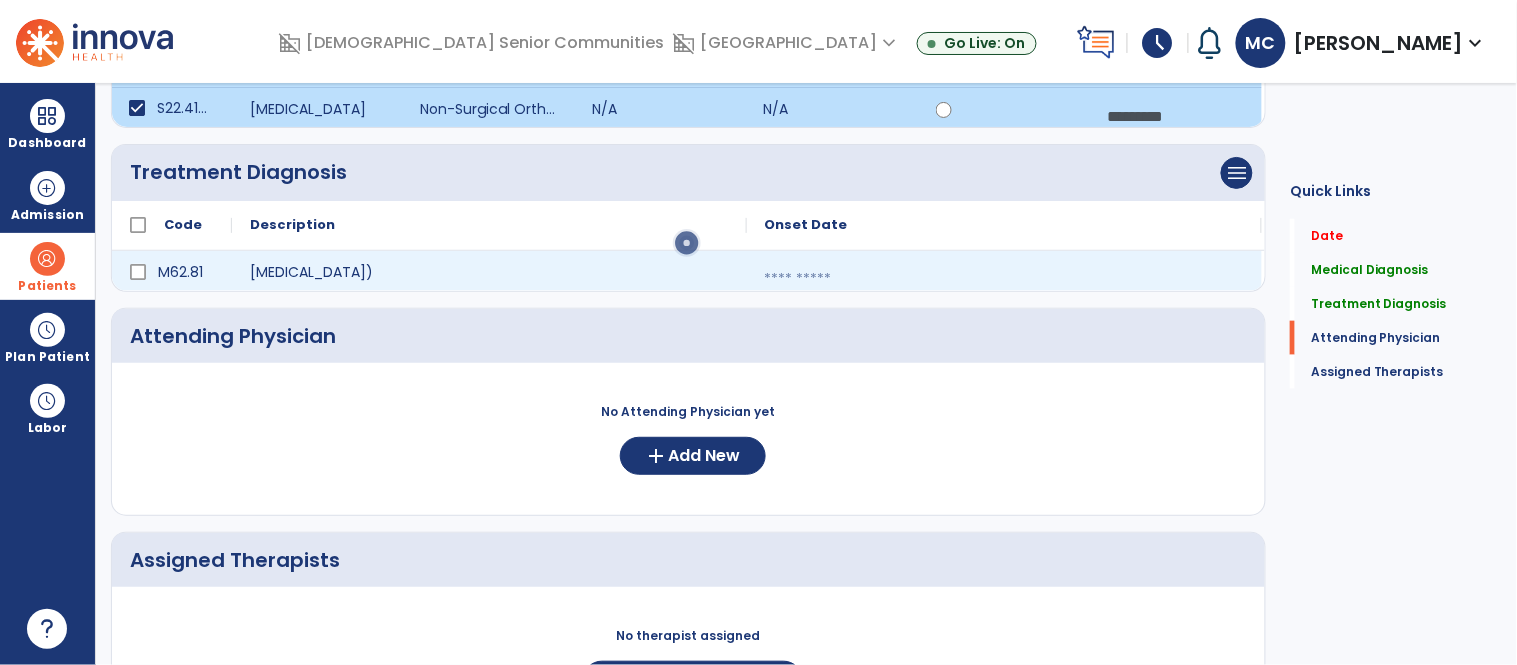 select on "****" 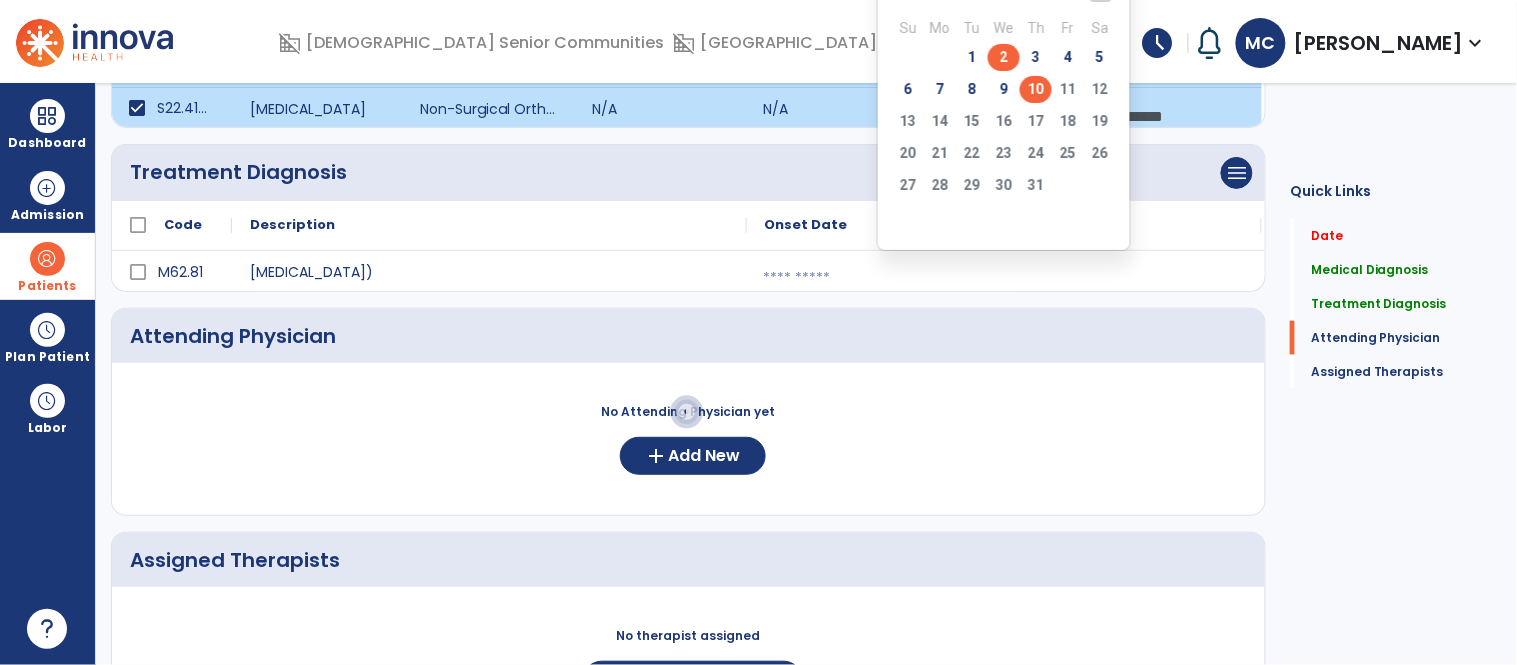 click on "2" 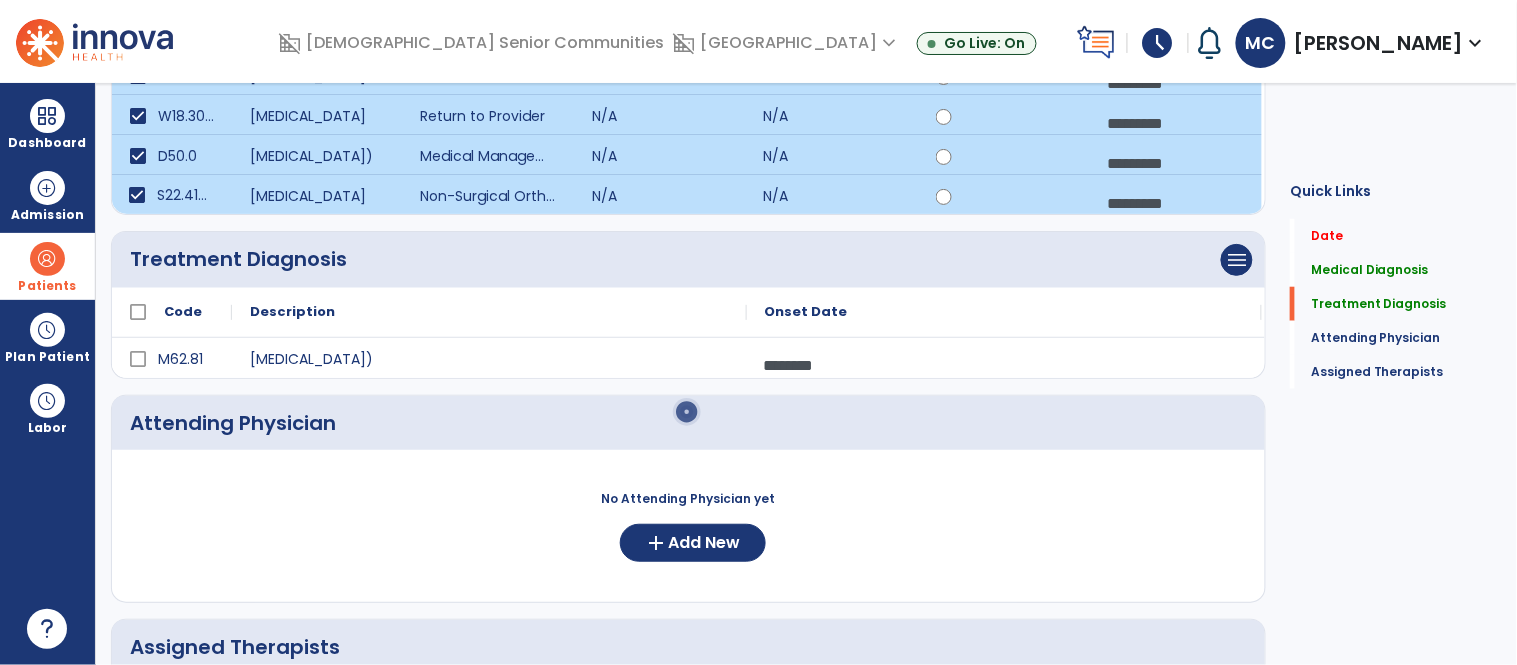 scroll, scrollTop: 366, scrollLeft: 0, axis: vertical 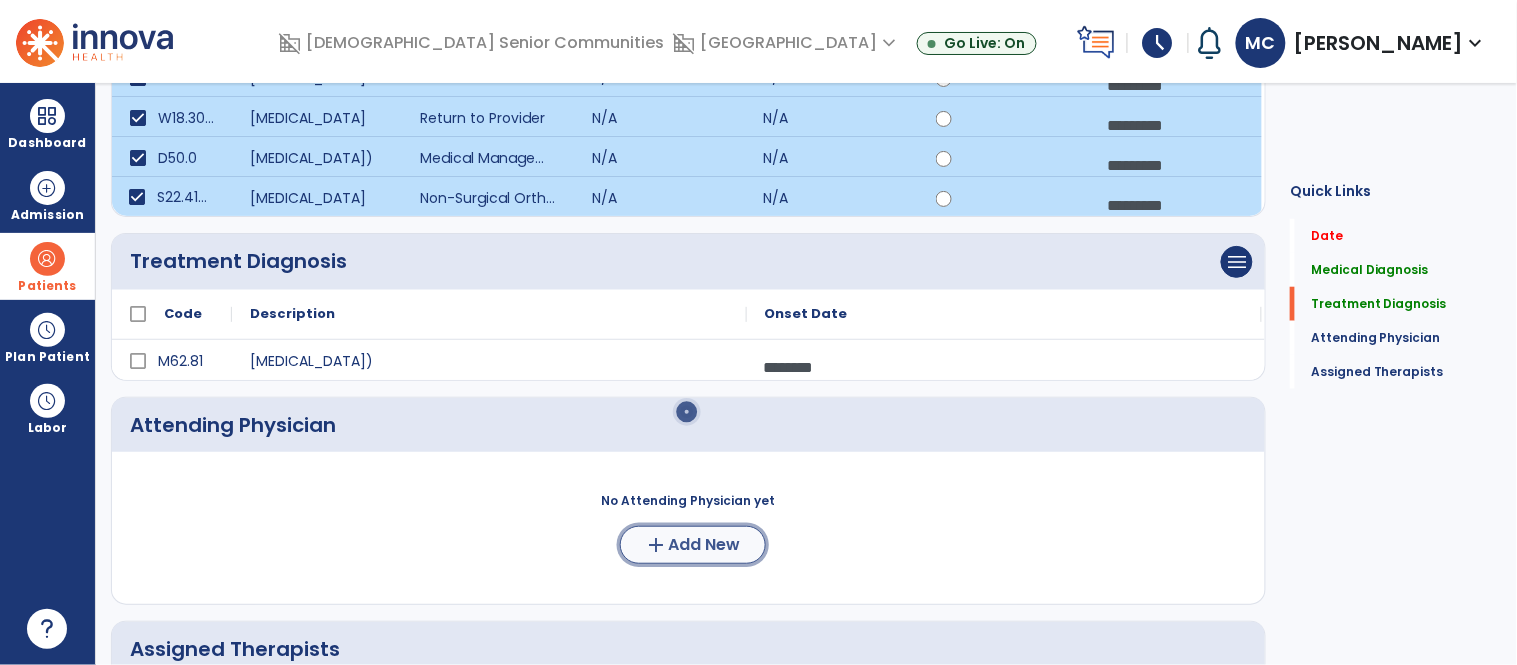 click on "Add New" 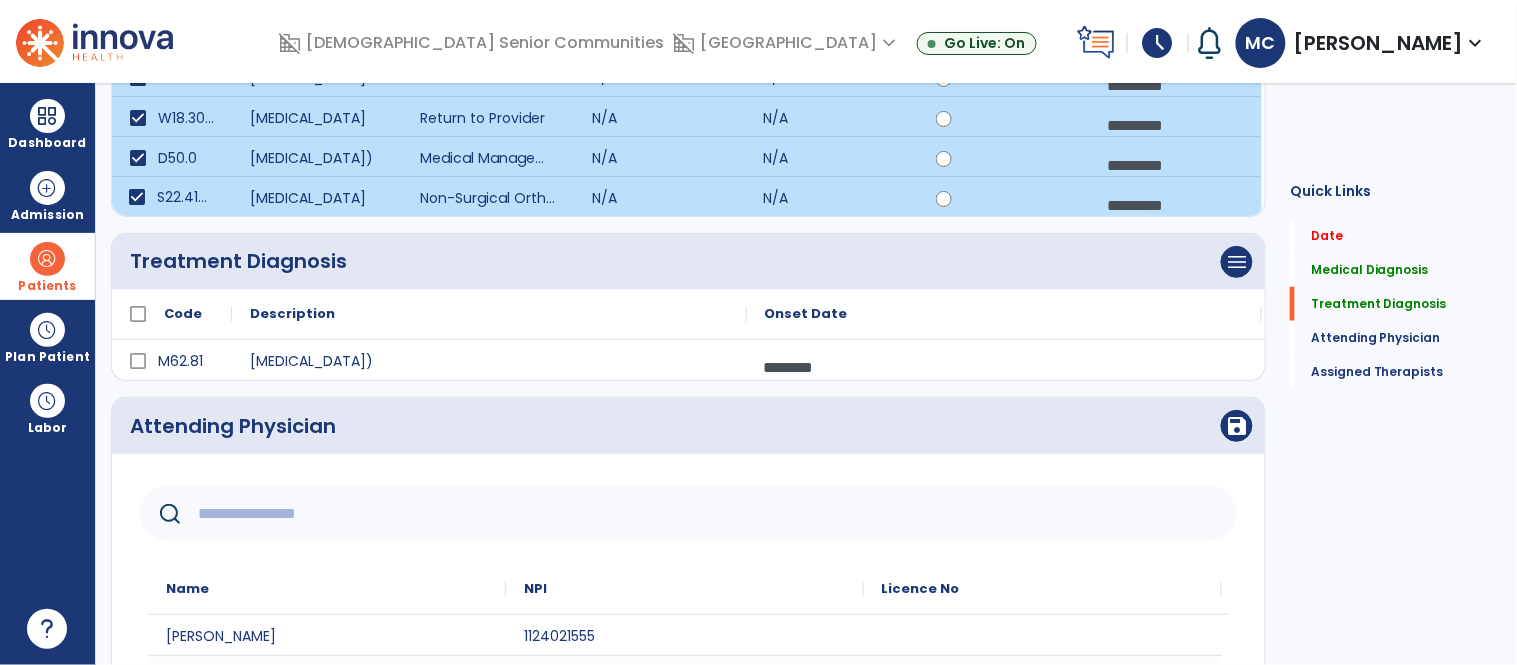 click 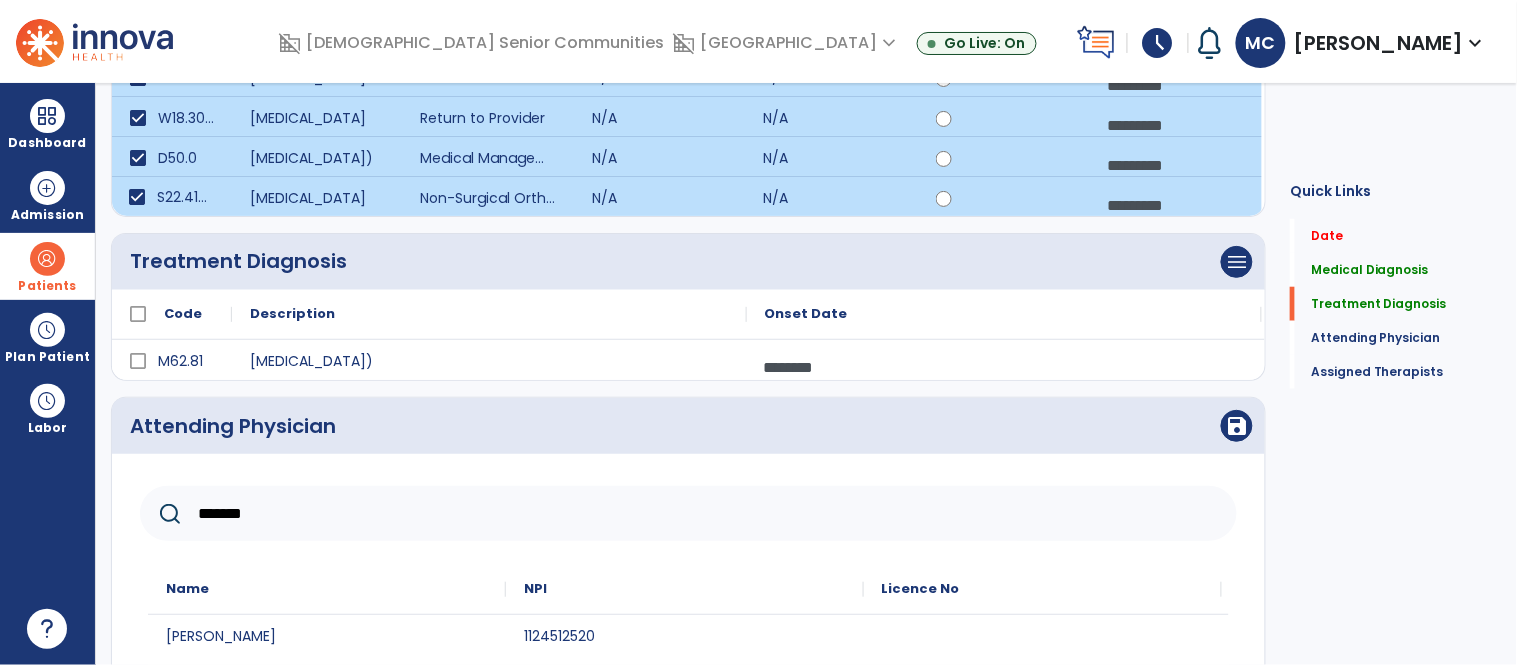 type on "*******" 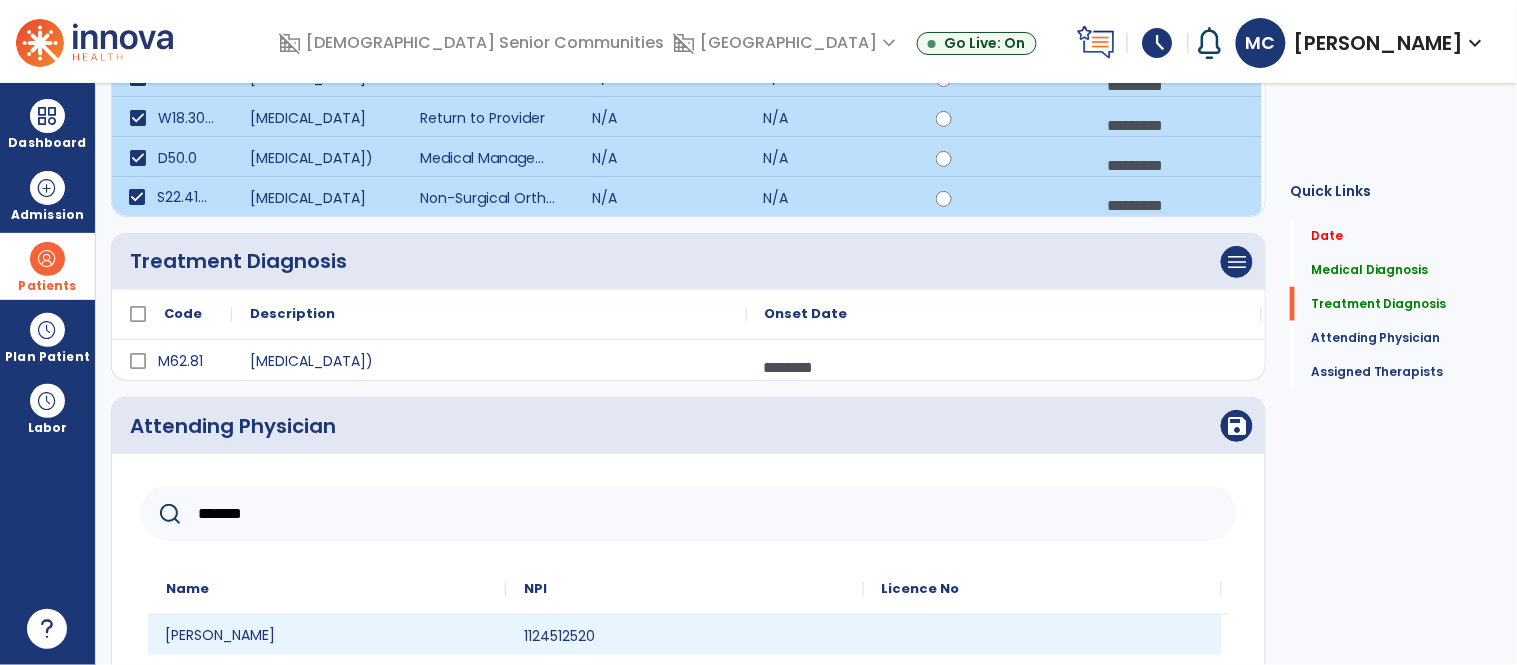 click on "Sarah Volkman" 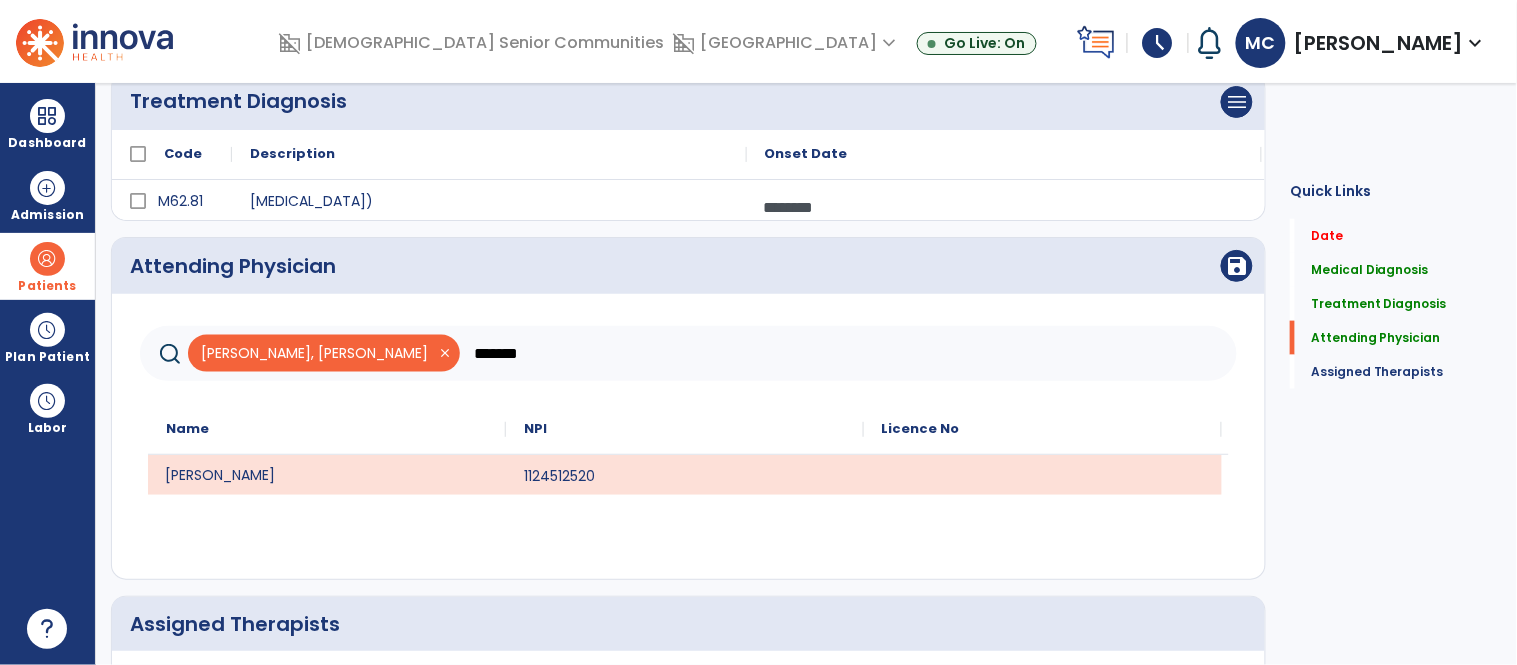 scroll, scrollTop: 532, scrollLeft: 0, axis: vertical 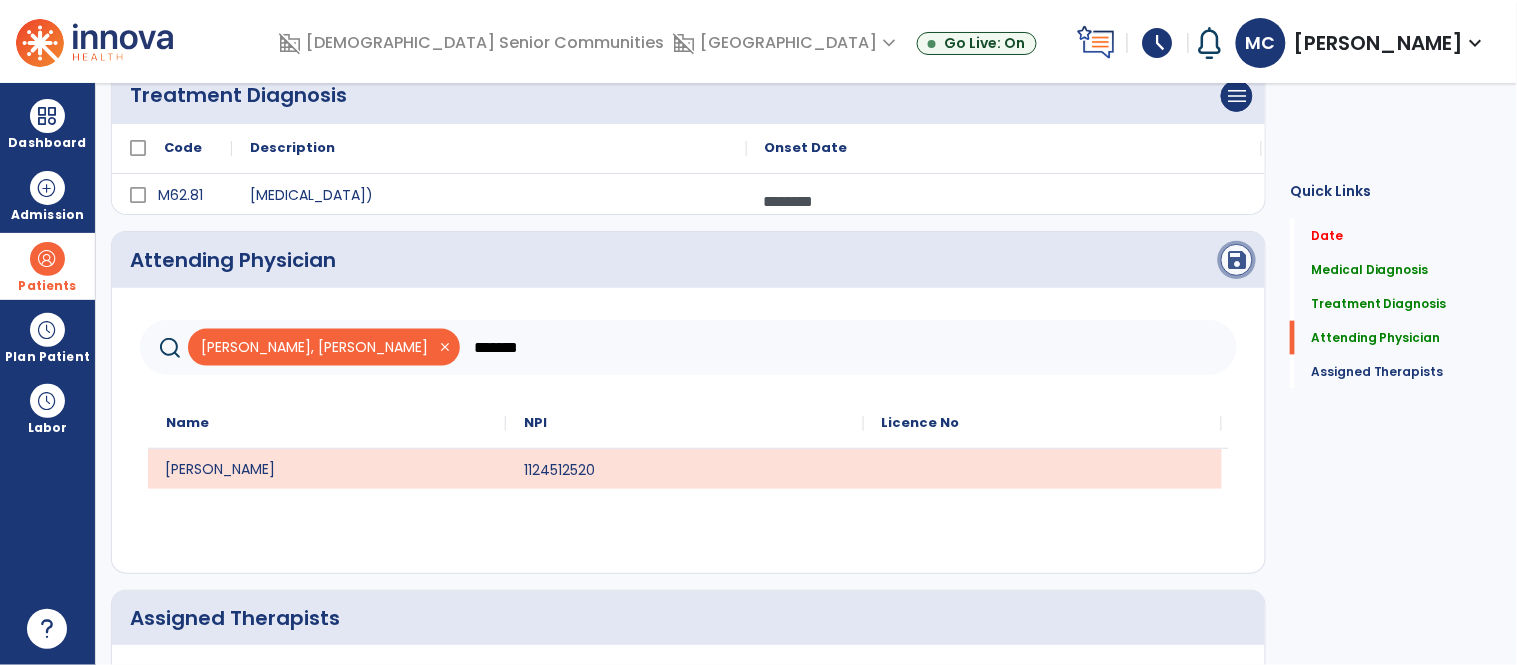click on "save" 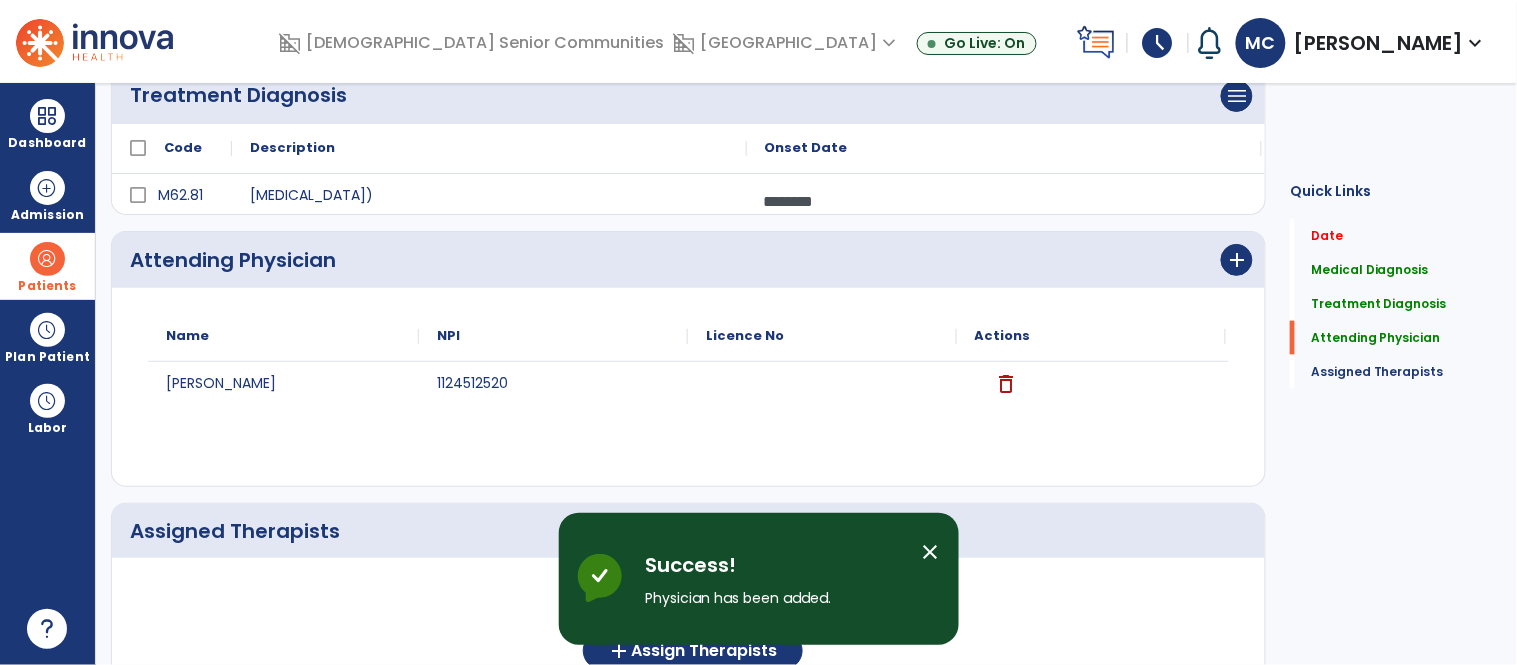 scroll, scrollTop: 671, scrollLeft: 0, axis: vertical 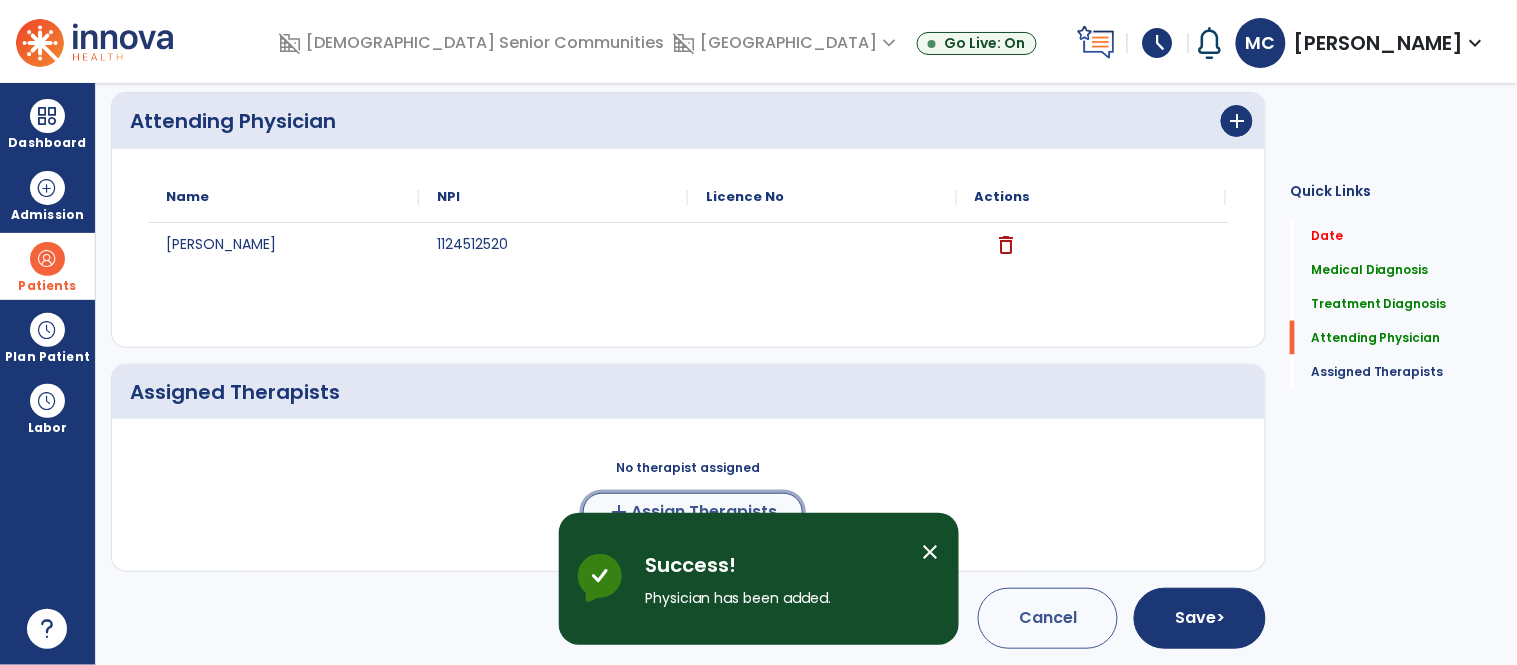 click on "Assign Therapists" 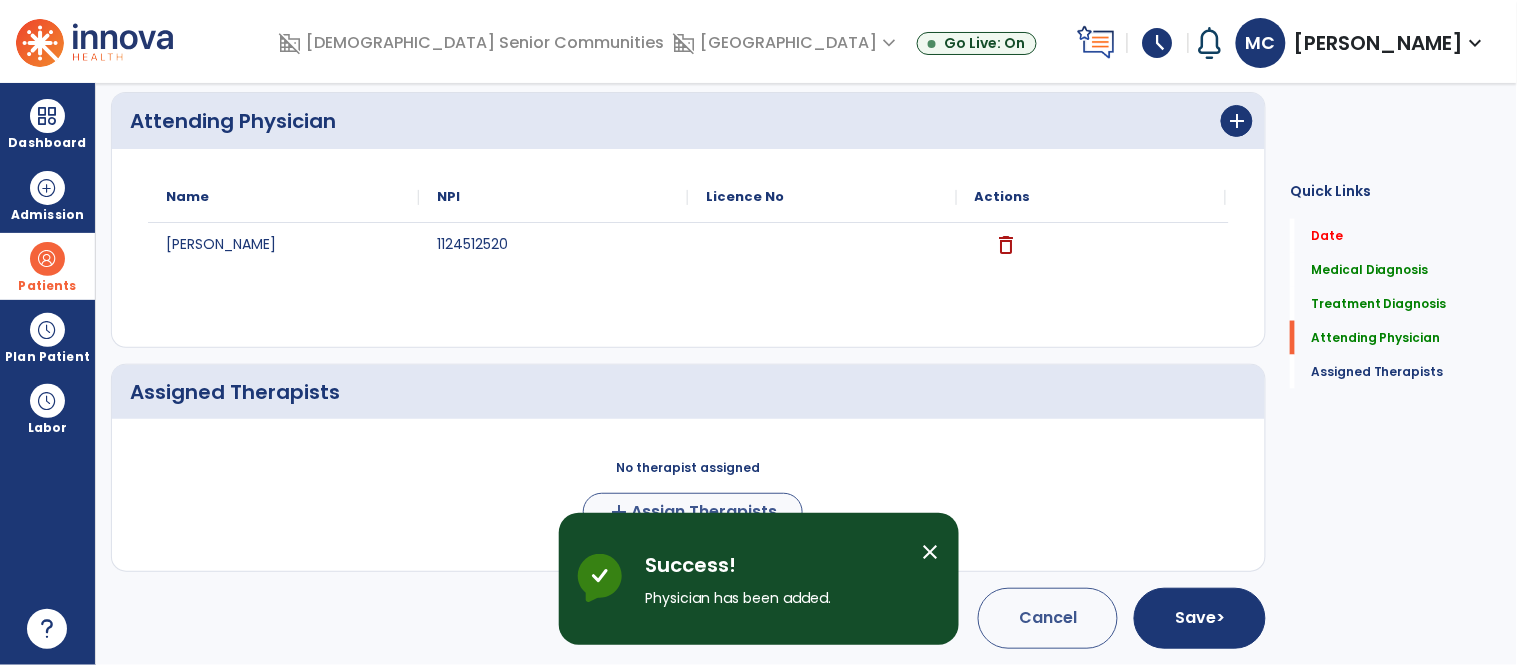 scroll, scrollTop: 667, scrollLeft: 0, axis: vertical 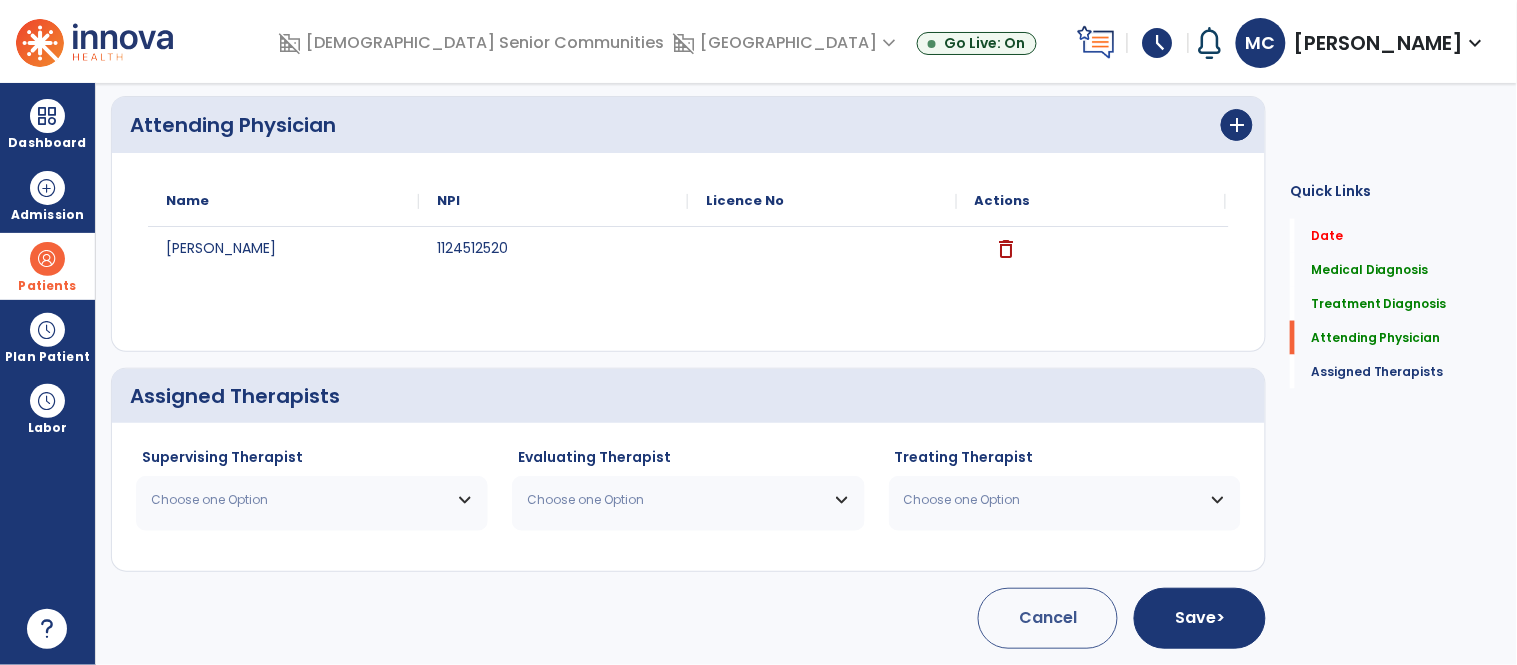 click on "Choose one Option" at bounding box center [312, 500] 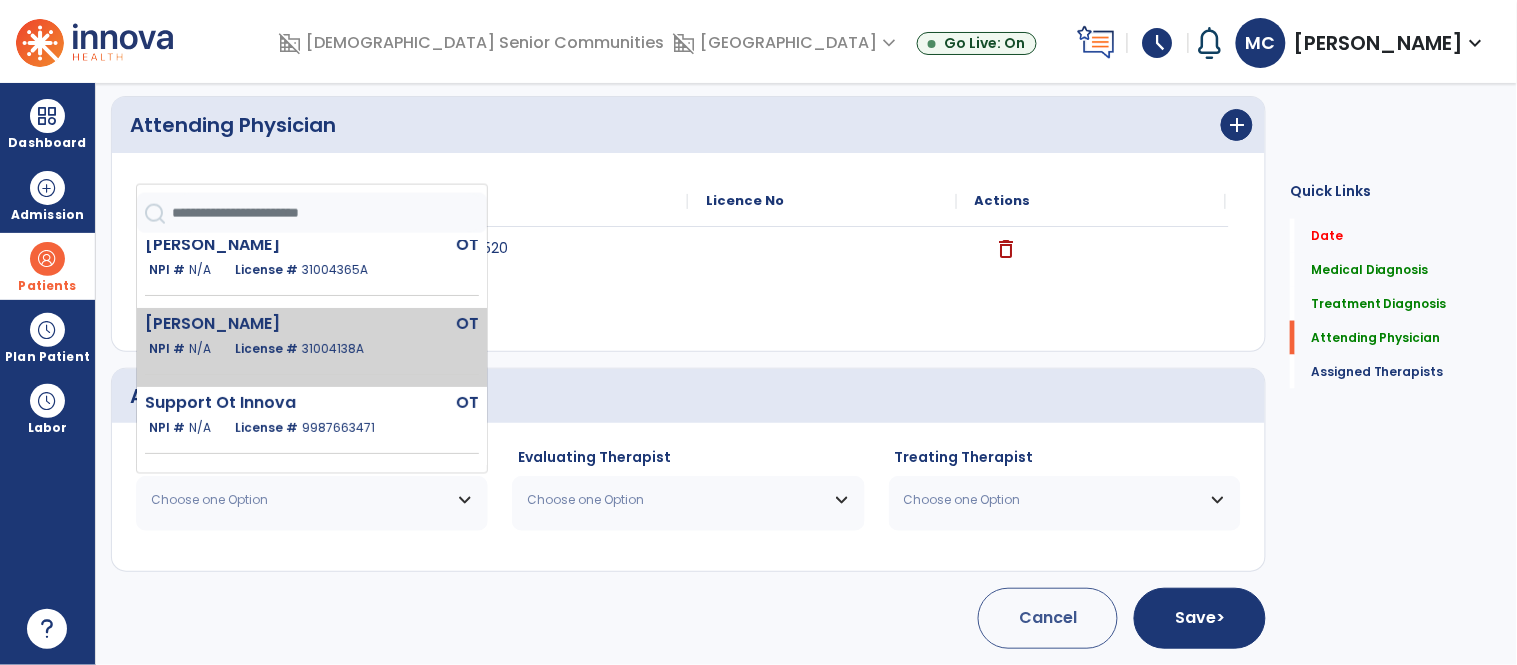 scroll, scrollTop: 92, scrollLeft: 0, axis: vertical 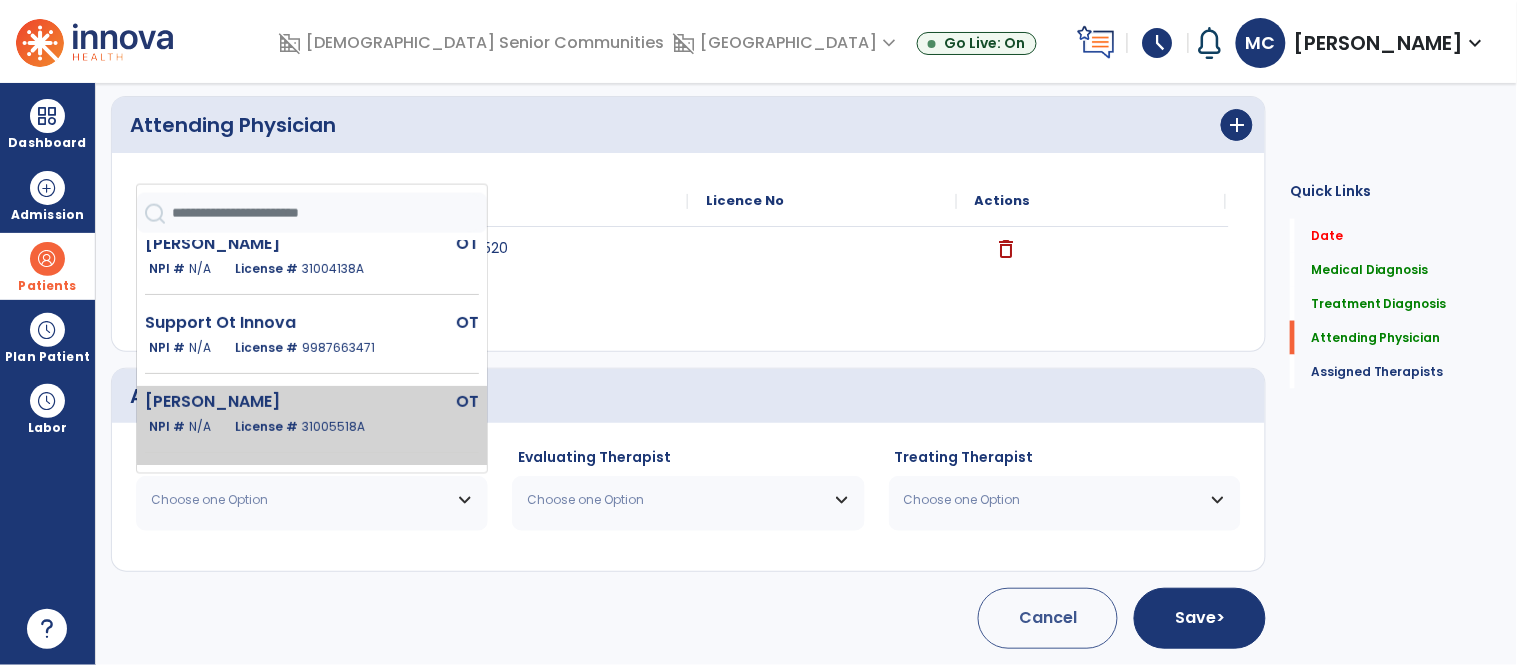 click on "OT" 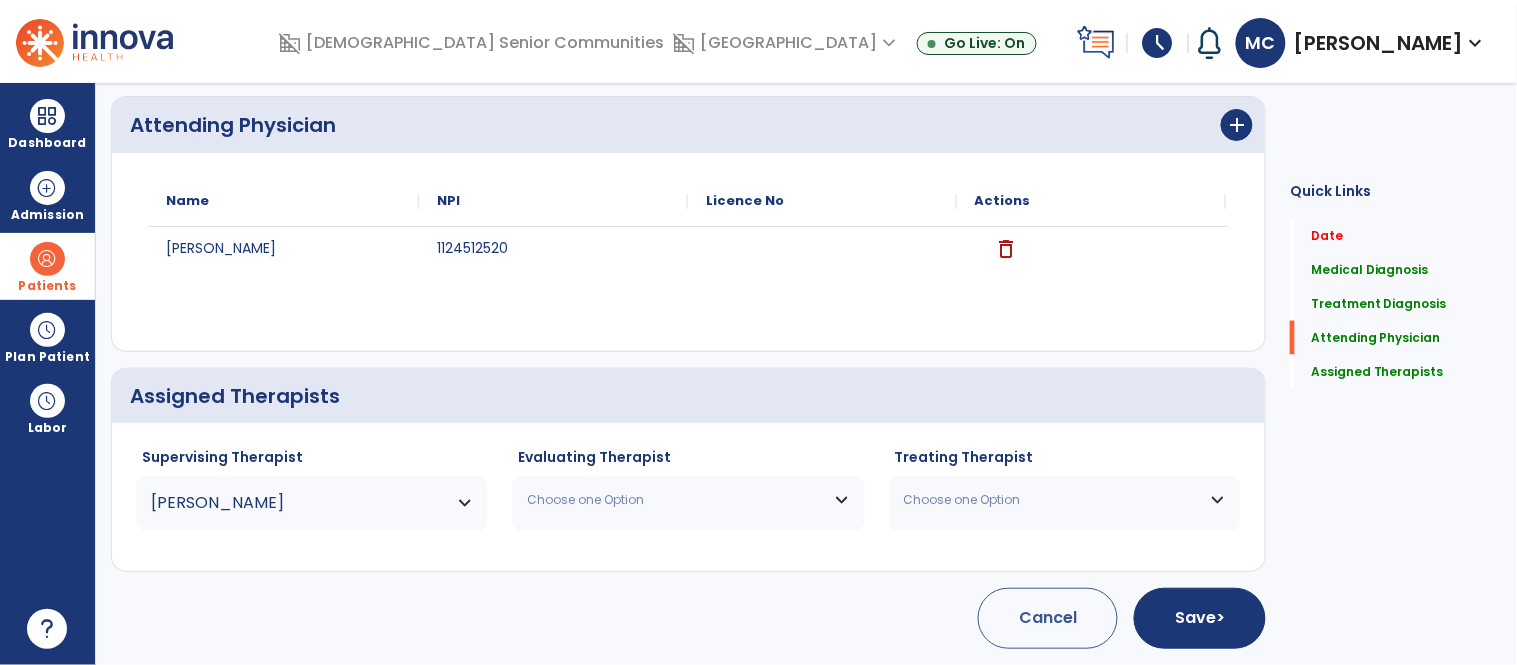 click on "Choose one Option" at bounding box center [688, 500] 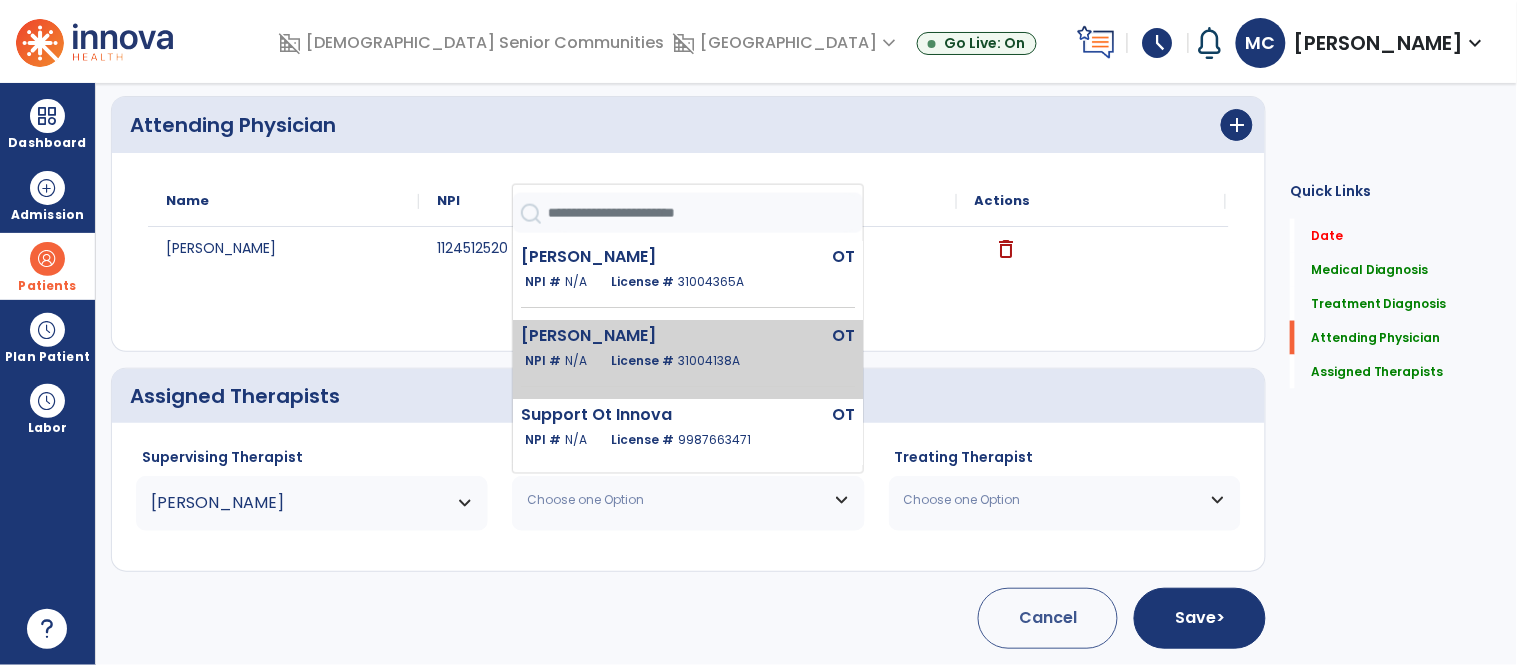 click on "License #  31004138A" 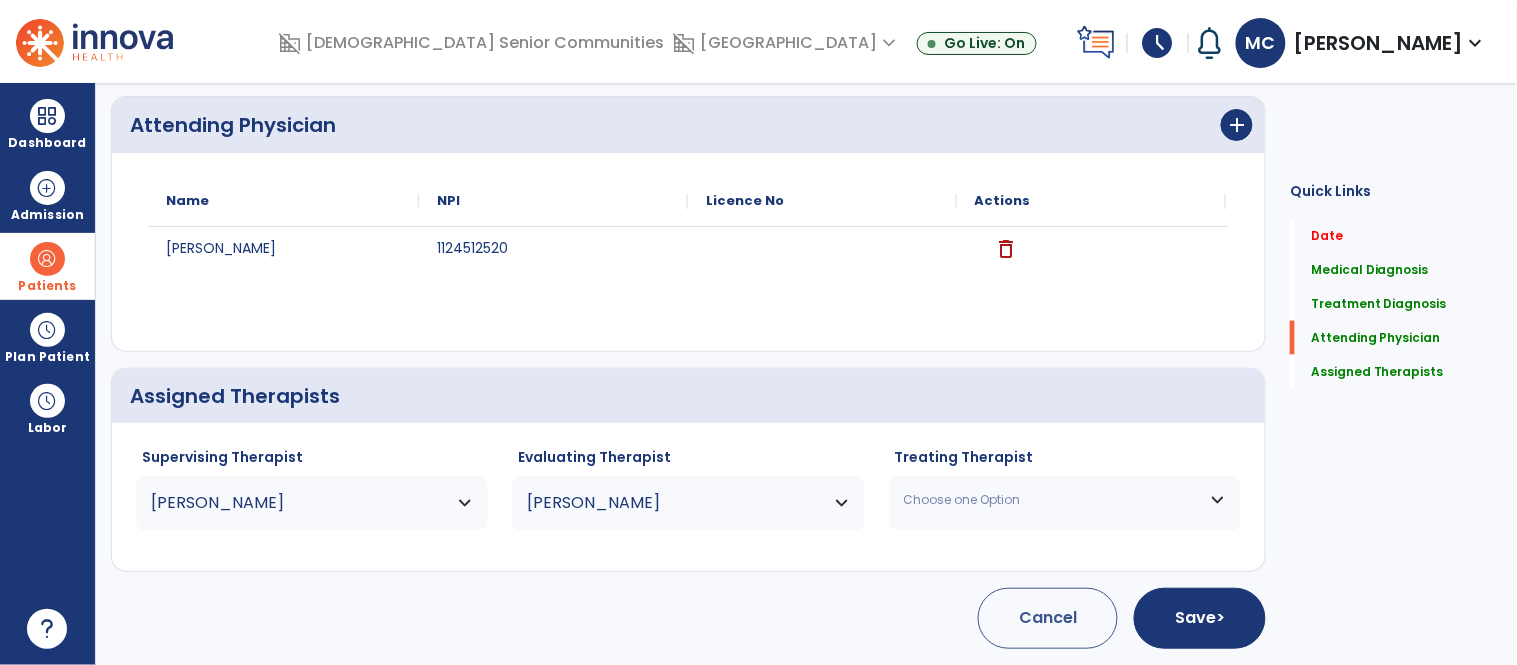 click on "Choose one Option" at bounding box center [1065, 500] 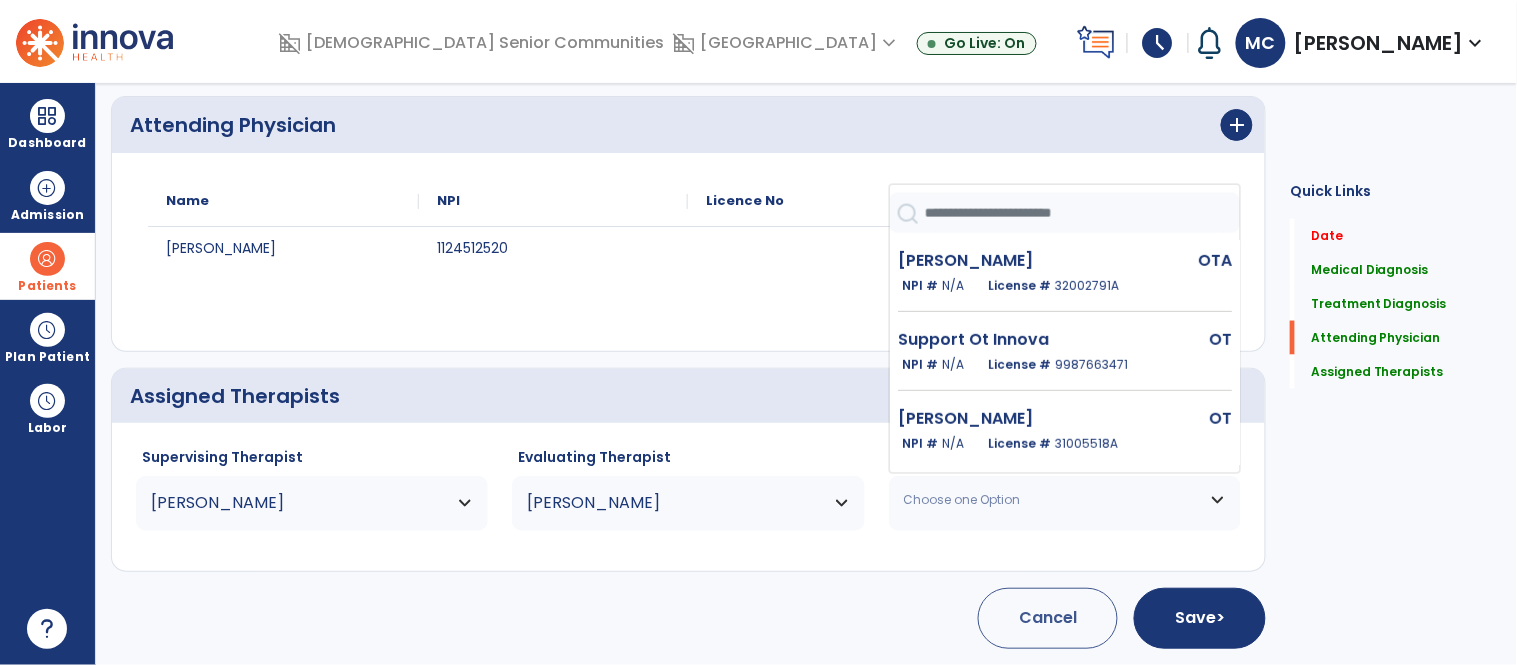 scroll, scrollTop: 250, scrollLeft: 0, axis: vertical 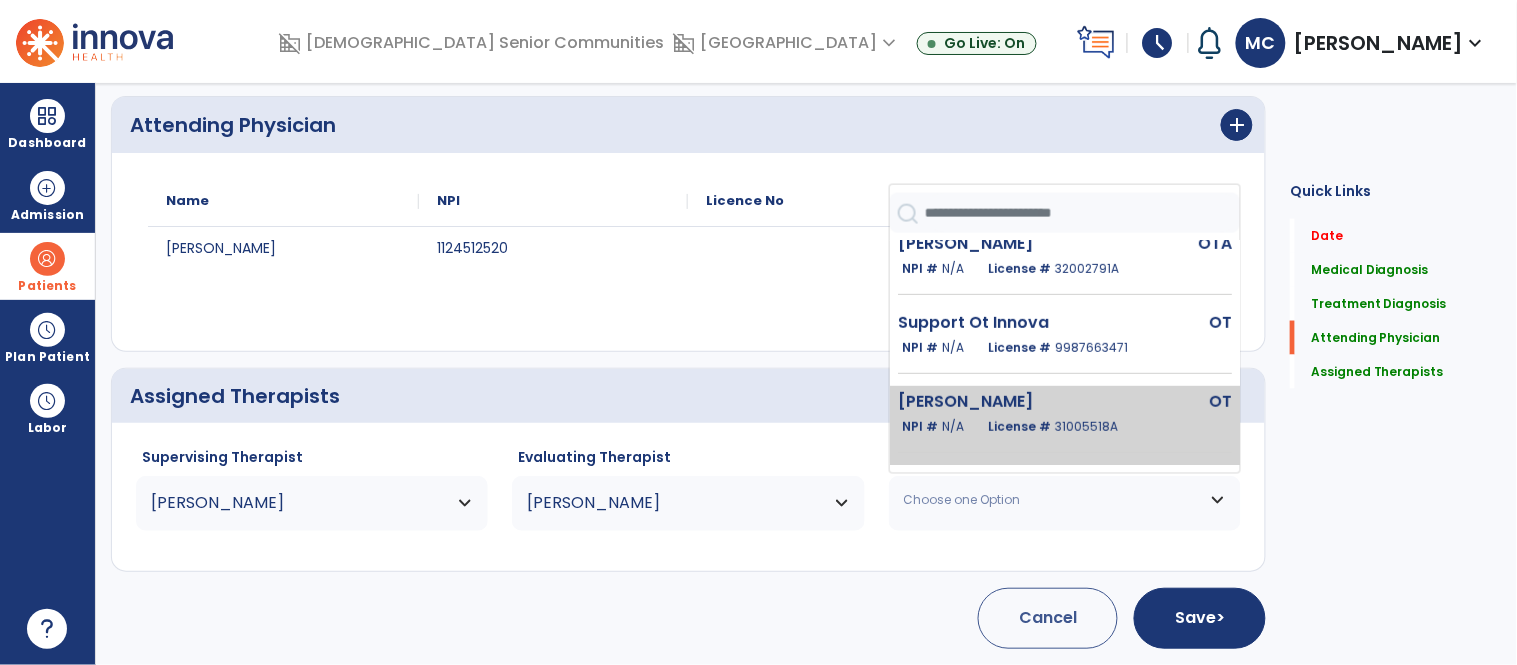 click on "White Haley" 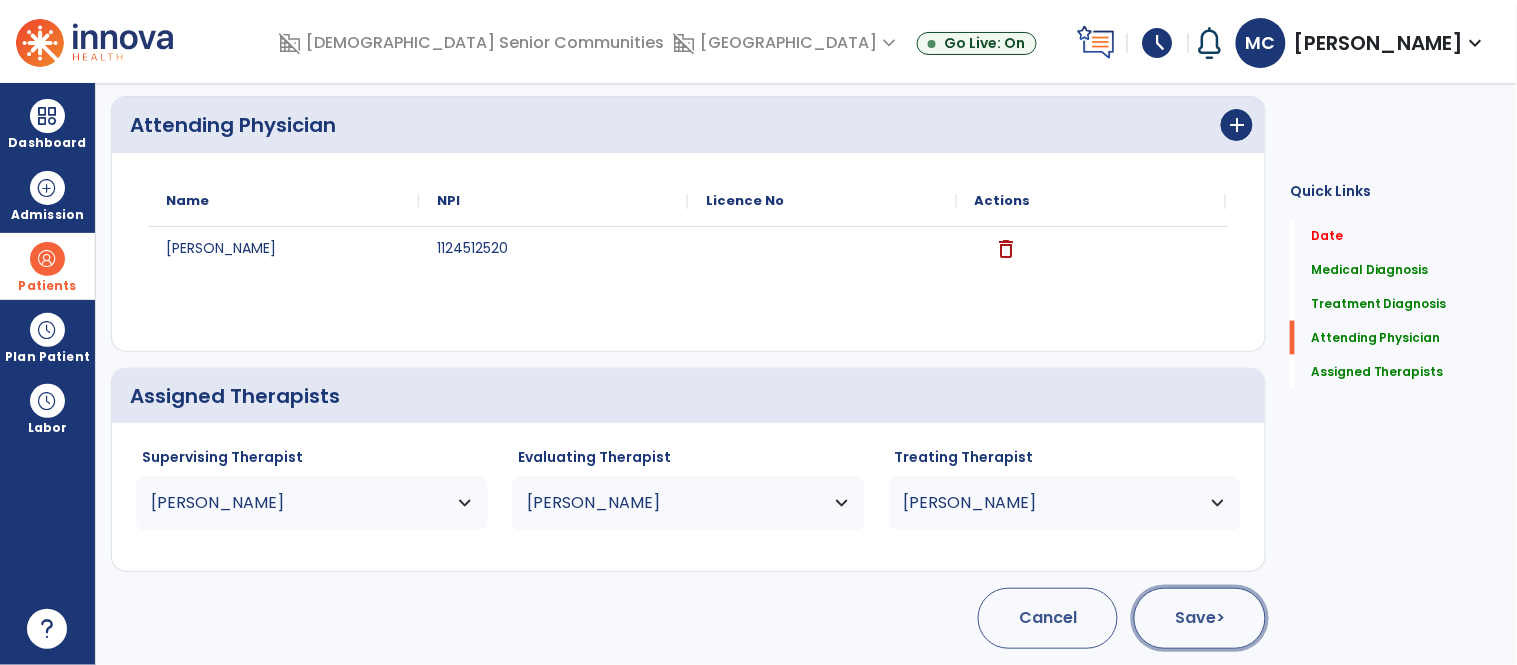 click on "Save  >" 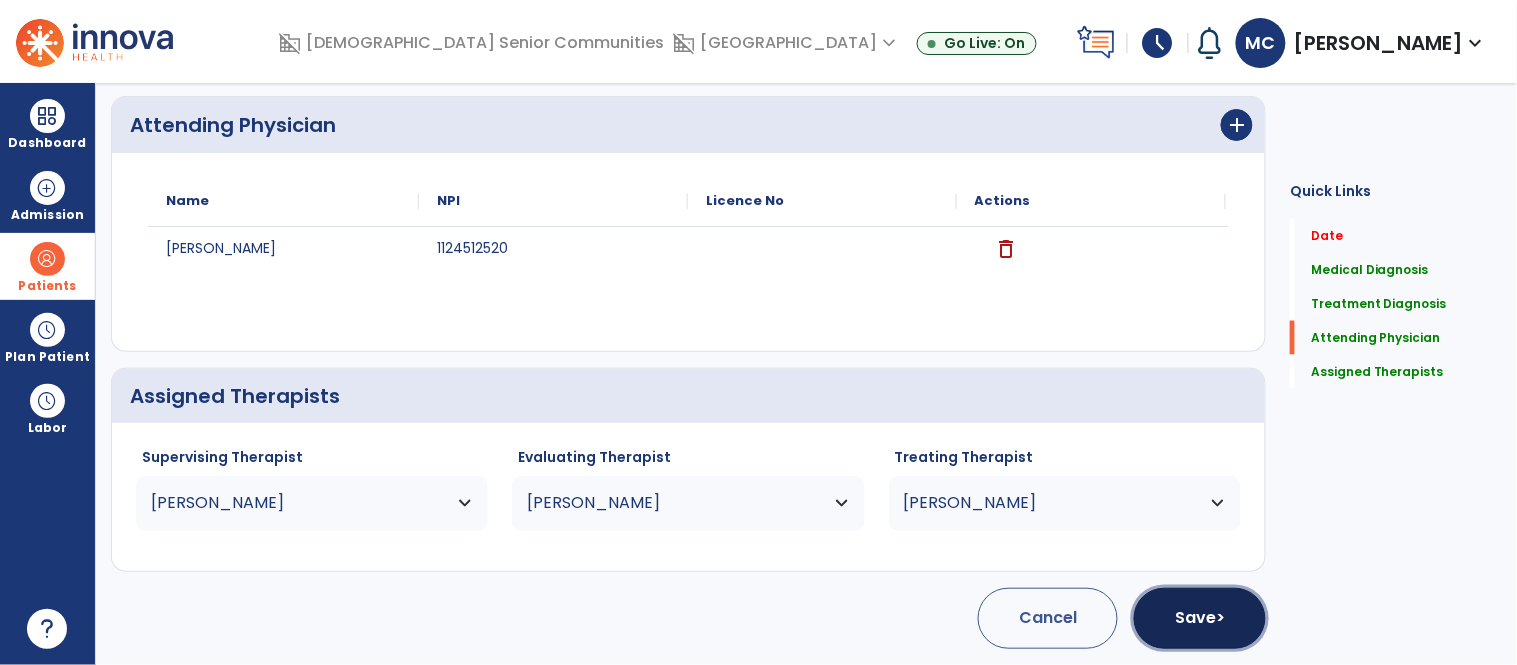 scroll, scrollTop: 666, scrollLeft: 0, axis: vertical 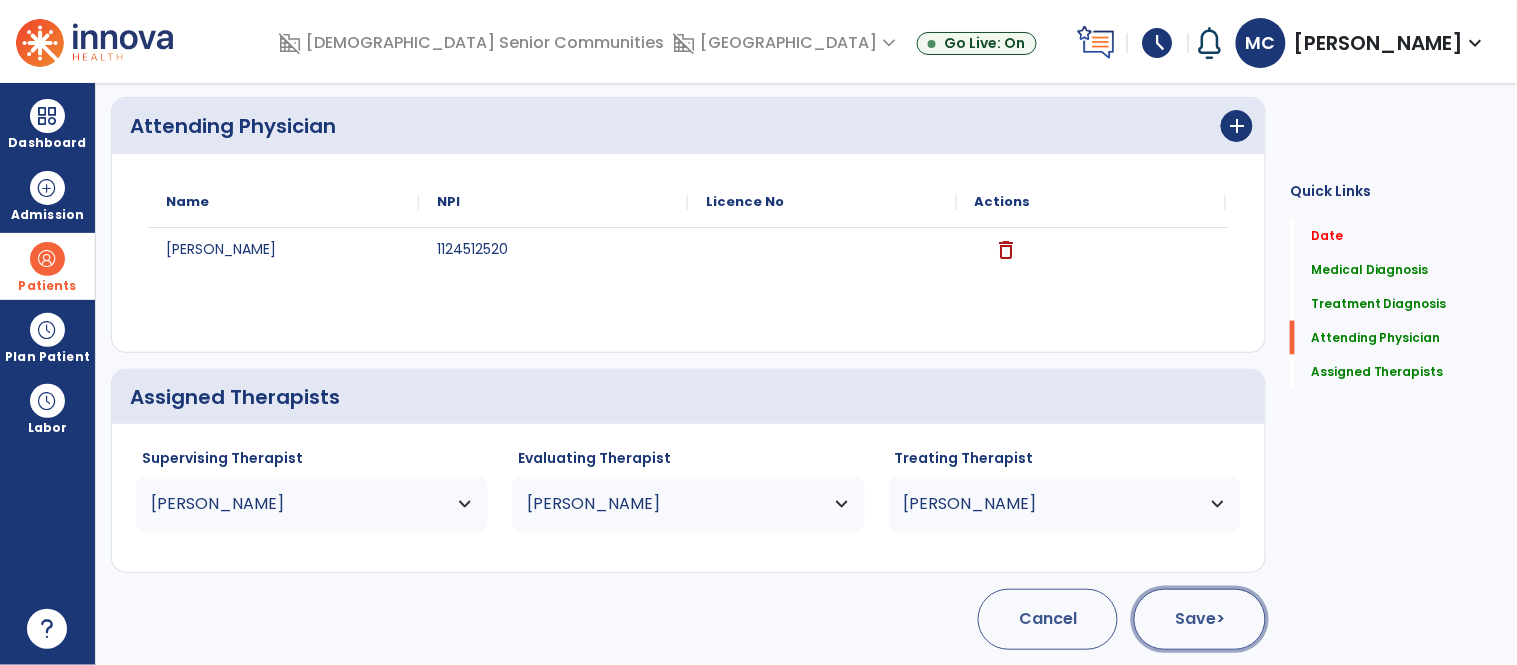 click on ">" 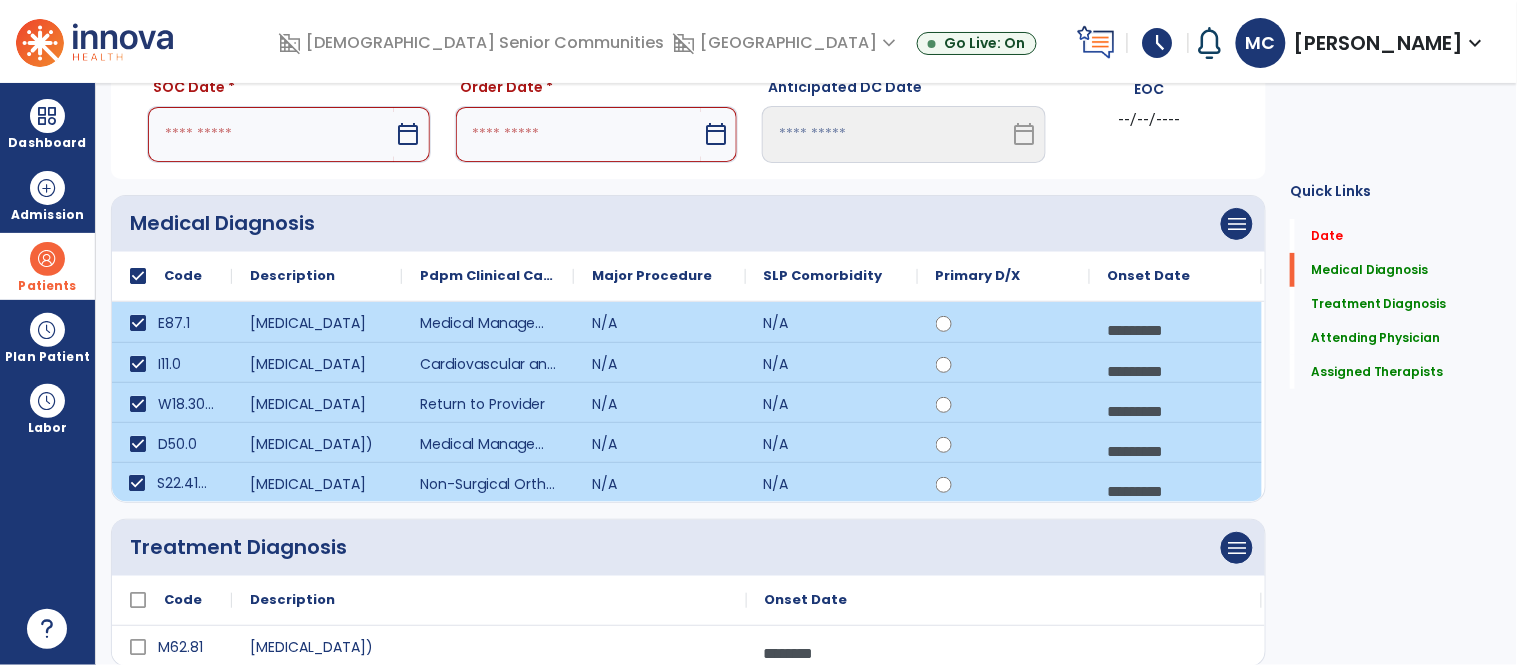 scroll, scrollTop: 0, scrollLeft: 0, axis: both 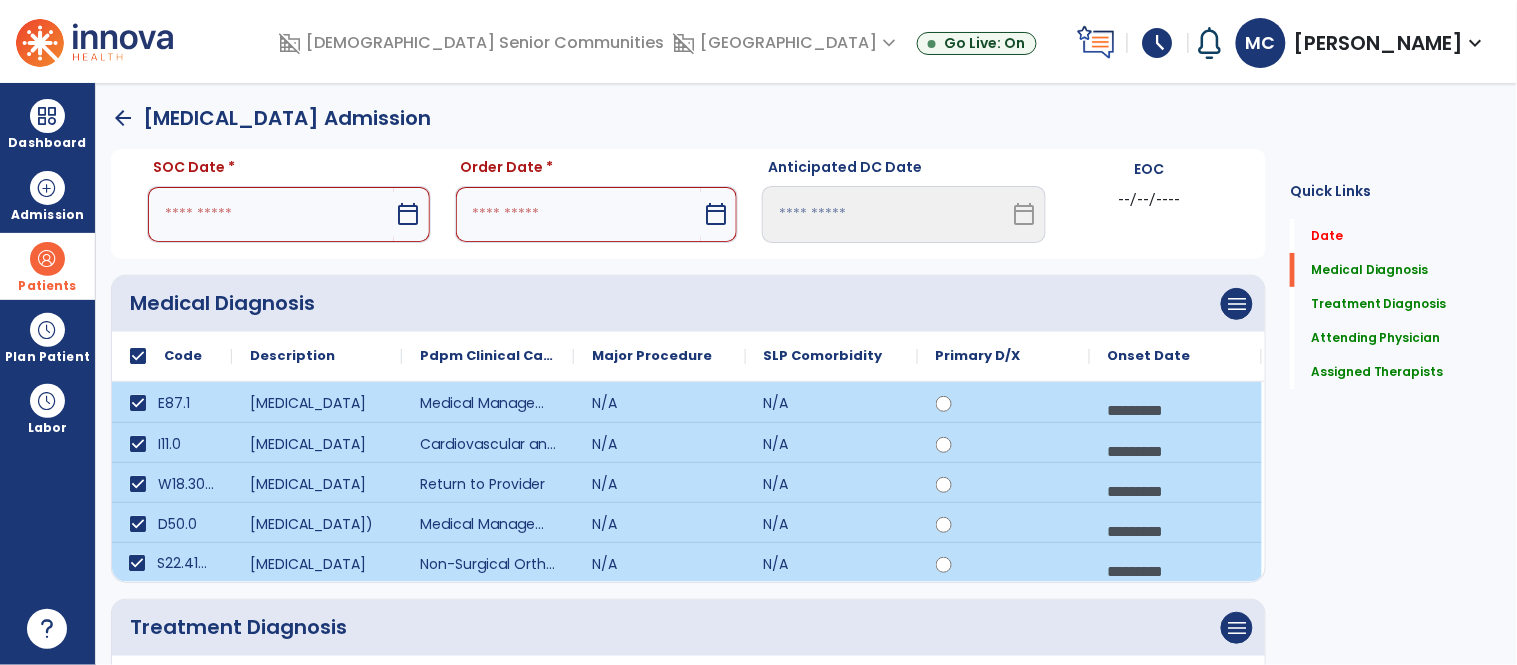 click on "calendar_today" at bounding box center [409, 214] 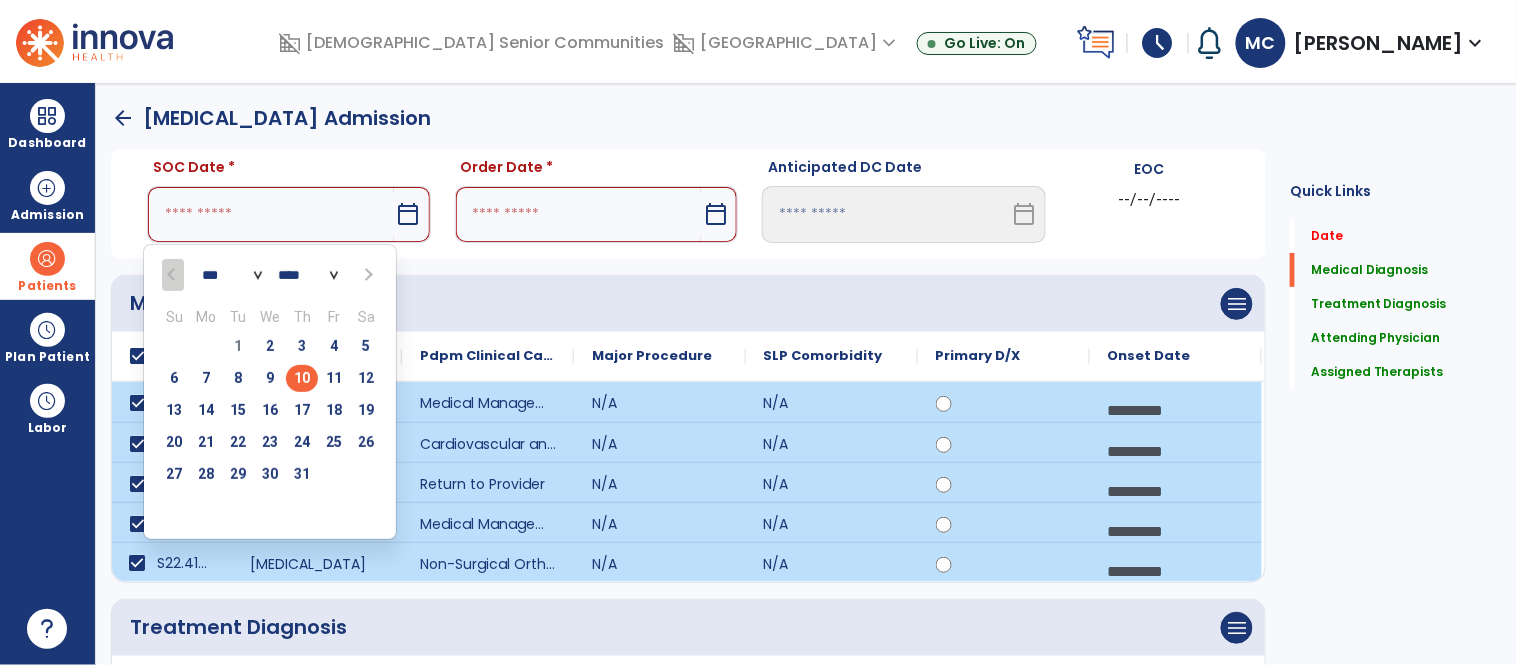 click on "10" at bounding box center (302, 378) 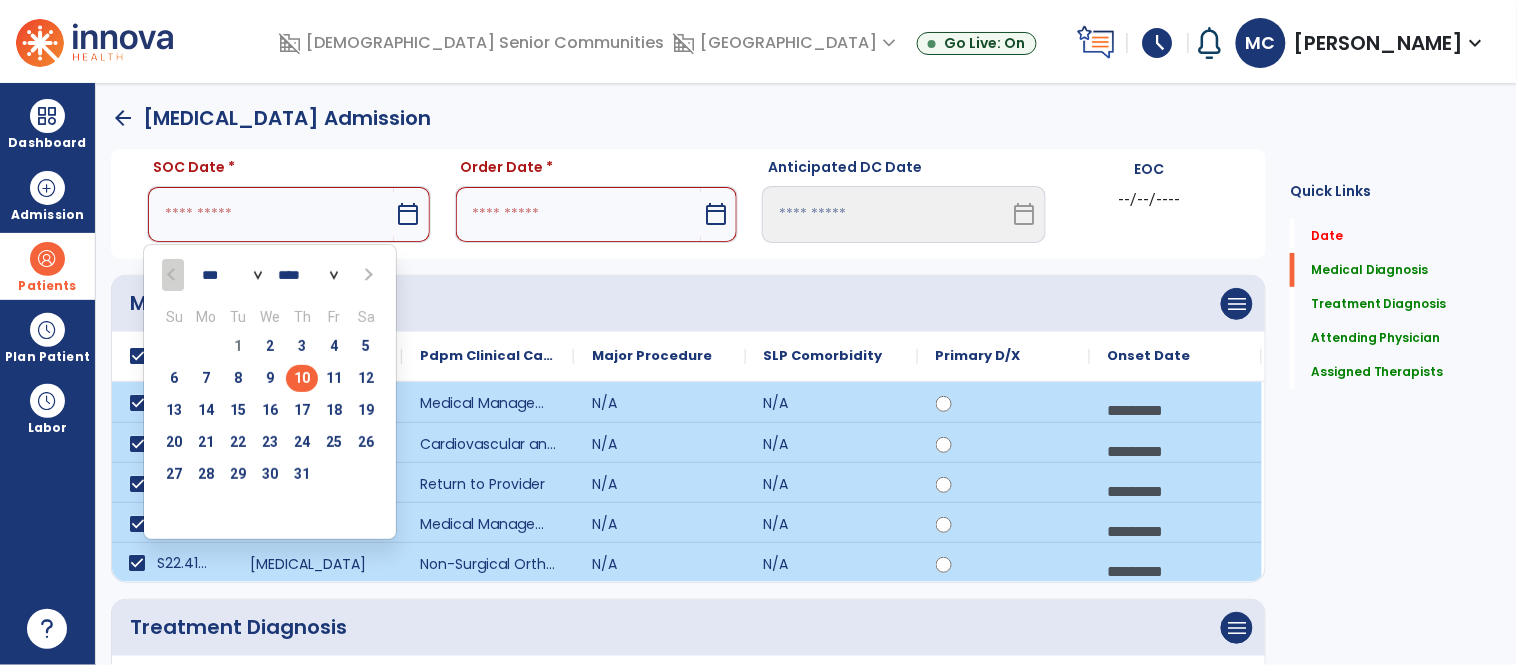 type on "*********" 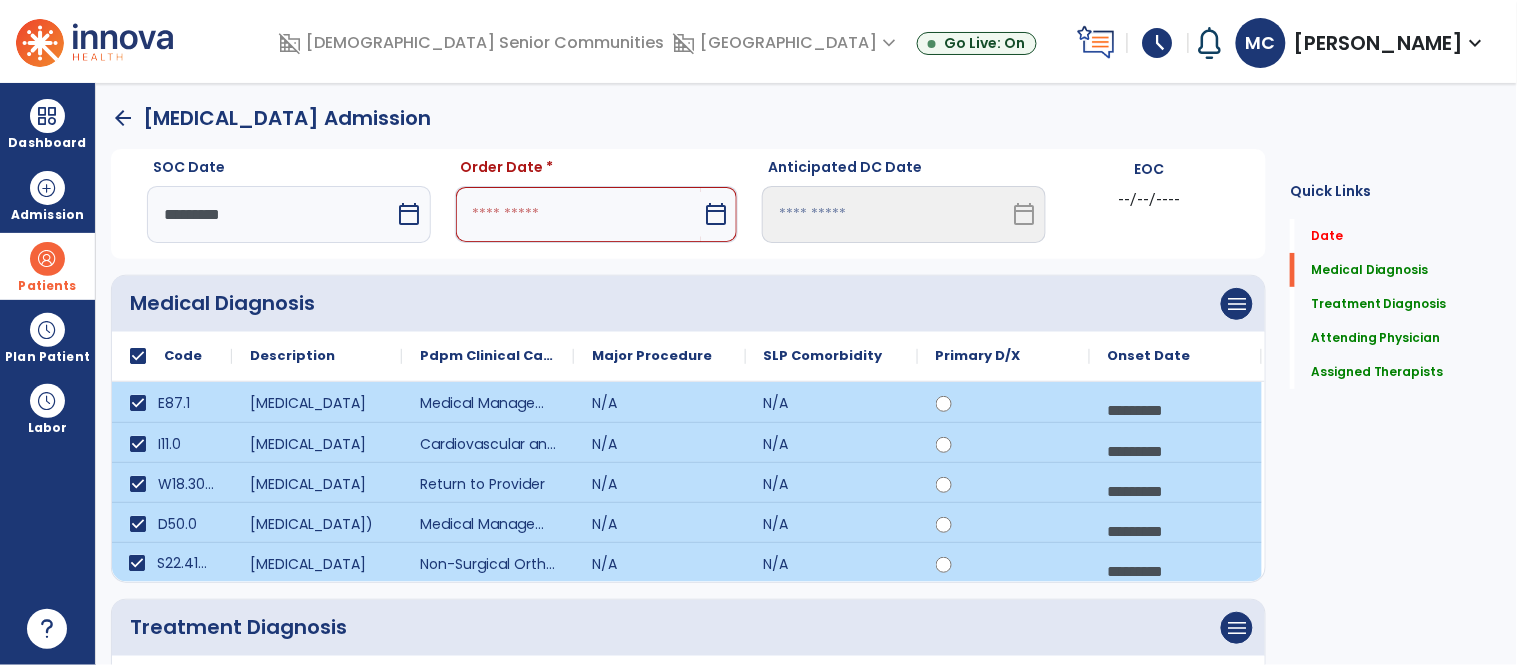 click on "calendar_today" at bounding box center (716, 214) 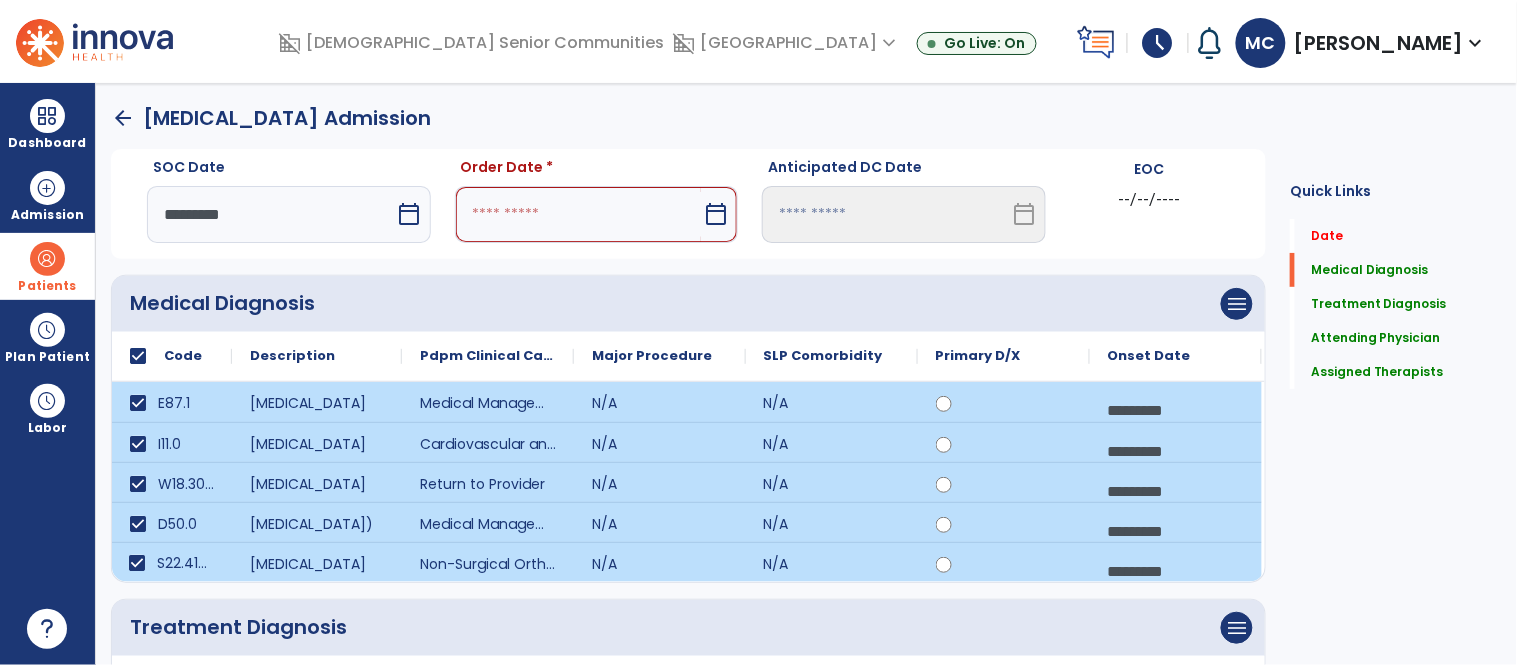 select on "*" 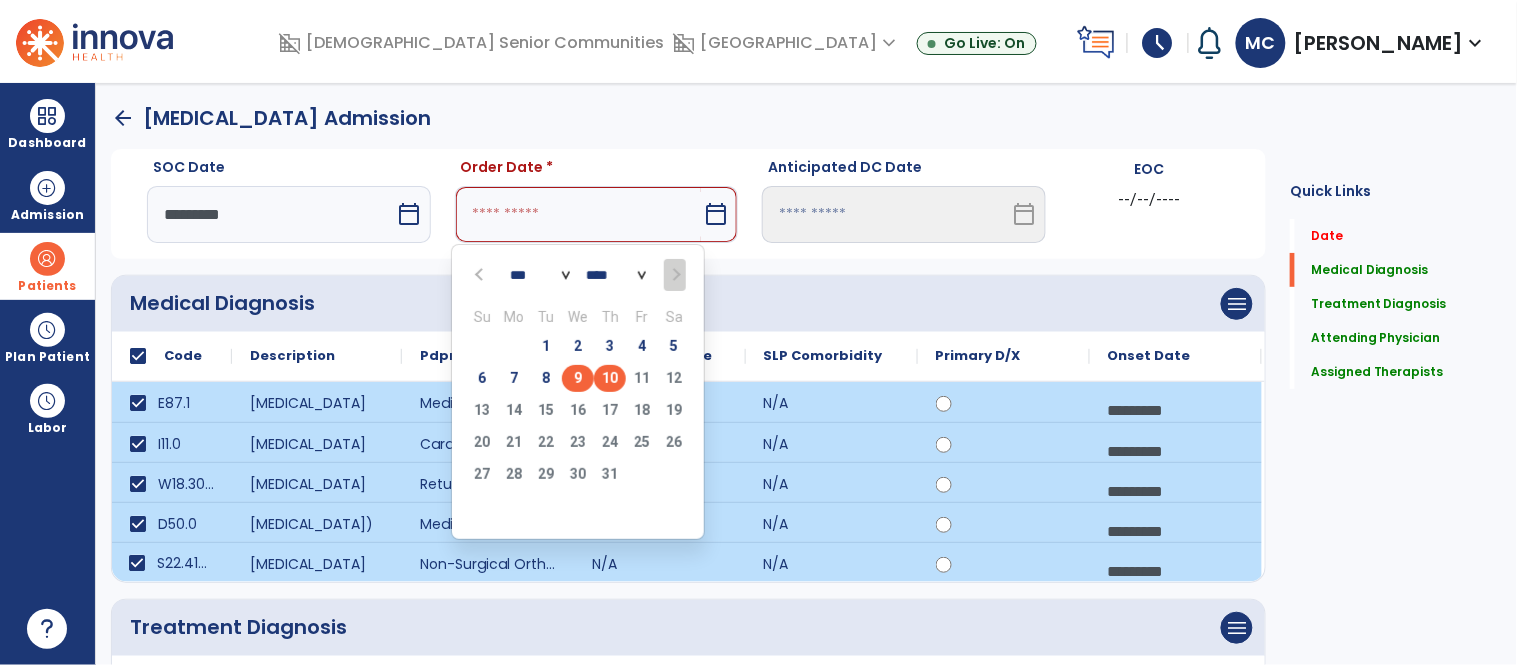click on "9" at bounding box center [578, 378] 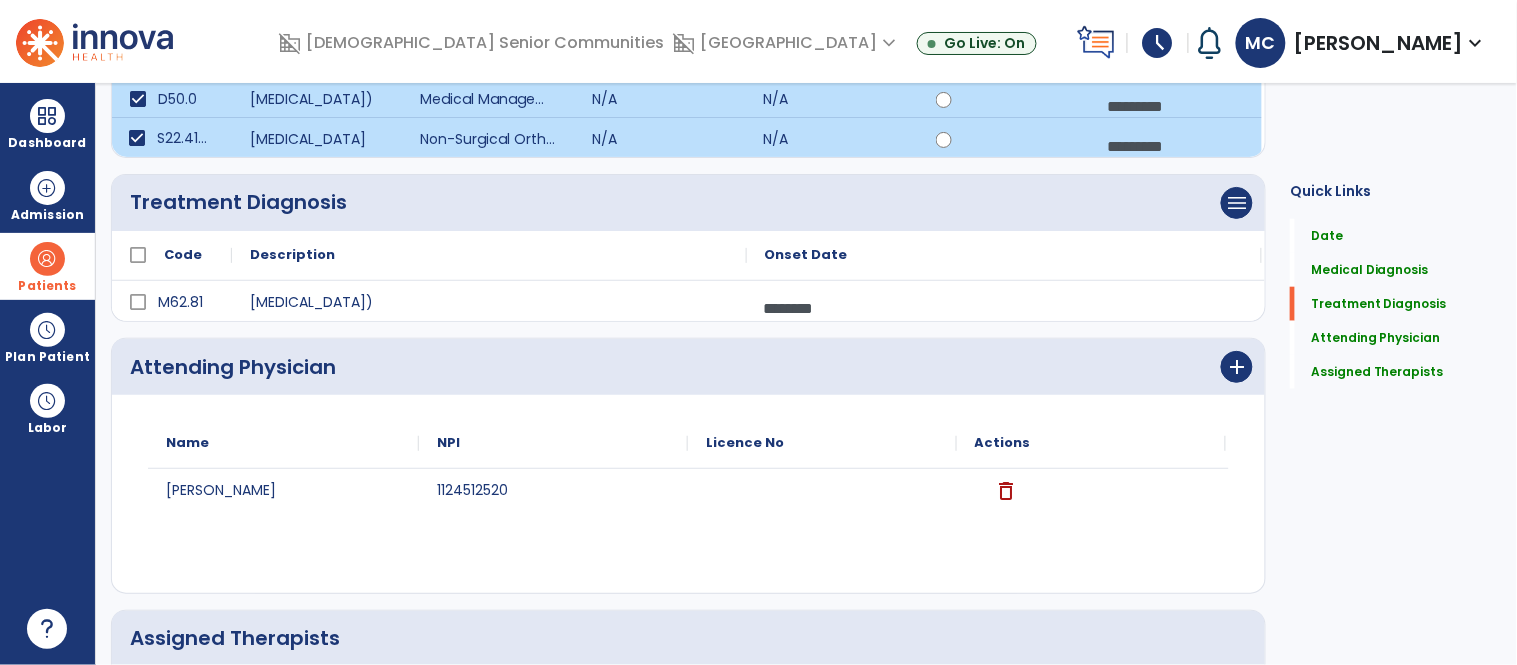 scroll, scrollTop: 666, scrollLeft: 0, axis: vertical 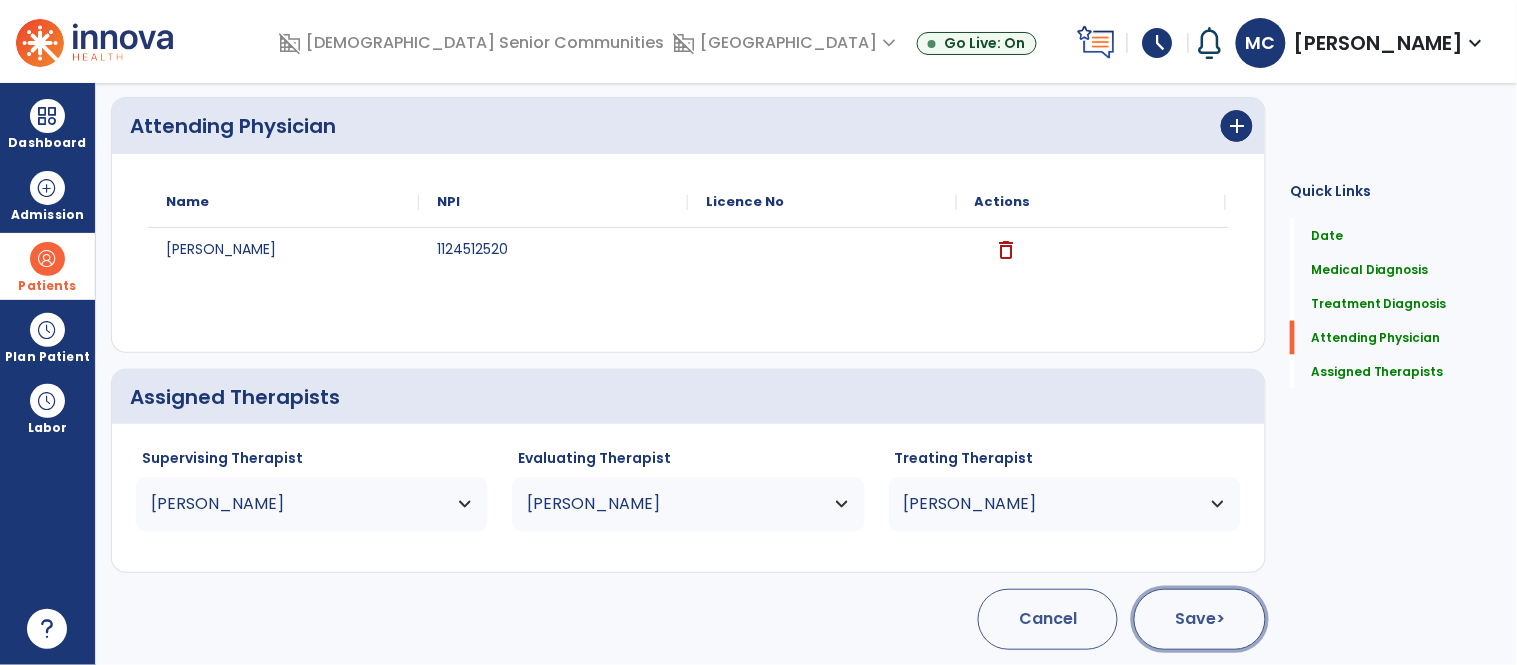 click on ">" 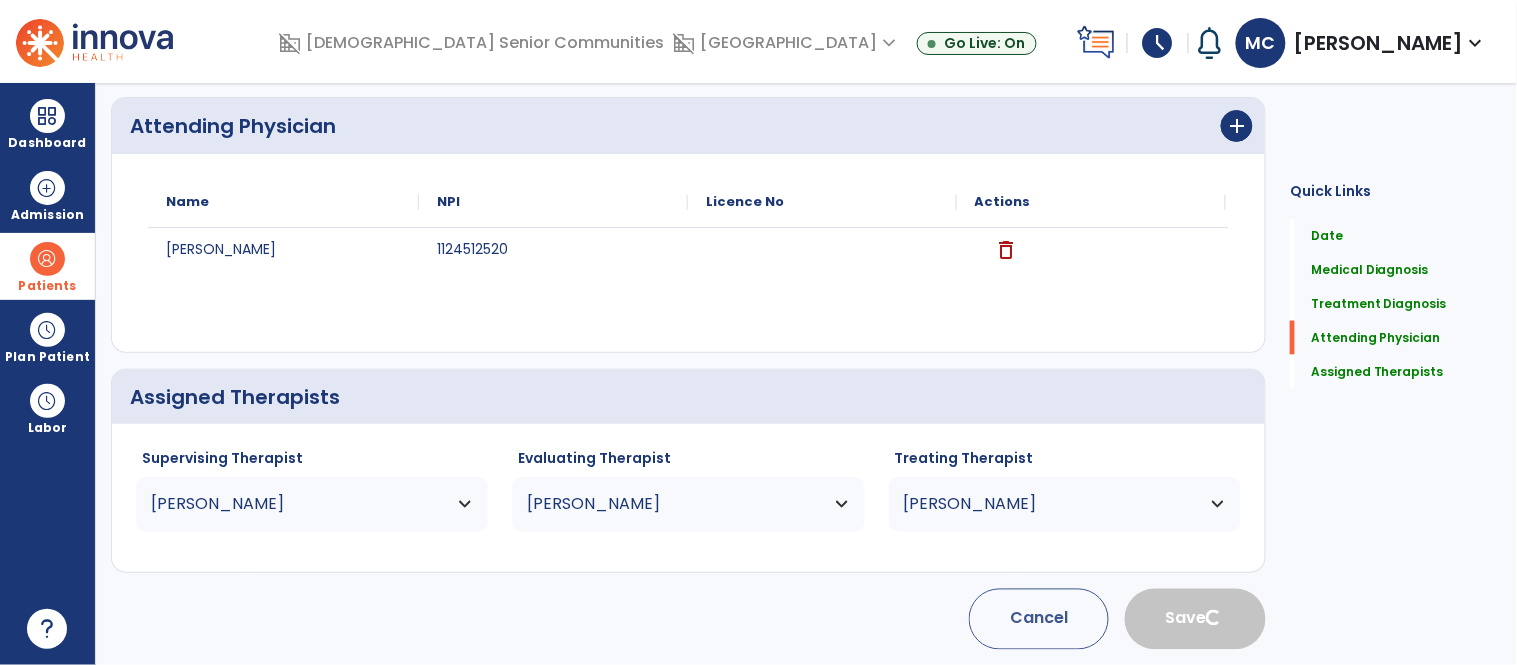 type 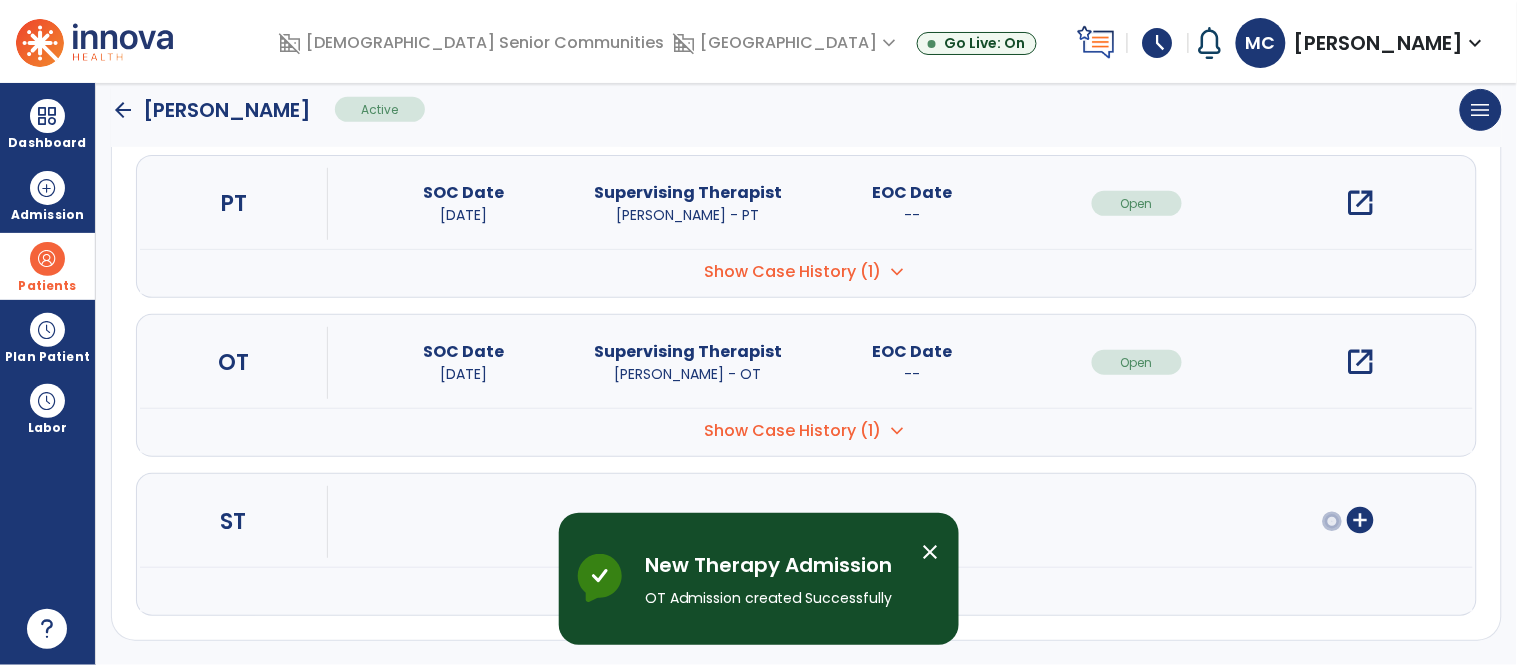 scroll, scrollTop: 232, scrollLeft: 0, axis: vertical 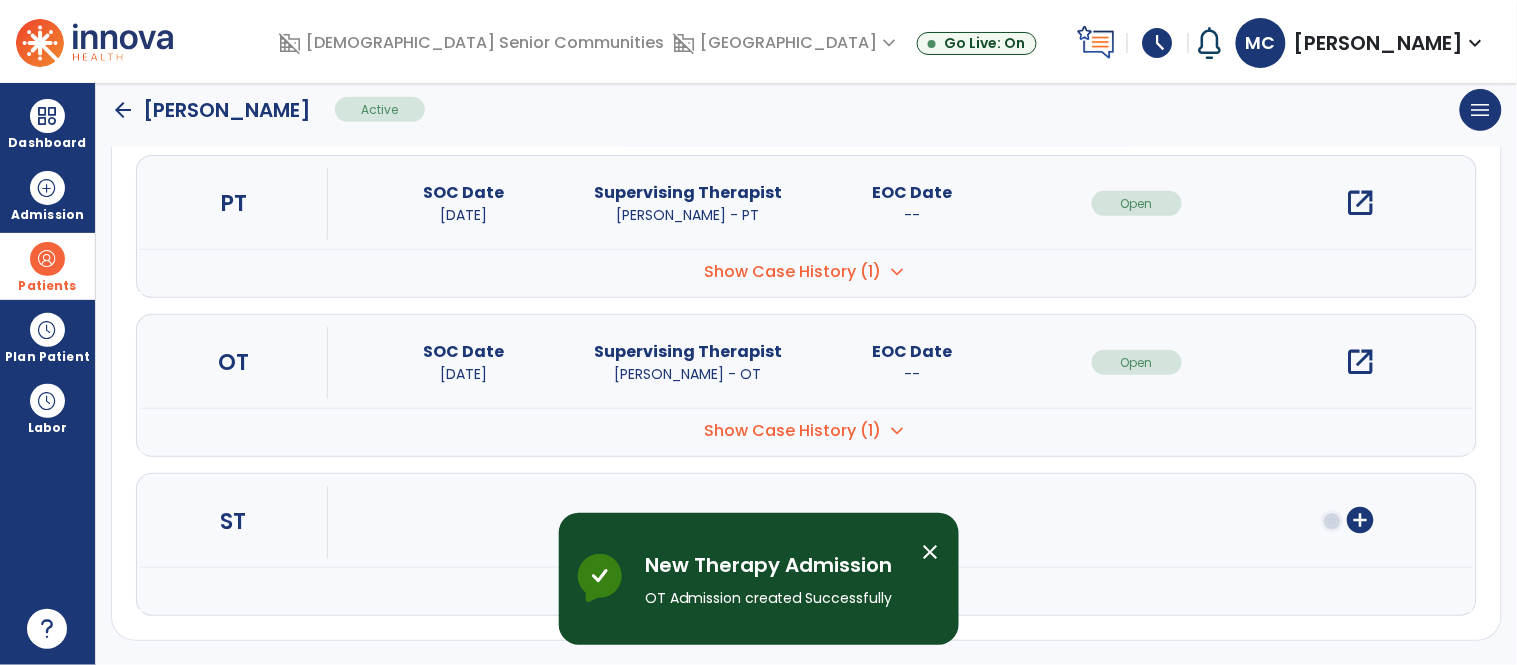 click on "open_in_new" at bounding box center [1361, 362] 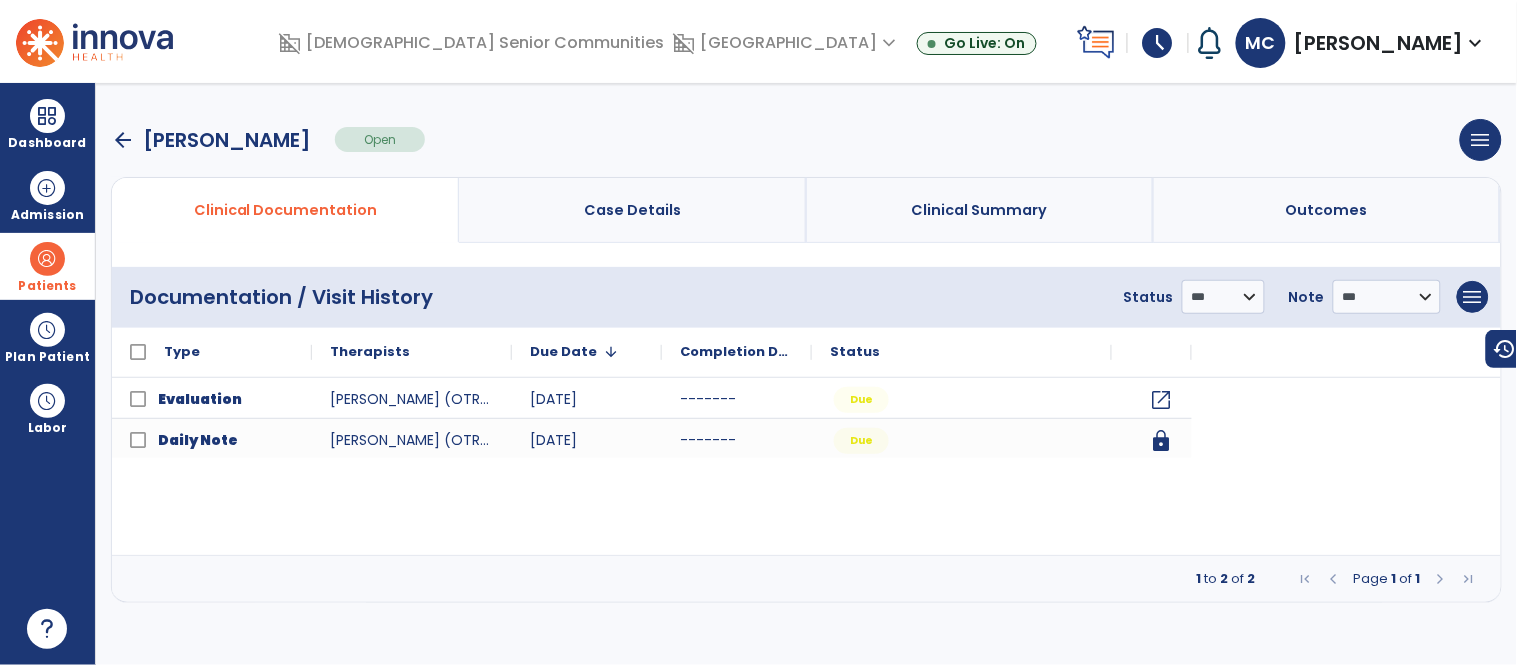 scroll, scrollTop: 0, scrollLeft: 0, axis: both 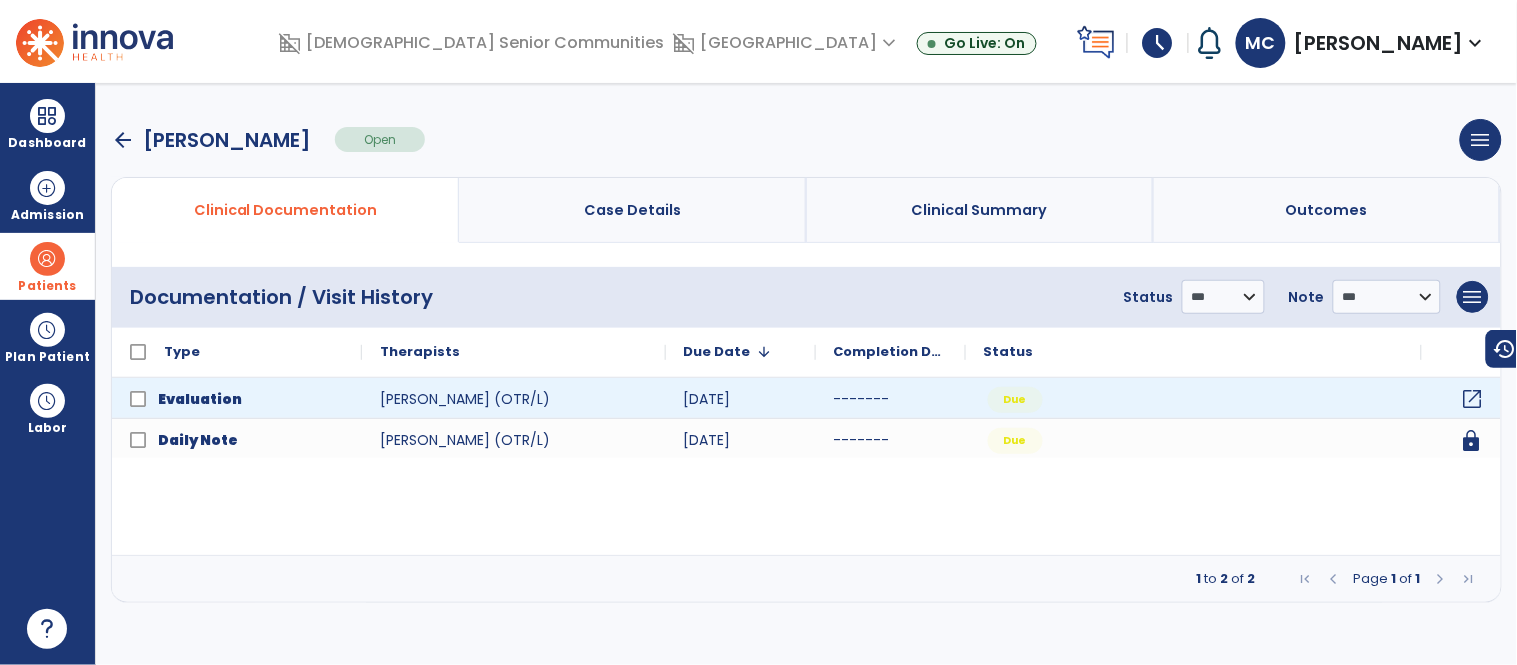 click on "open_in_new" 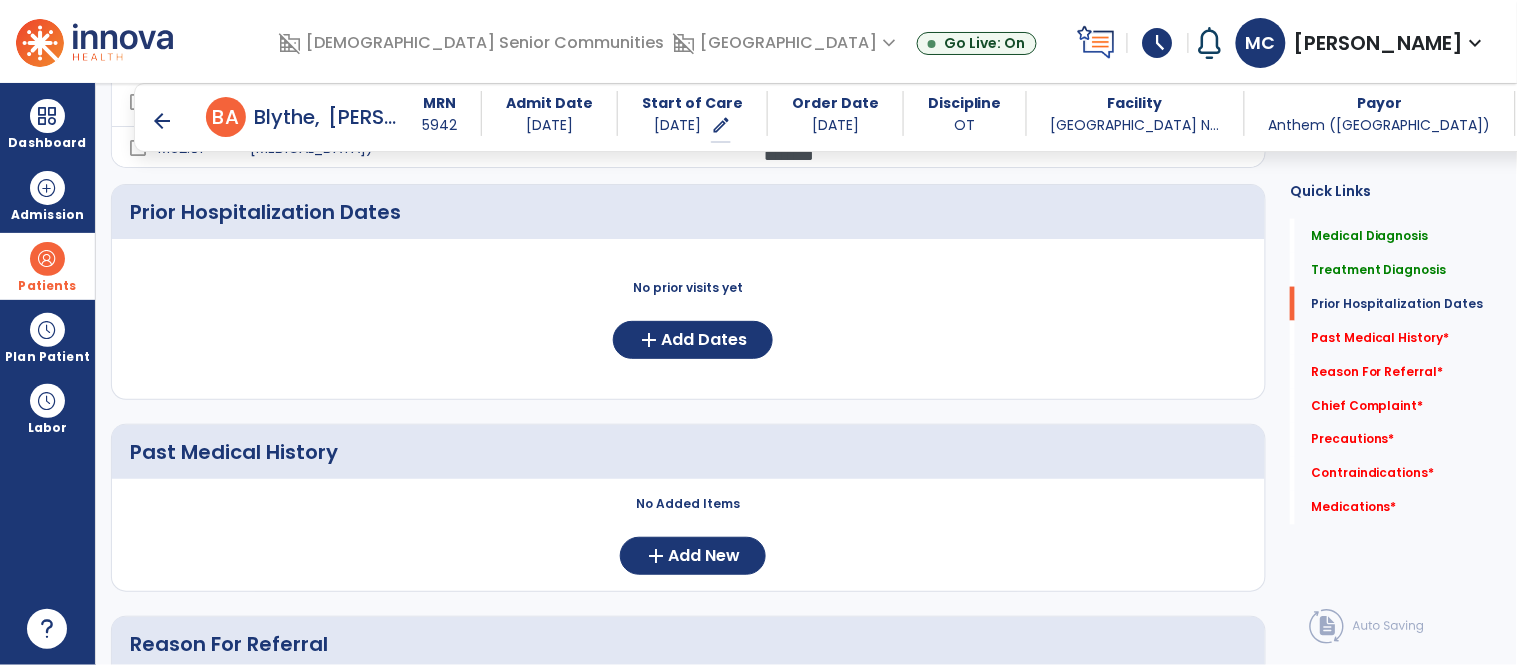click on "Medical Diagnosis      menu   Add Medical Diagnosis   Delete Medical Diagnosis
Code
Description
Pdpm Clinical Category" 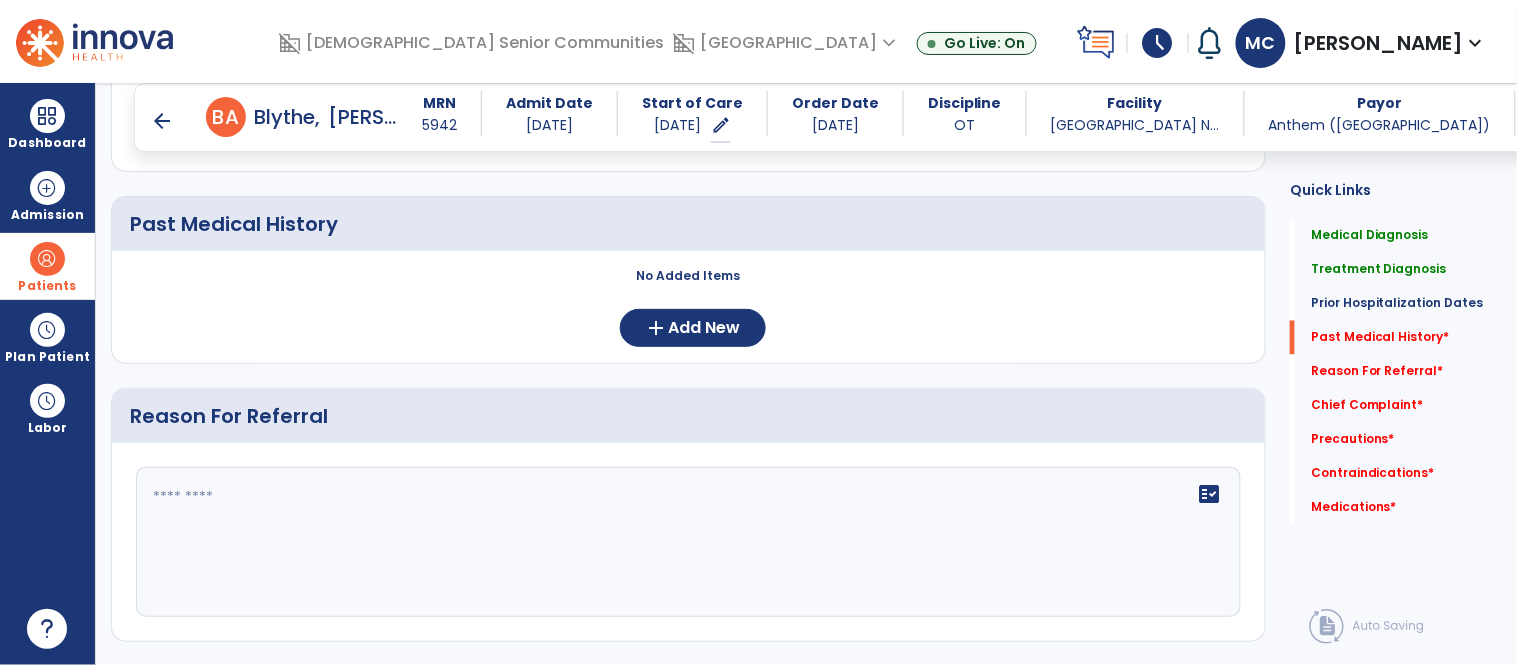scroll, scrollTop: 875, scrollLeft: 0, axis: vertical 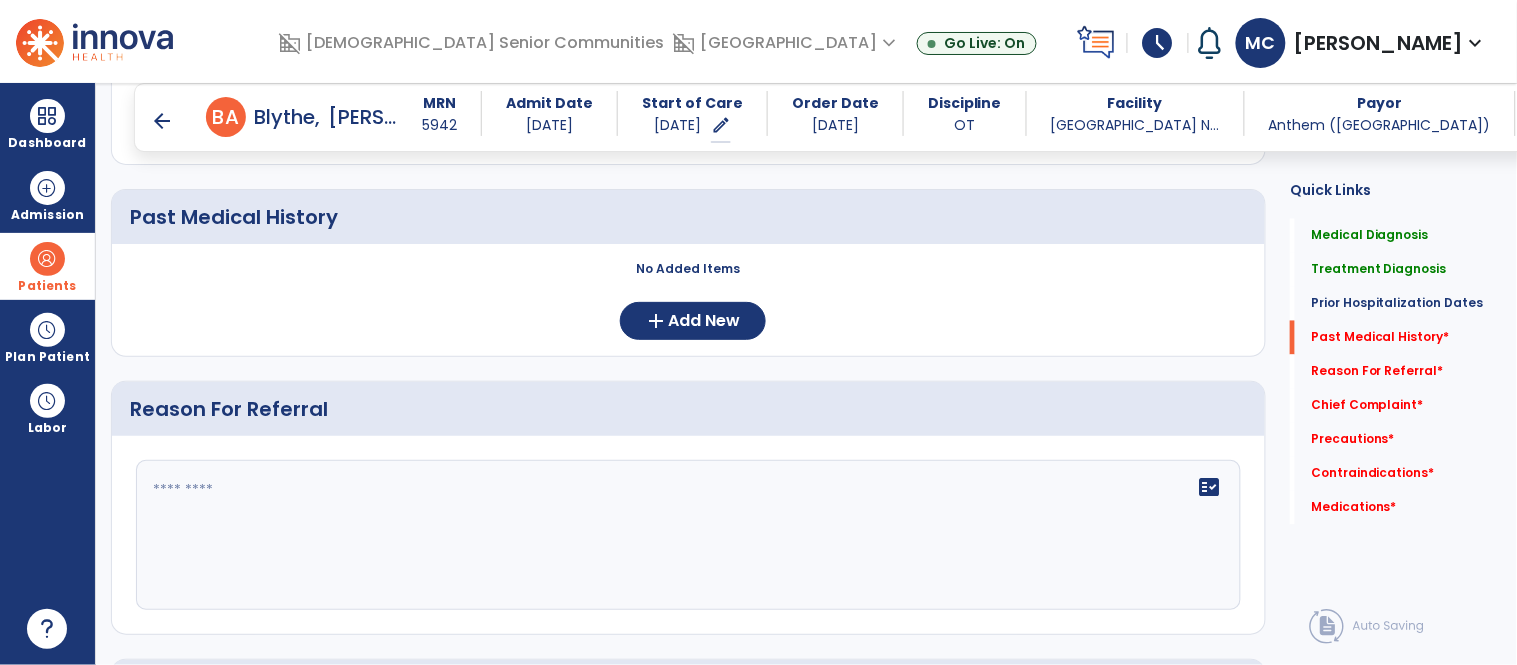 click on "fact_check" 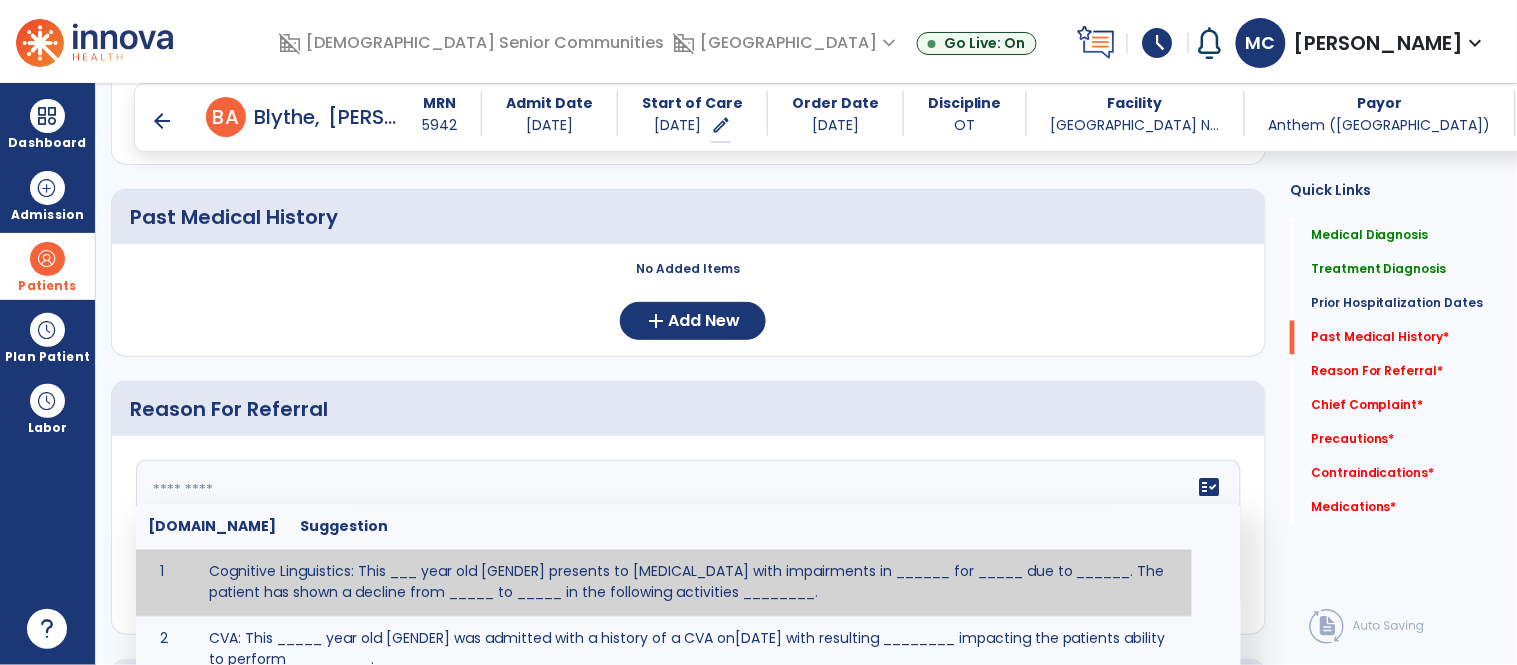 paste on "**********" 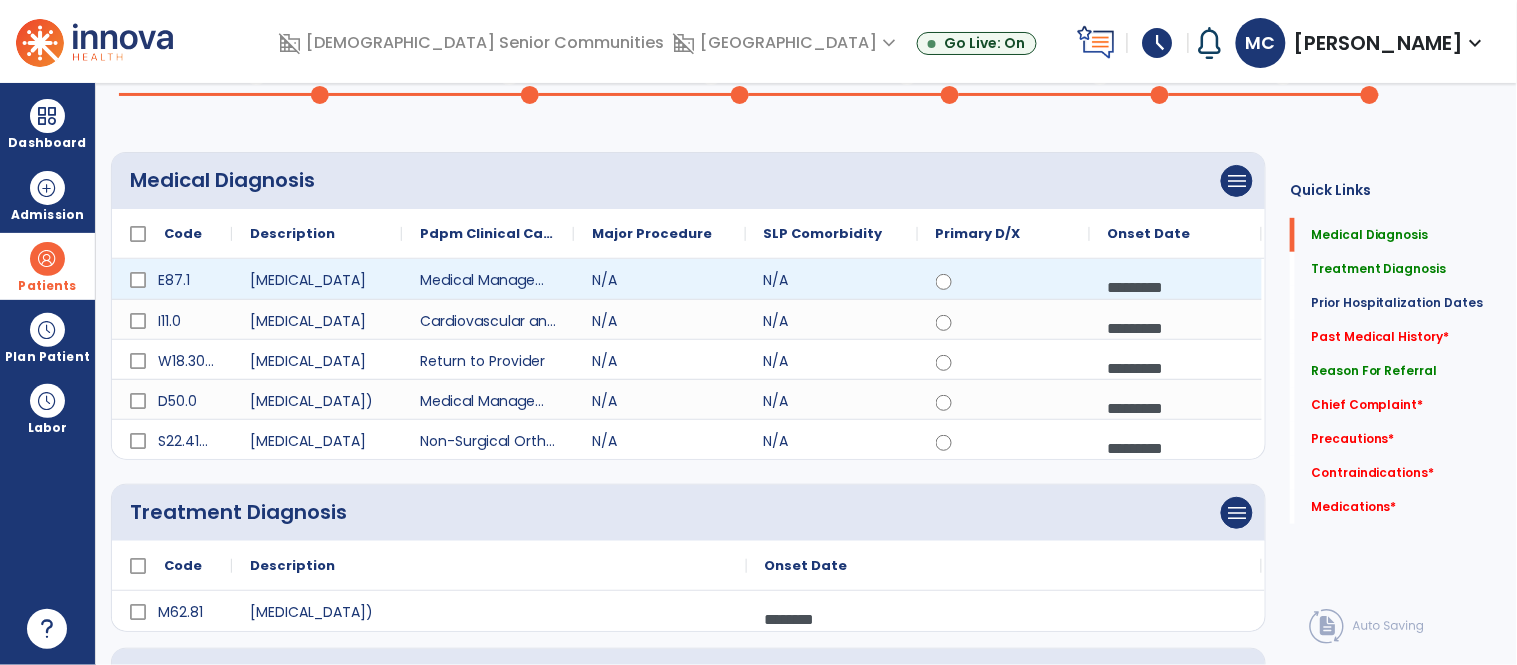 scroll, scrollTop: 0, scrollLeft: 0, axis: both 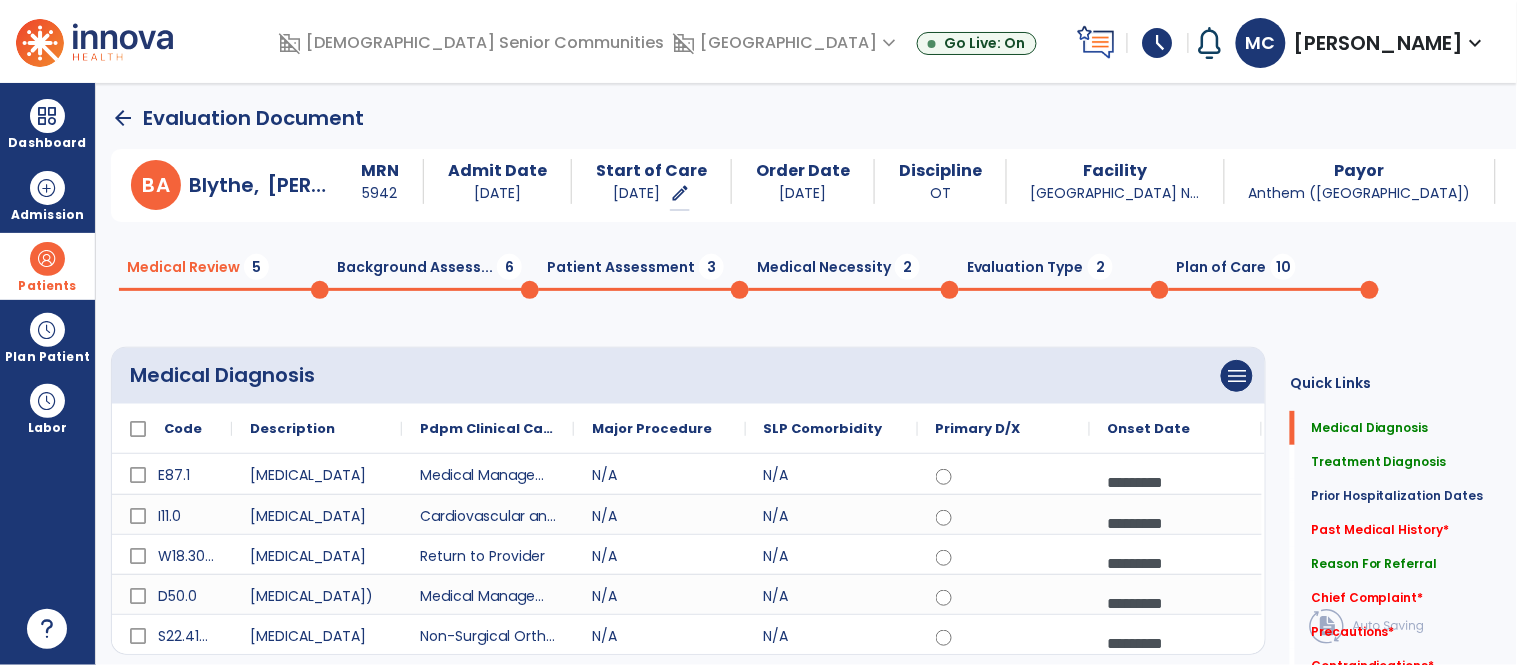 type on "**********" 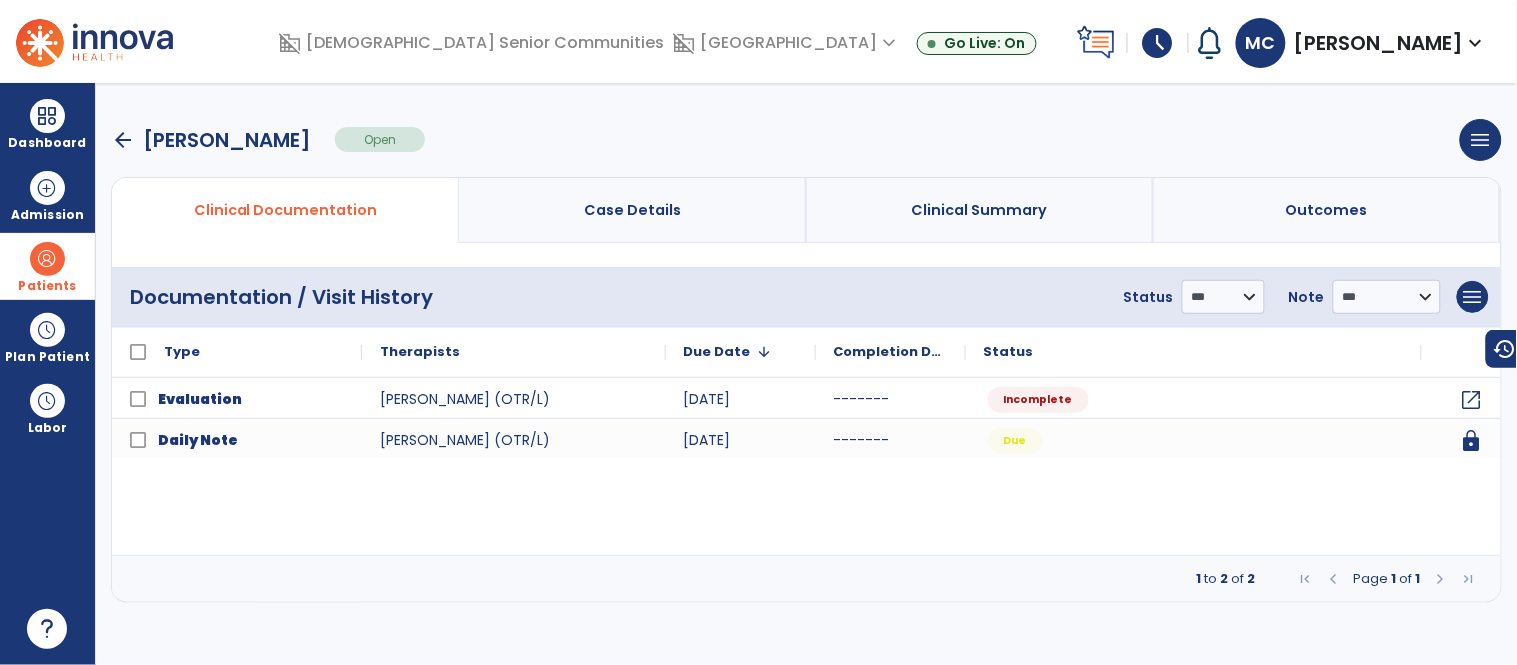 click on "arrow_back" at bounding box center (123, 140) 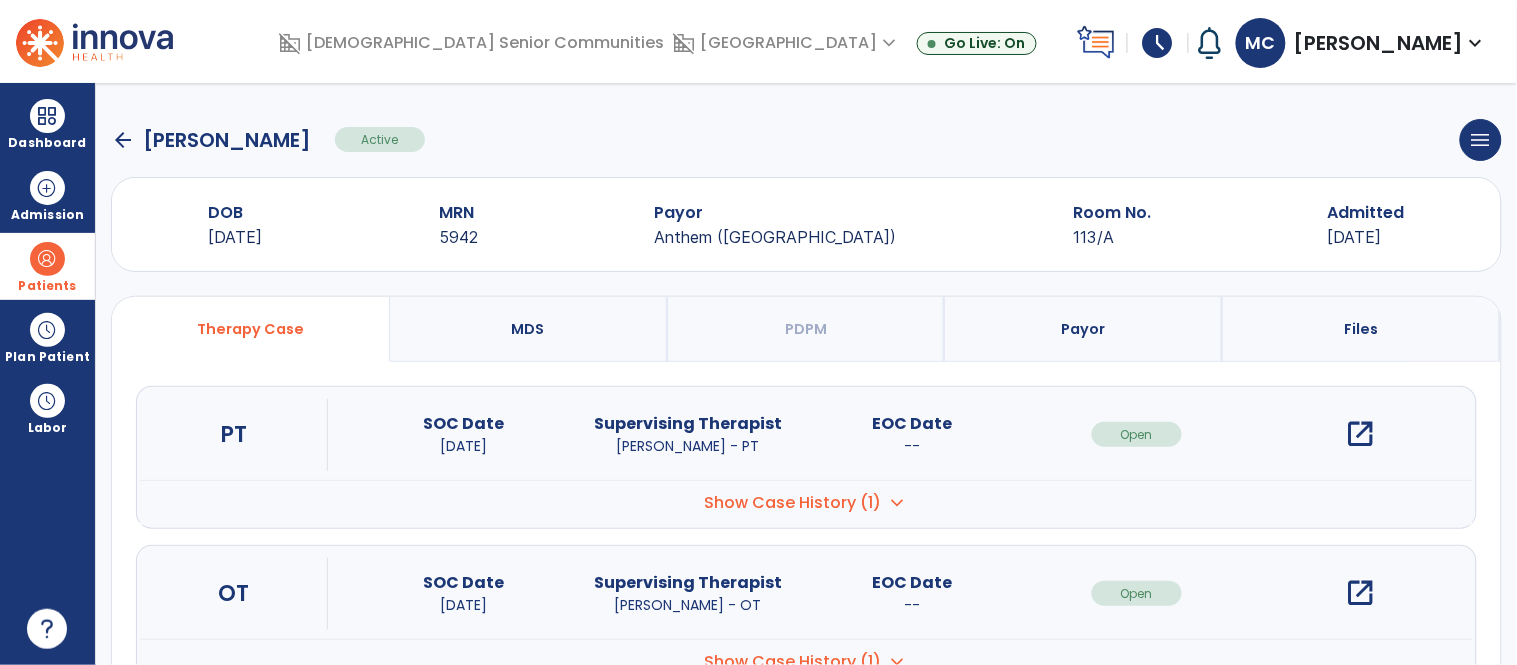 click on "open_in_new" at bounding box center [1361, 434] 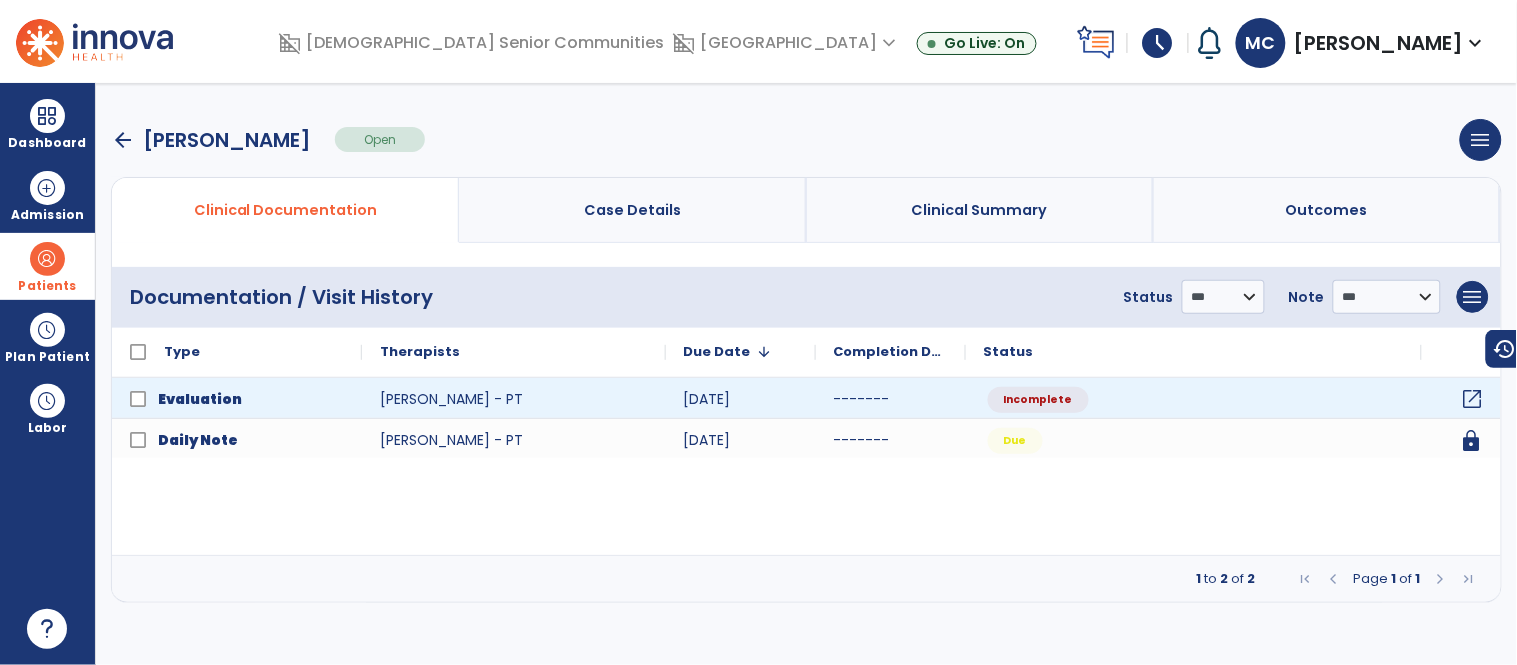 click on "open_in_new" 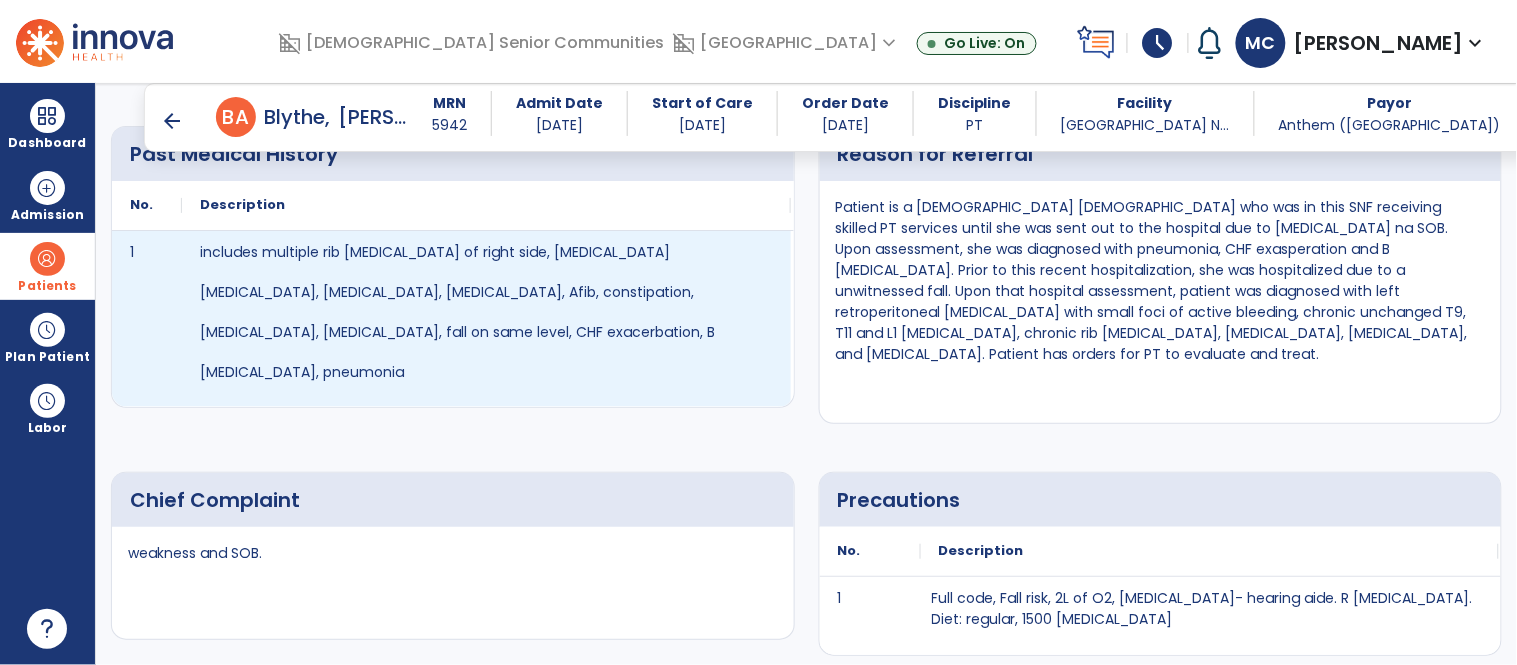 scroll, scrollTop: 998, scrollLeft: 0, axis: vertical 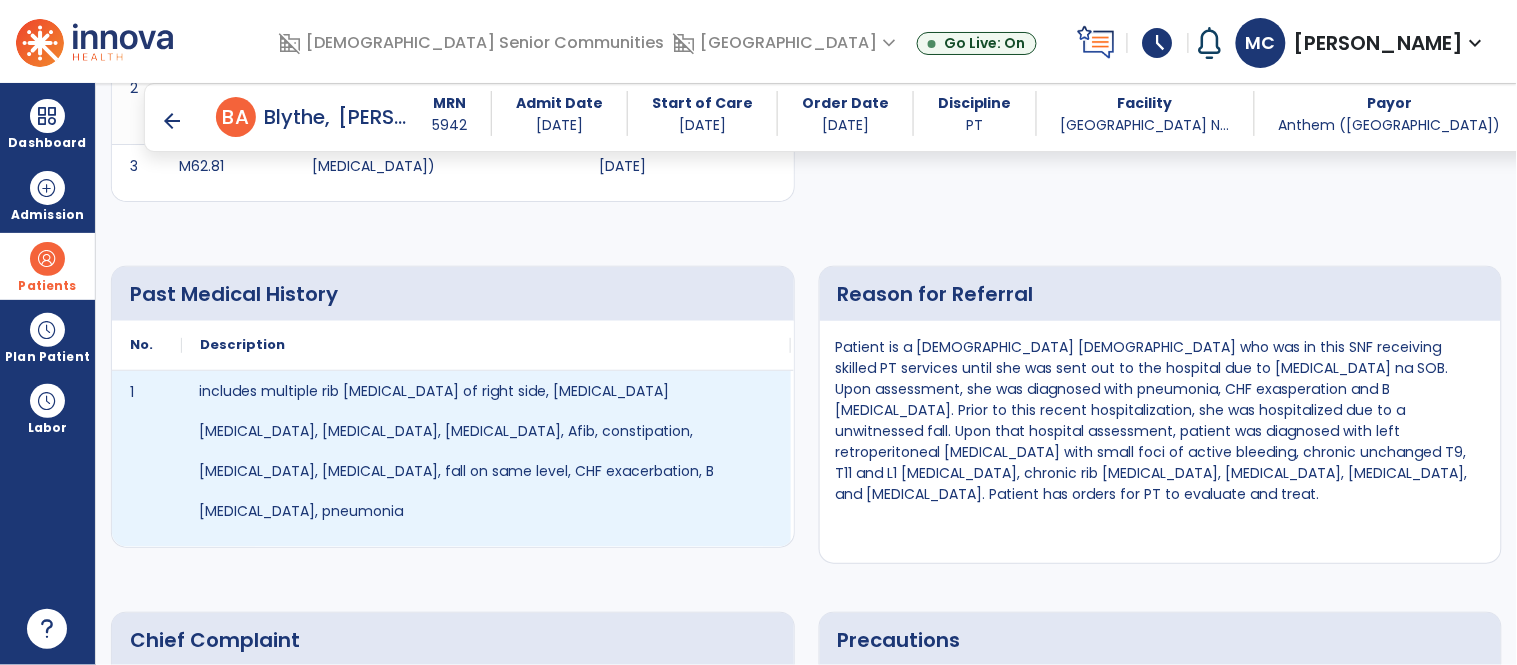 click on "includes multiple rib fractures of right side, iron deficiency anemia, hypo-osmolality and hyponatremia, hypertensive heart
disease with heart failure, Afib, constipation, hypothyroidism, moderate protein-calorie malnutrition, fall on same level, CHF exacerbation, B pleural effusion, pneumonia" at bounding box center [486, 451] 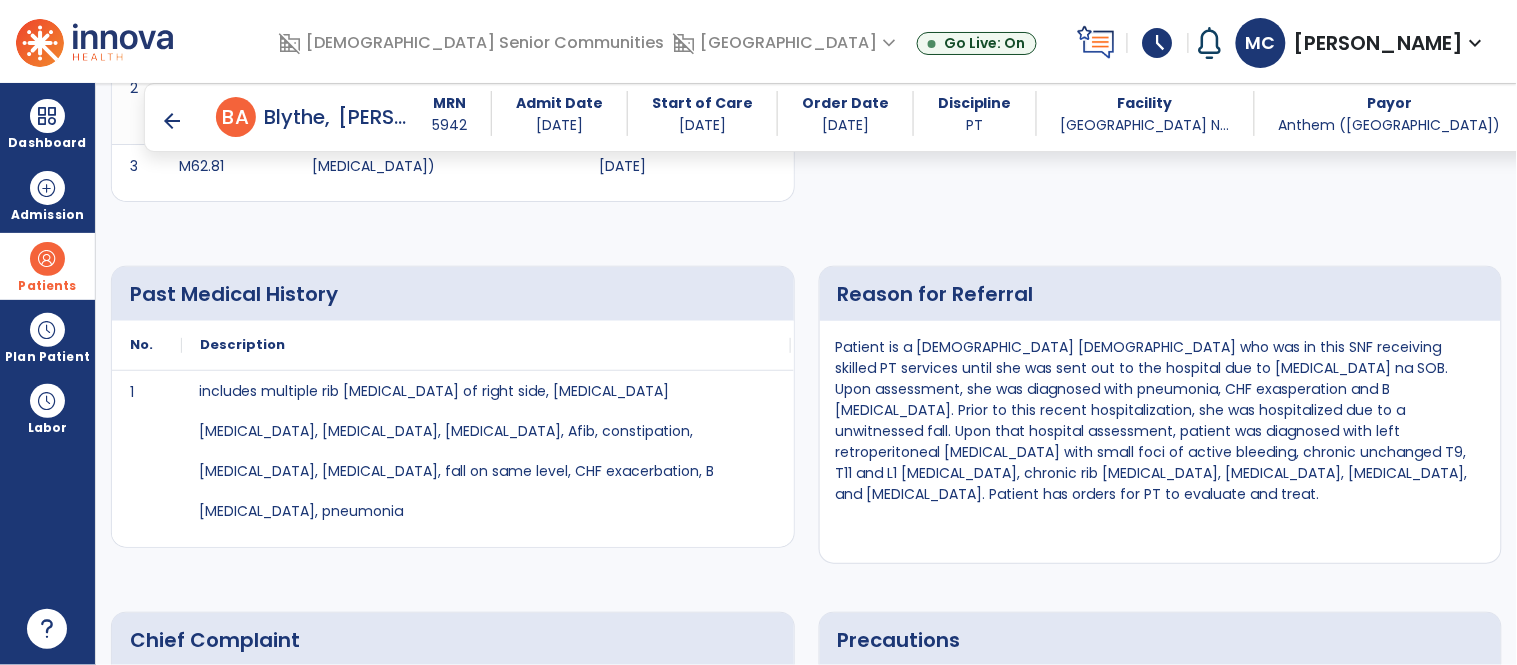 drag, startPoint x: 198, startPoint y: 384, endPoint x: 809, endPoint y: 632, distance: 659.4126 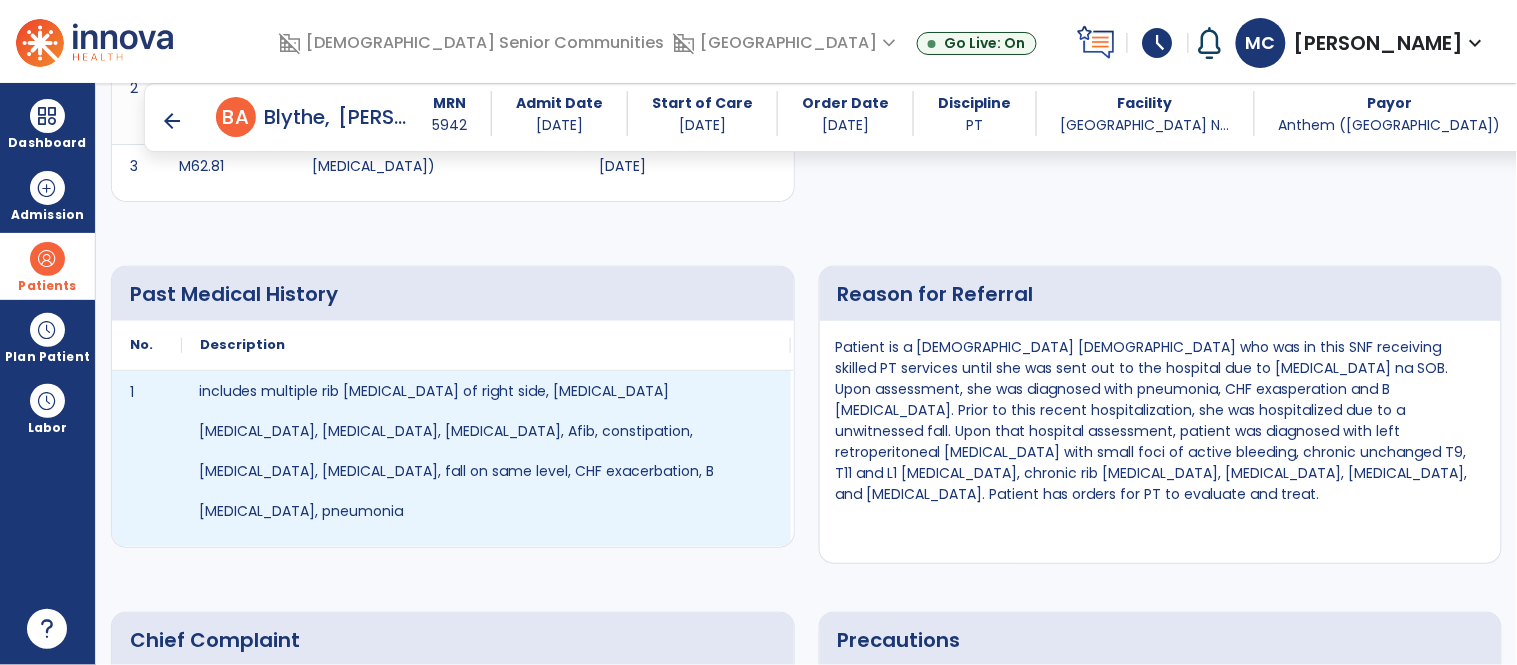 click on "includes multiple rib fractures of right side, iron deficiency anemia, hypo-osmolality and hyponatremia, hypertensive heart
disease with heart failure, Afib, constipation, hypothyroidism, moderate protein-calorie malnutrition, fall on same level, CHF exacerbation, B pleural effusion, pneumonia" at bounding box center (486, 451) 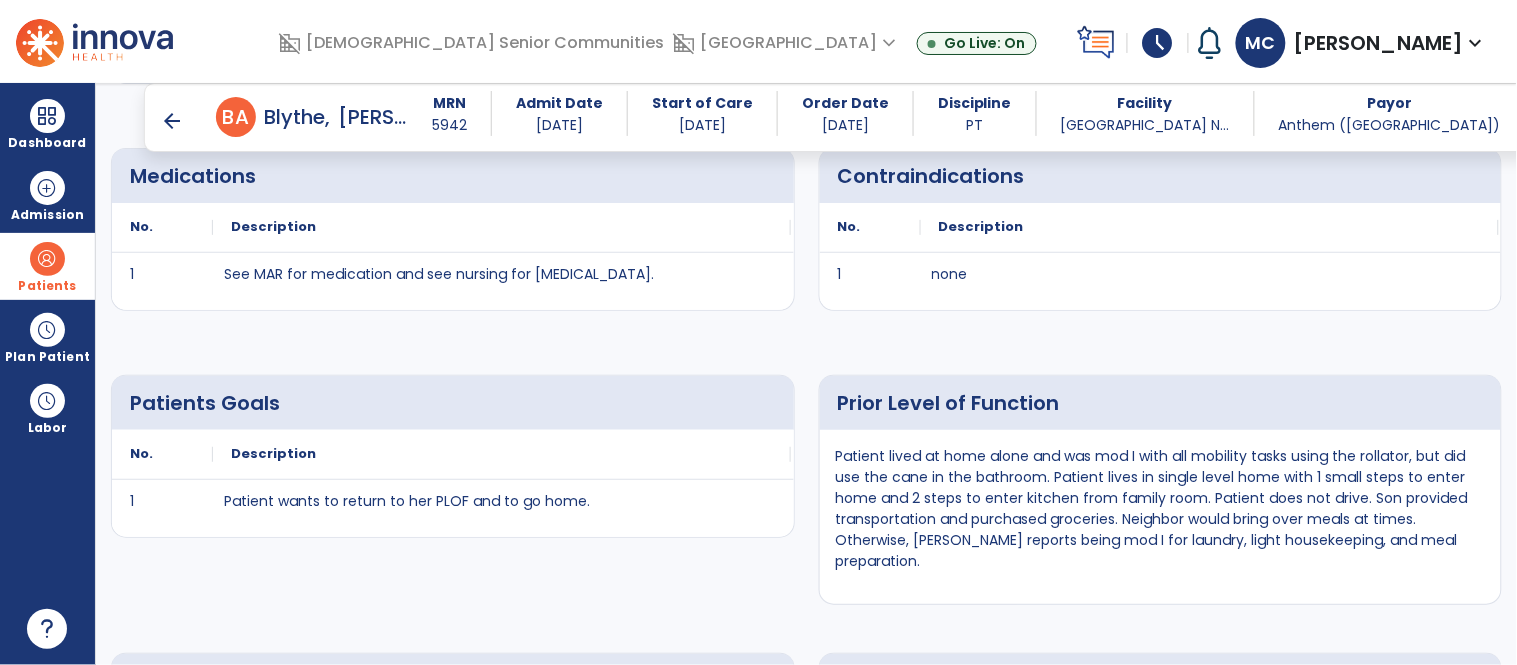 scroll, scrollTop: 1713, scrollLeft: 0, axis: vertical 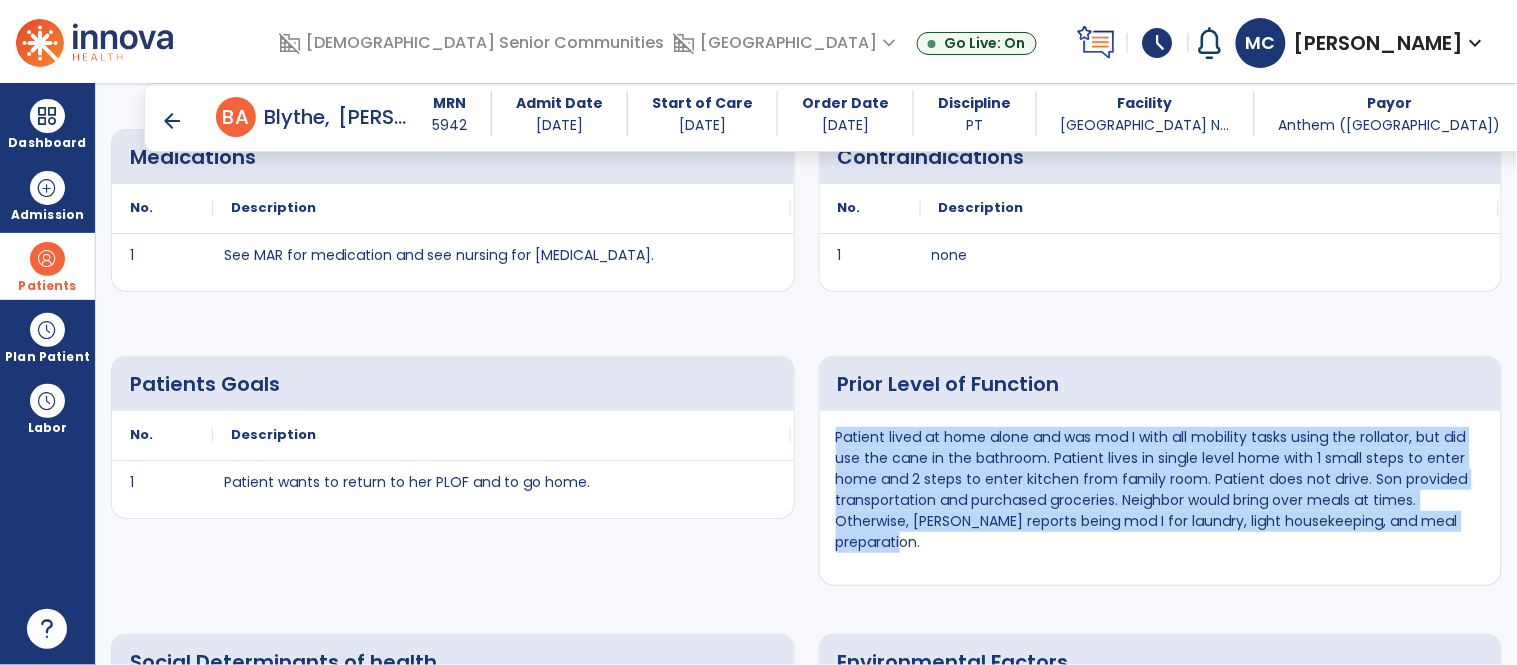 drag, startPoint x: 834, startPoint y: 441, endPoint x: 955, endPoint y: 541, distance: 156.97452 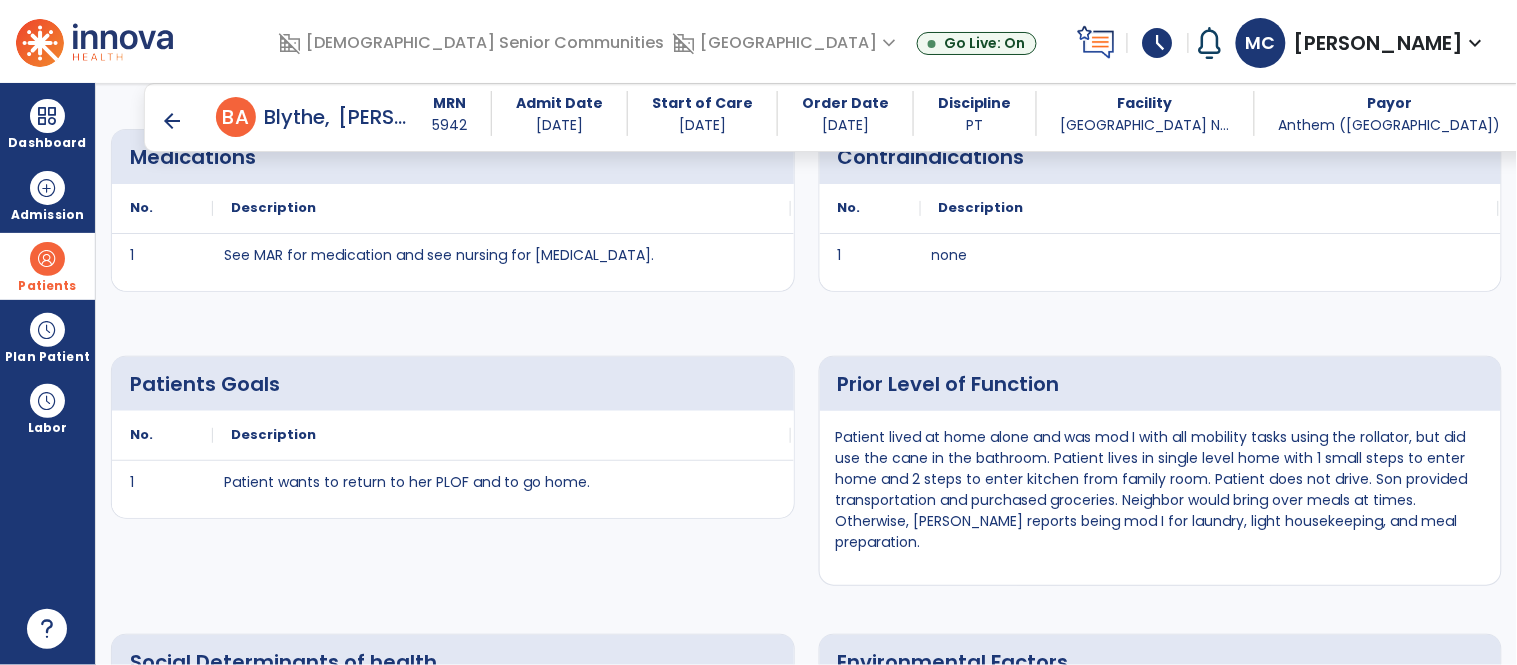 click on "arrow_back" at bounding box center [172, 121] 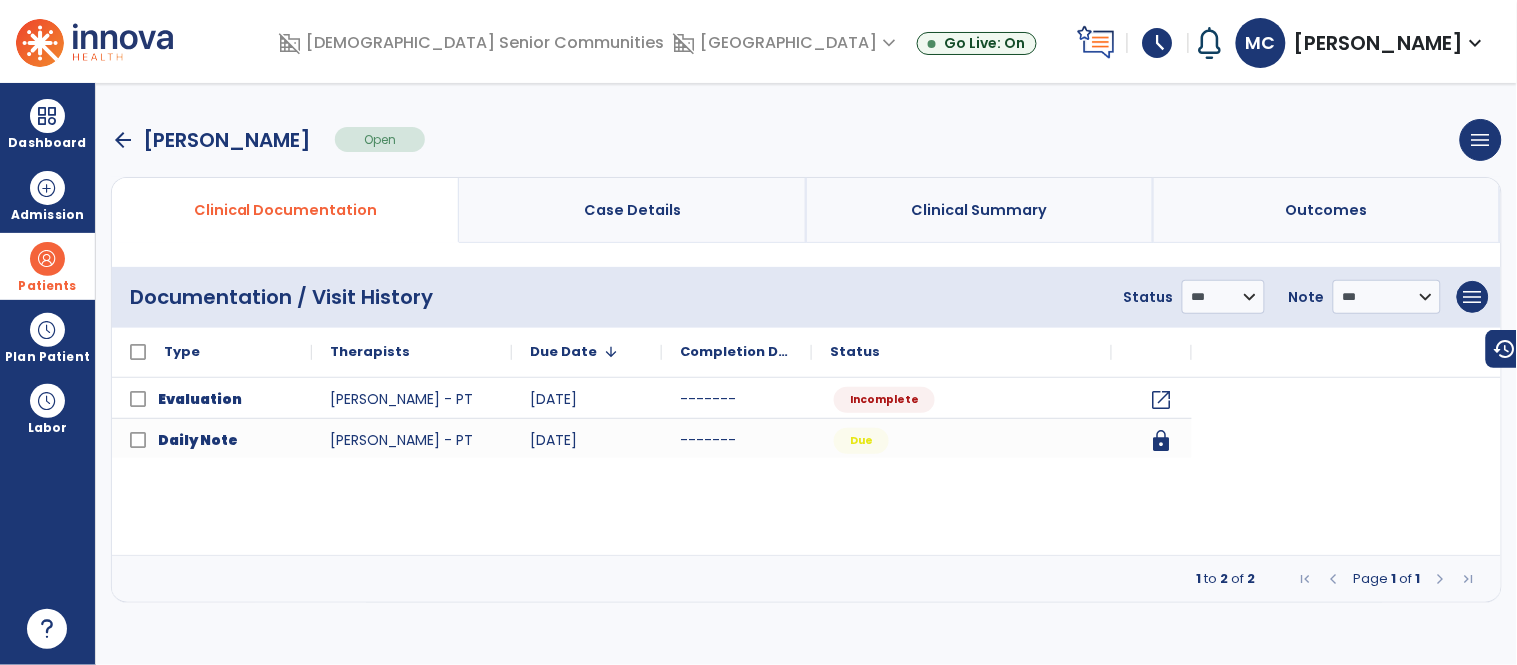 scroll, scrollTop: 0, scrollLeft: 0, axis: both 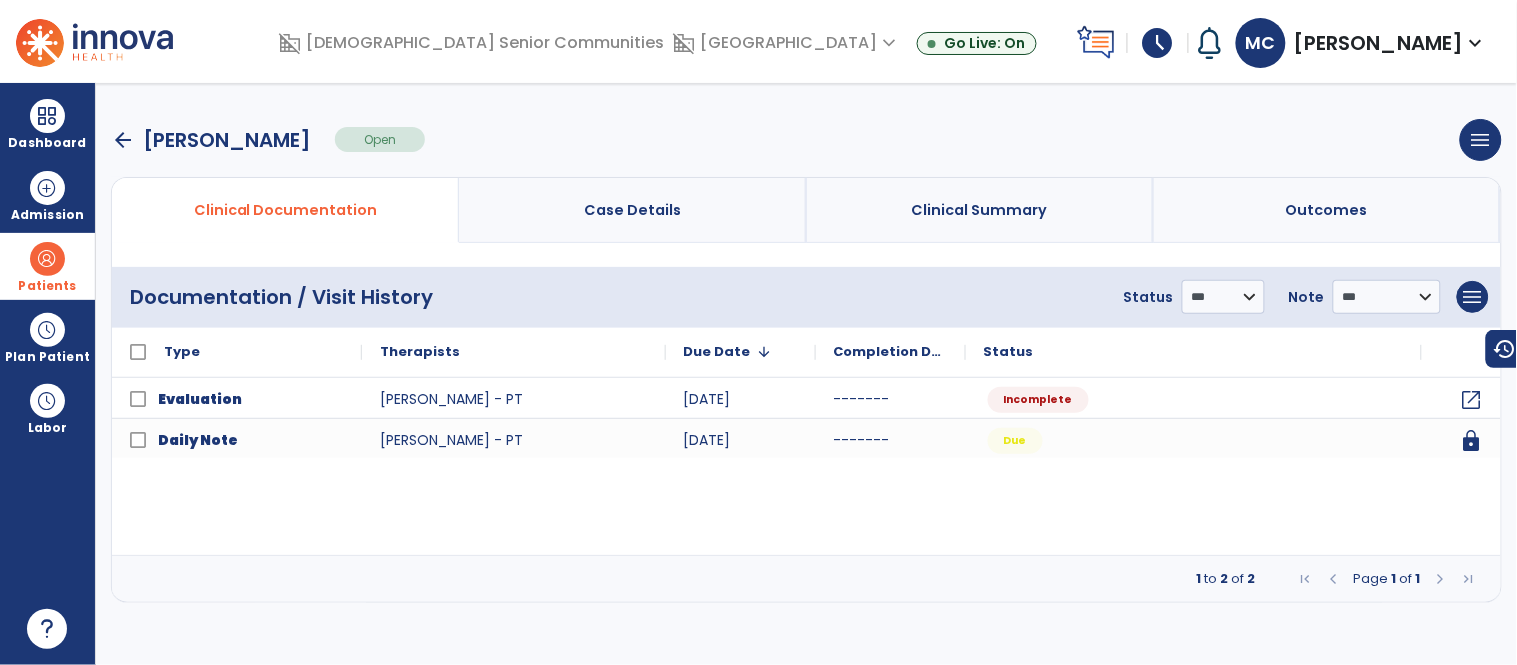 click on "arrow_back" at bounding box center [123, 140] 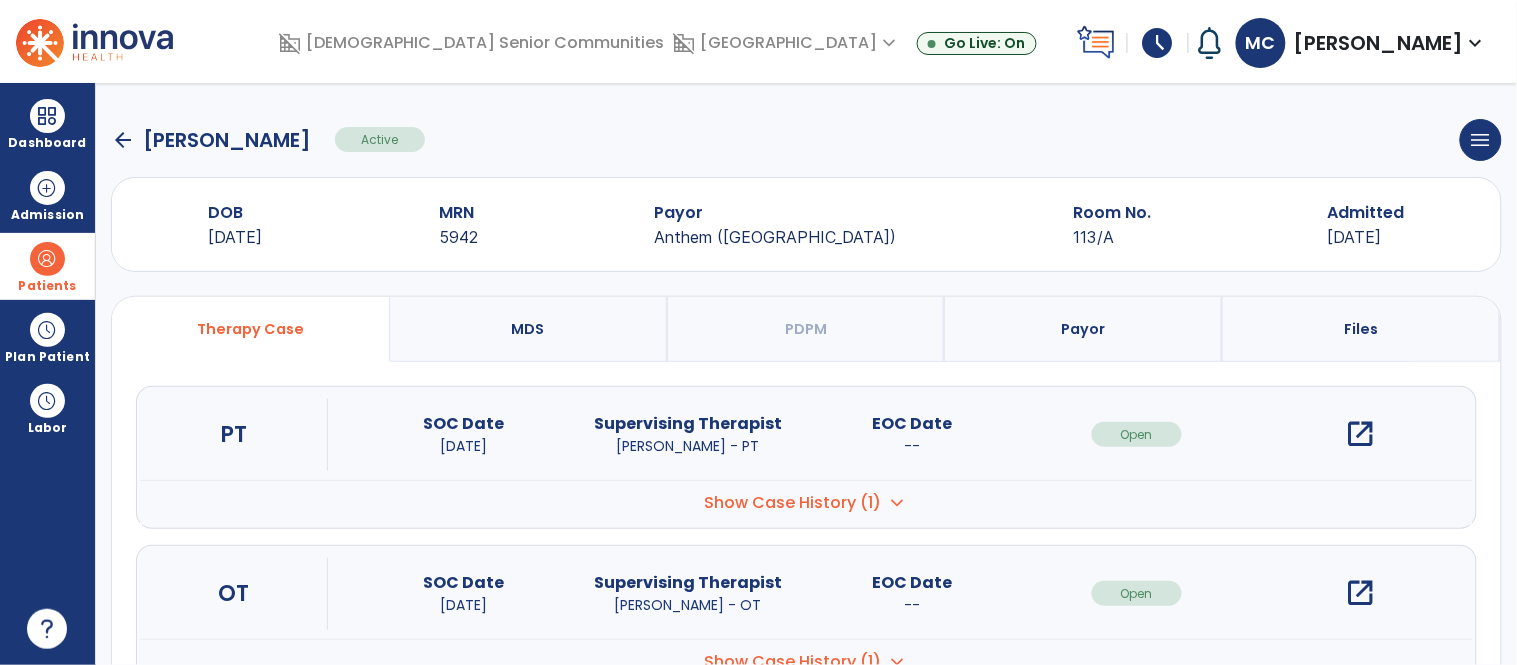 click on "open_in_new" at bounding box center (1361, 593) 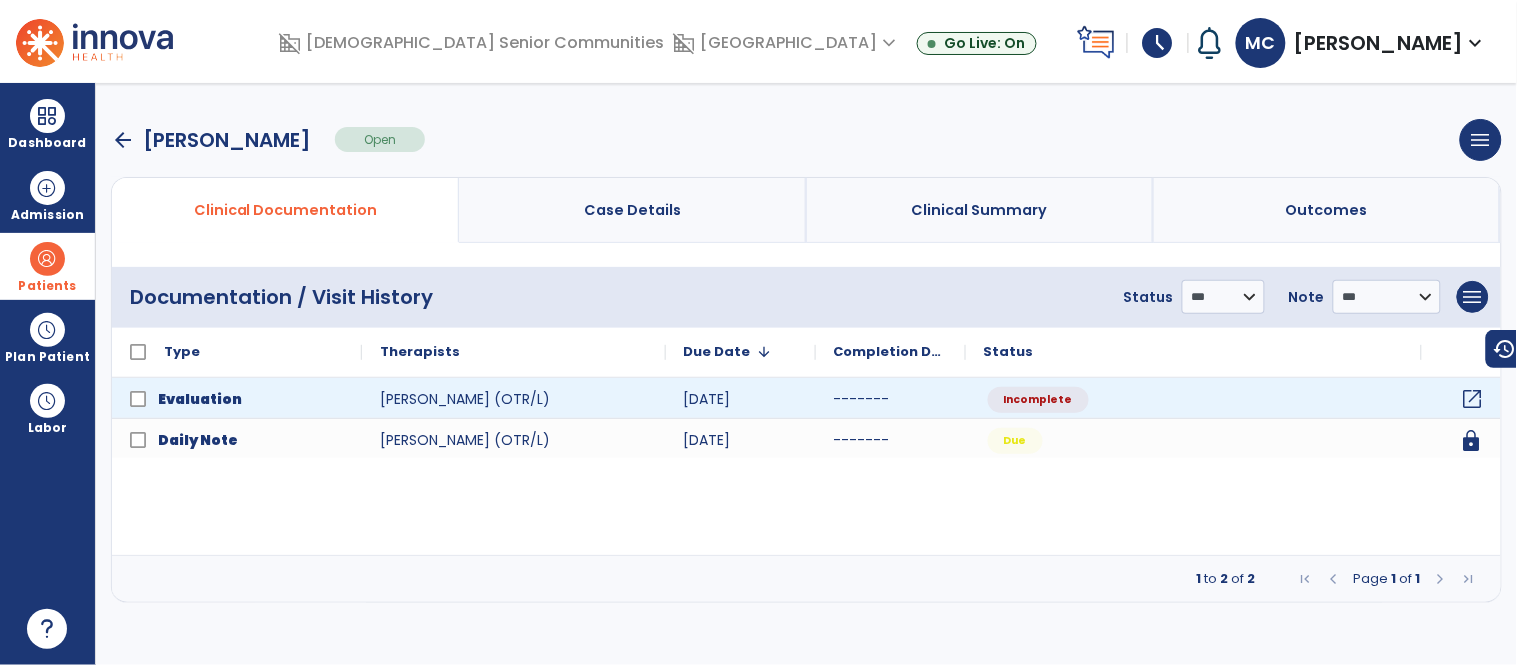 click on "open_in_new" 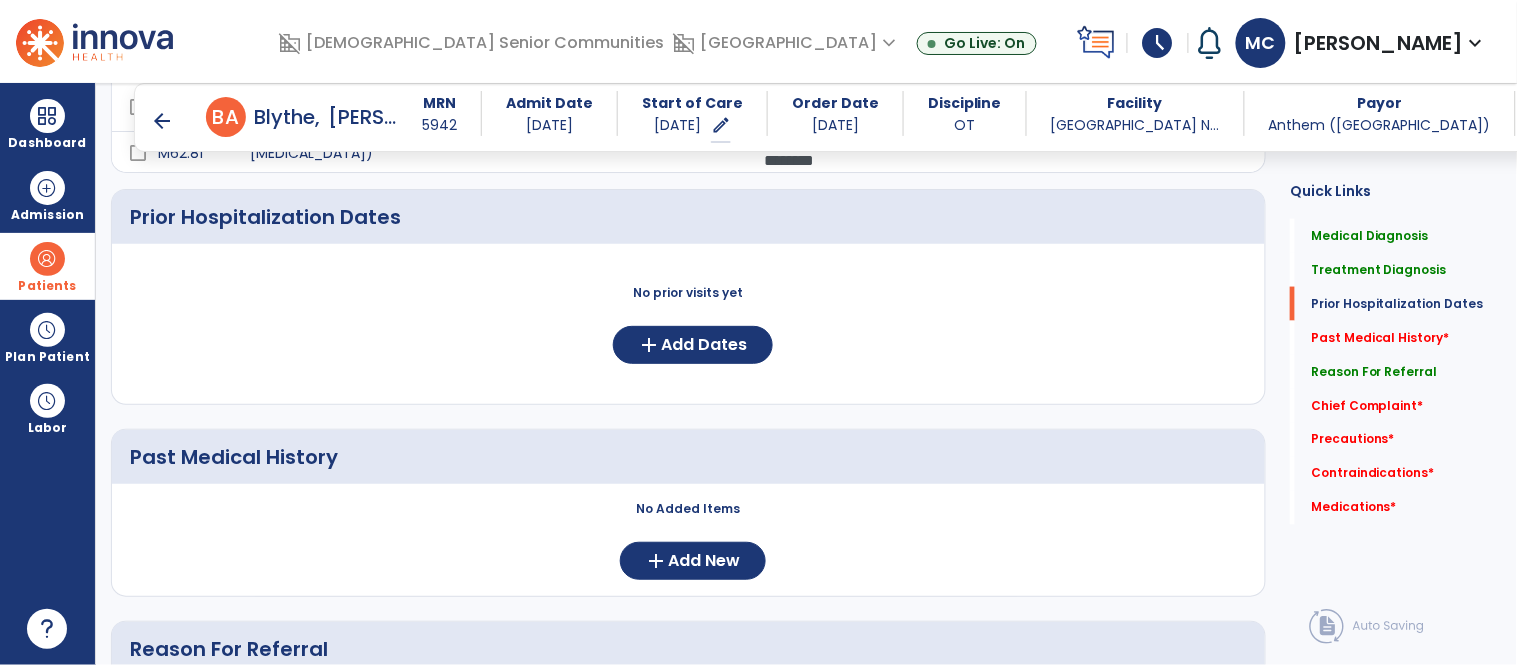 scroll, scrollTop: 646, scrollLeft: 0, axis: vertical 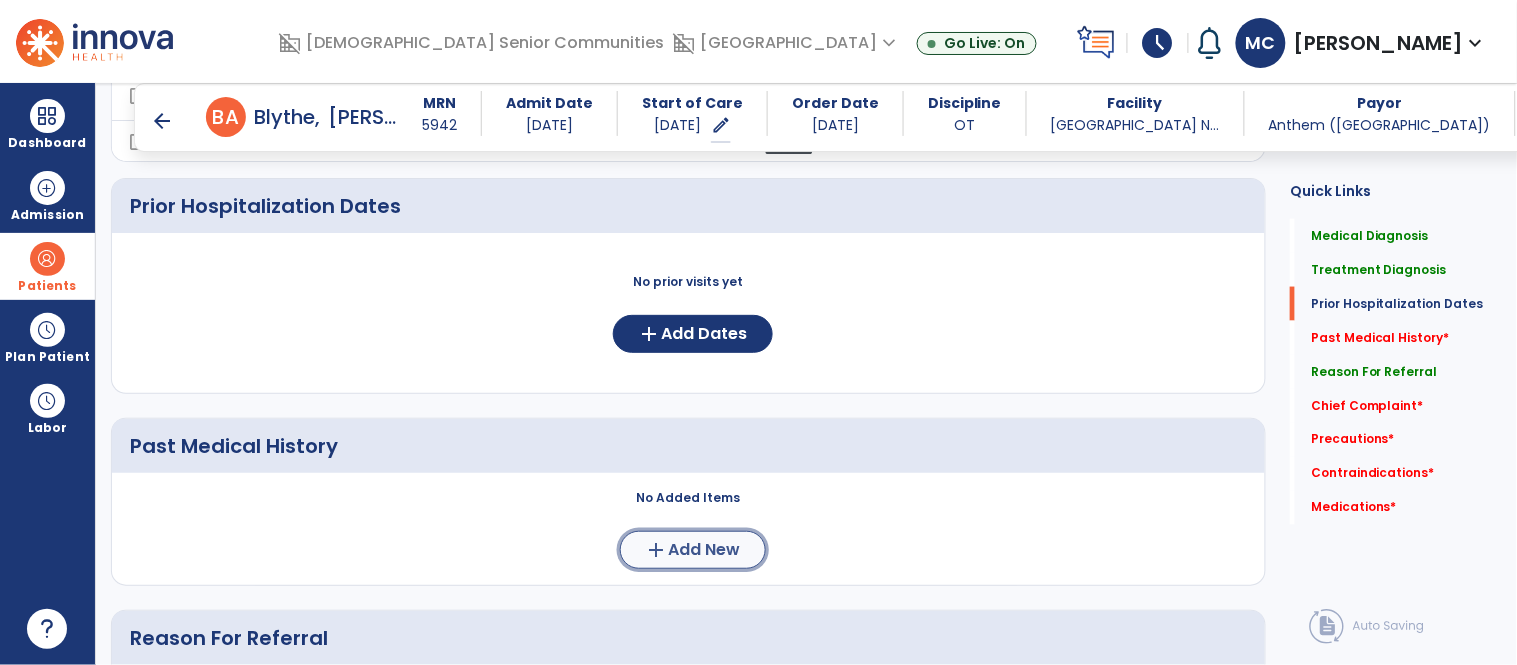 click on "Add New" 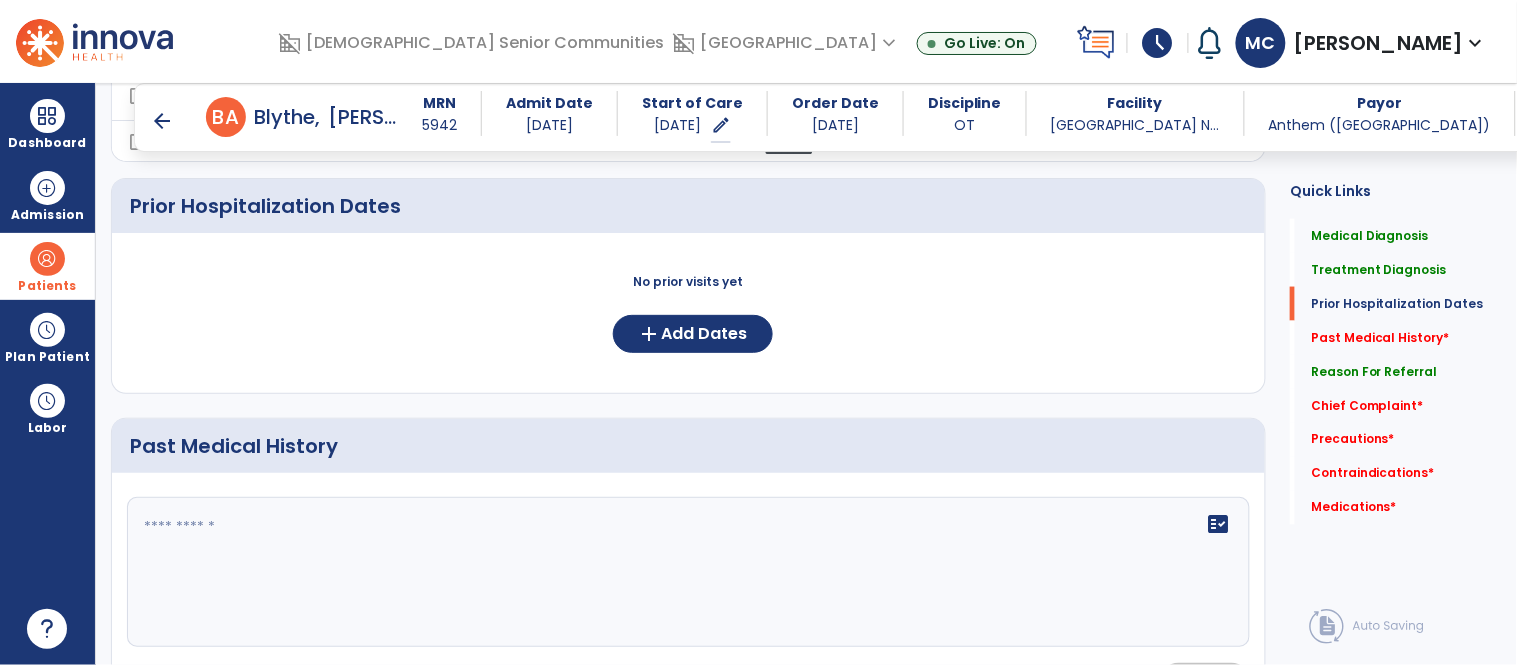 click on "fact_check" 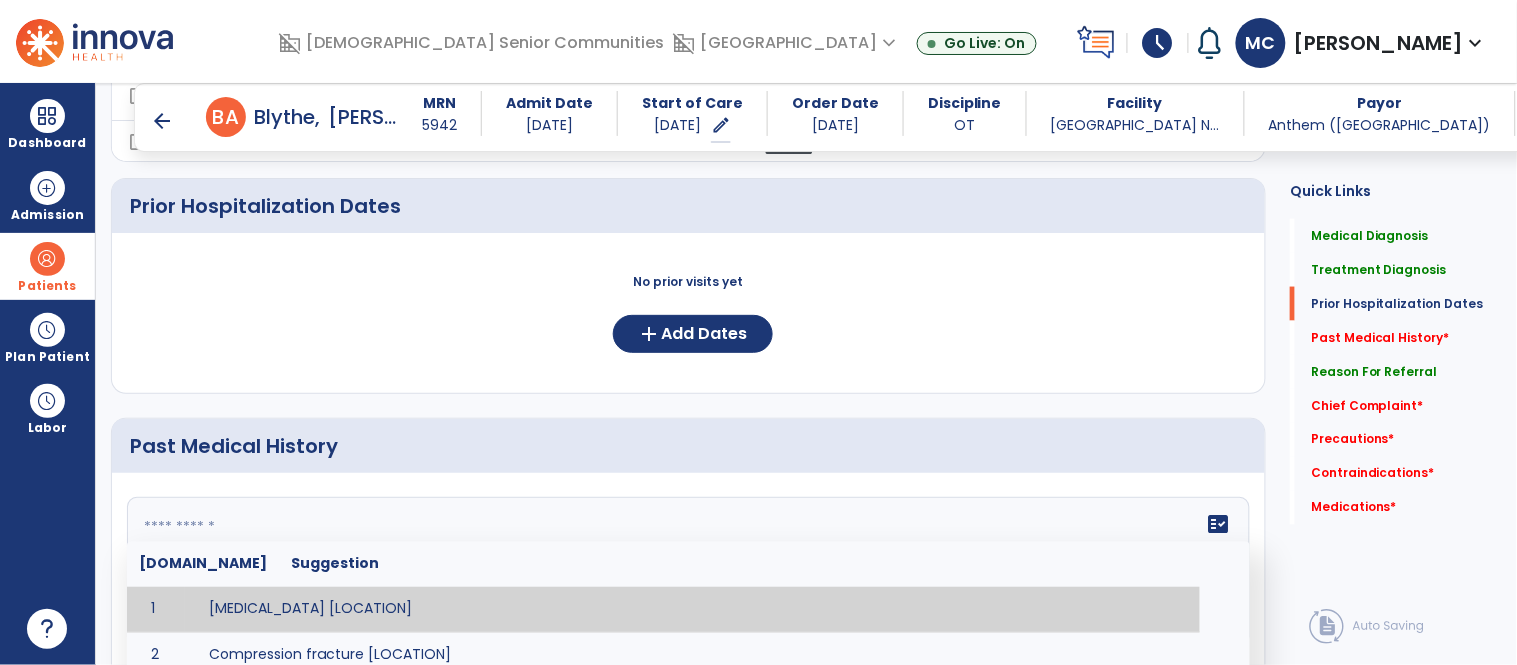 paste on "**********" 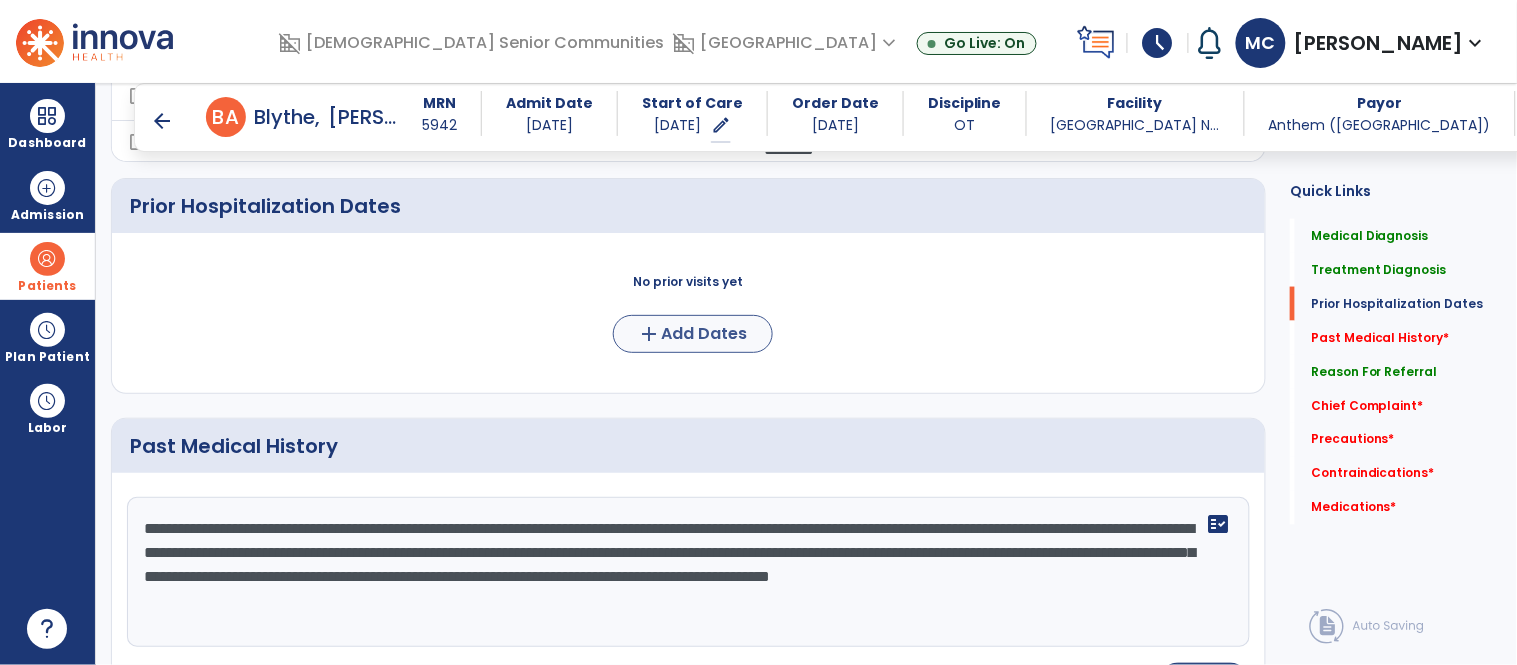 type on "**********" 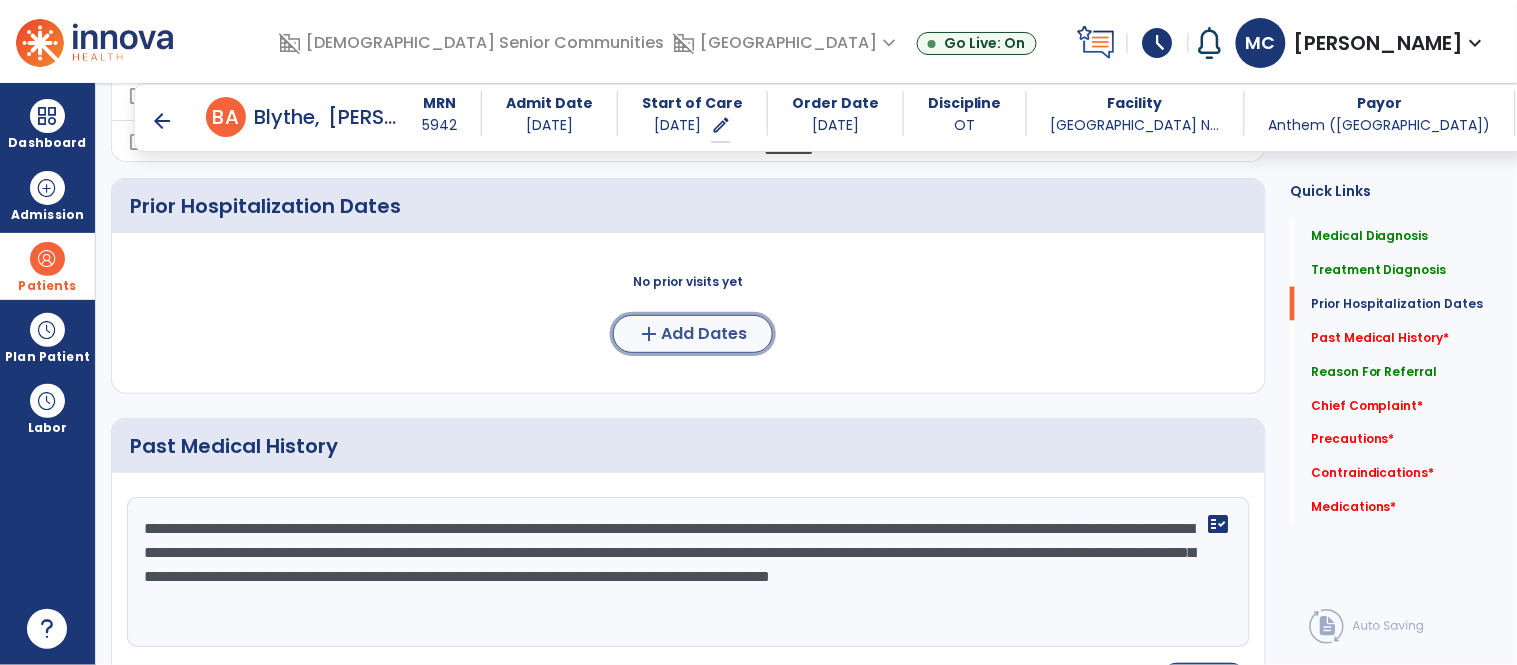 click on "add" 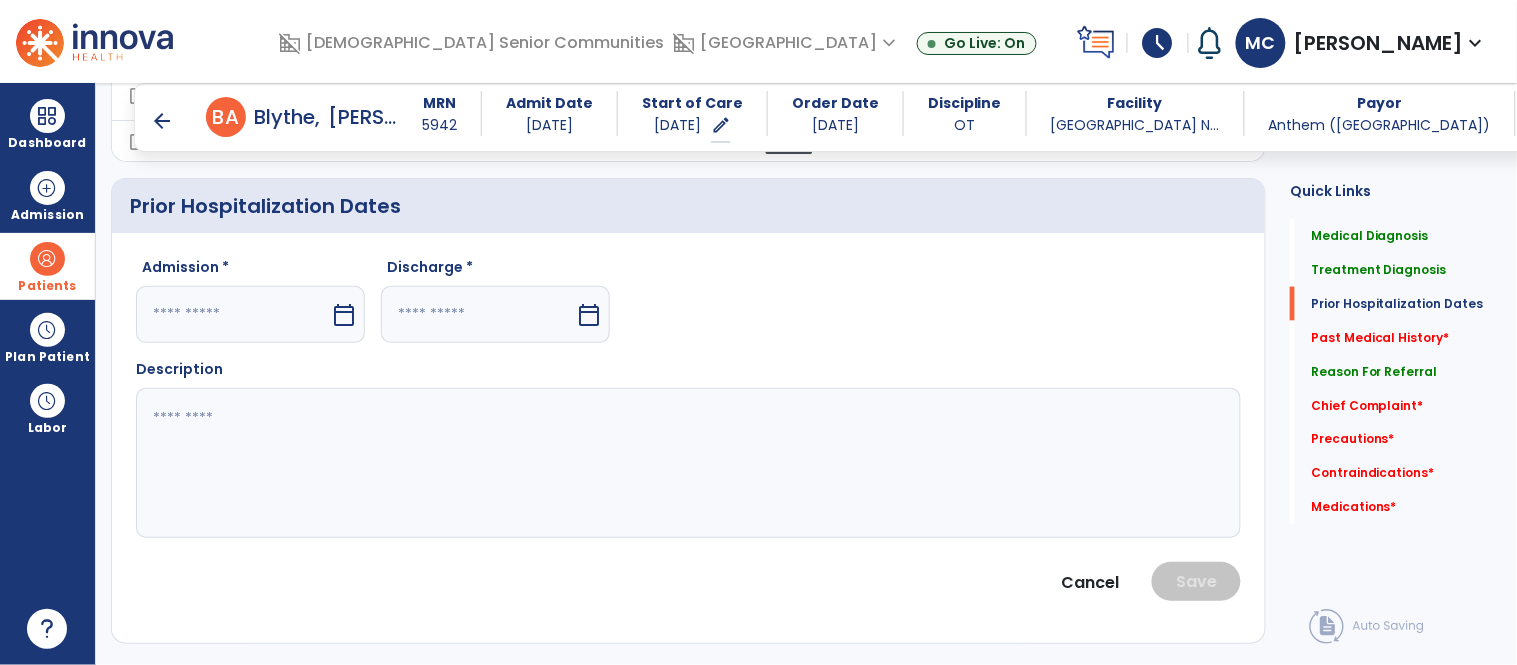 click on "calendar_today" at bounding box center [344, 315] 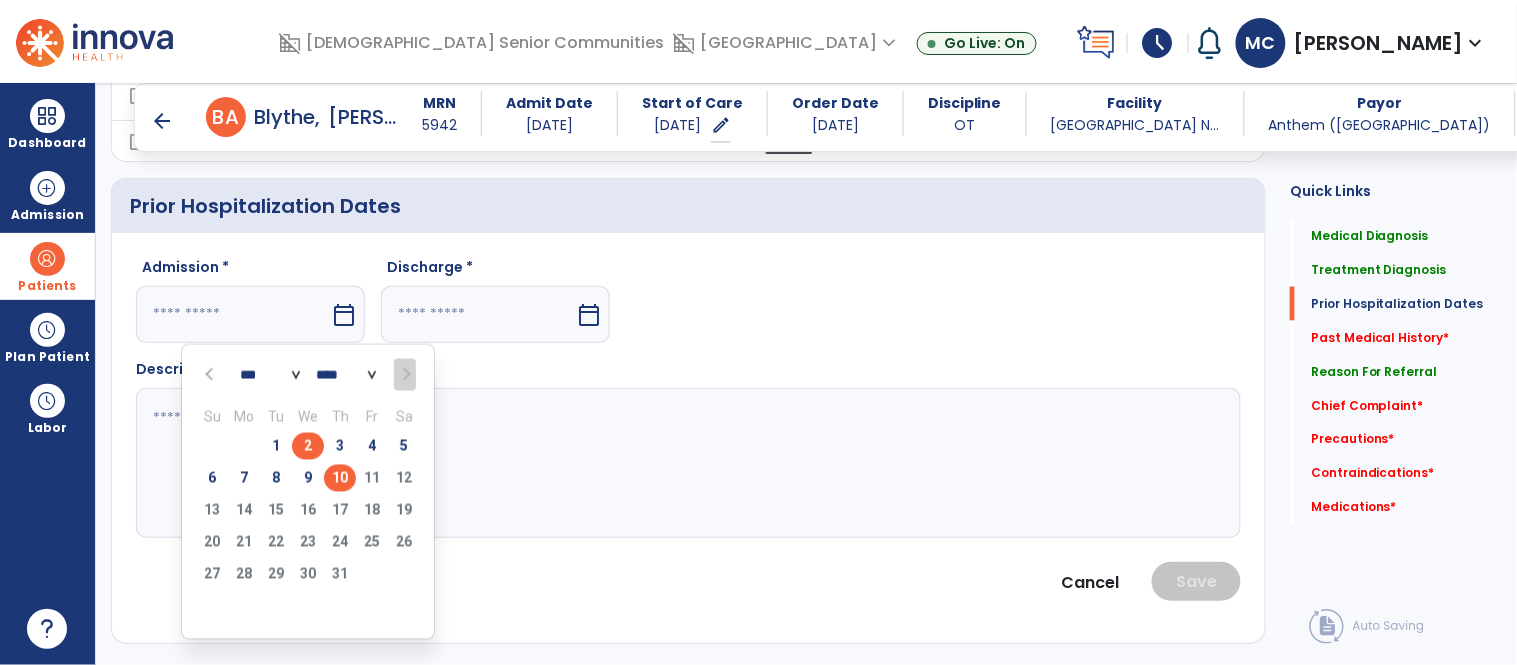 click on "2" at bounding box center [308, 446] 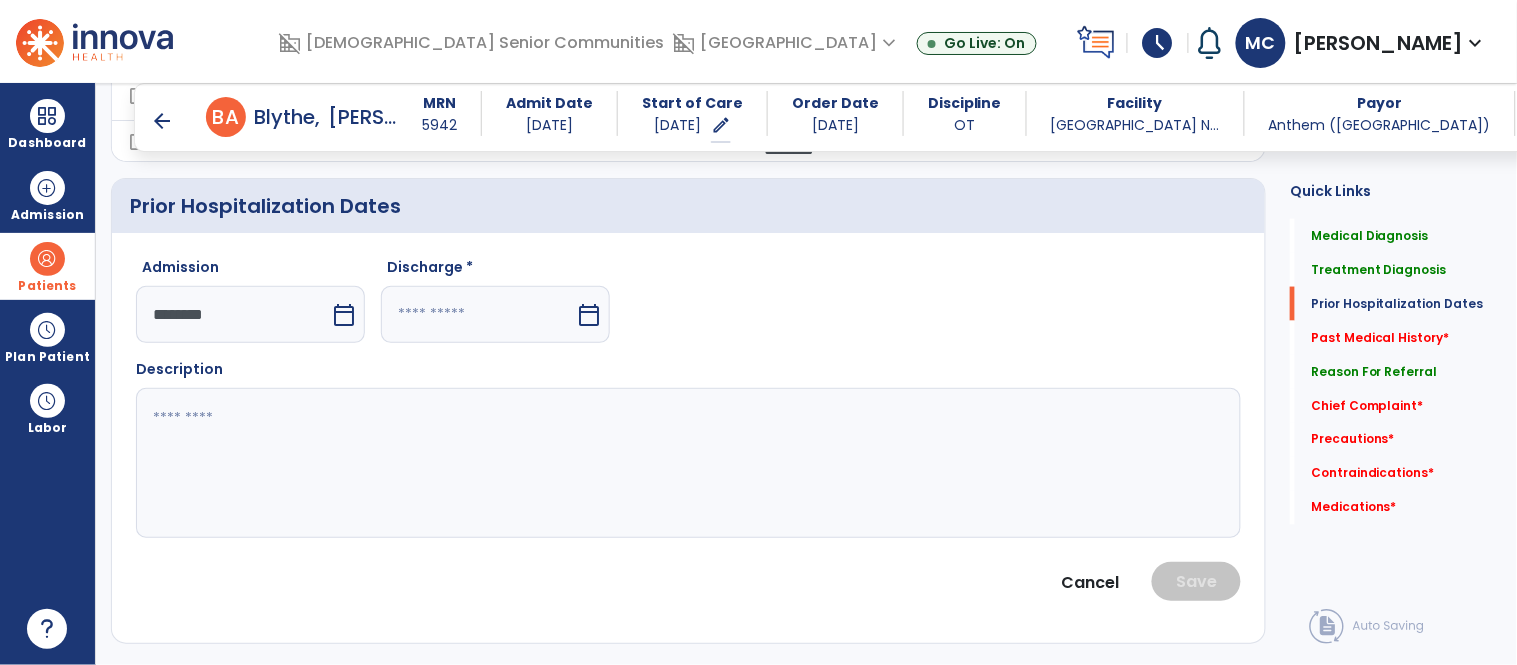 click on "calendar_today" at bounding box center [589, 315] 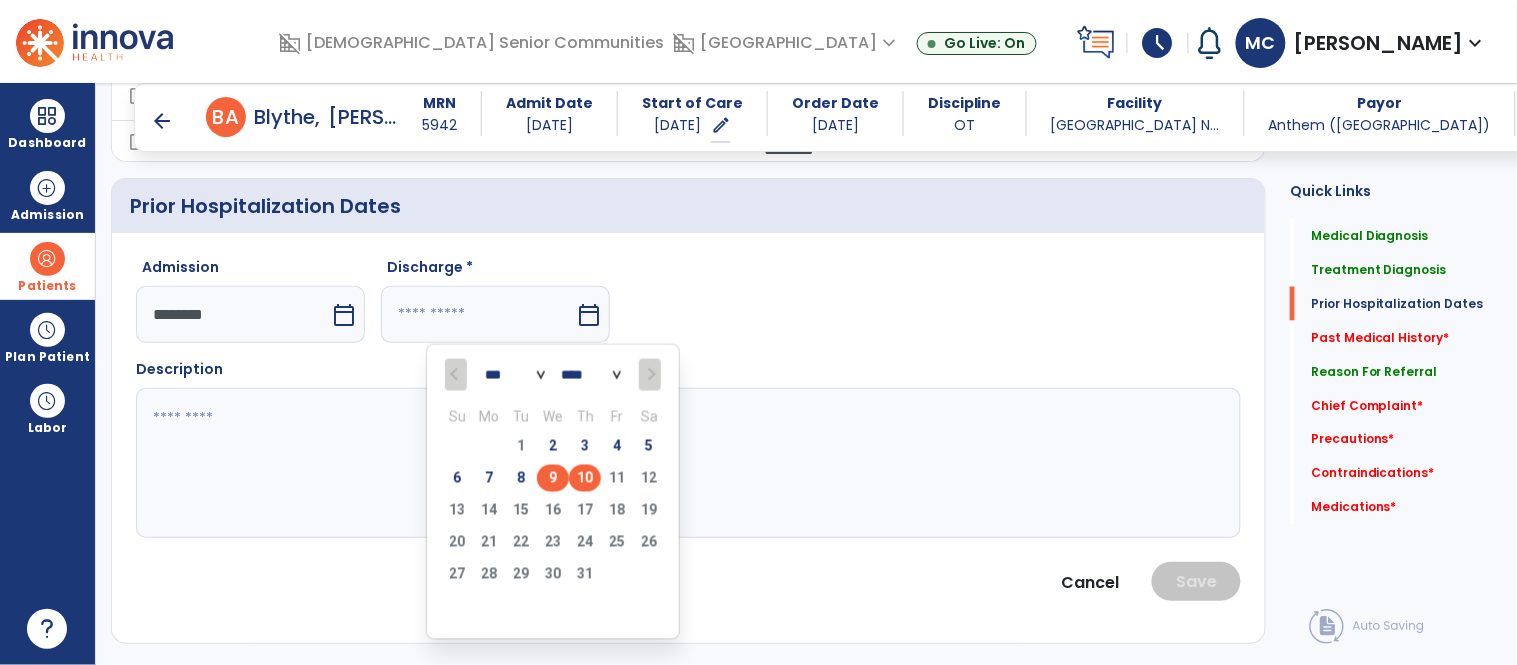 click on "9" at bounding box center [553, 478] 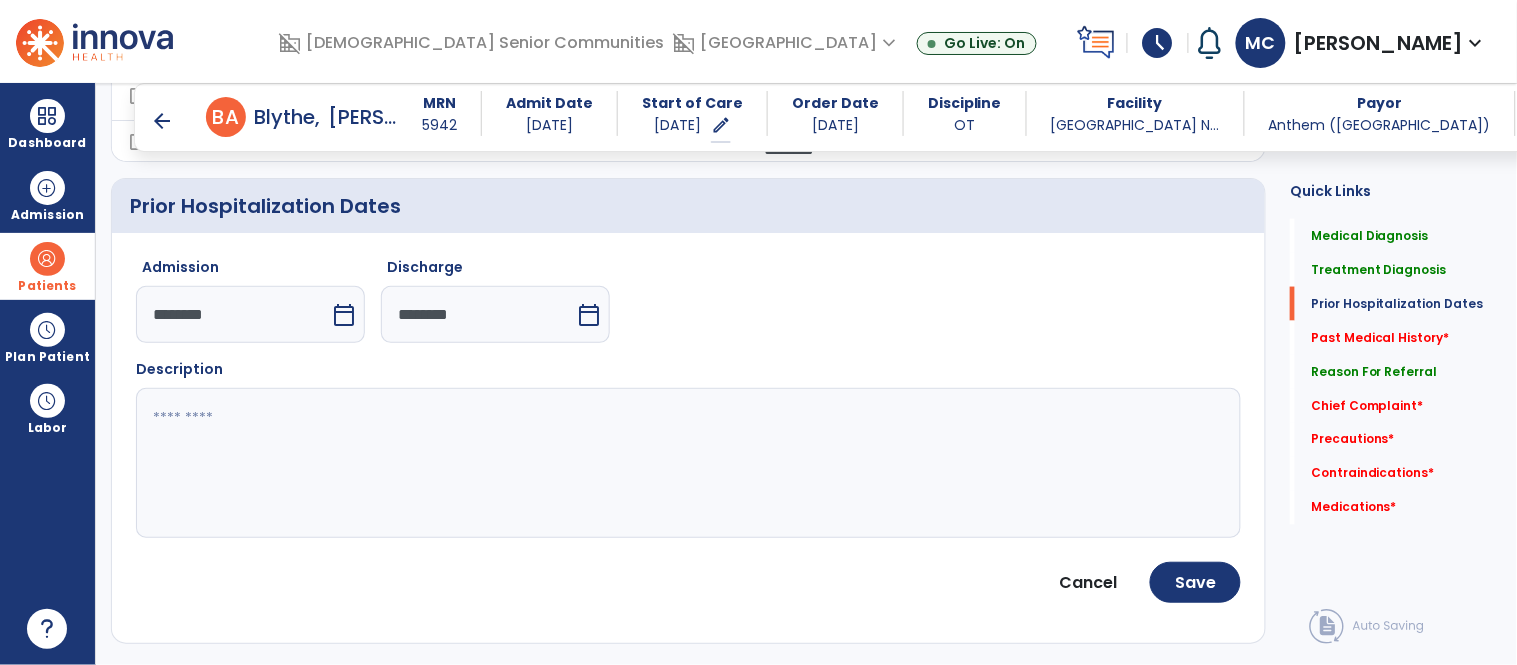 click 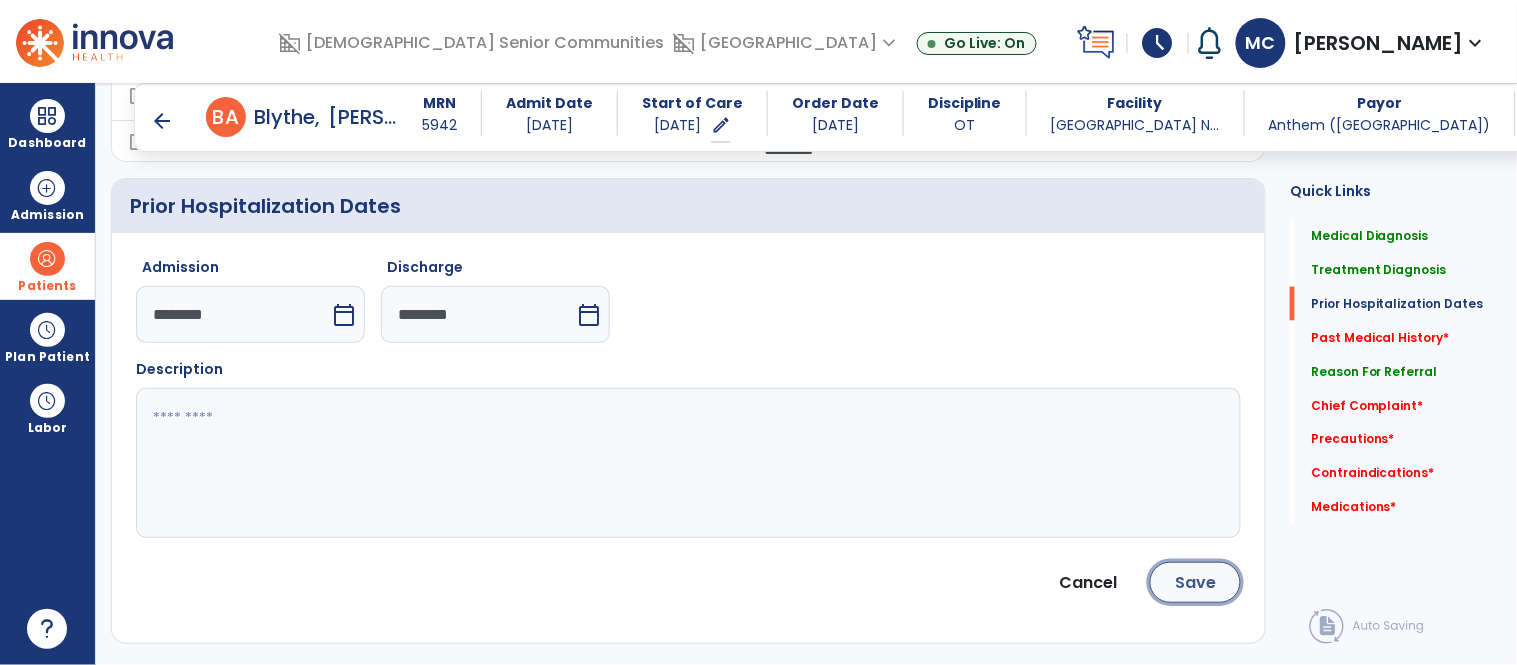 click on "Save" 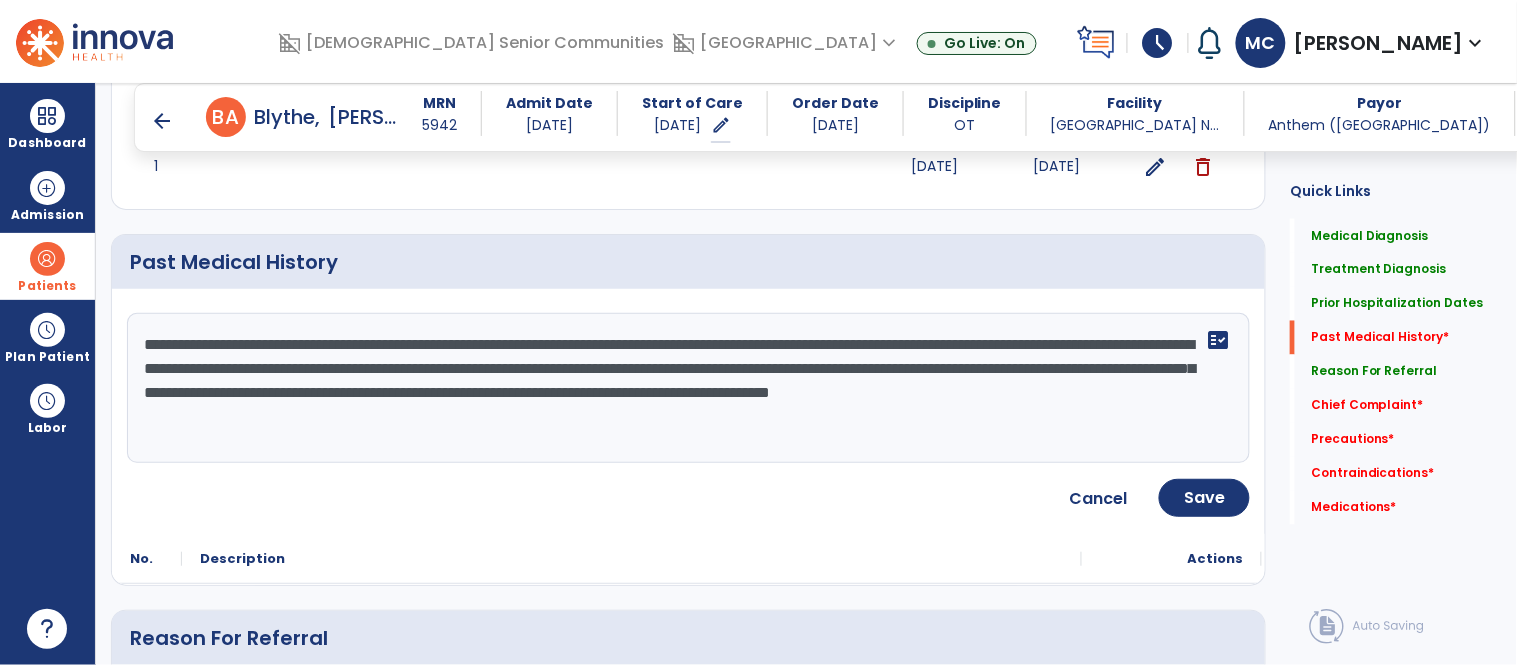 scroll, scrollTop: 808, scrollLeft: 0, axis: vertical 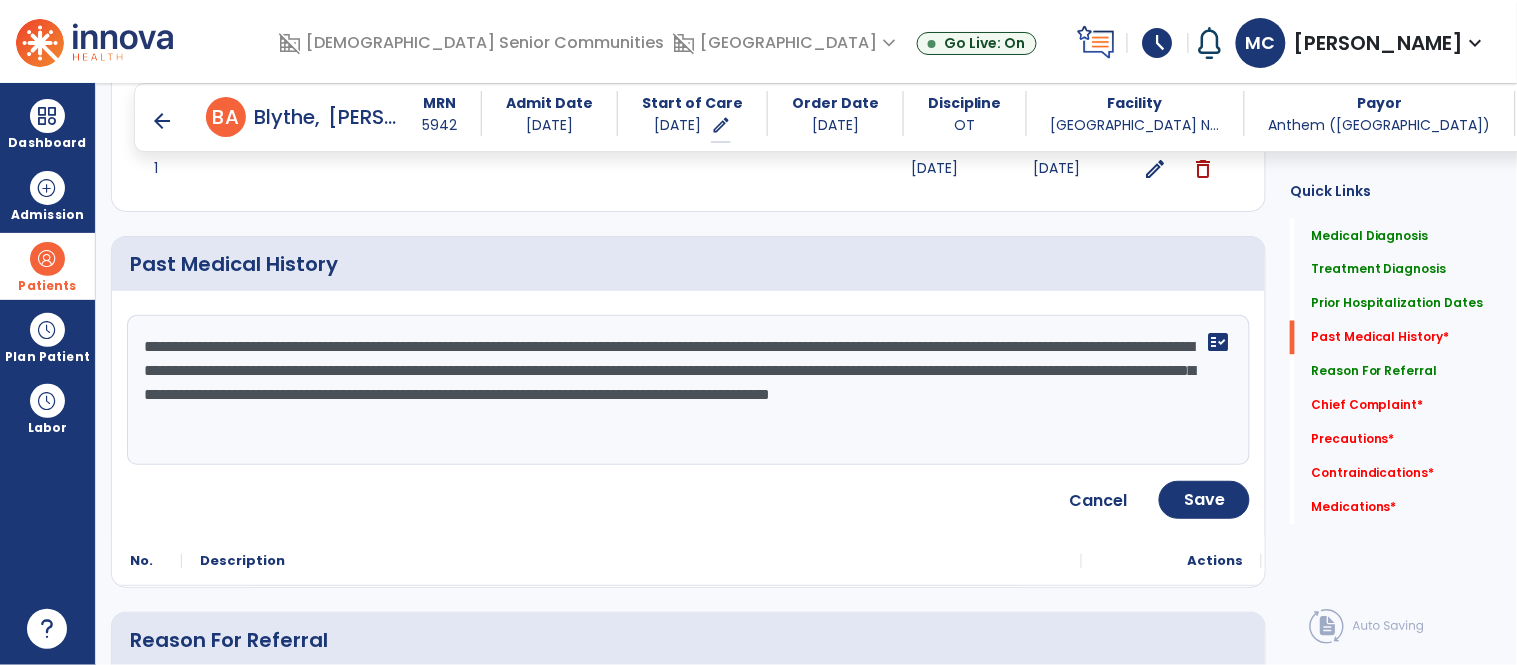 drag, startPoint x: 143, startPoint y: 349, endPoint x: 640, endPoint y: 447, distance: 506.56982 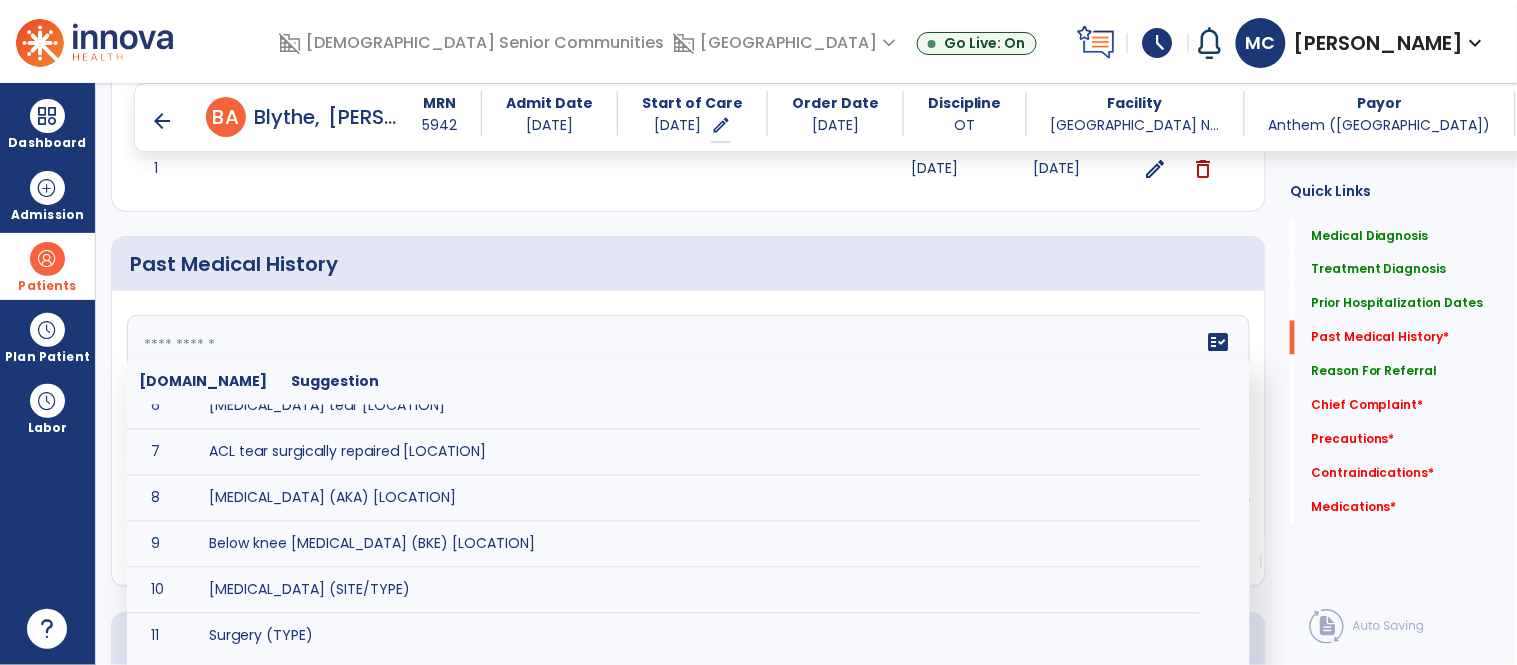 scroll, scrollTop: 258, scrollLeft: 0, axis: vertical 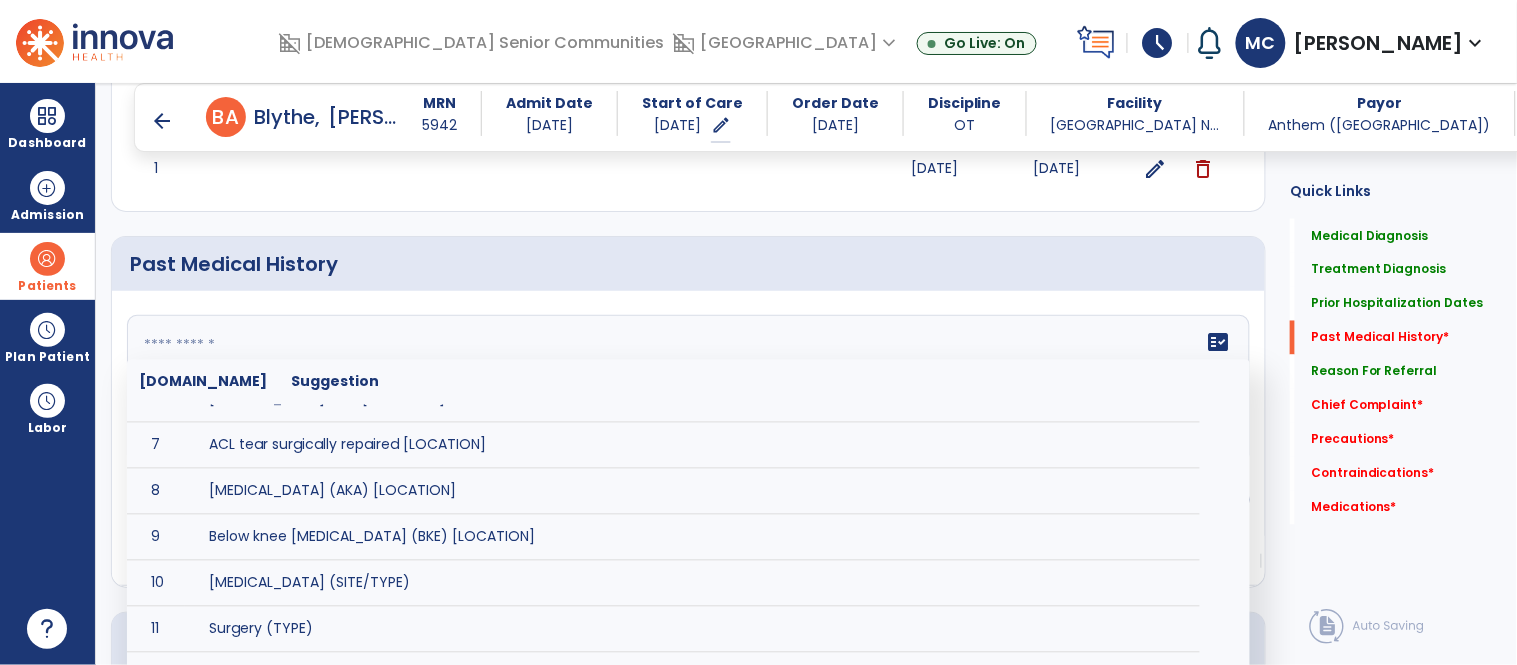 type 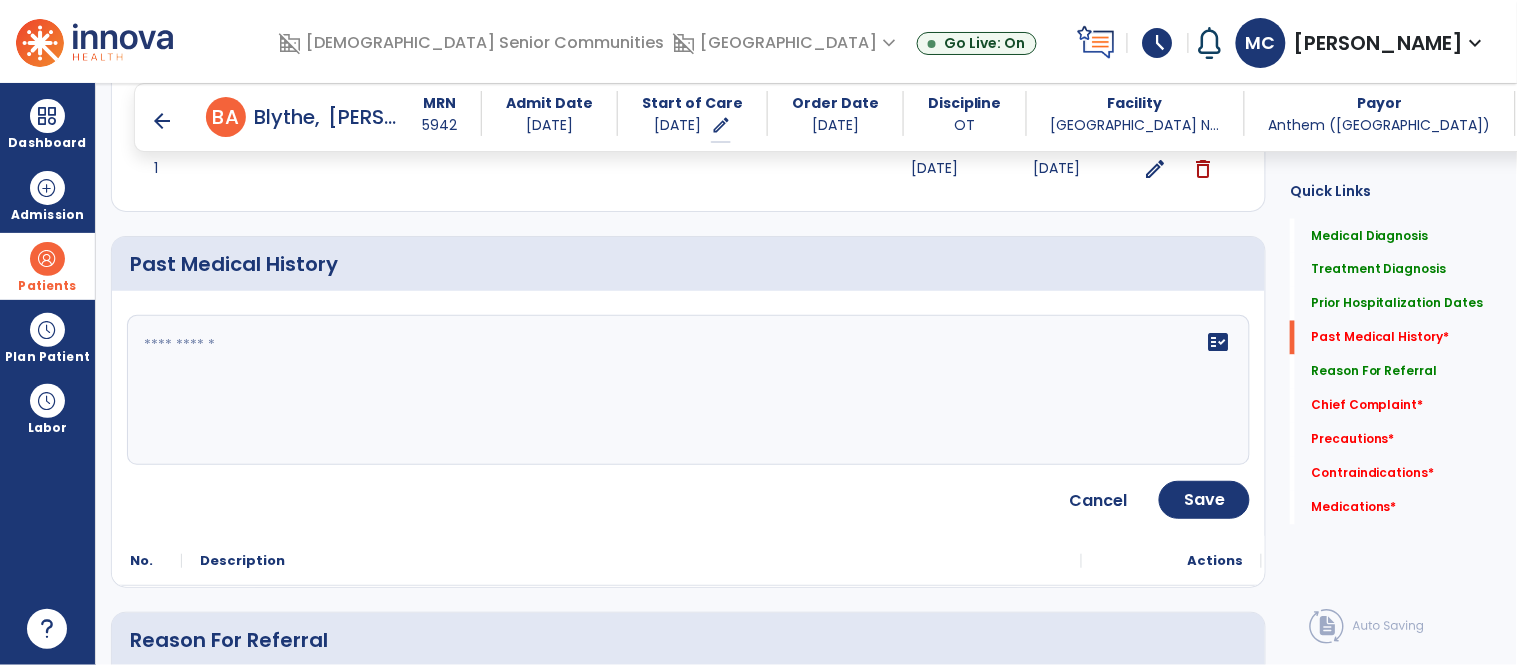 click on "Medical Diagnosis      menu   Add Medical Diagnosis   Delete Medical Diagnosis
Code
Description
Pdpm Clinical Category" 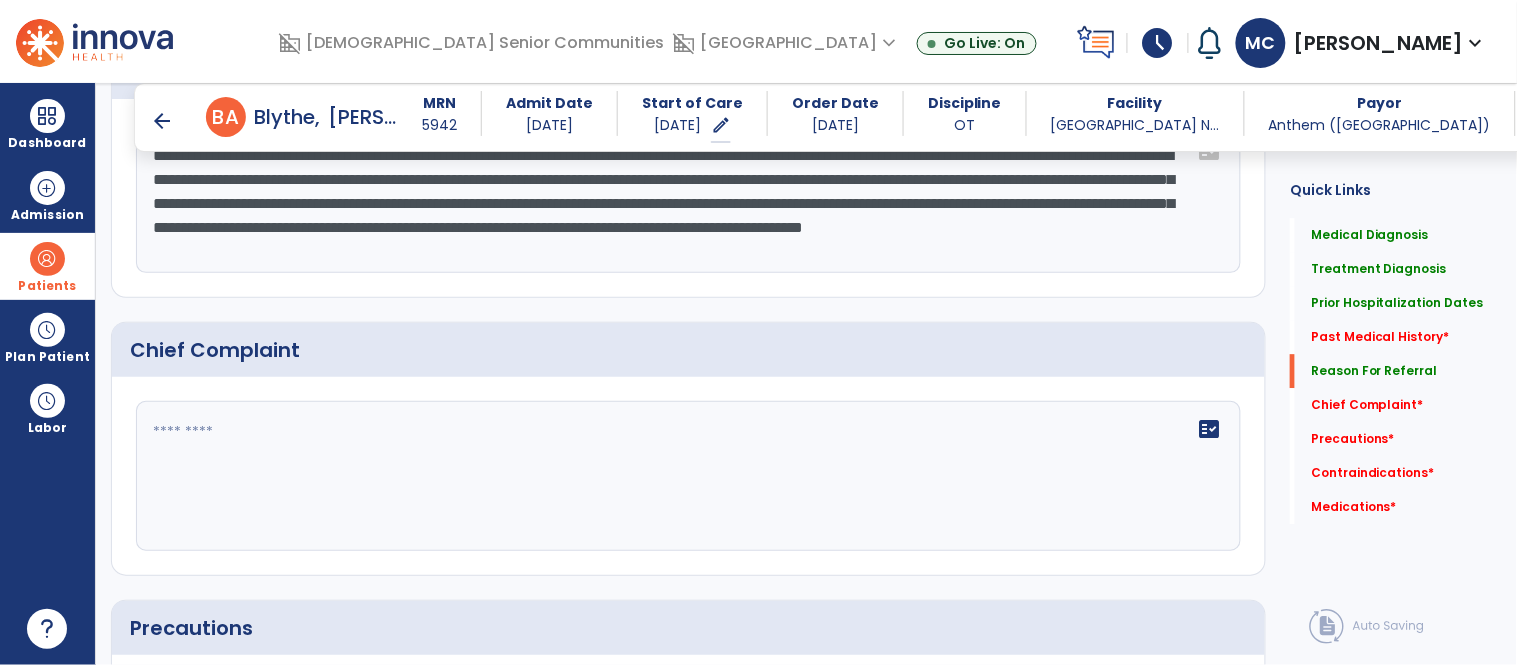 scroll, scrollTop: 1382, scrollLeft: 0, axis: vertical 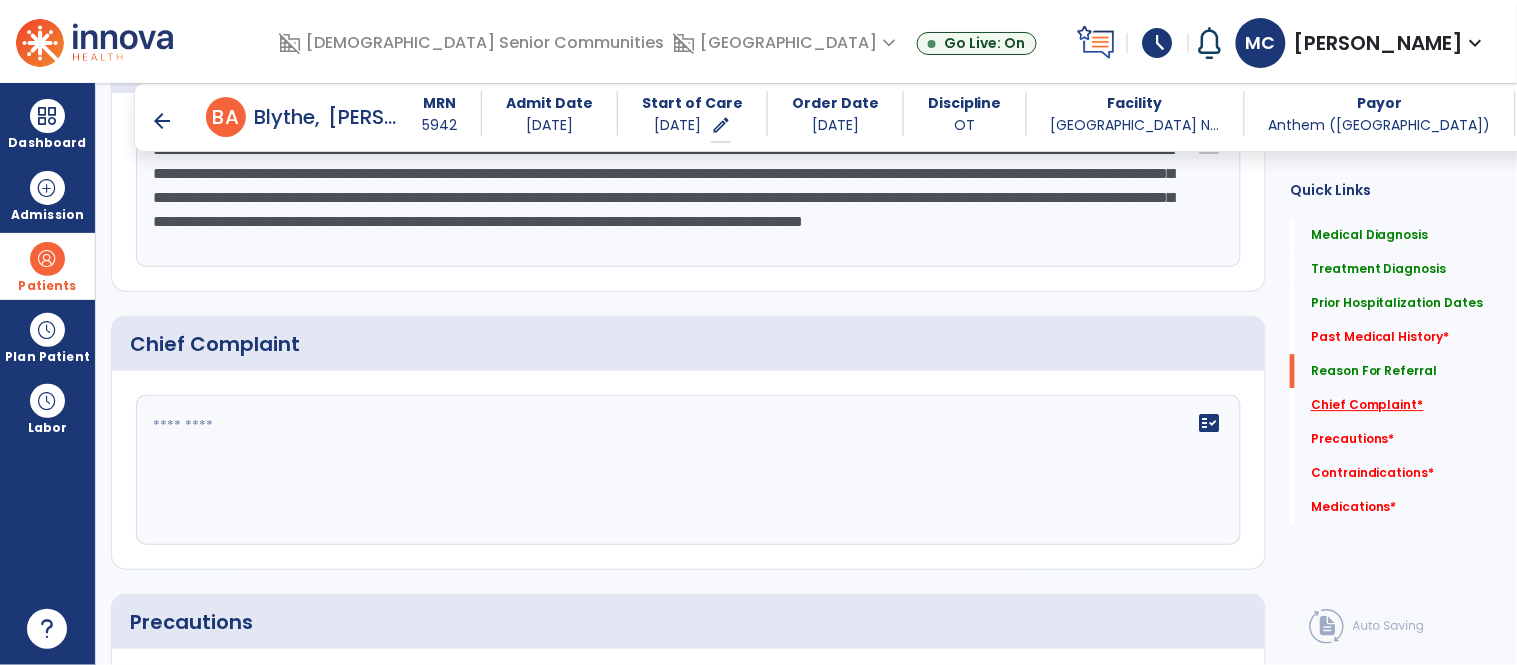 click on "Chief Complaint   *" 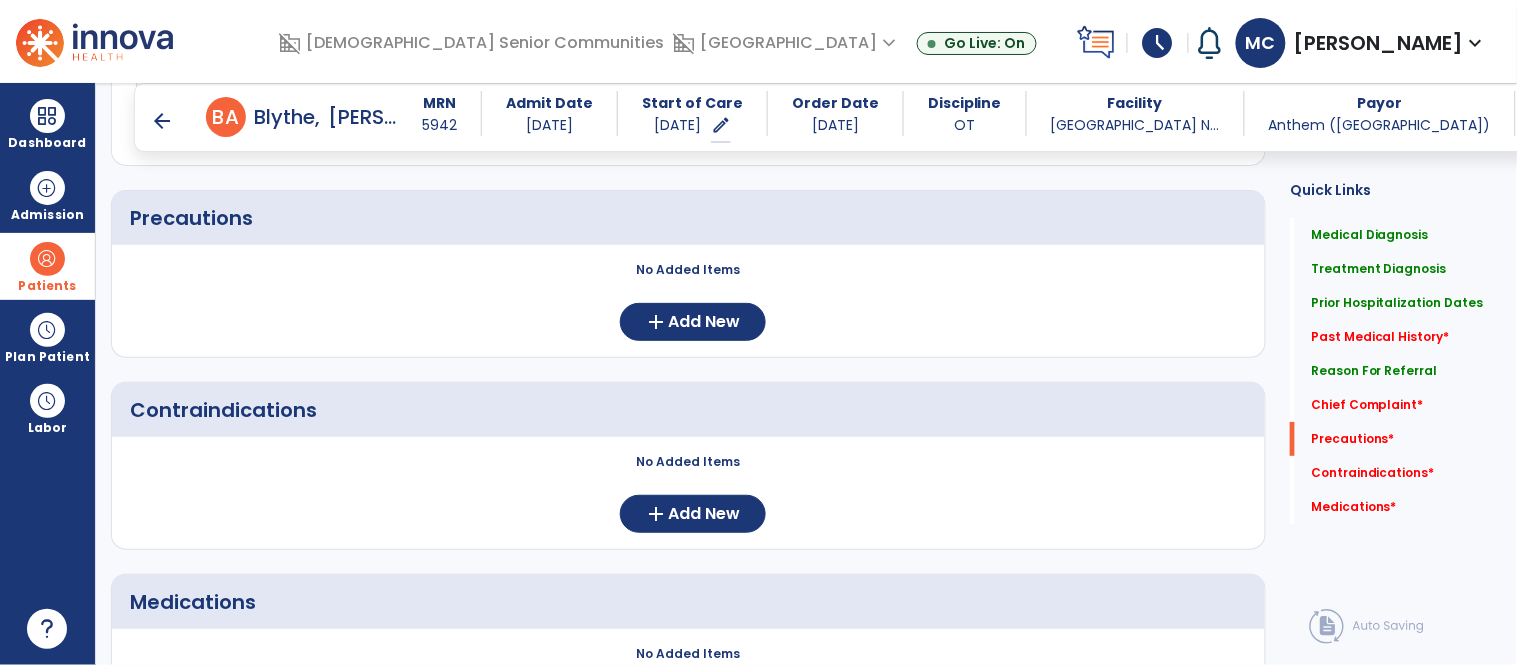 scroll, scrollTop: 1935, scrollLeft: 0, axis: vertical 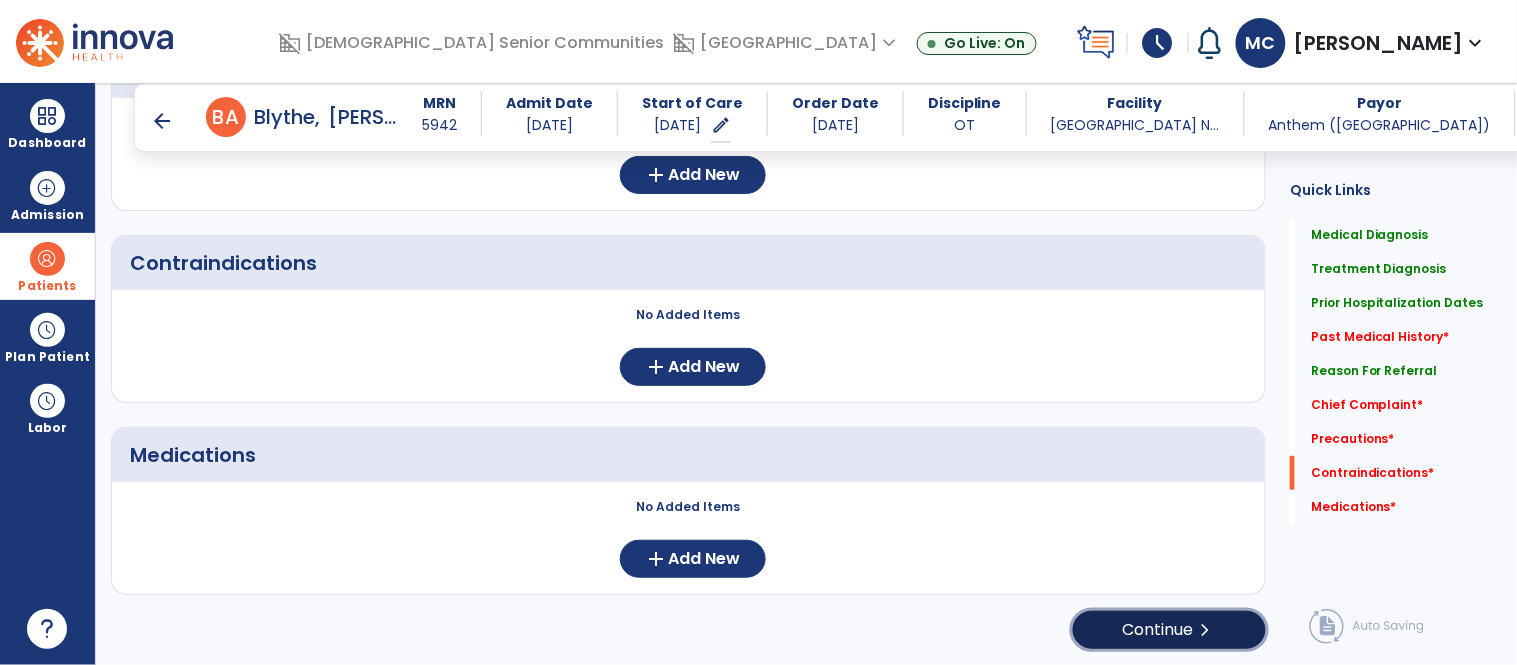 click on "Continue  chevron_right" 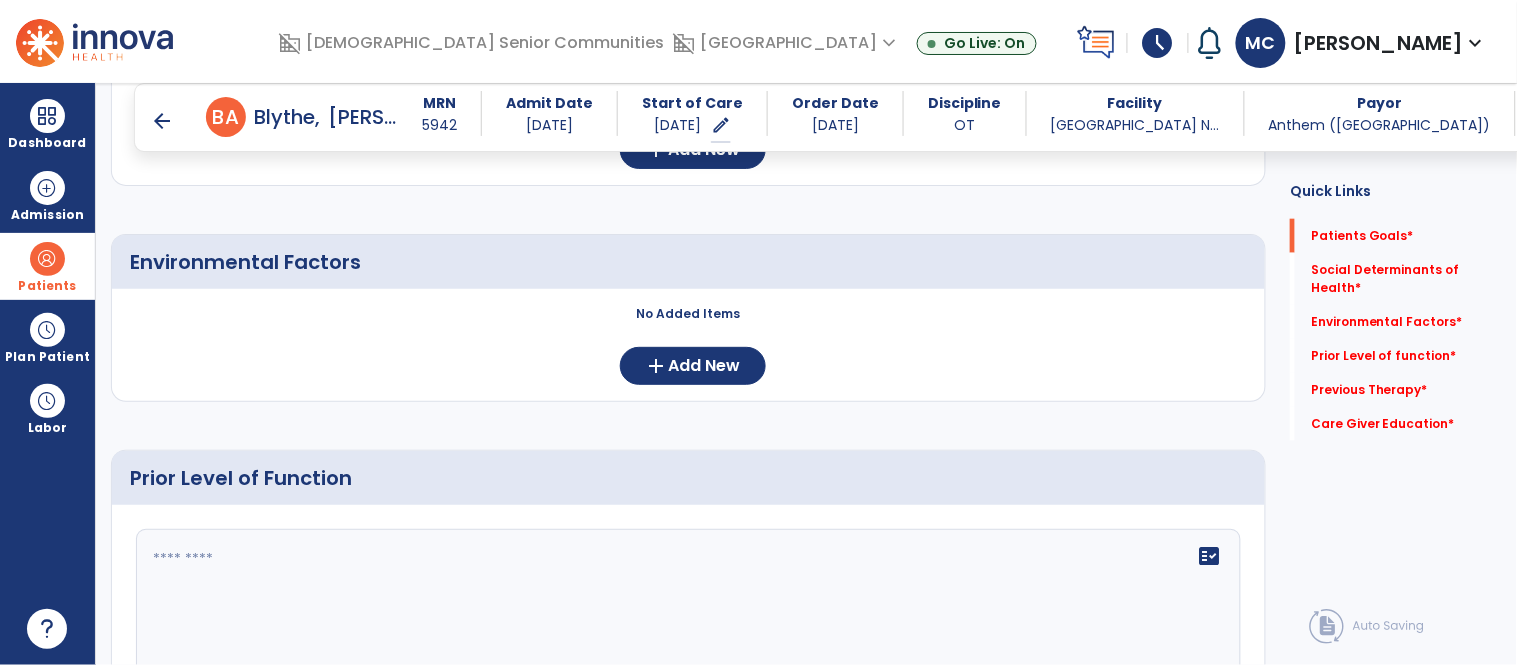 scroll, scrollTop: 511, scrollLeft: 0, axis: vertical 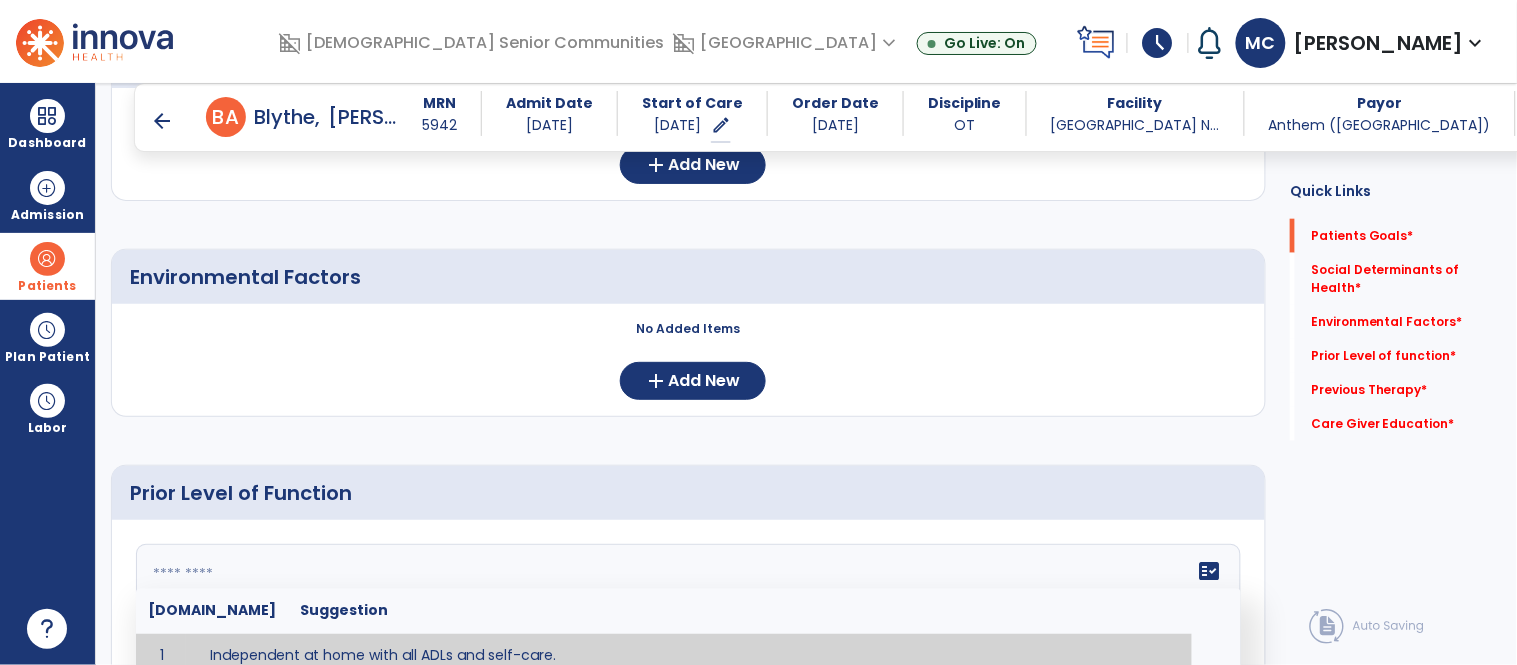 click on "fact_check  Sr.No Suggestion 1 Independent at home with all ADLs and self-care. 2 Independent in all ADLs including bathing and toileting. 3 Independent in homemaking. 4 Lived at home with part-time caregiver and was able to perform _________. 5 Lived at home with full-time caregiver and was able to perform _________. 6 Lived at home with home health assistant for ________. 7 Lived at SNF and able to _______. 8 Lived at SNF and required ______ assist for ________. 9 Lived in assisted living facility and able to _______. 10 Lived in home with ______ stairs and able to navigate with_________ assistance and _______ device. 11 Lived in single story home and did not have to navigate stairs or steps. 12 Lived in SNF and began to develop increase in risk for ______. 13 Lived in SNF and skin was intact without pressure sores or wounds 14 Lived in SNF and was independent with the following ADL's ________. 15 Lived independently at home with _________ and able to __________. 16 17 Worked as a __________." 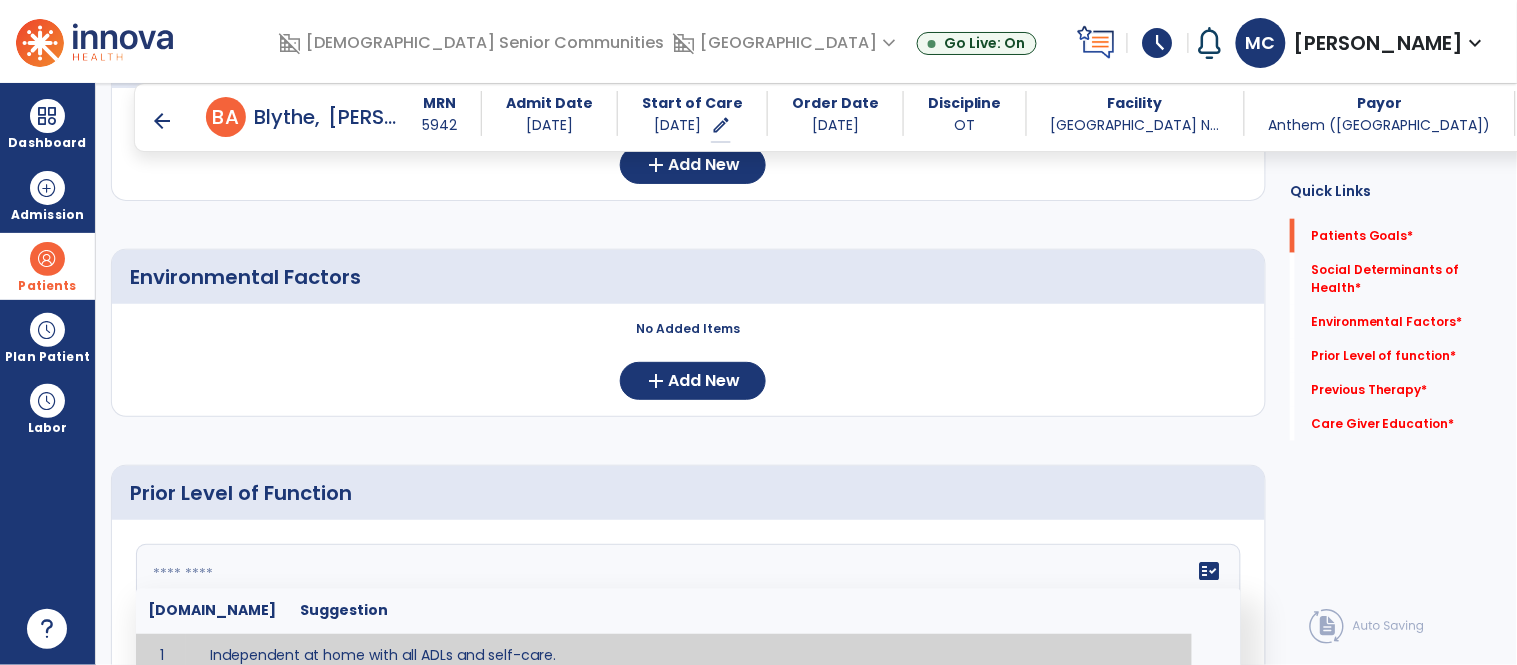scroll, scrollTop: 526, scrollLeft: 0, axis: vertical 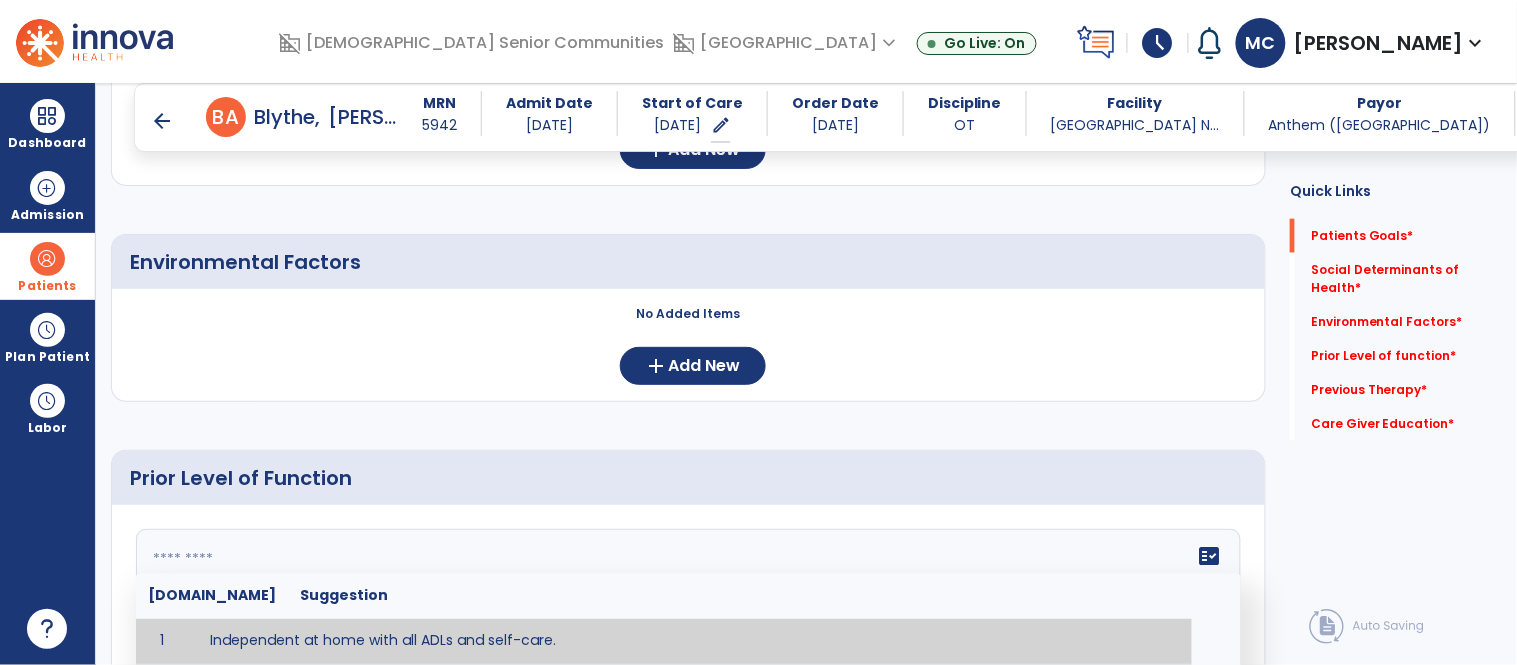 paste on "**********" 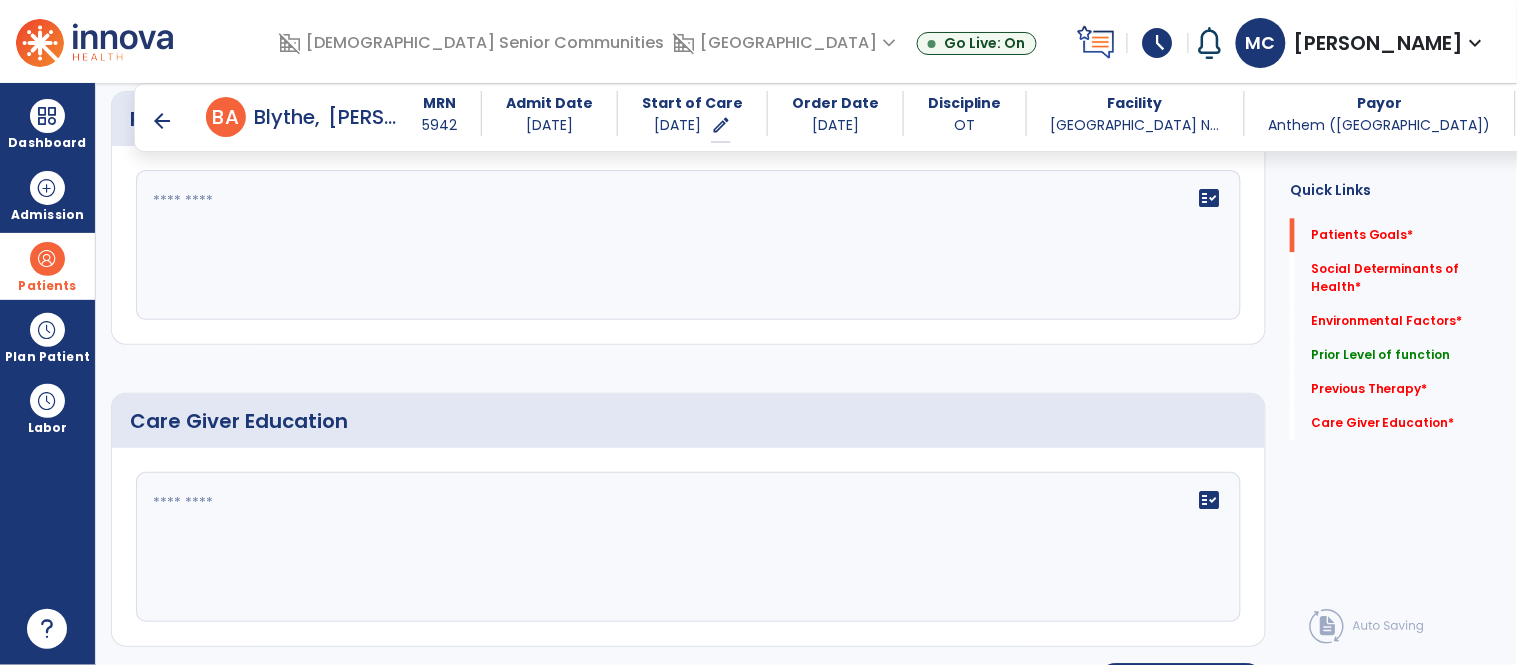 scroll, scrollTop: 1241, scrollLeft: 0, axis: vertical 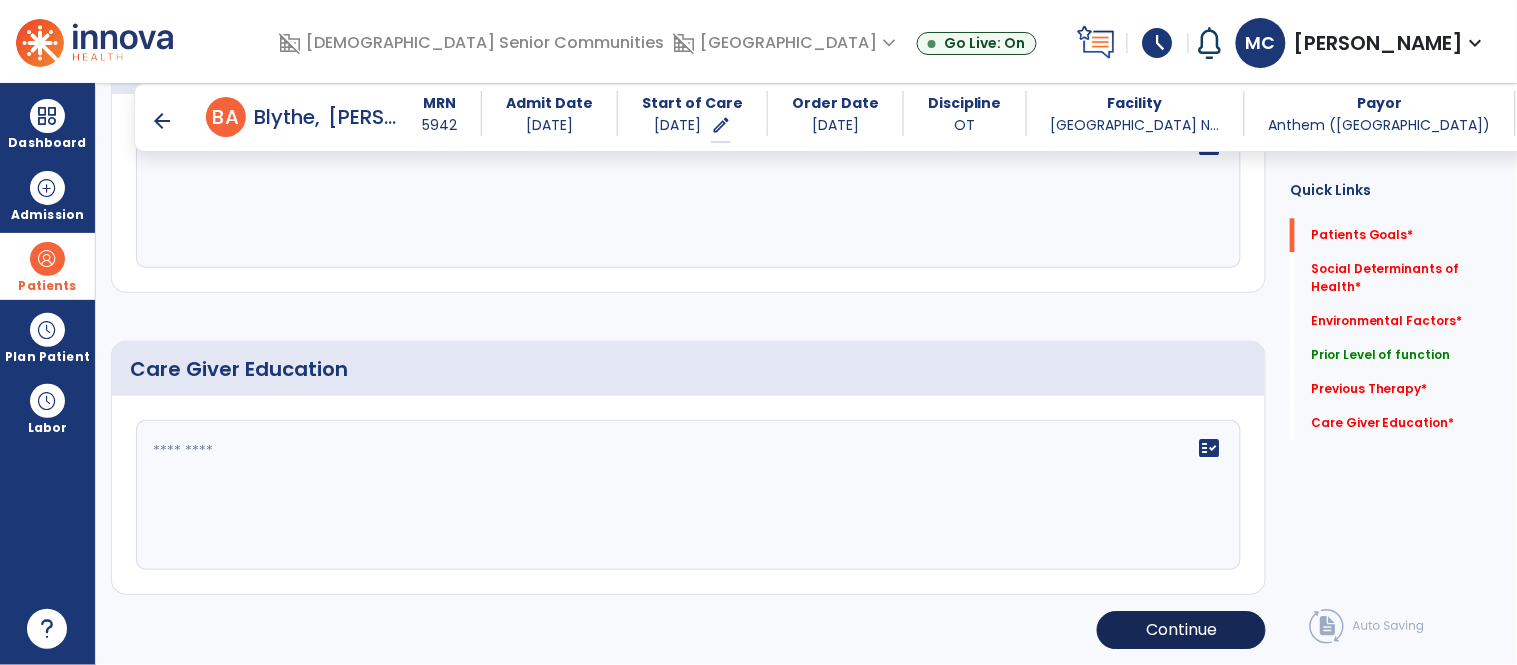 type on "**********" 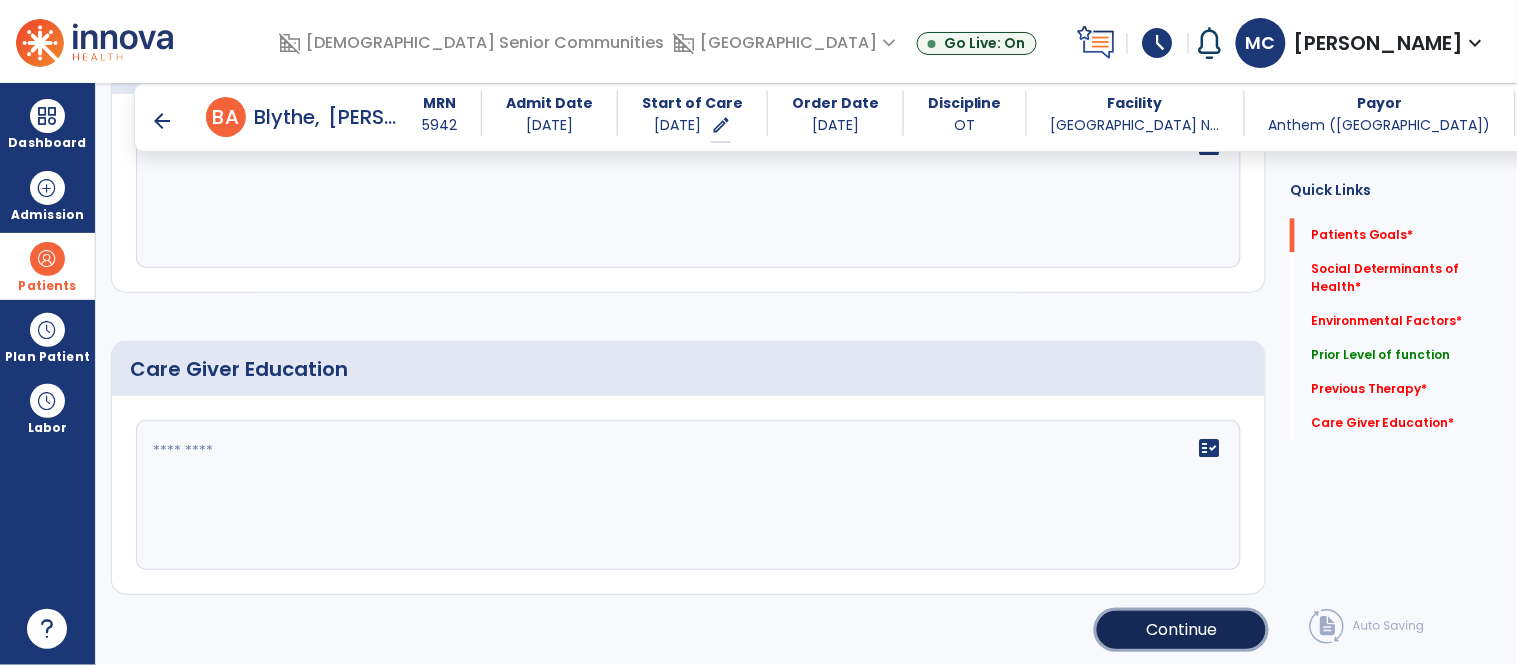 click on "Continue" 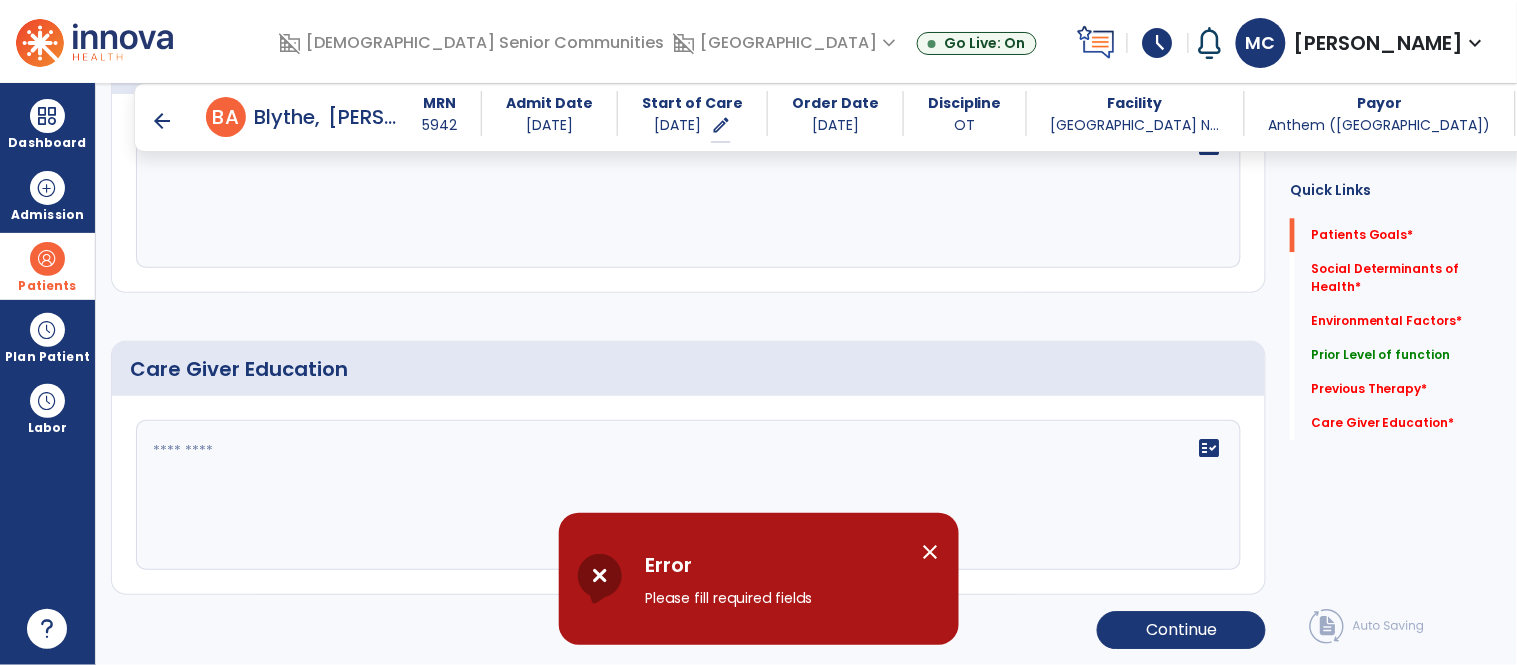 click on "close" at bounding box center (931, 552) 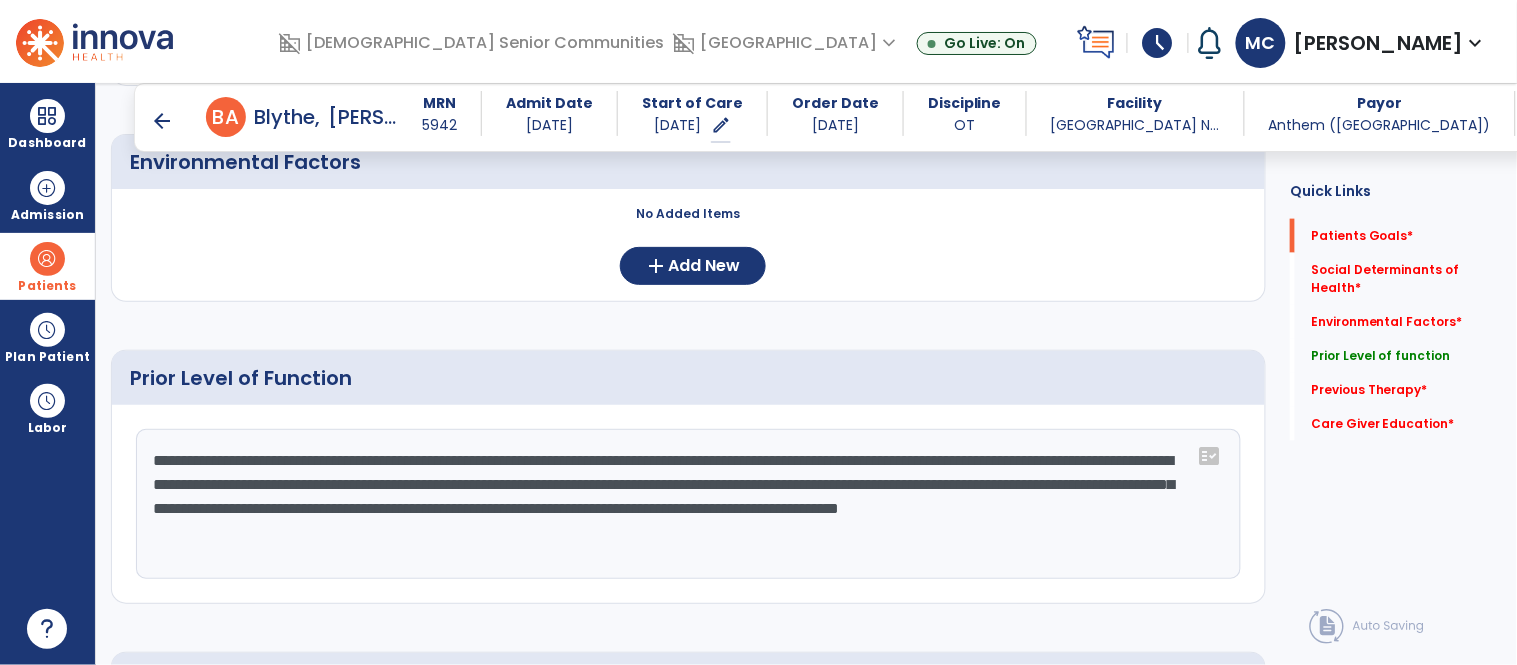 scroll, scrollTop: 0, scrollLeft: 0, axis: both 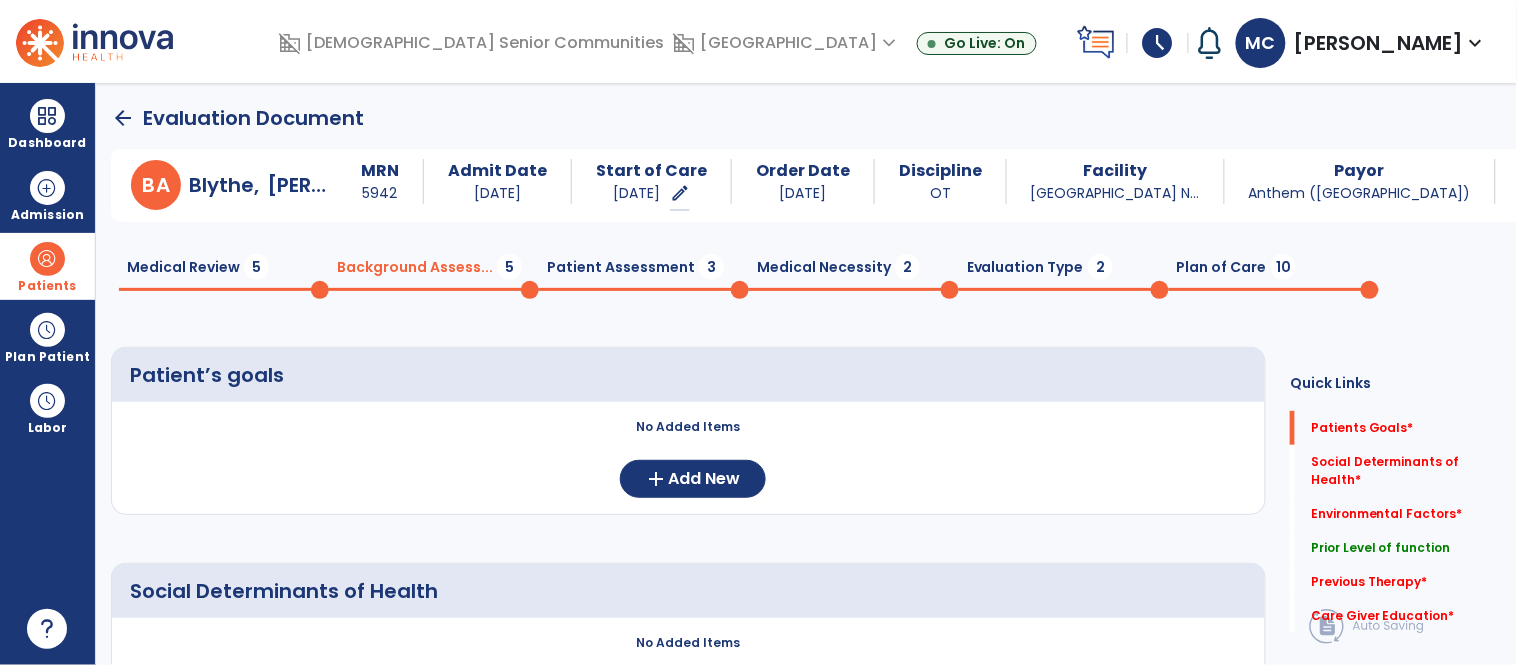 click on "arrow_back" 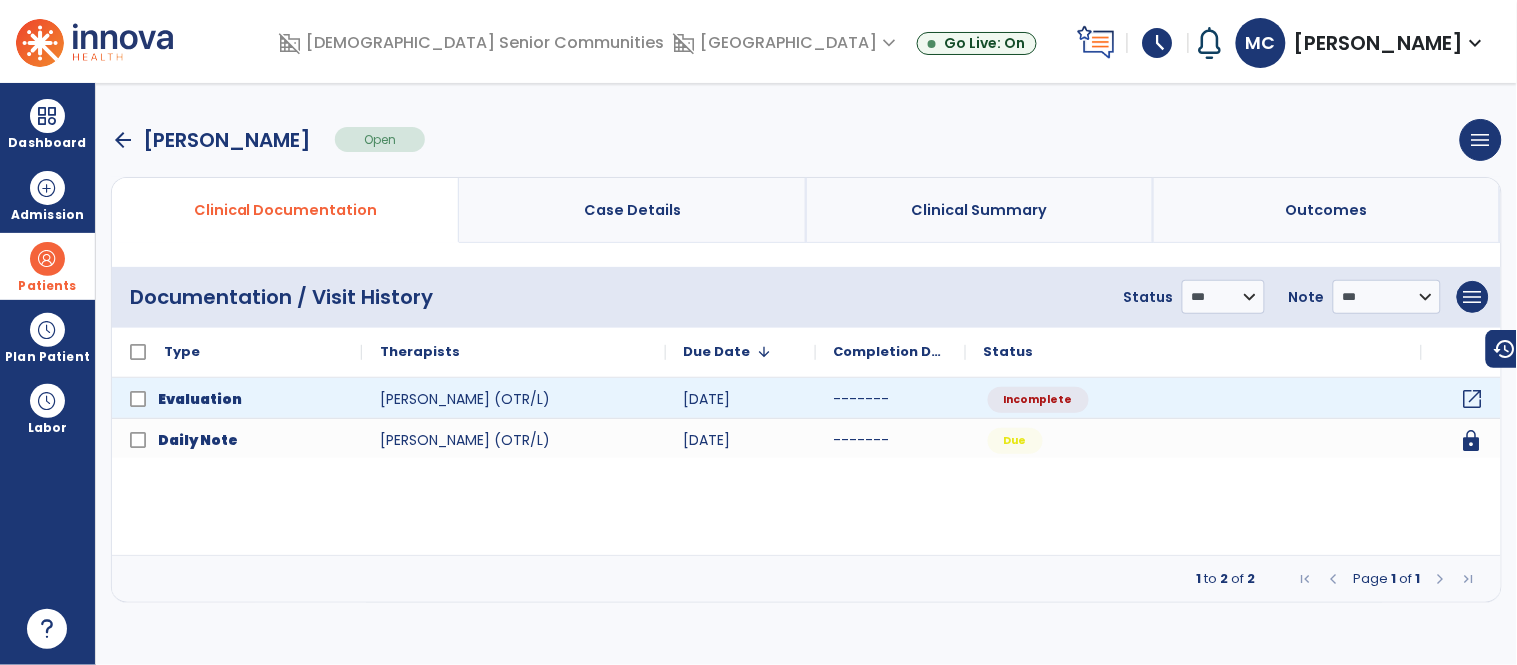 click on "open_in_new" 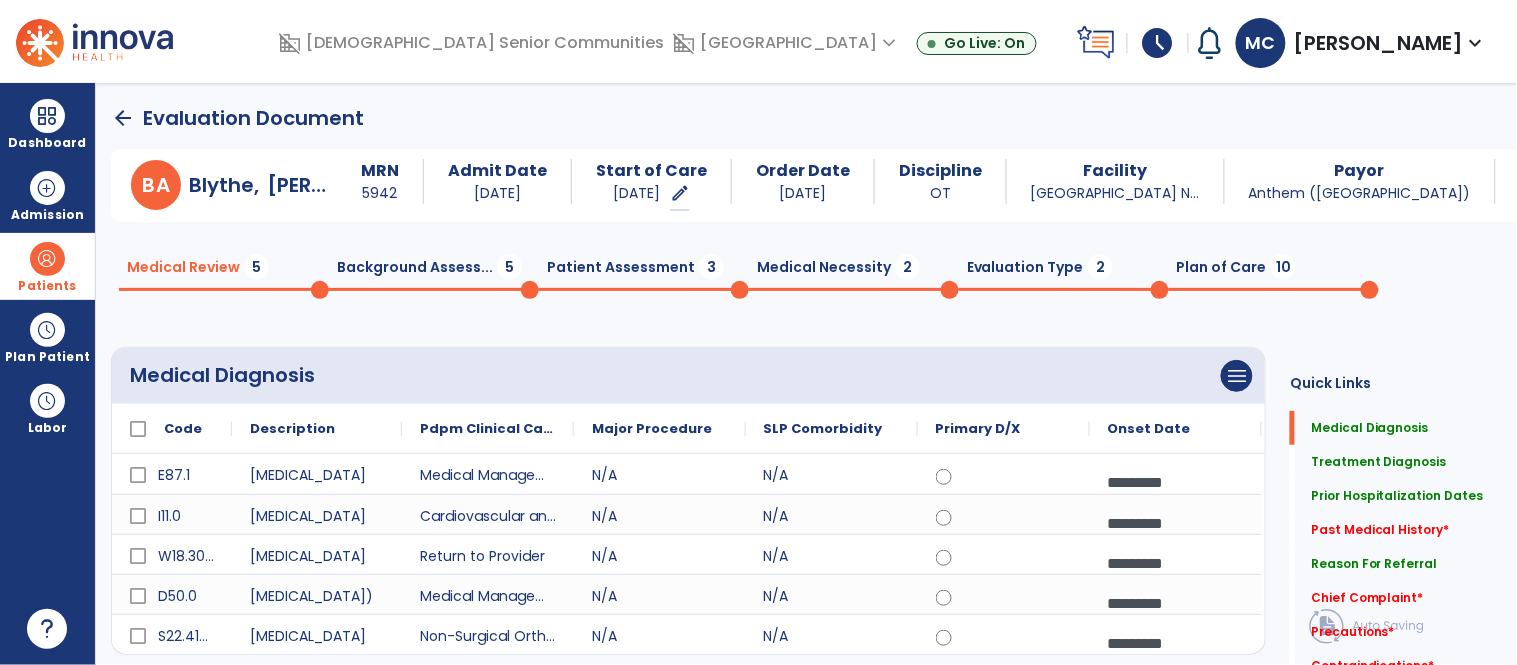 click on "arrow_back" 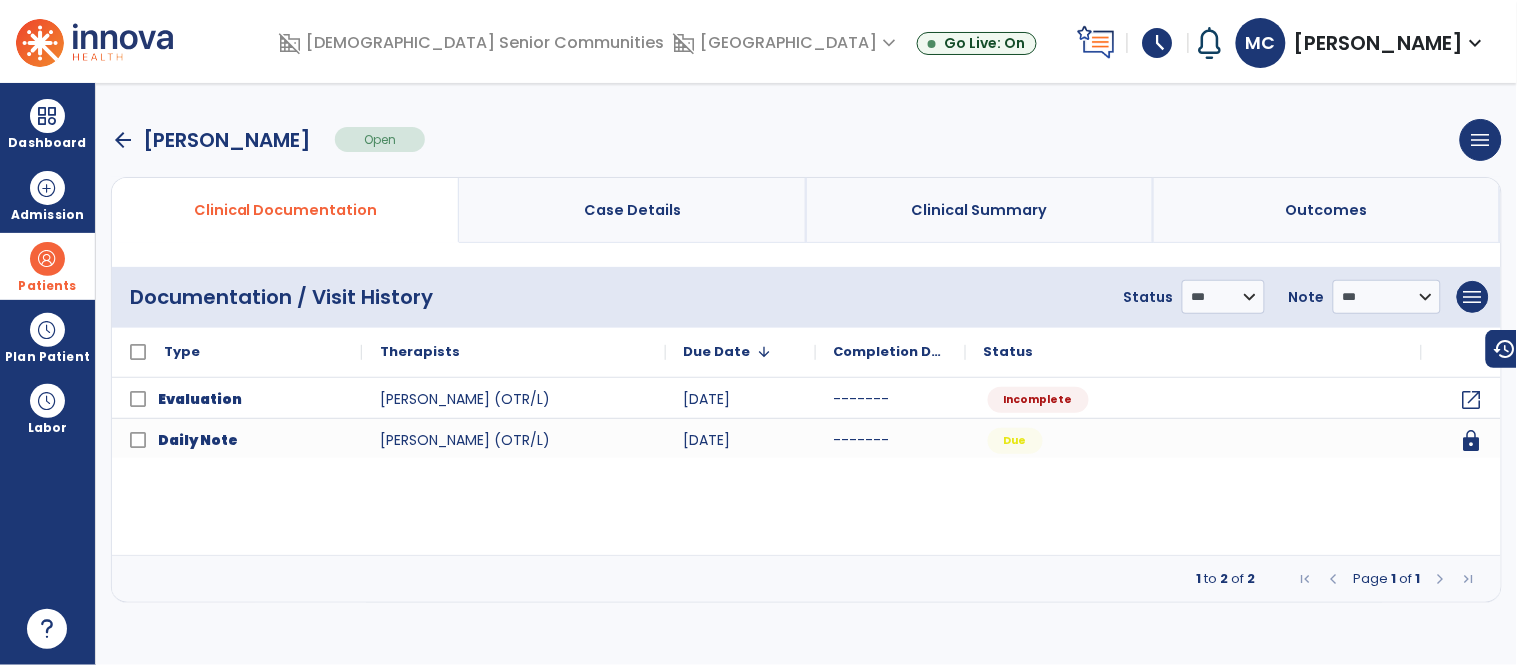 click on "arrow_back   Blythe, Alva  Open  menu   Edit Therapy Case   Delete Therapy Case   Close Therapy Case" at bounding box center (806, 140) 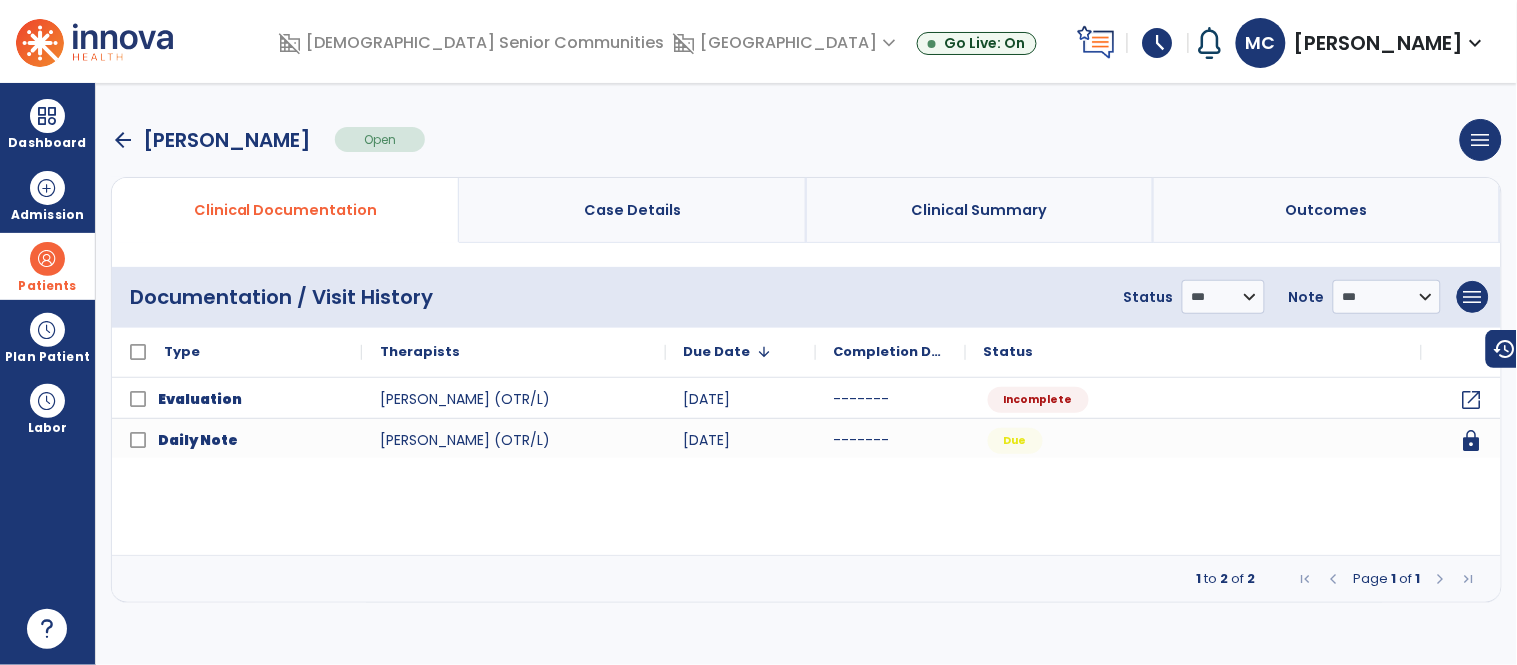 click on "arrow_back" at bounding box center [123, 140] 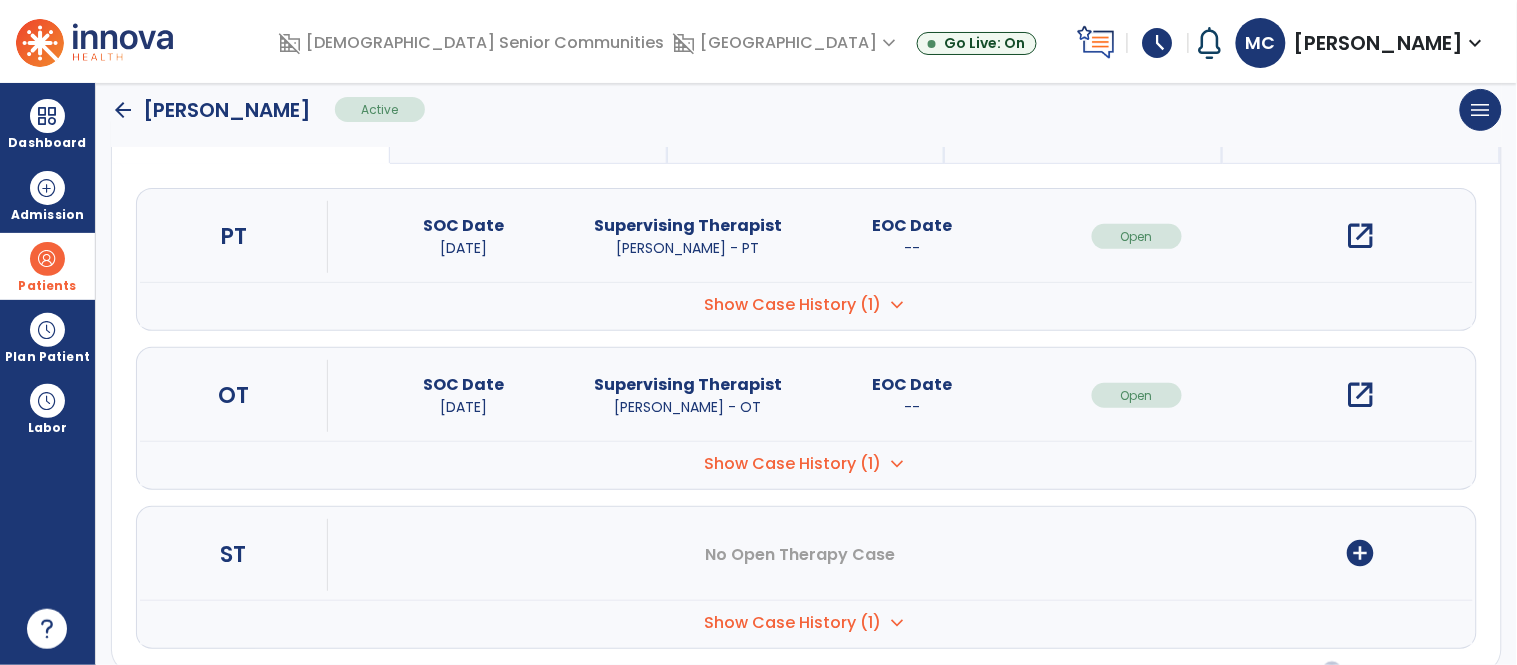 scroll, scrollTop: 208, scrollLeft: 0, axis: vertical 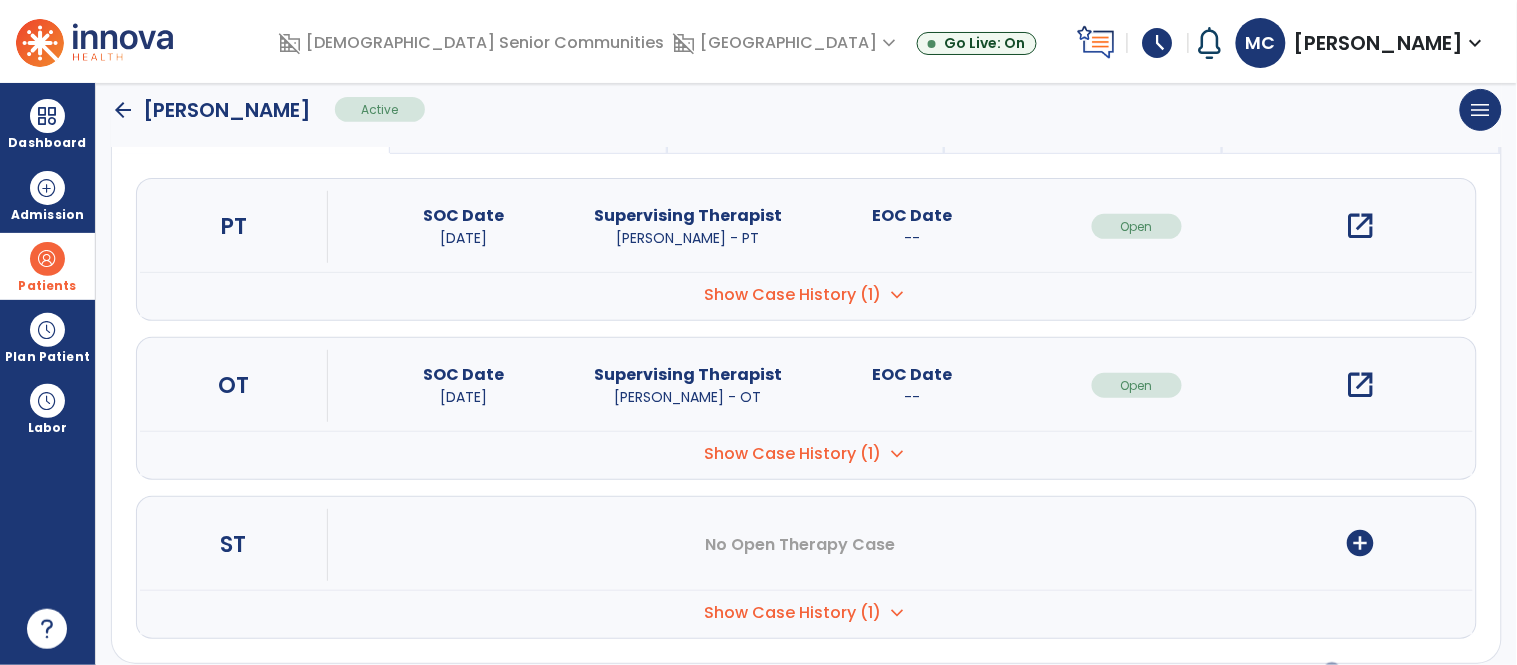 click on "Show Case History (1)" at bounding box center (792, 295) 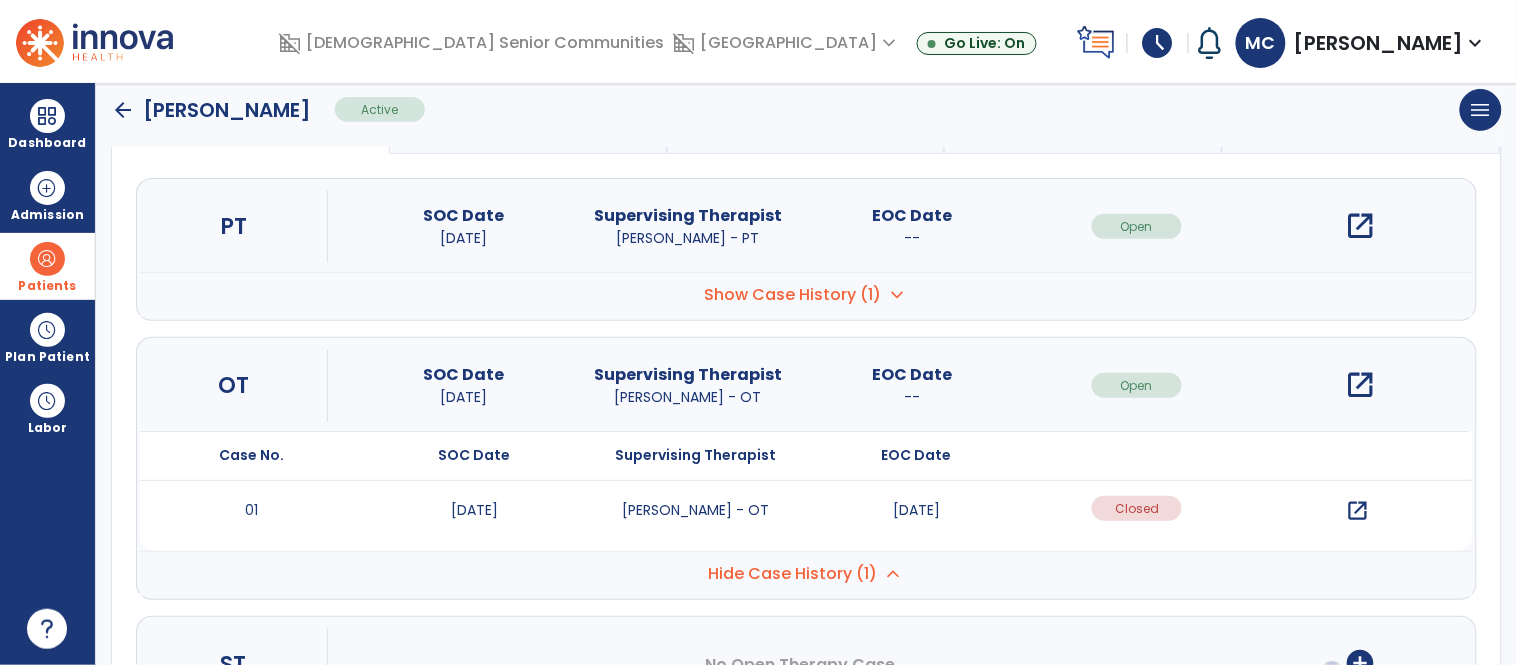 click on "open_in_new" at bounding box center [1358, 511] 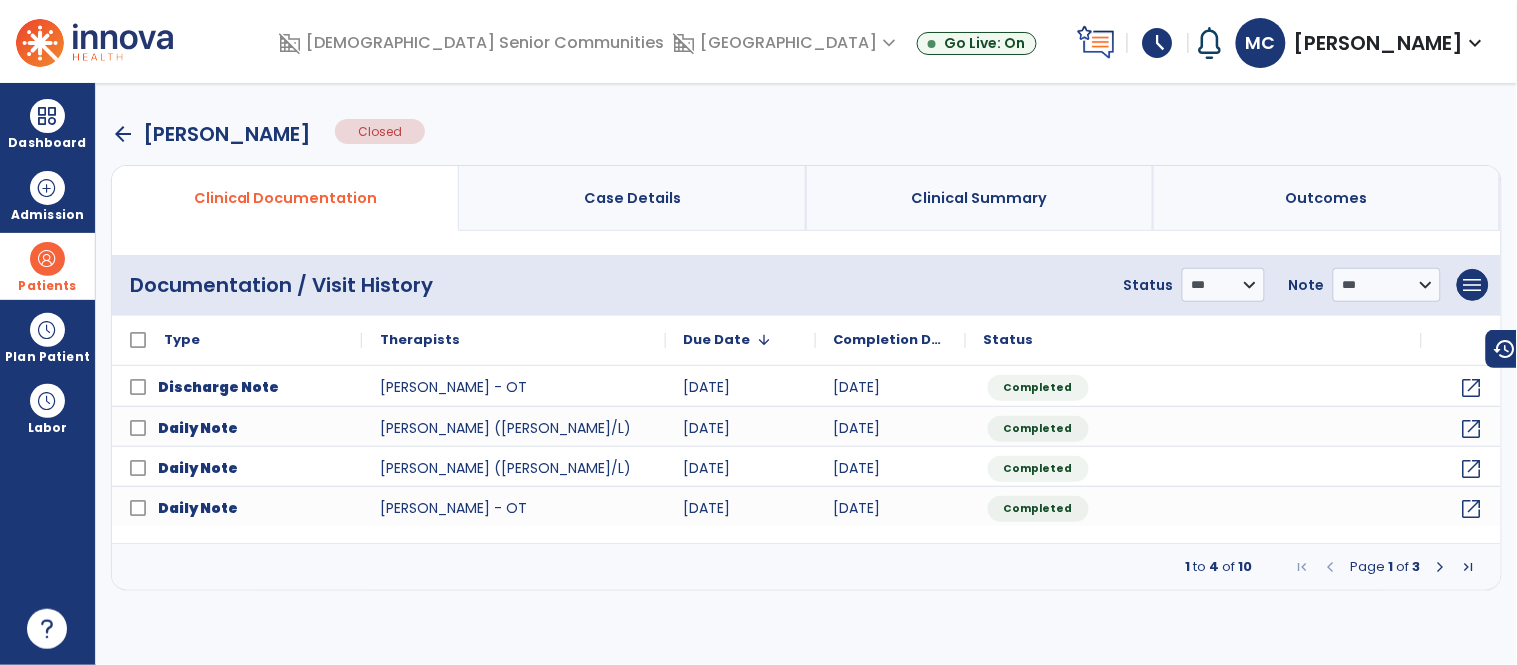 scroll, scrollTop: 0, scrollLeft: 0, axis: both 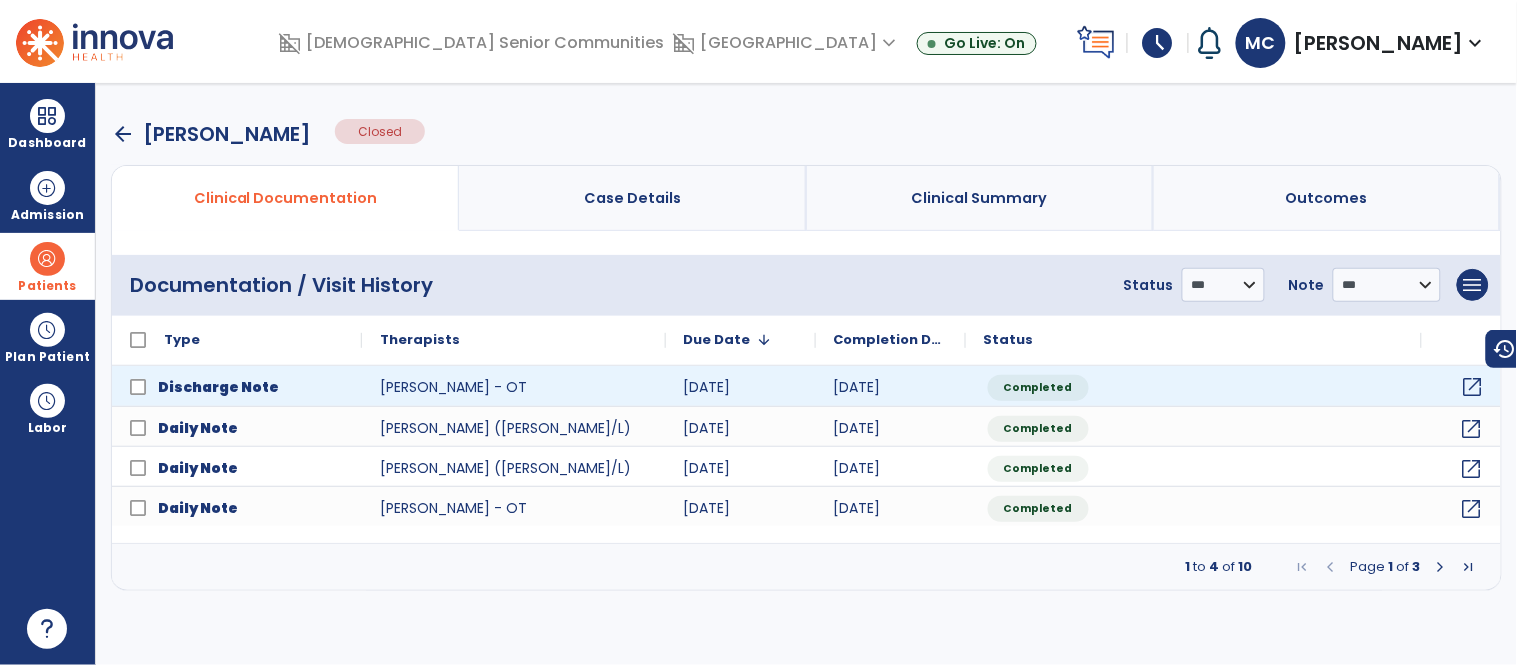 click on "open_in_new" 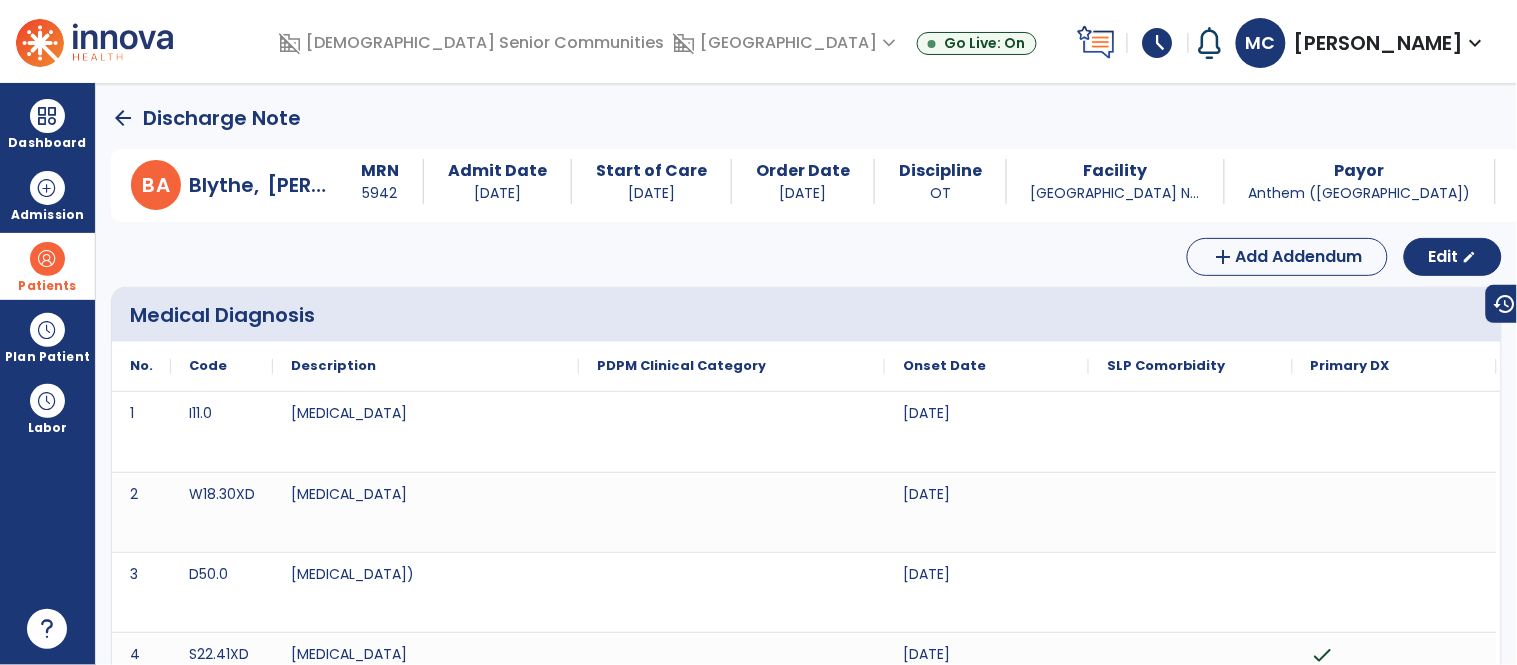 click on "arrow_back" 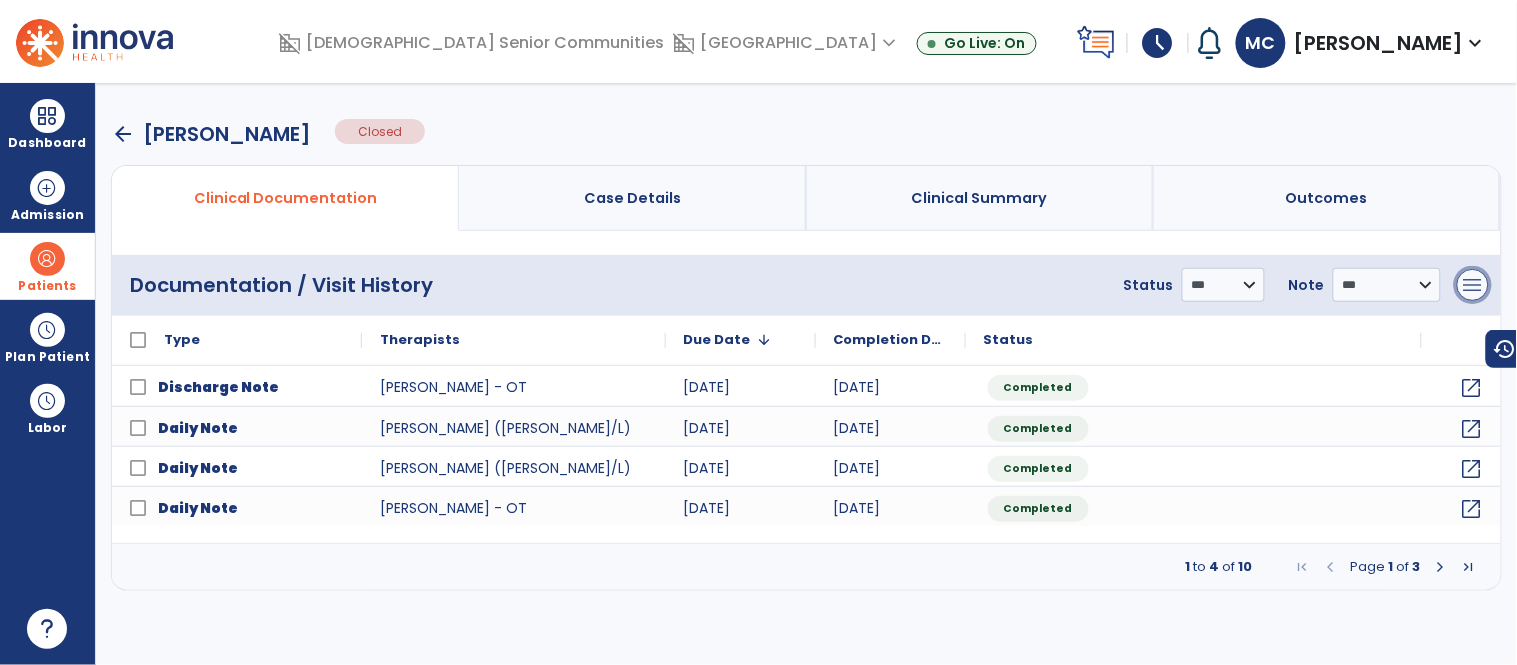 click on "menu" at bounding box center (1473, 285) 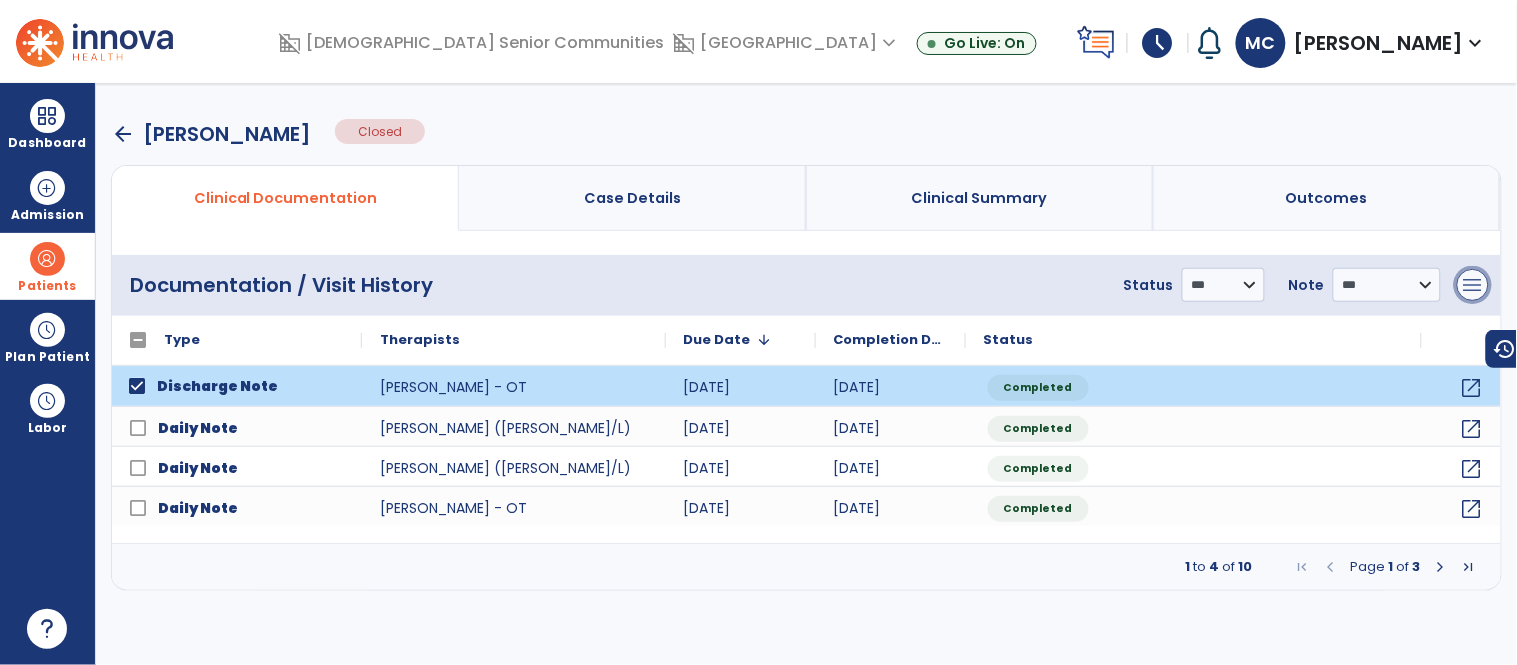 click on "menu" at bounding box center [1473, 285] 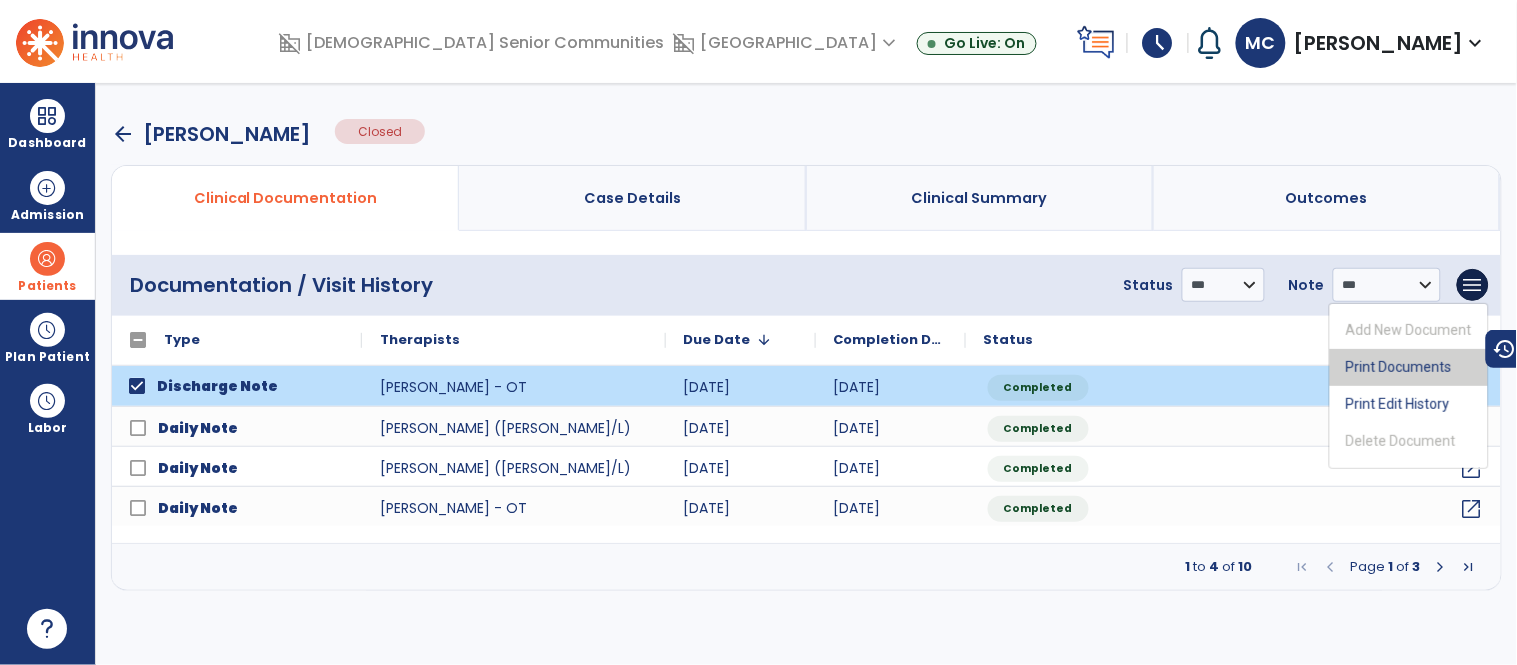 click on "Print Documents" at bounding box center (1409, 367) 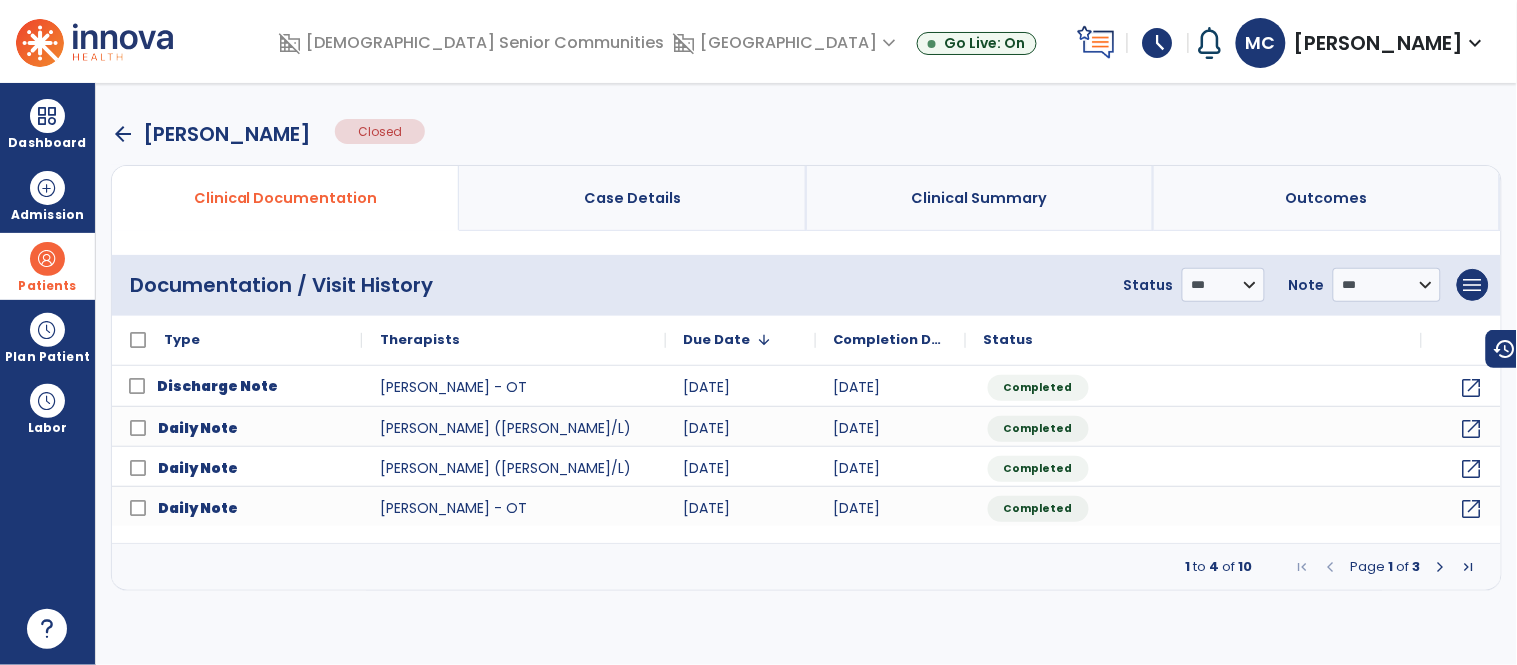 click at bounding box center [1441, 567] 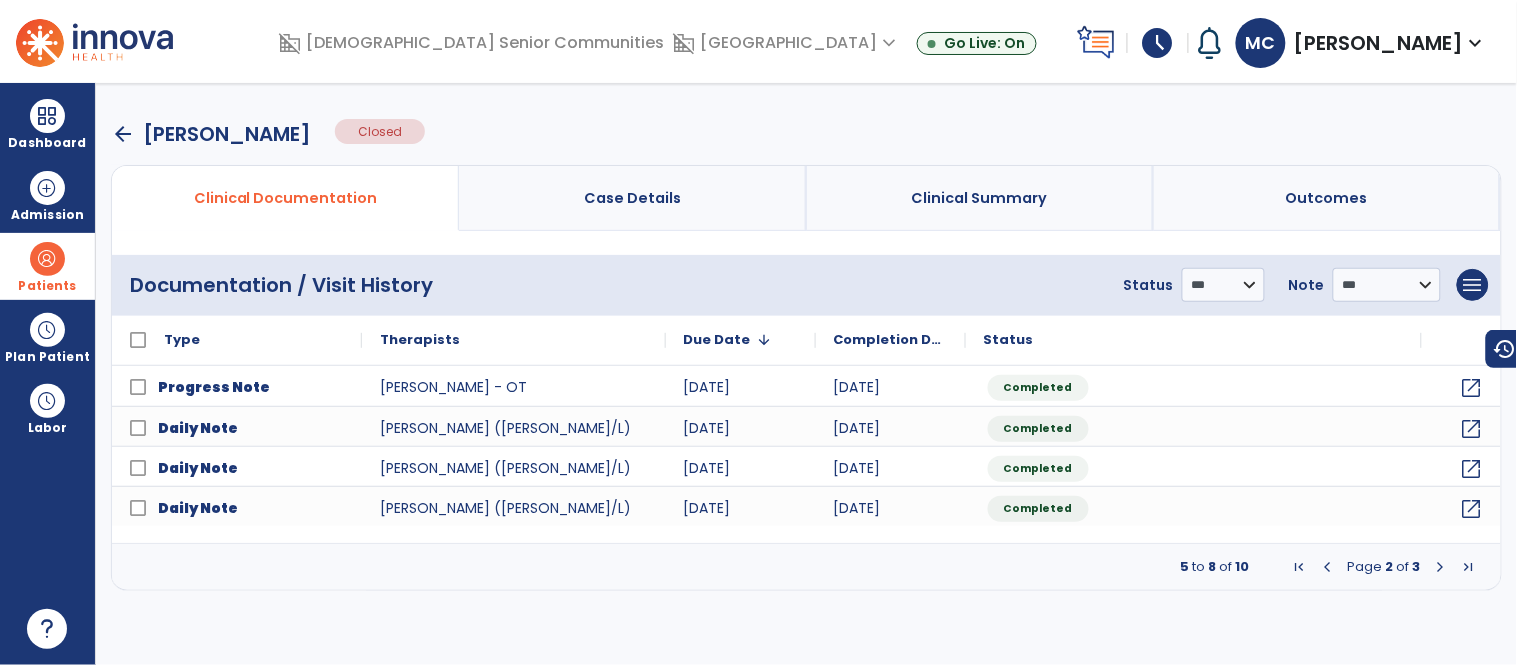 click at bounding box center (1441, 567) 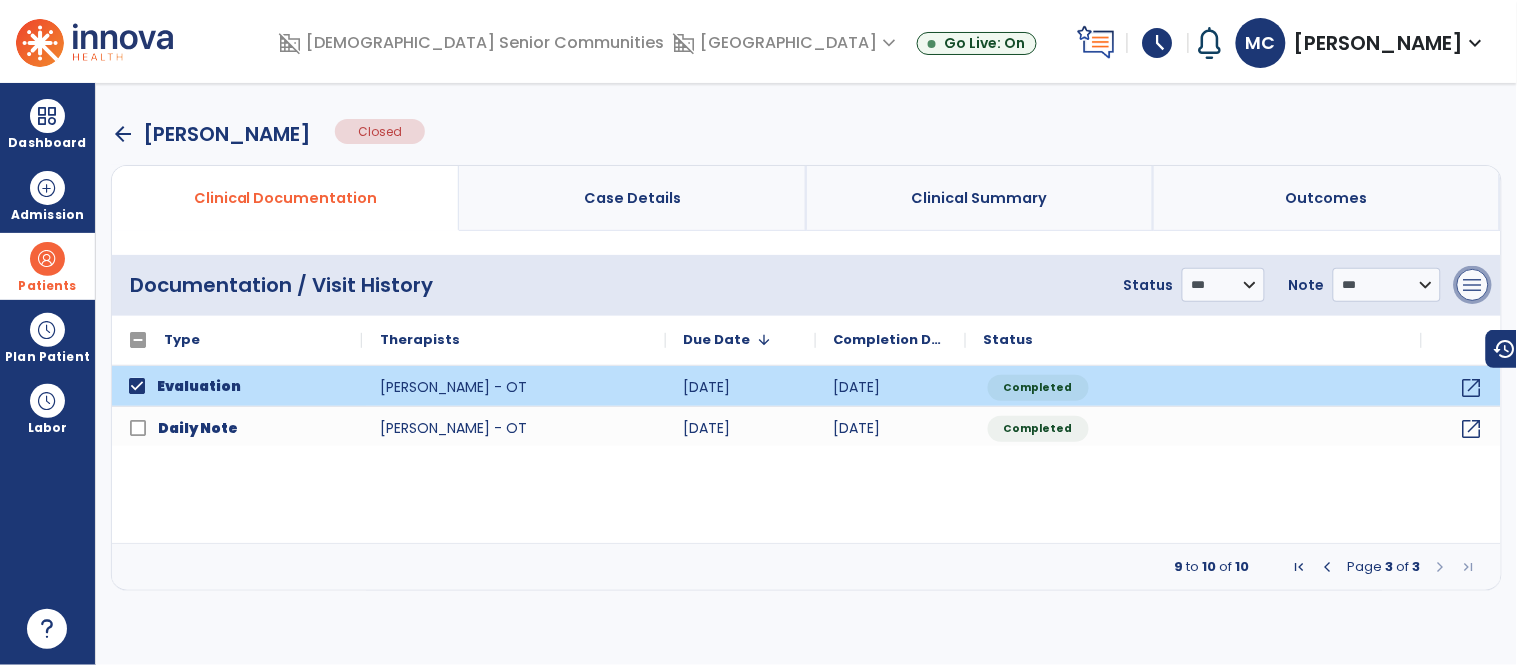 click on "menu" at bounding box center (1473, 285) 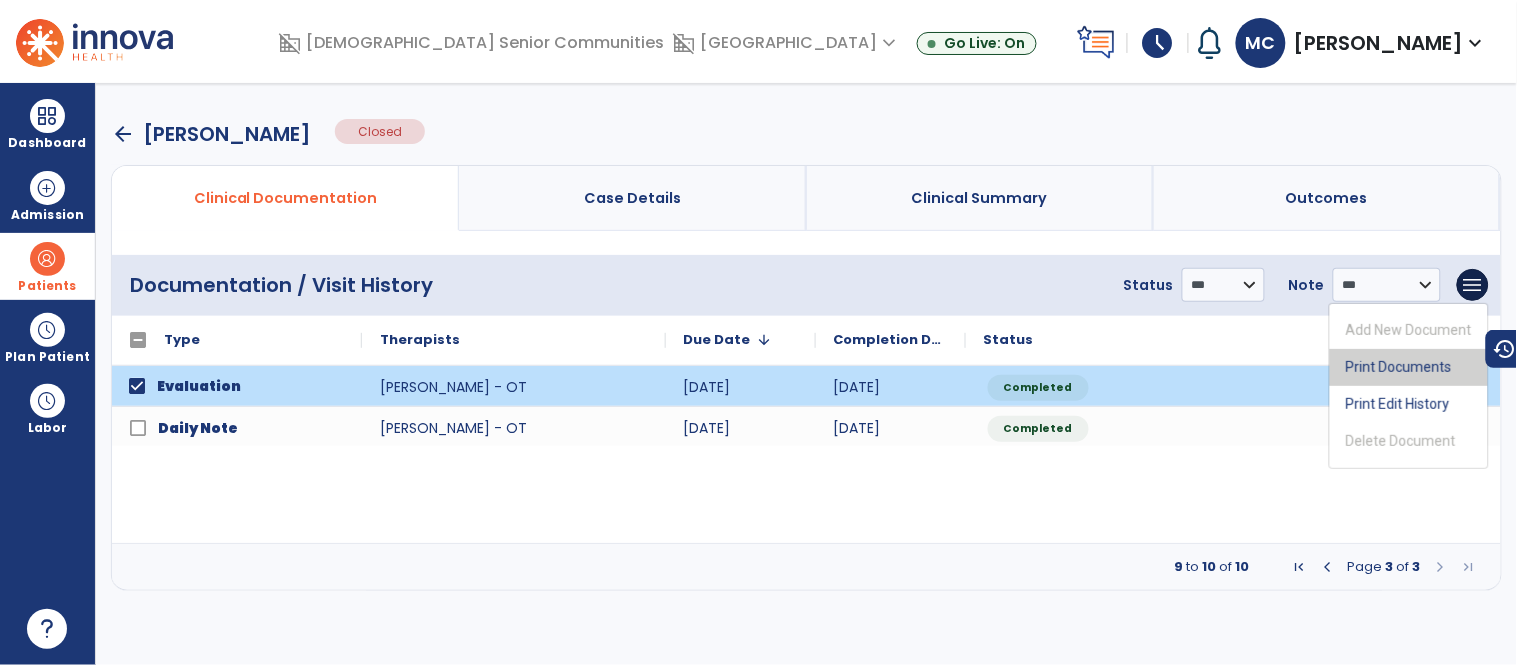 click on "Print Documents" at bounding box center [1409, 367] 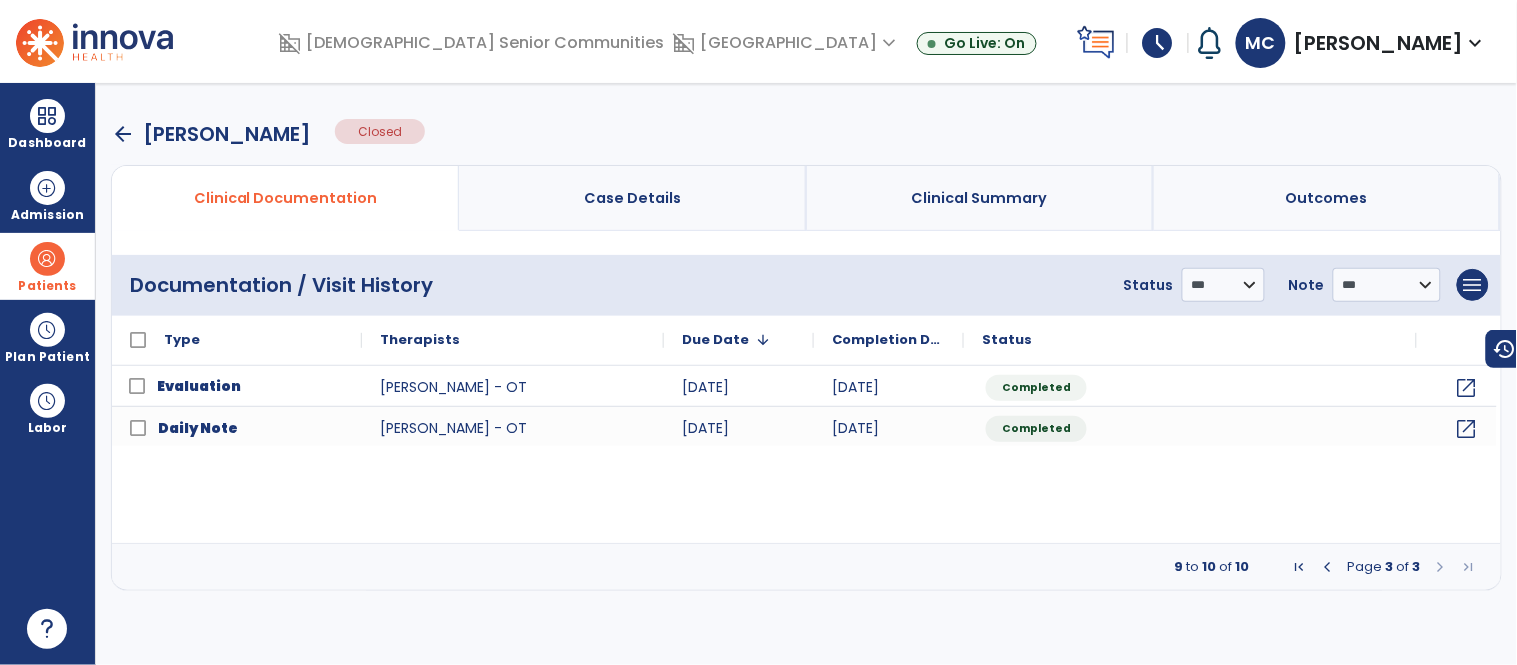 click on "[PERSON_NAME]" at bounding box center (1379, 43) 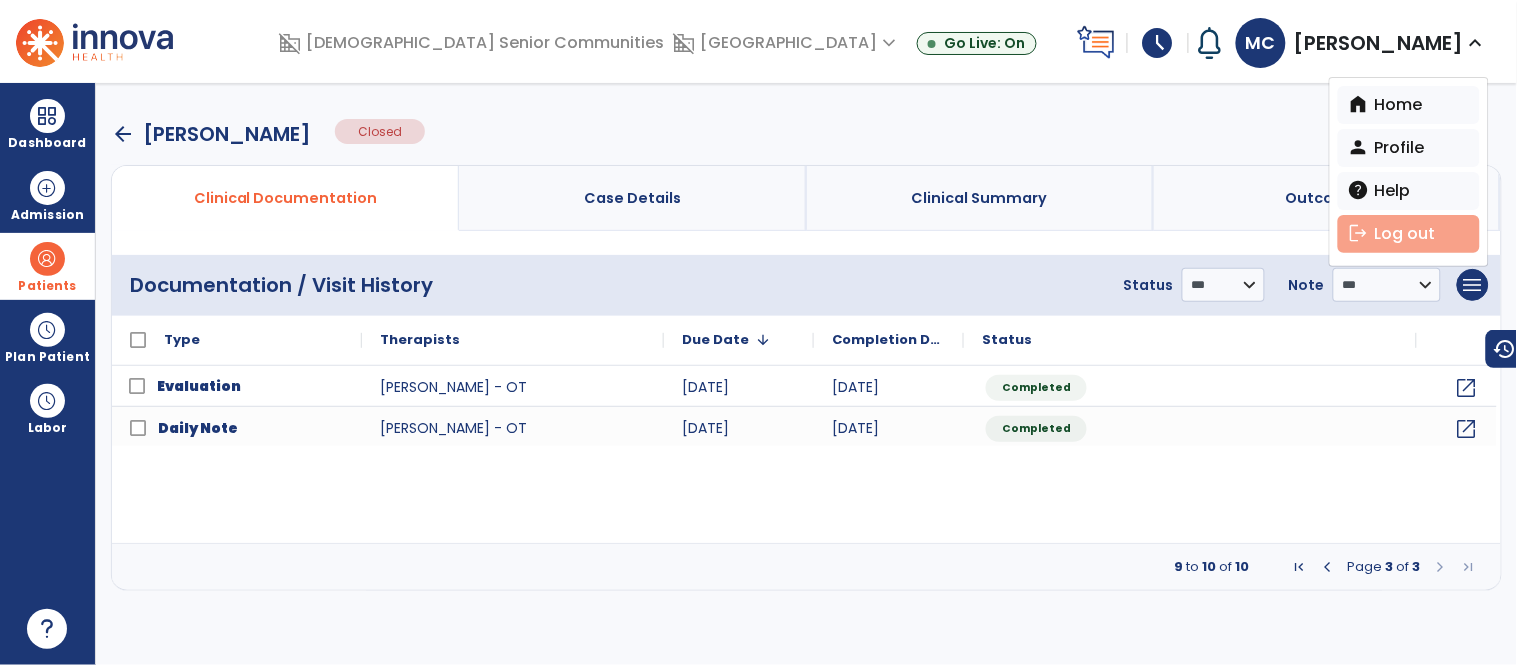 click on "logout   Log out" at bounding box center [1409, 234] 